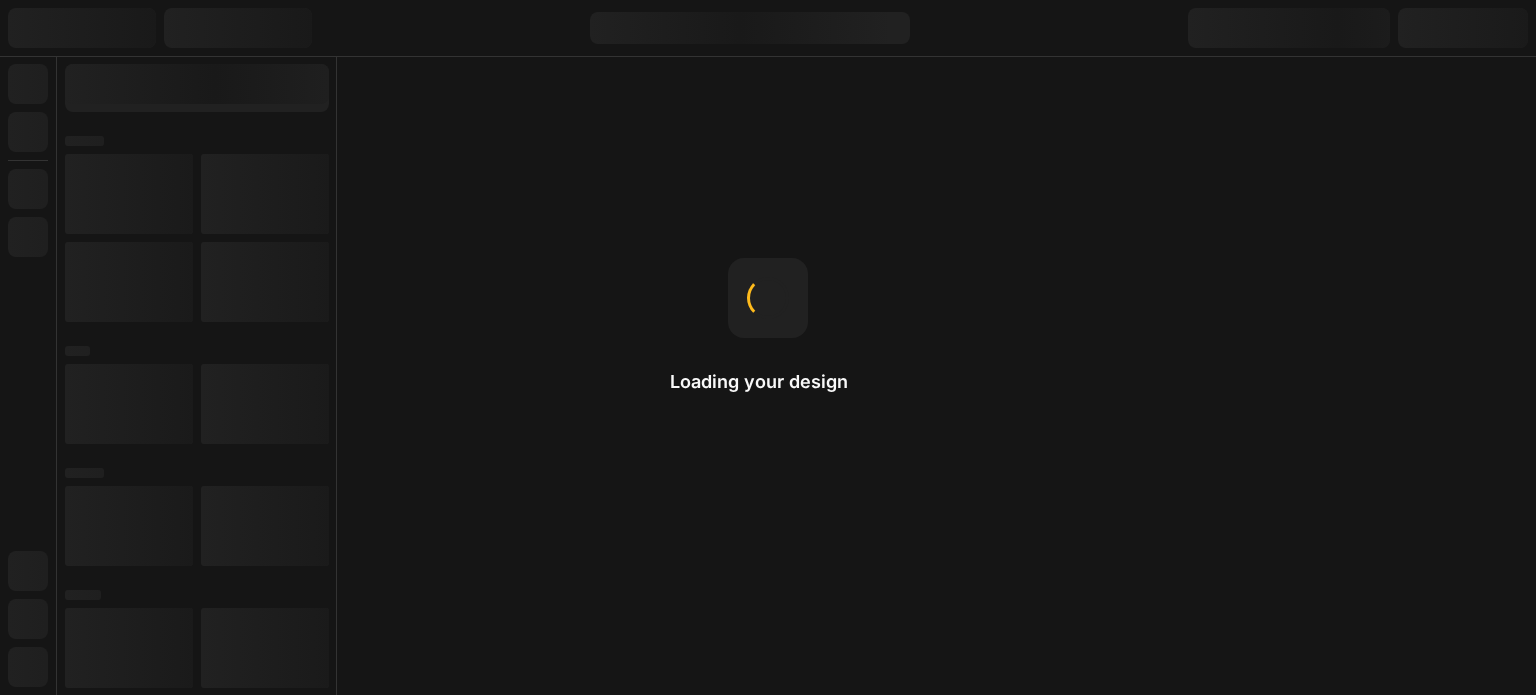 scroll, scrollTop: 0, scrollLeft: 0, axis: both 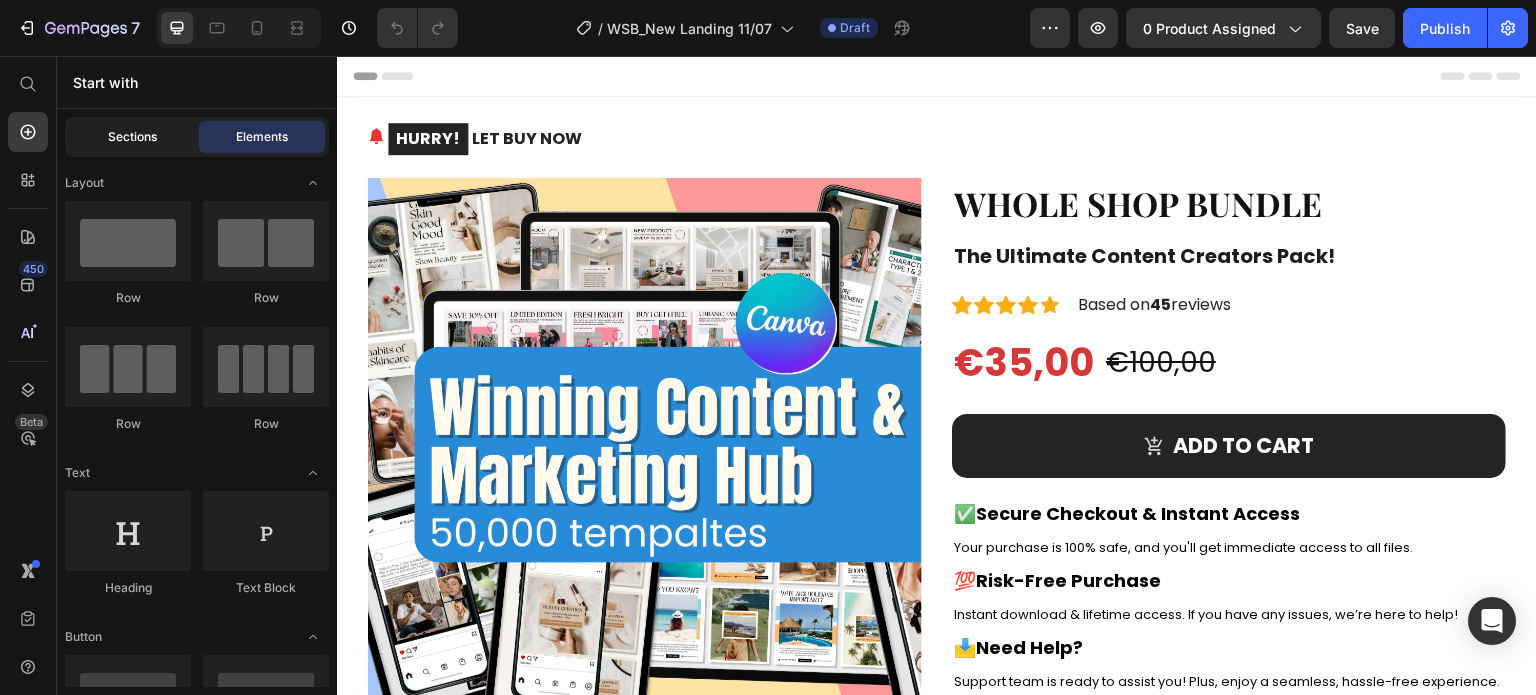 click on "Sections" at bounding box center [132, 137] 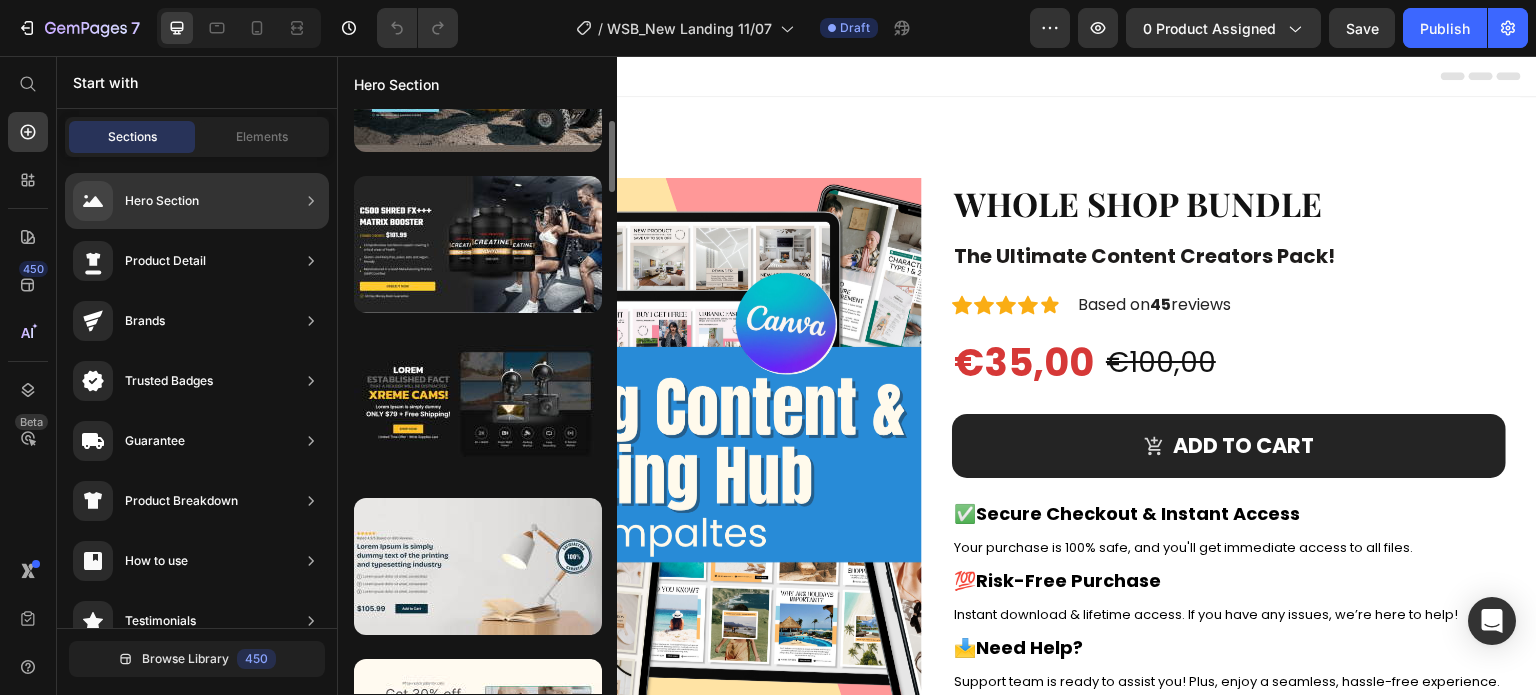 scroll, scrollTop: 0, scrollLeft: 0, axis: both 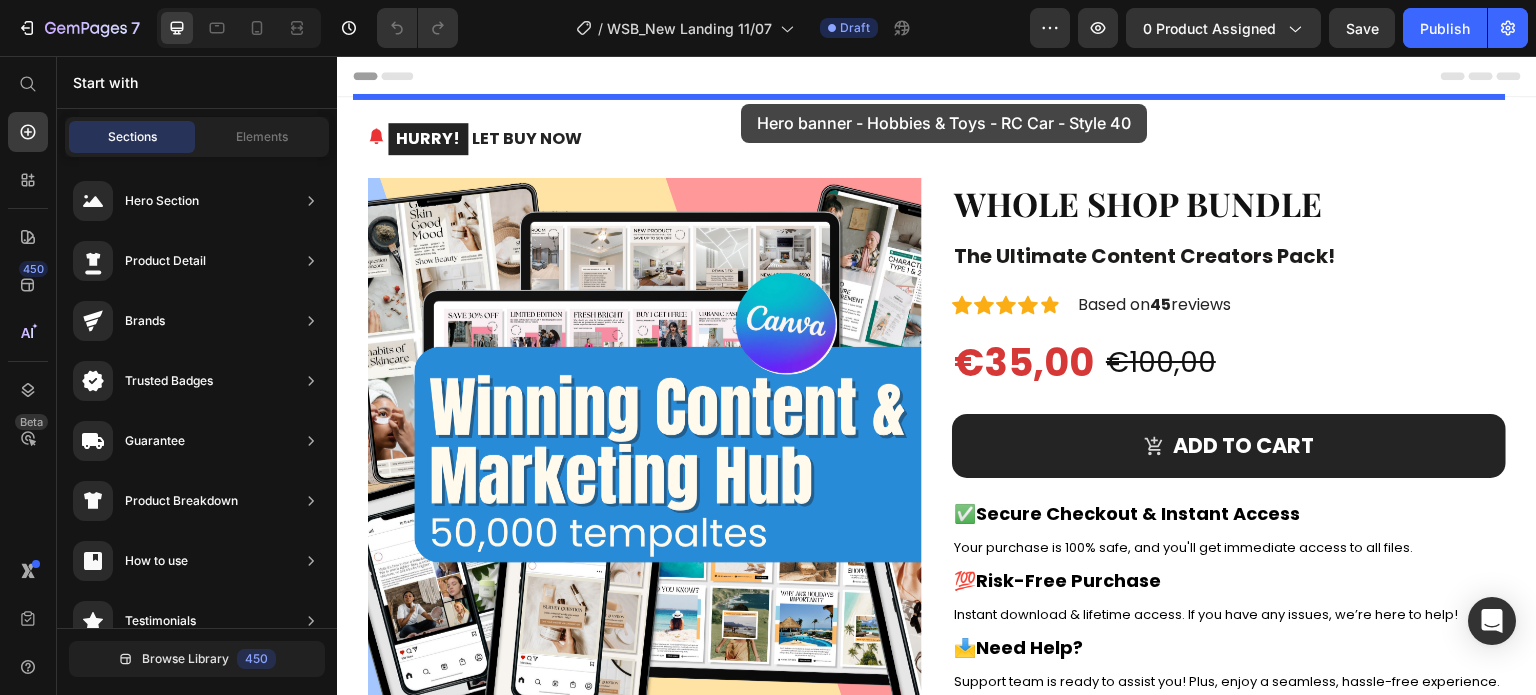 drag, startPoint x: 792, startPoint y: 291, endPoint x: 741, endPoint y: 104, distance: 193.82982 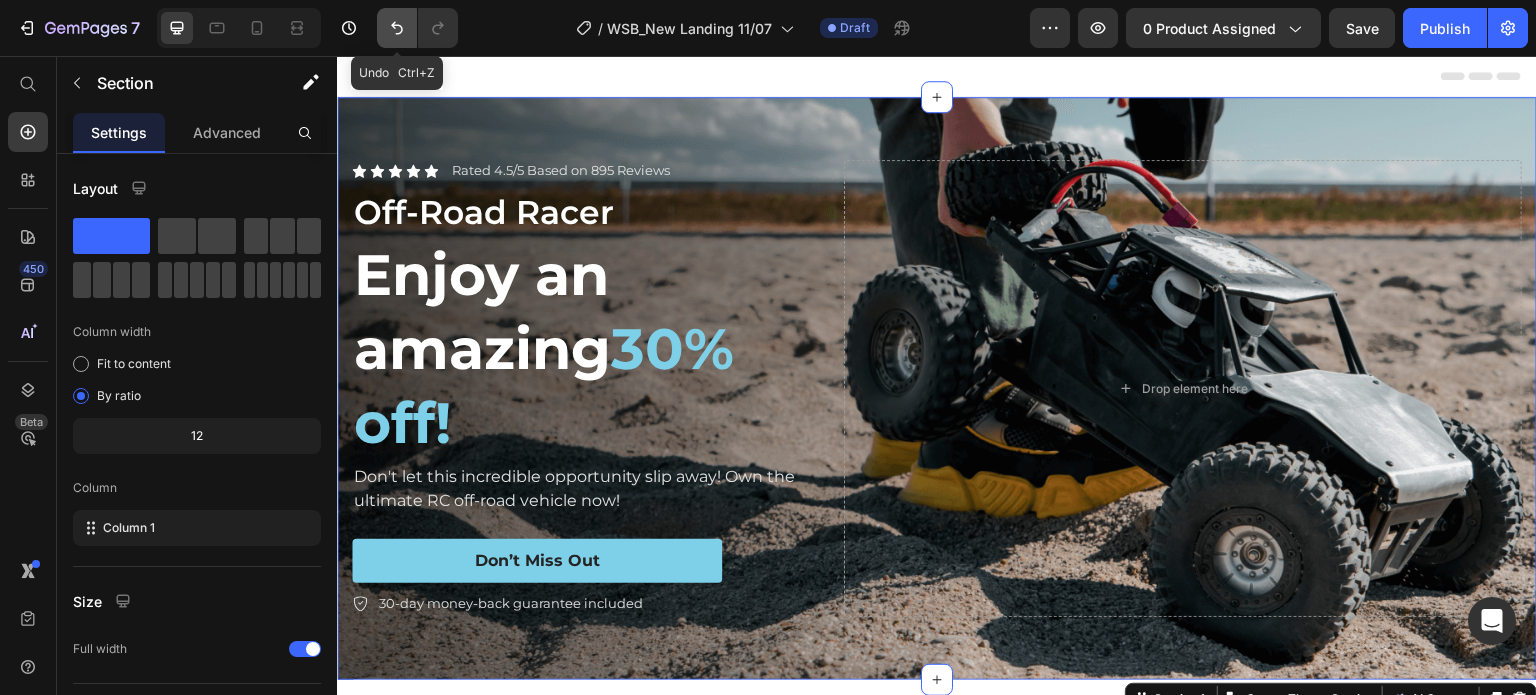 click 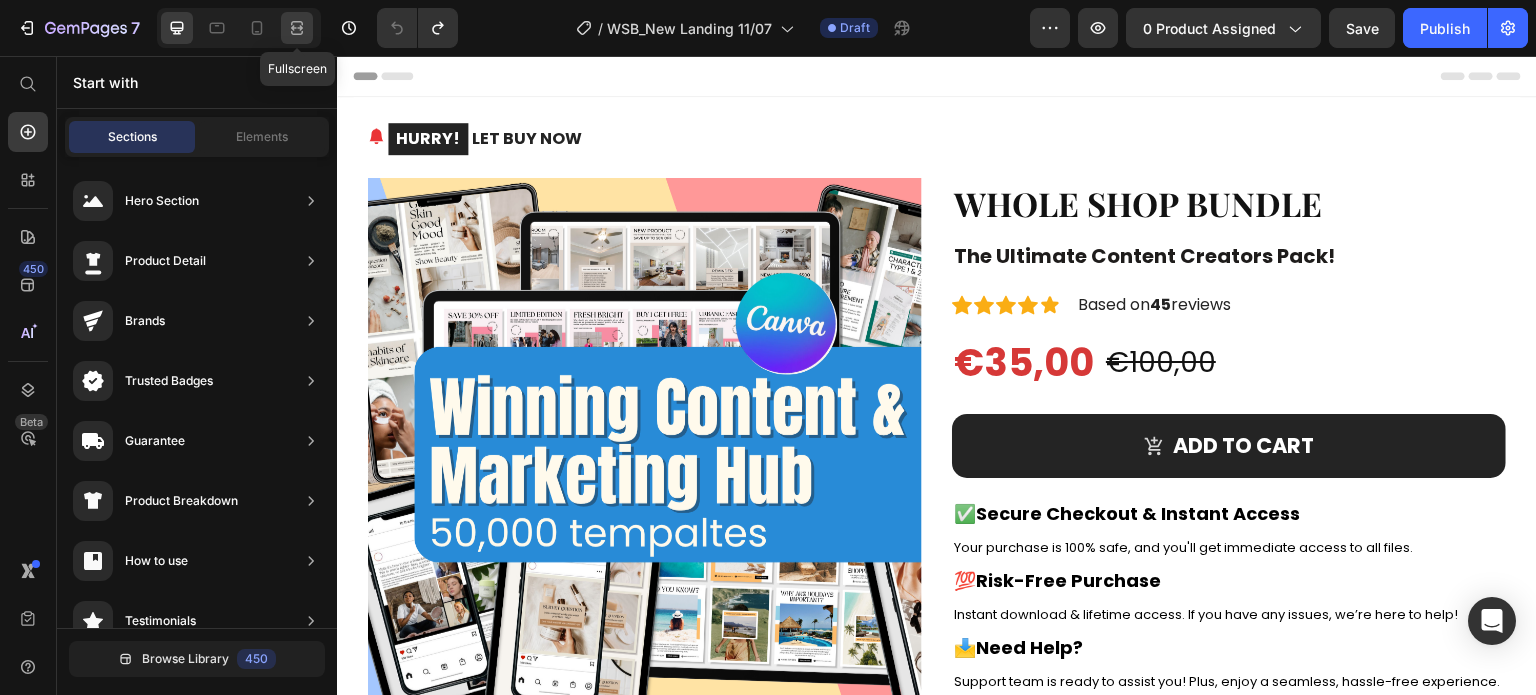 click 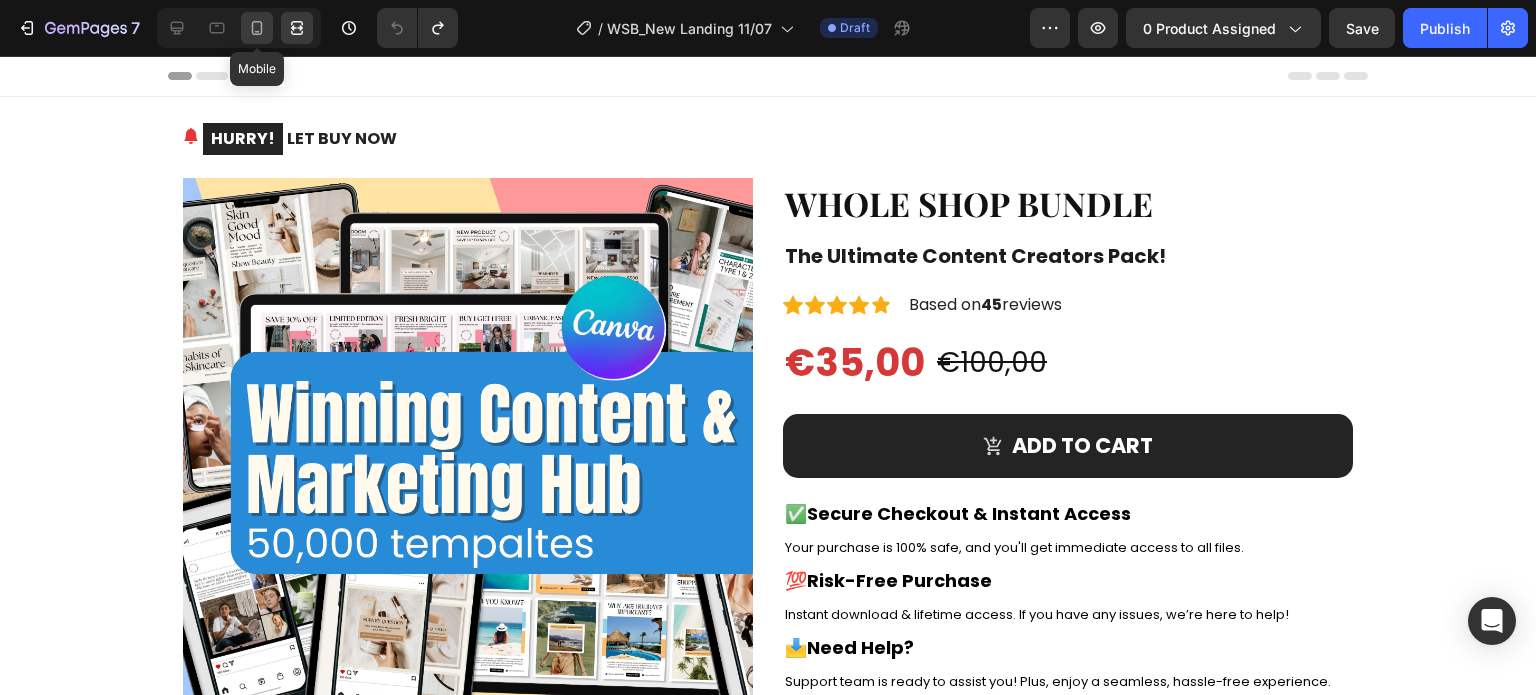 click 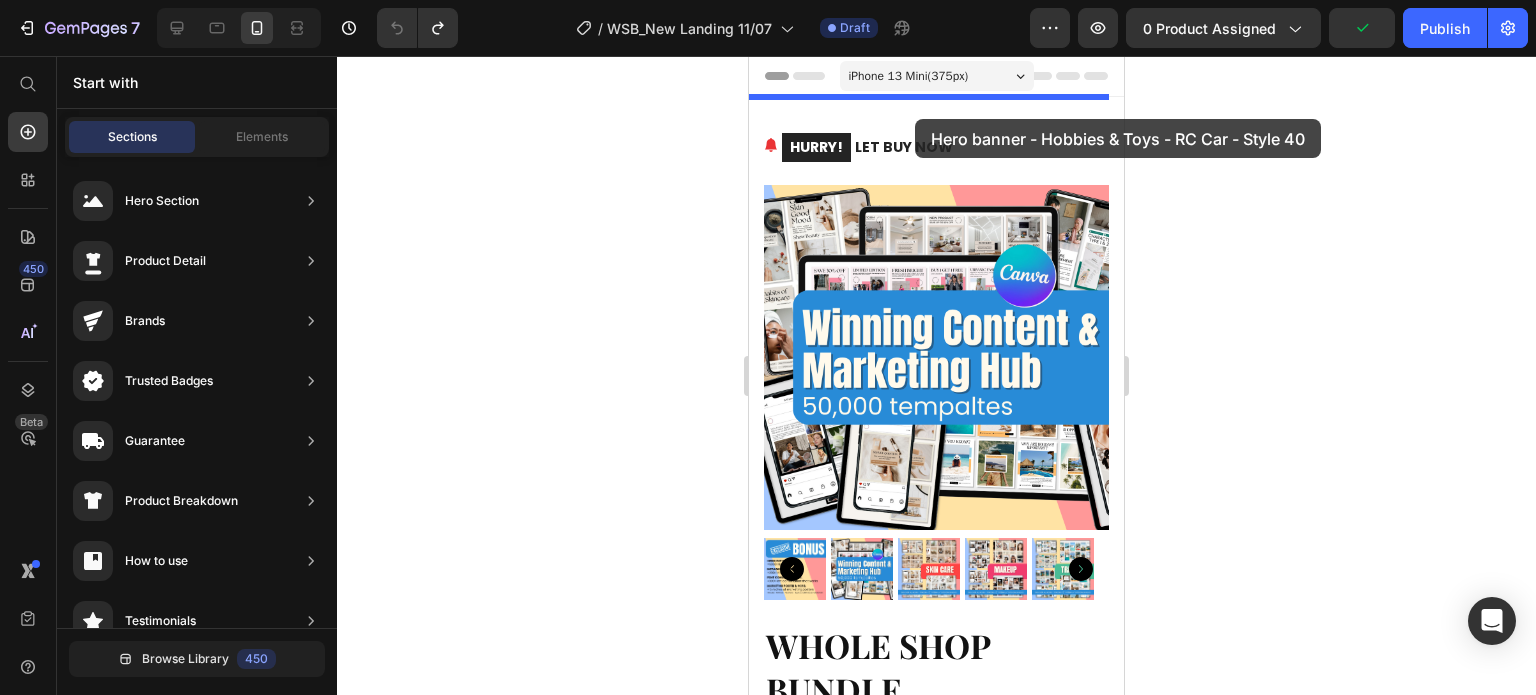 drag, startPoint x: 1205, startPoint y: 252, endPoint x: 915, endPoint y: 119, distance: 319.04388 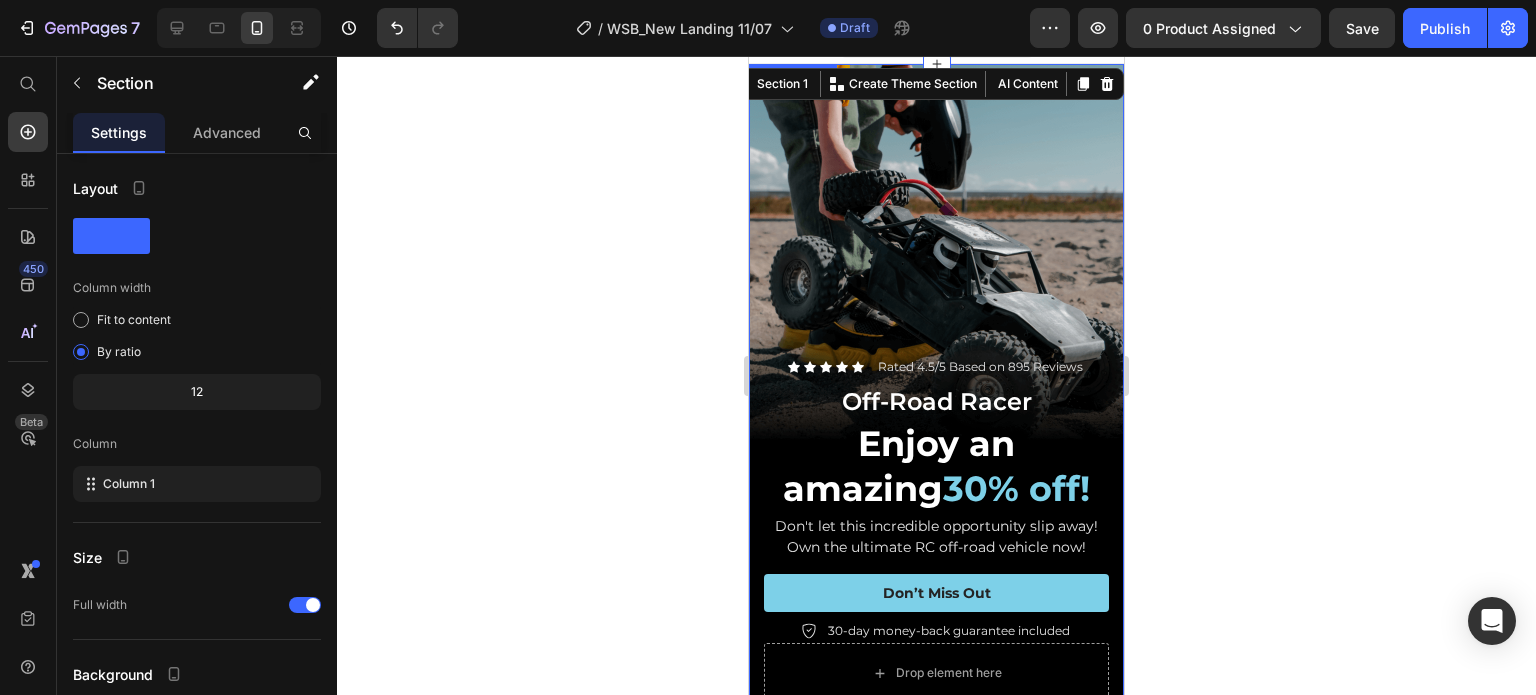scroll, scrollTop: 0, scrollLeft: 0, axis: both 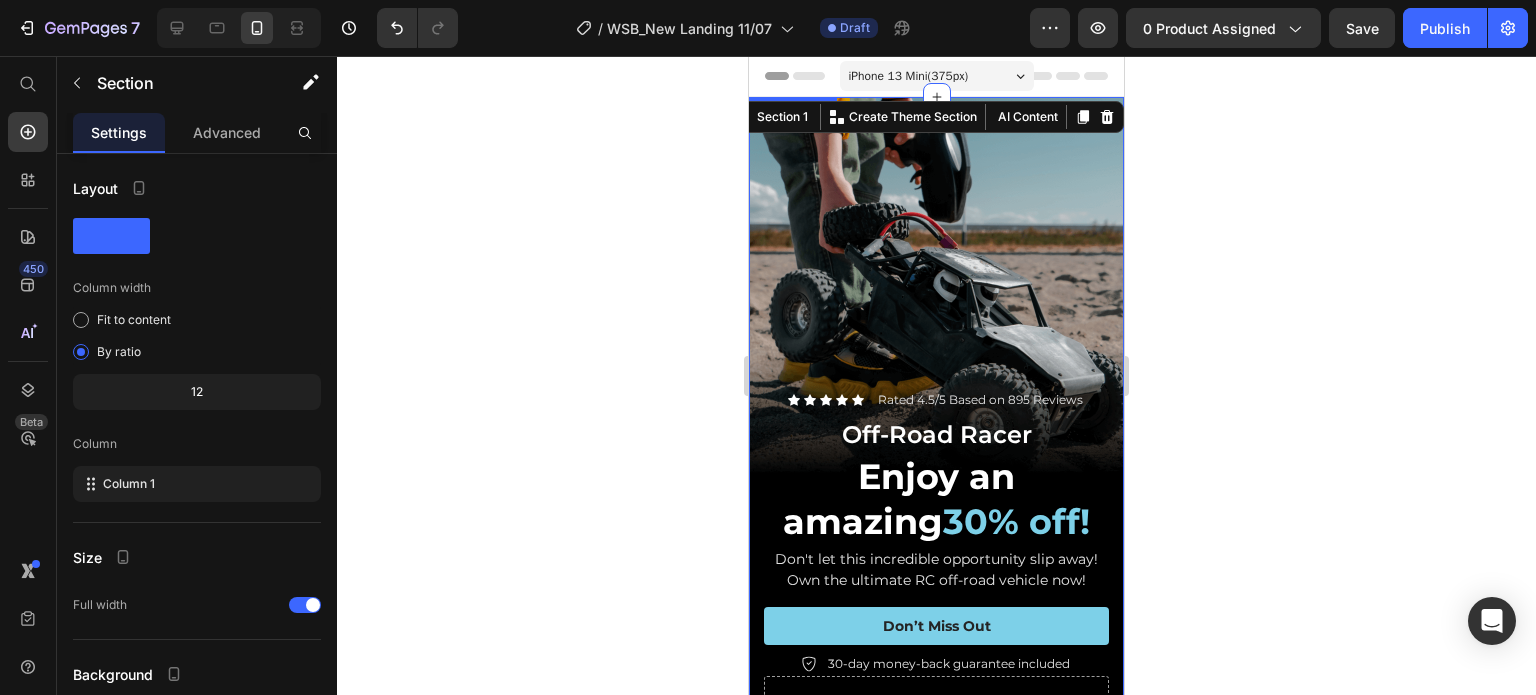 click at bounding box center (936, 430) 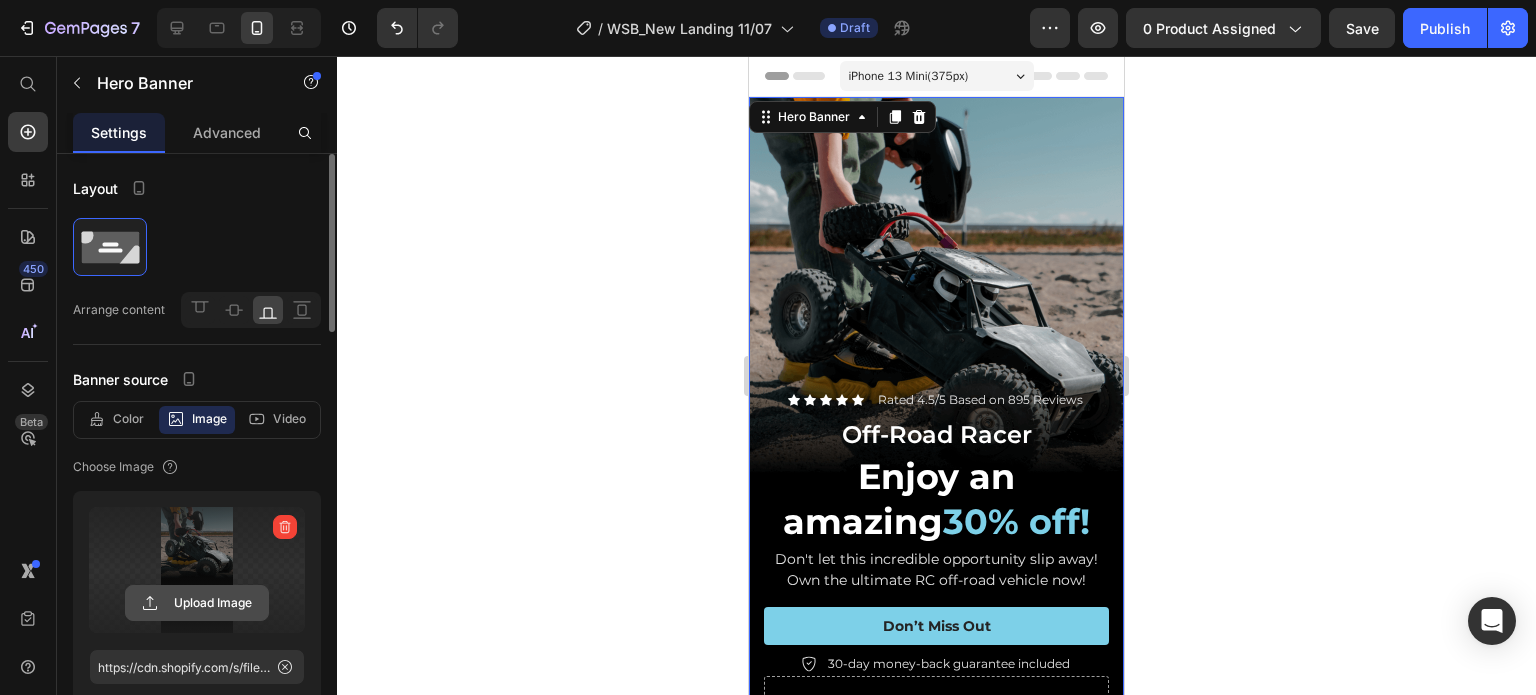 click 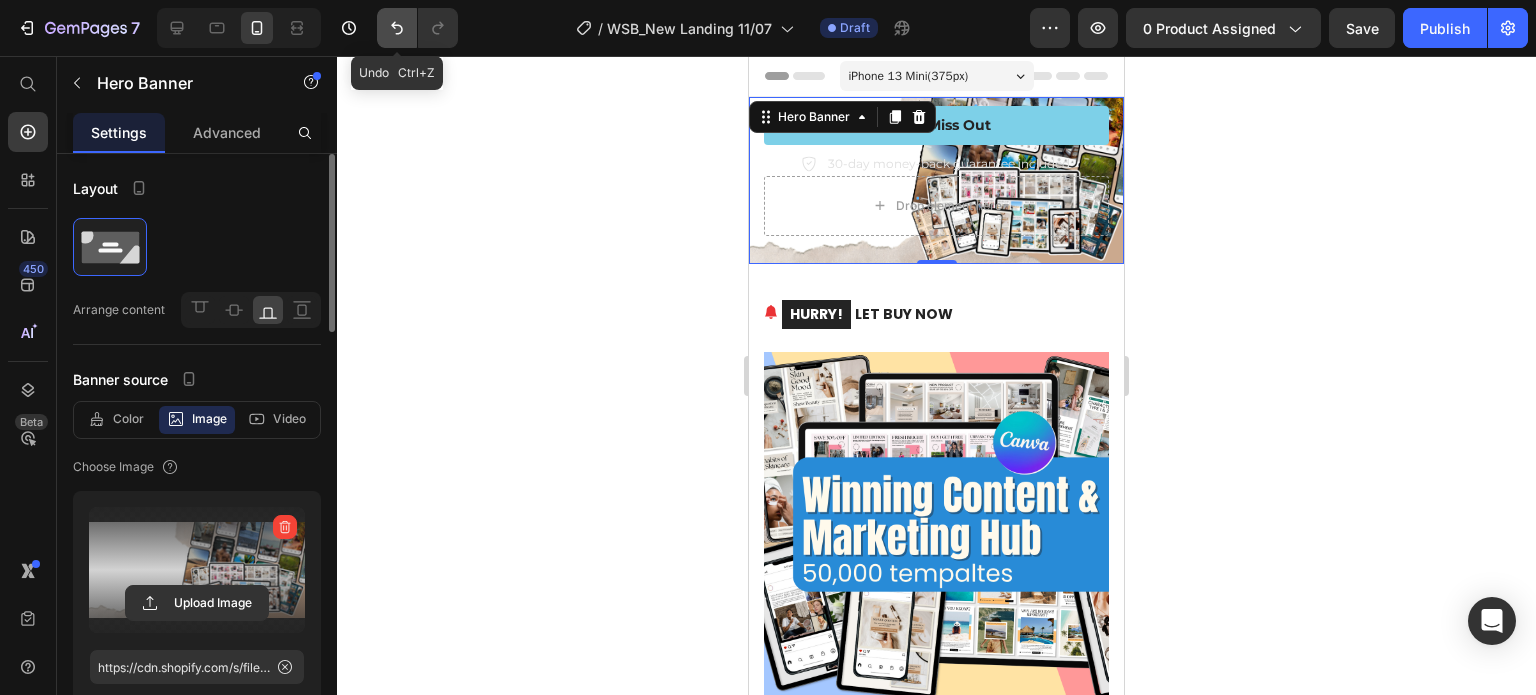 click 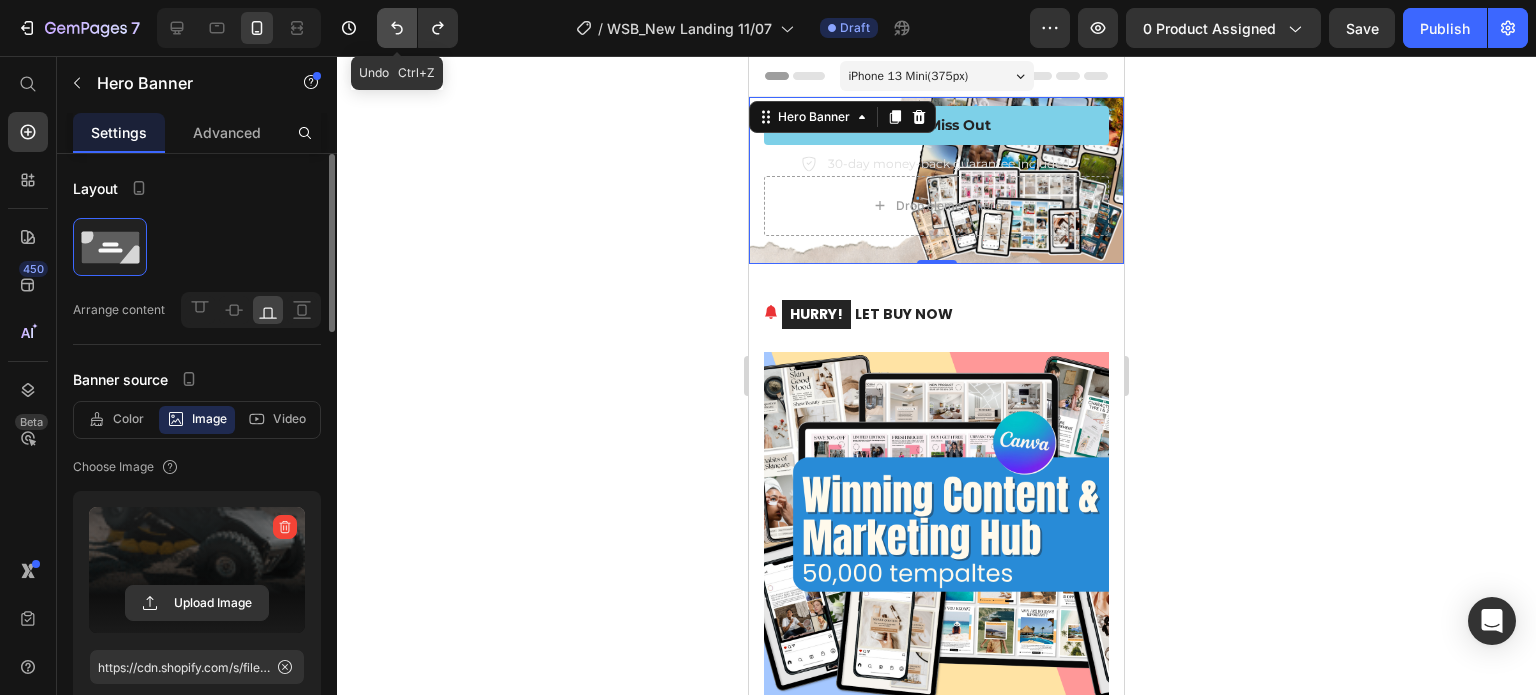 type on "https://cdn.shopify.com/s/files/1/0910/4398/7794/files/gempages_545816355983590259-dc733f21-0e64-4387-9bd0-21d73fd1dd28.png" 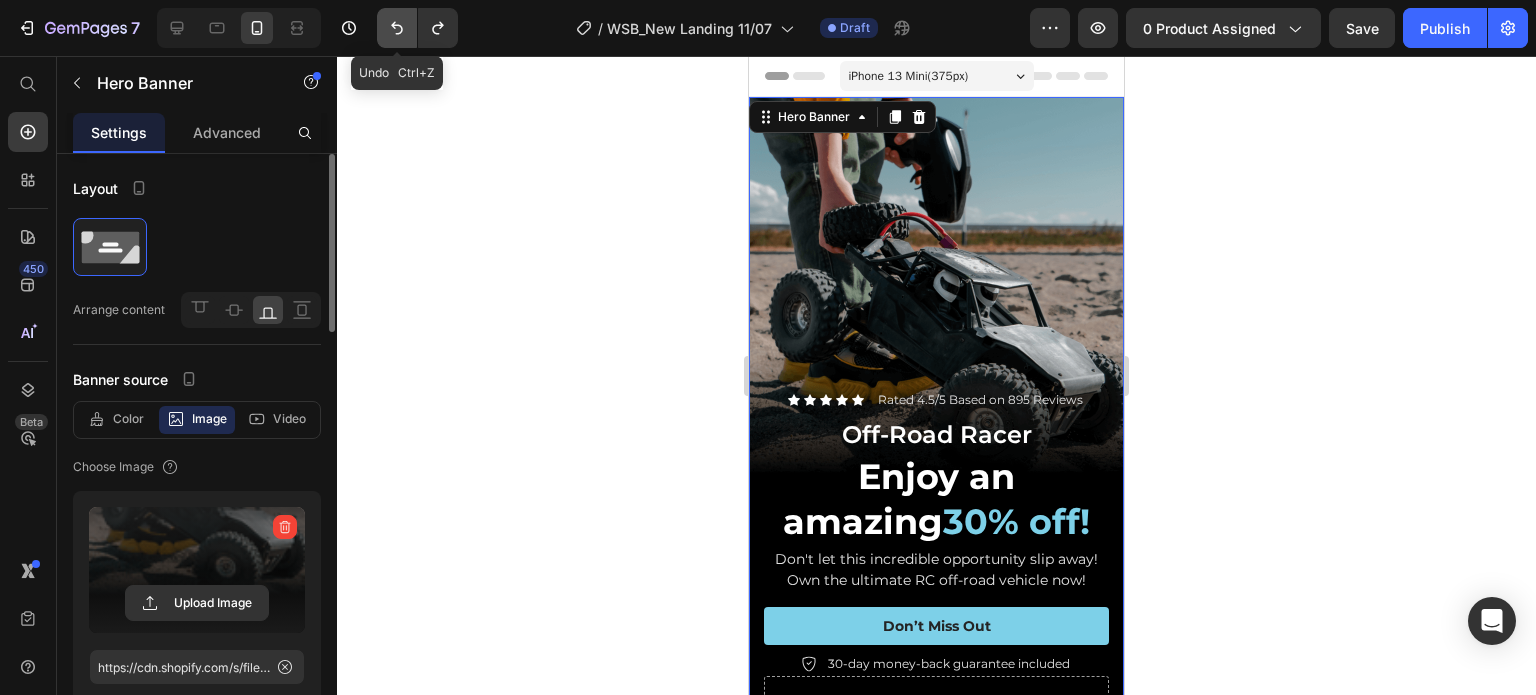 click 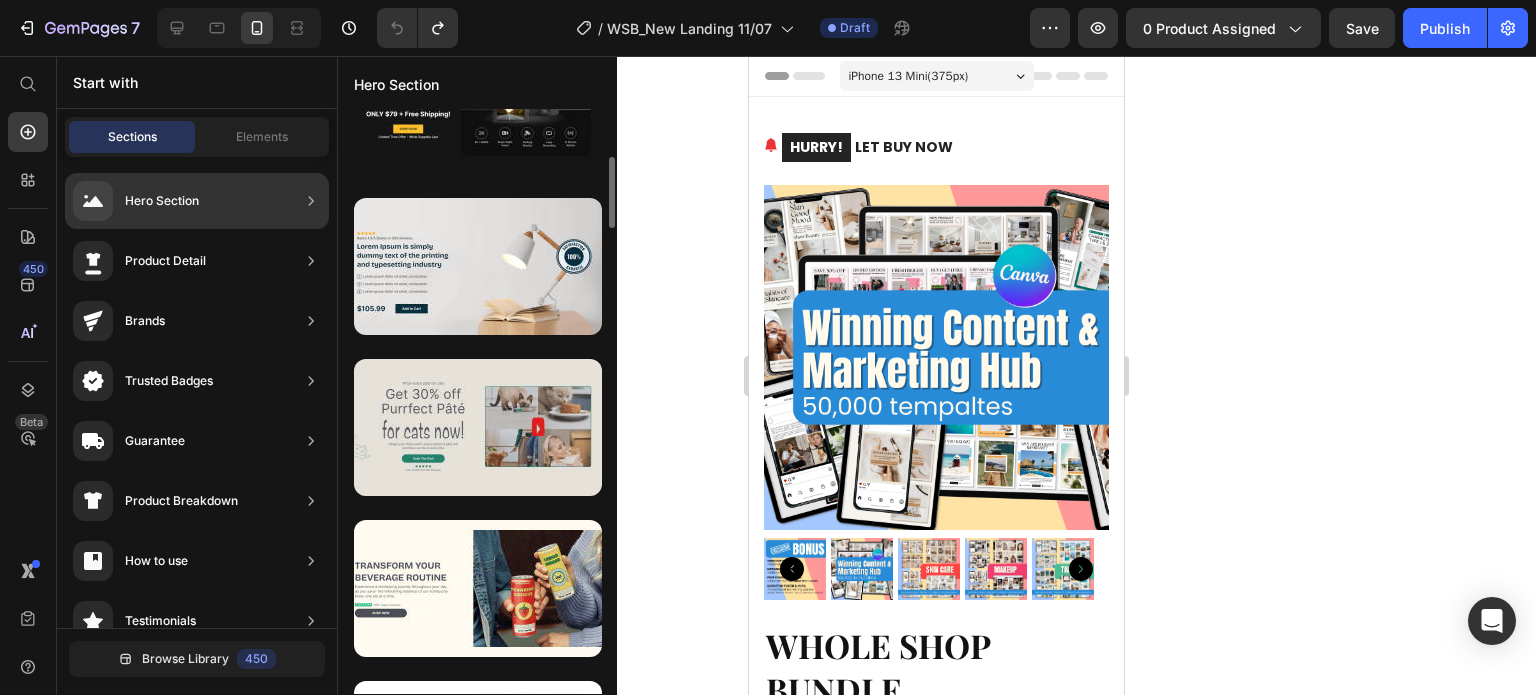 scroll, scrollTop: 500, scrollLeft: 0, axis: vertical 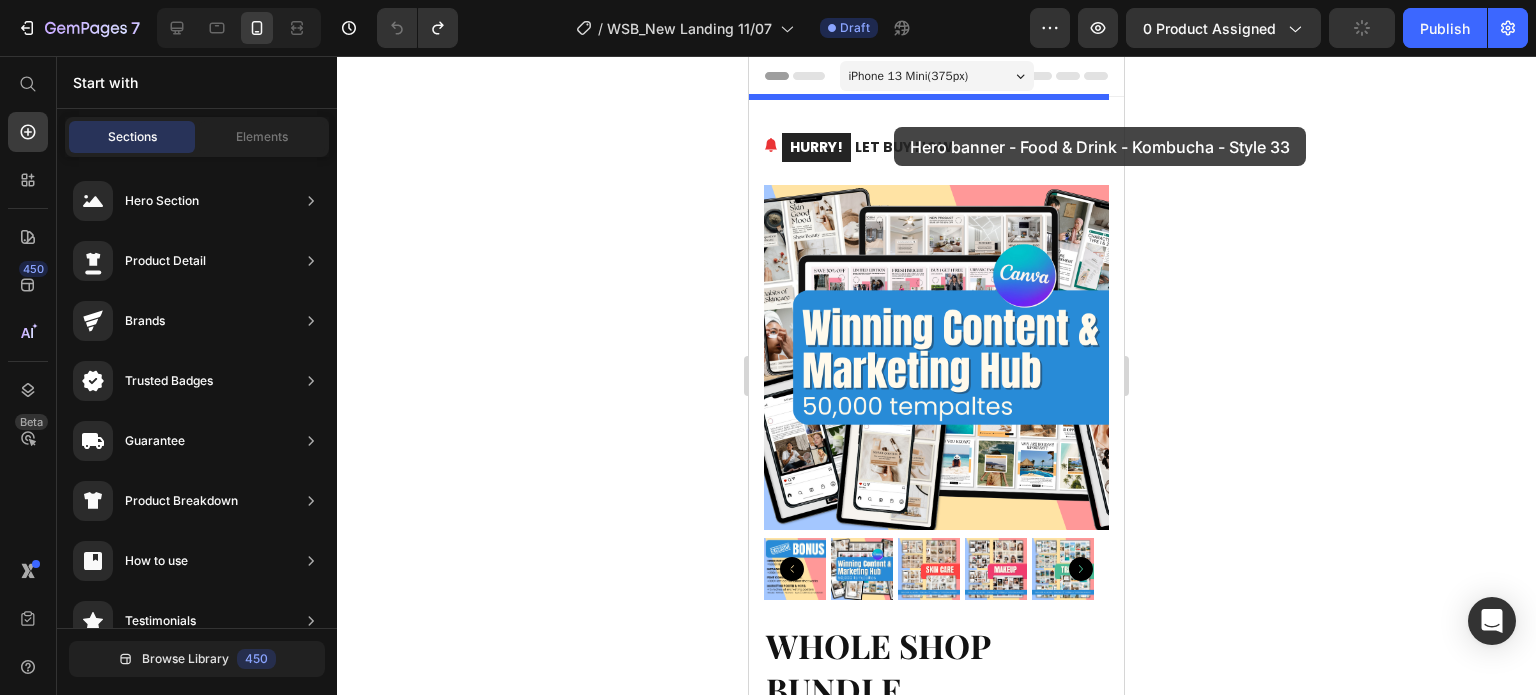 drag, startPoint x: 1247, startPoint y: 552, endPoint x: 894, endPoint y: 127, distance: 552.47986 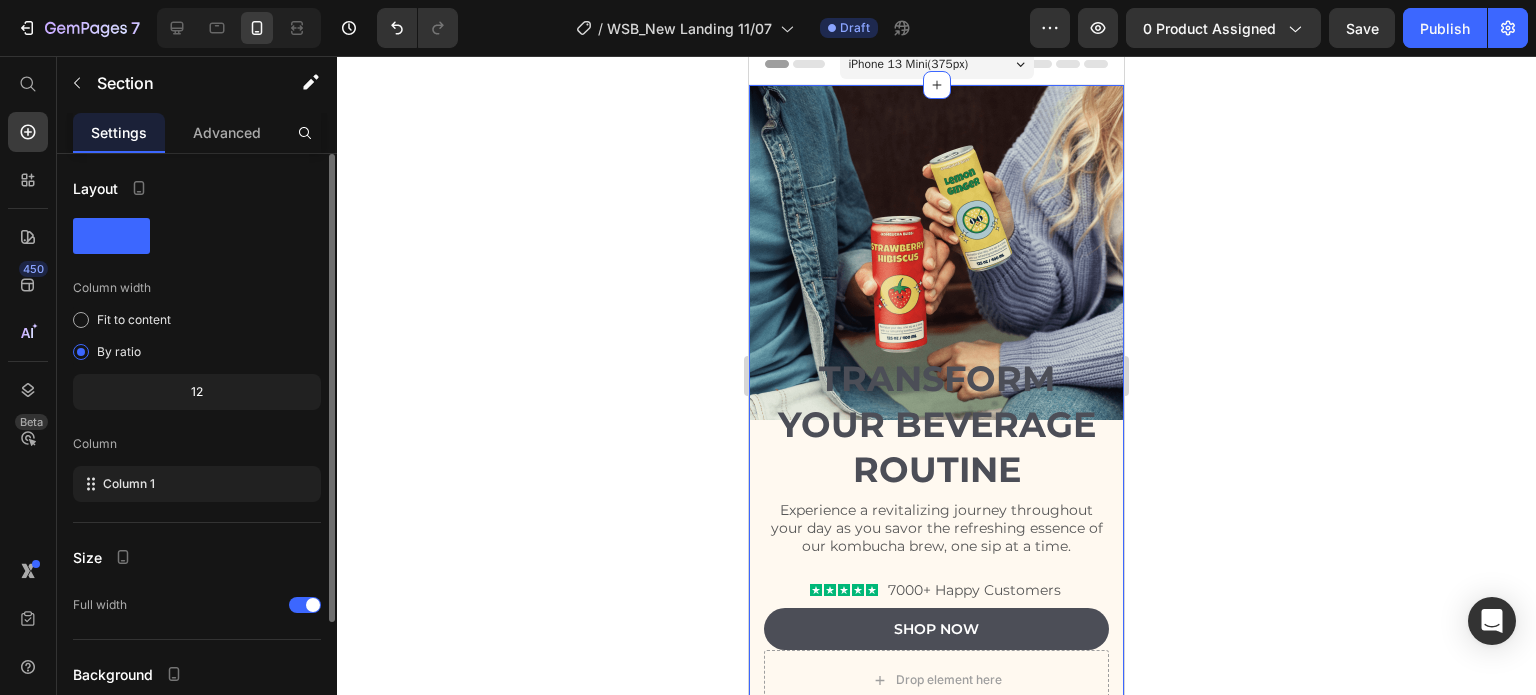 scroll, scrollTop: 0, scrollLeft: 0, axis: both 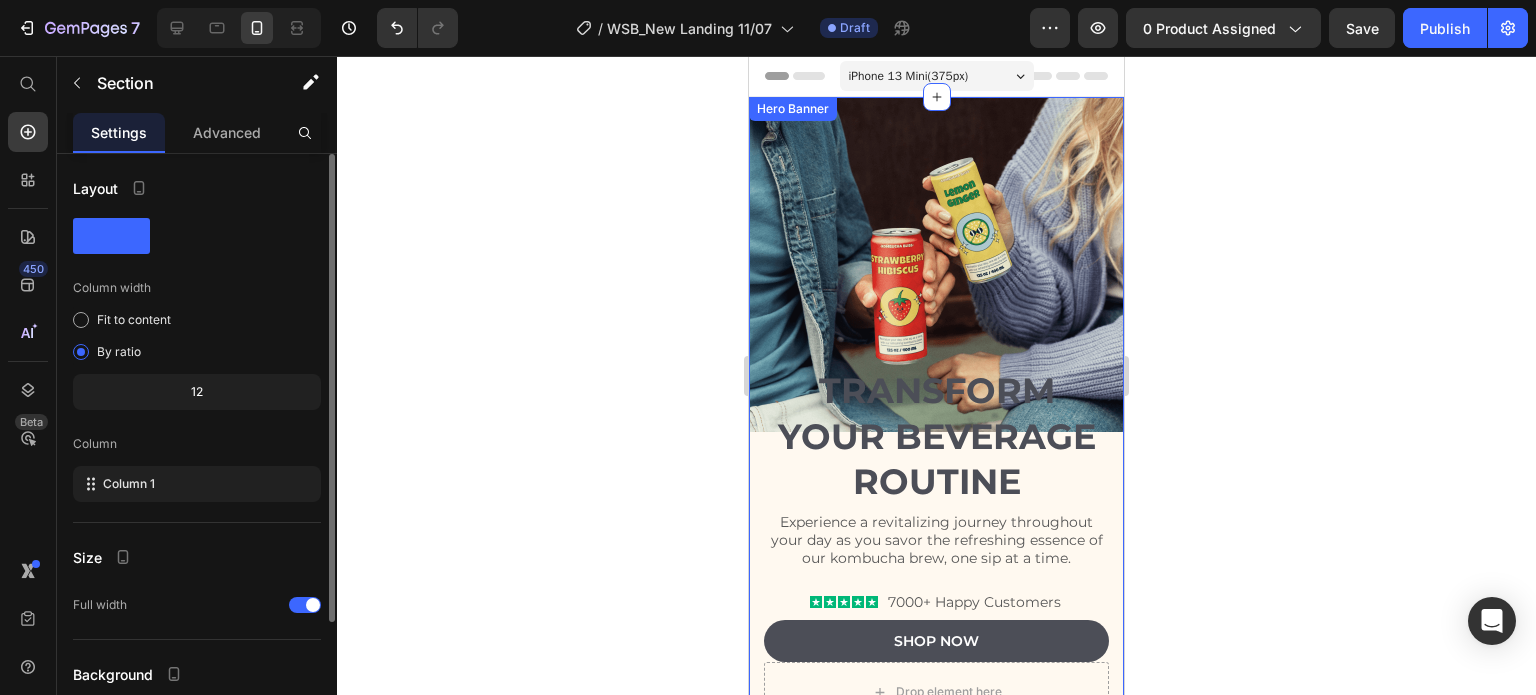 click at bounding box center (936, 441) 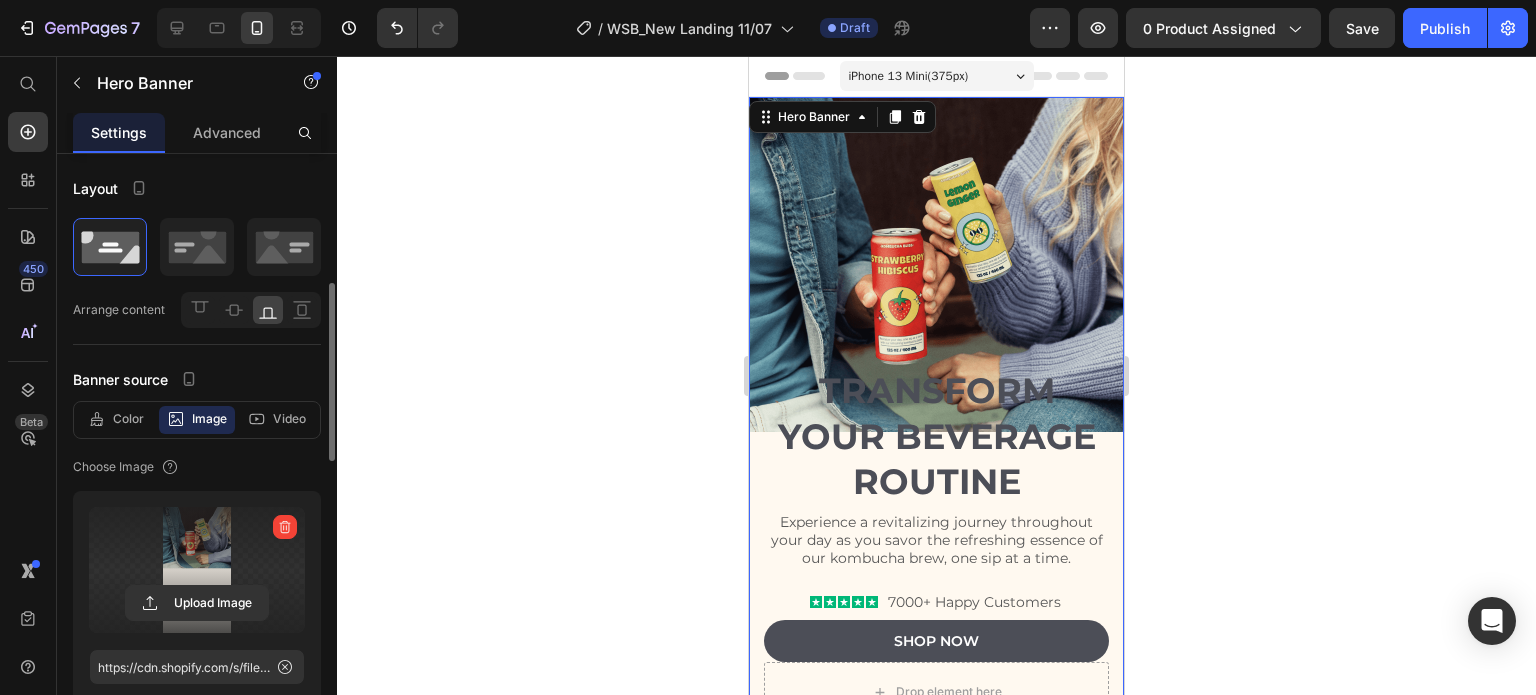 scroll, scrollTop: 100, scrollLeft: 0, axis: vertical 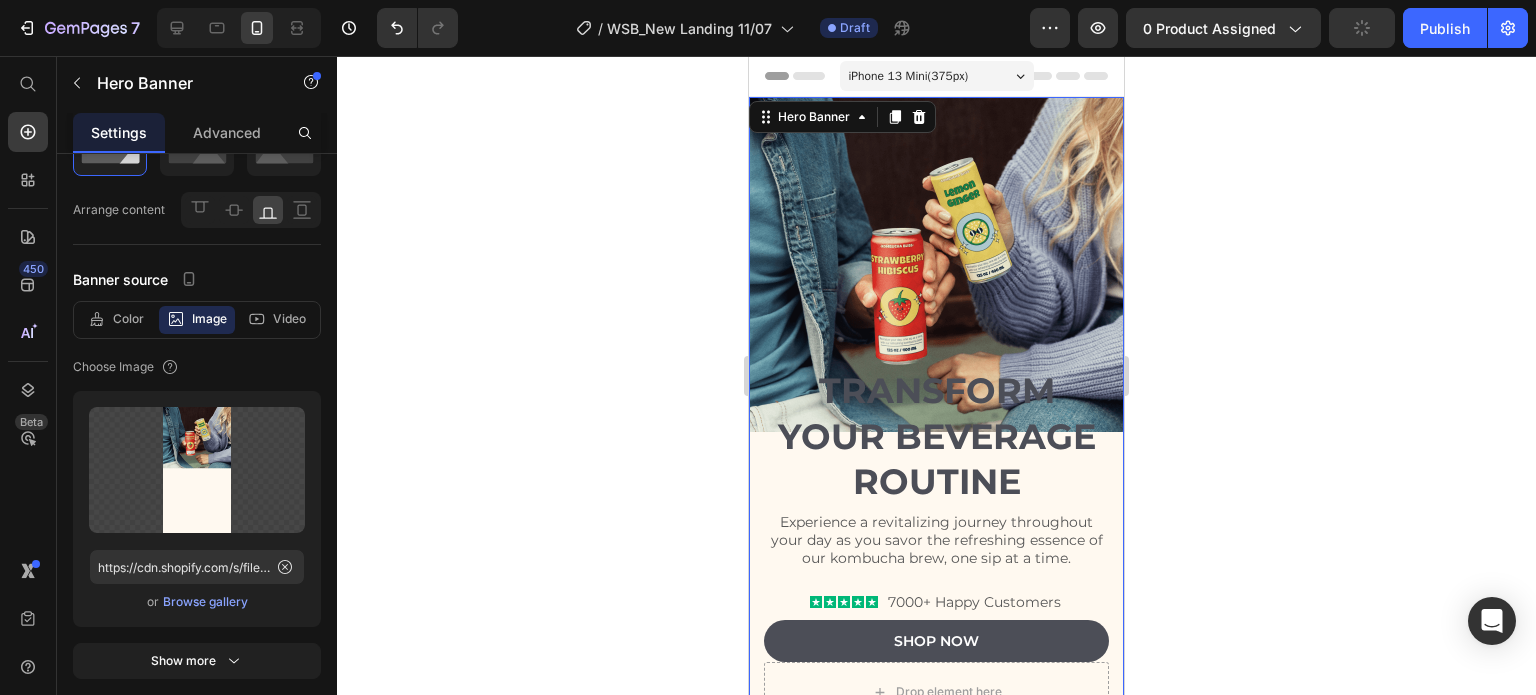 type on "https://cdn.shopify.com/s/files/1/0910/4398/7794/files/gempages_545816355983590259-72b52b9d-ffe9-4078-b0b8-2c2495f10fd1.png" 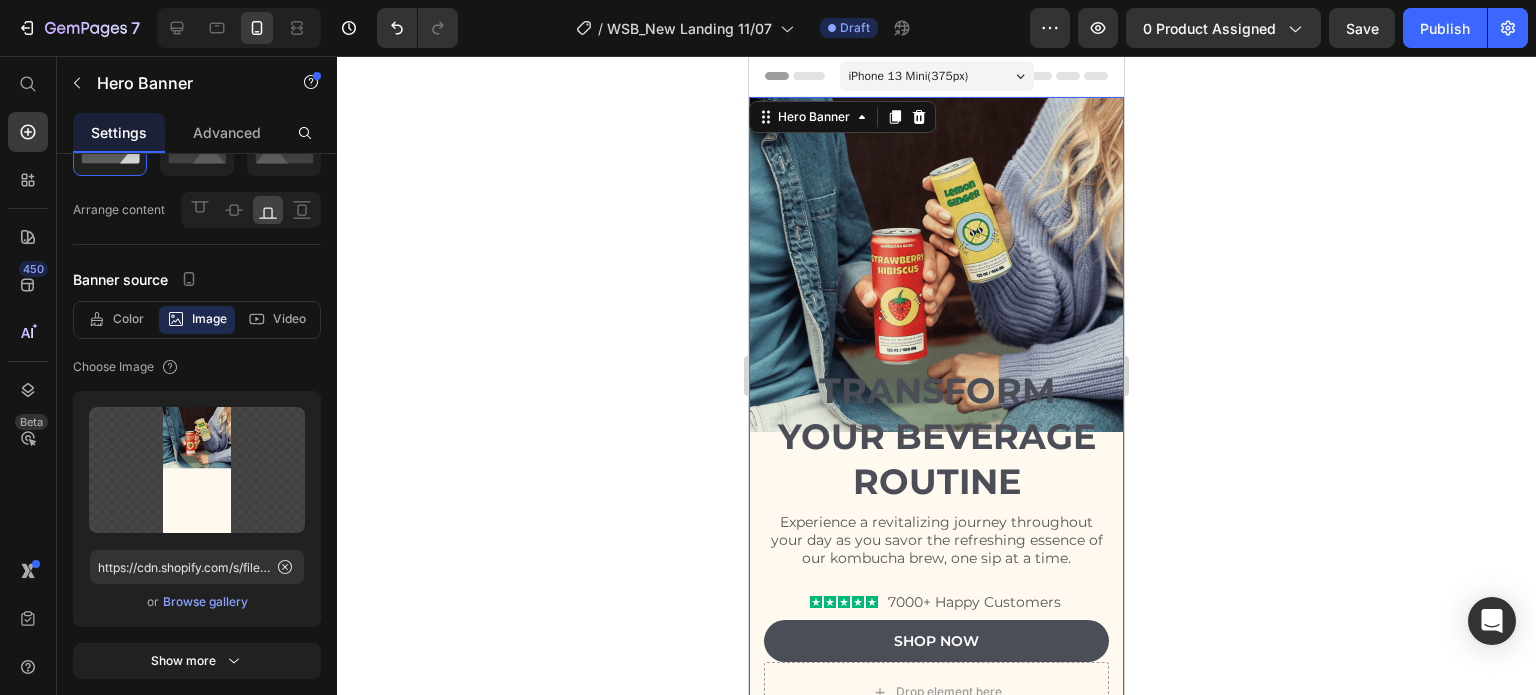 click 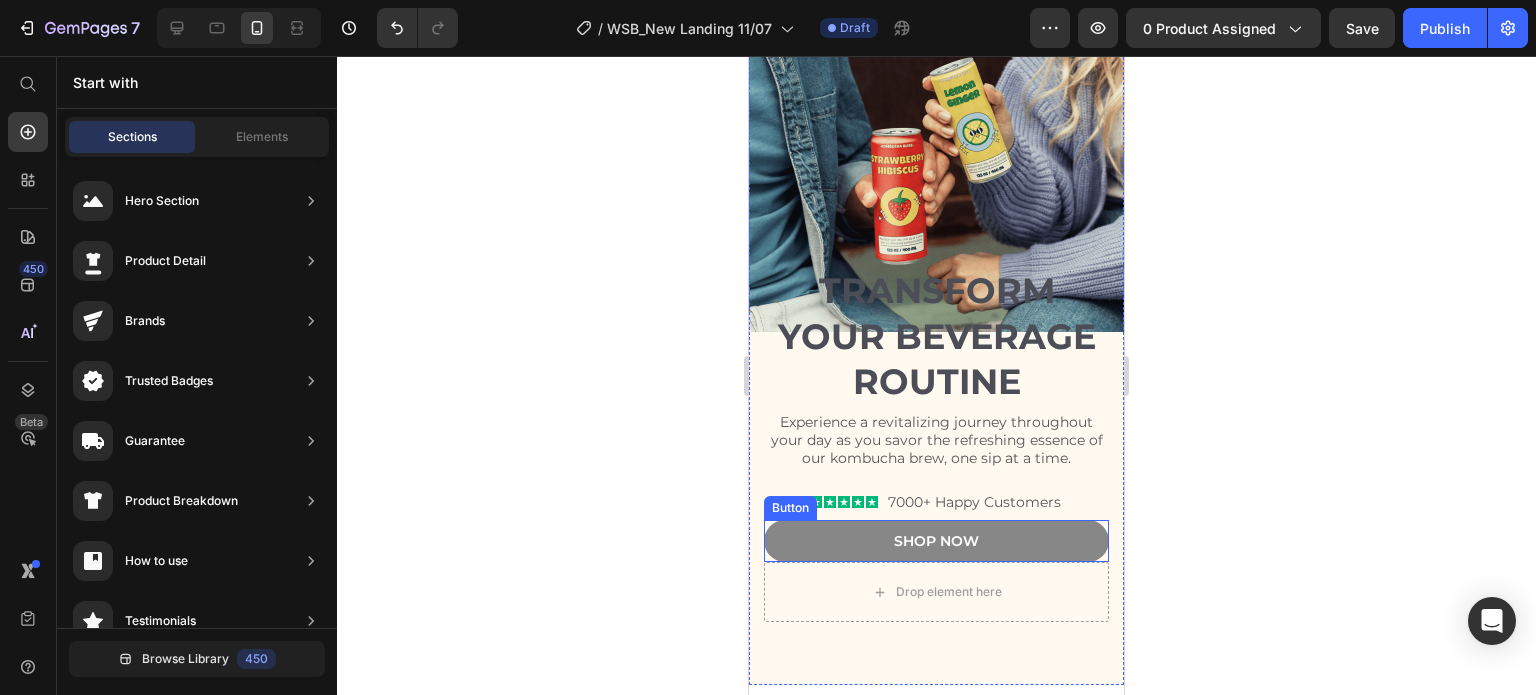 scroll, scrollTop: 0, scrollLeft: 0, axis: both 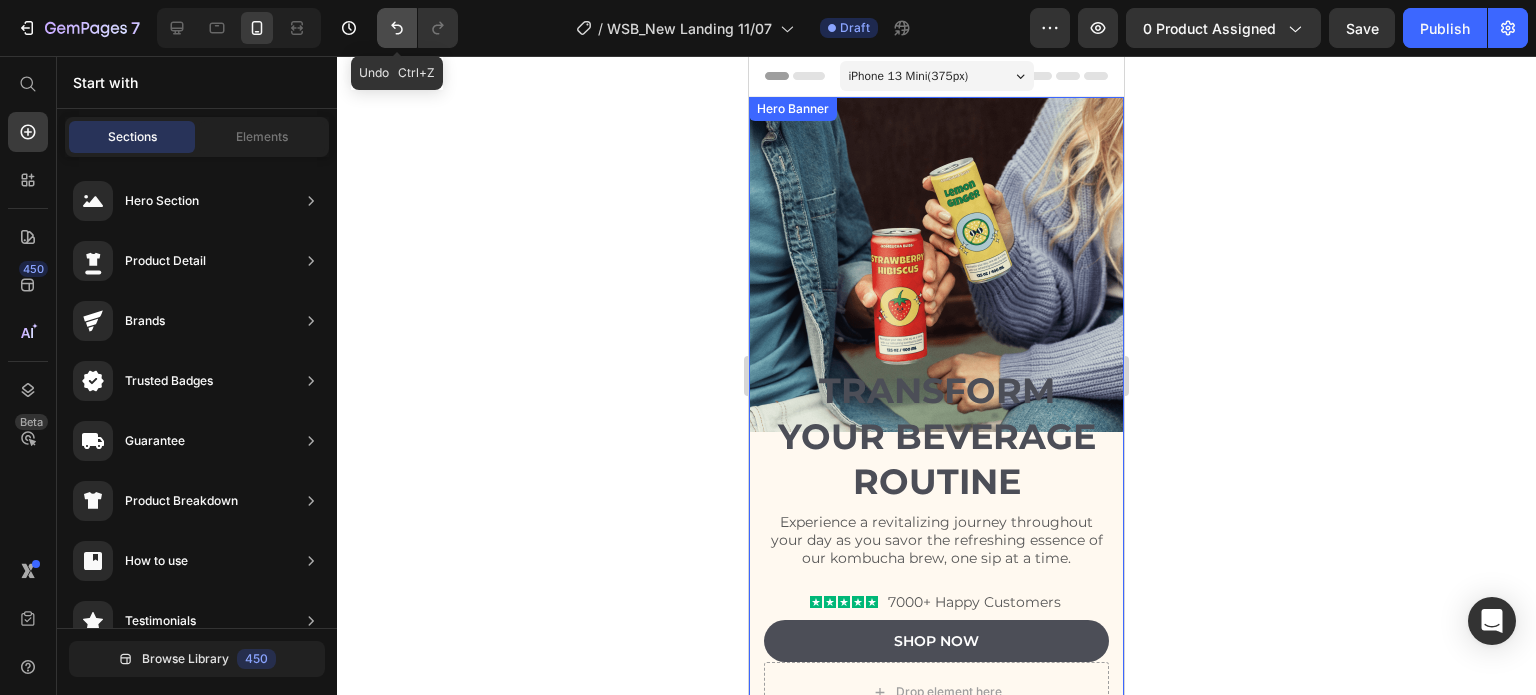 click 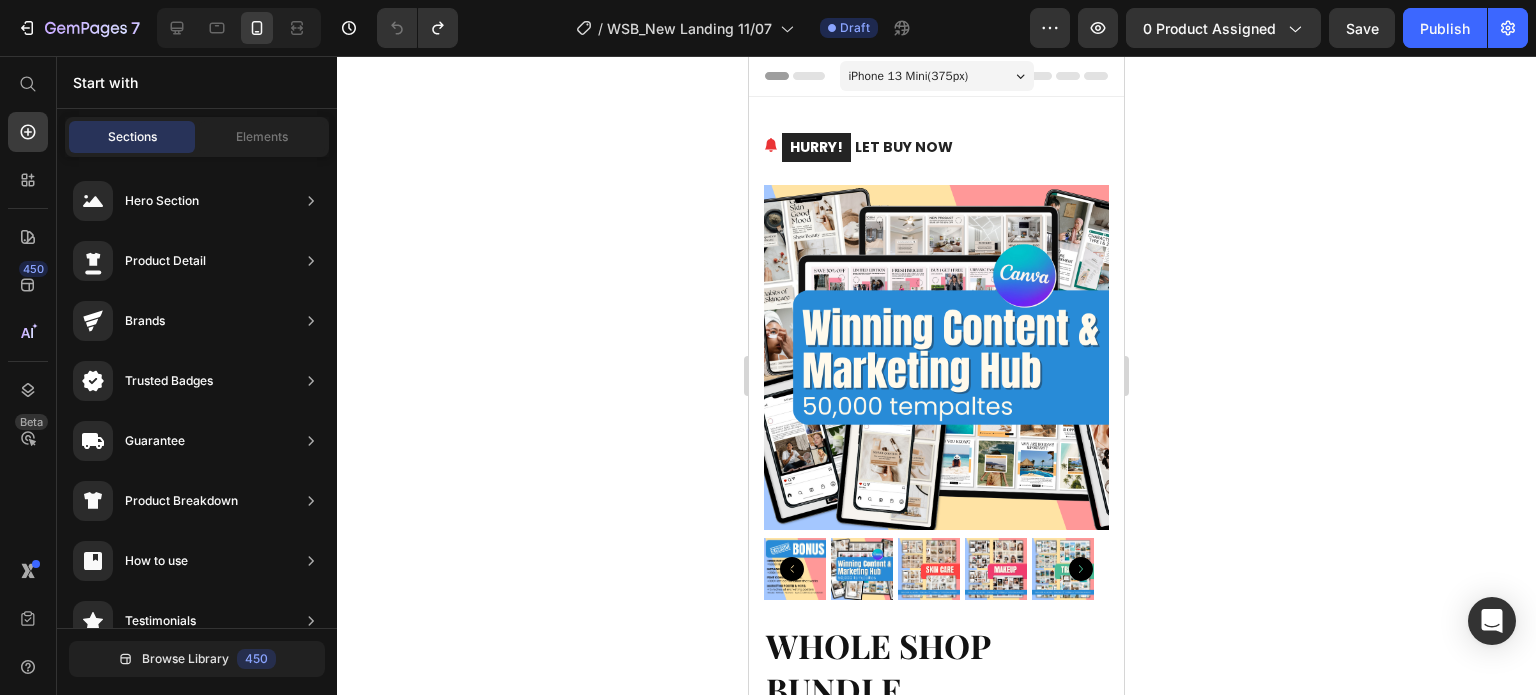 click 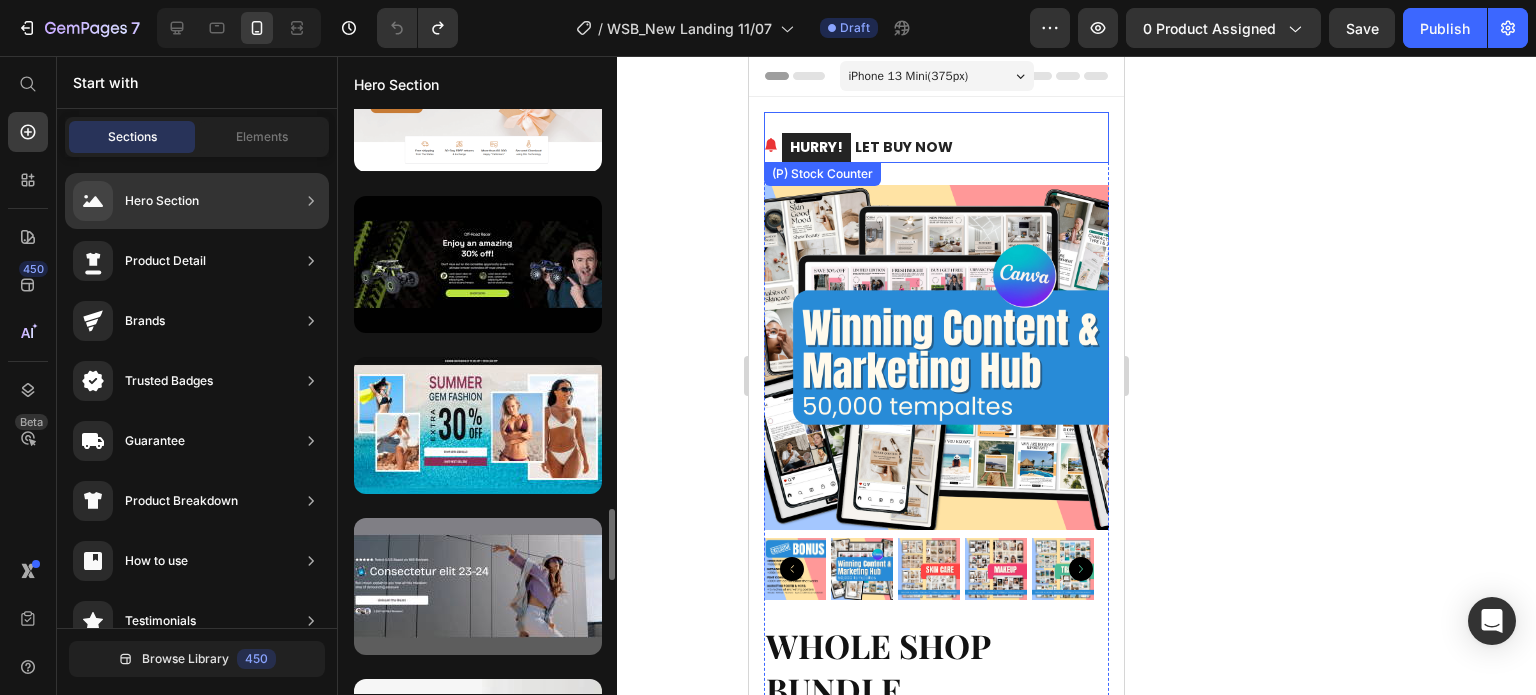 scroll, scrollTop: 3100, scrollLeft: 0, axis: vertical 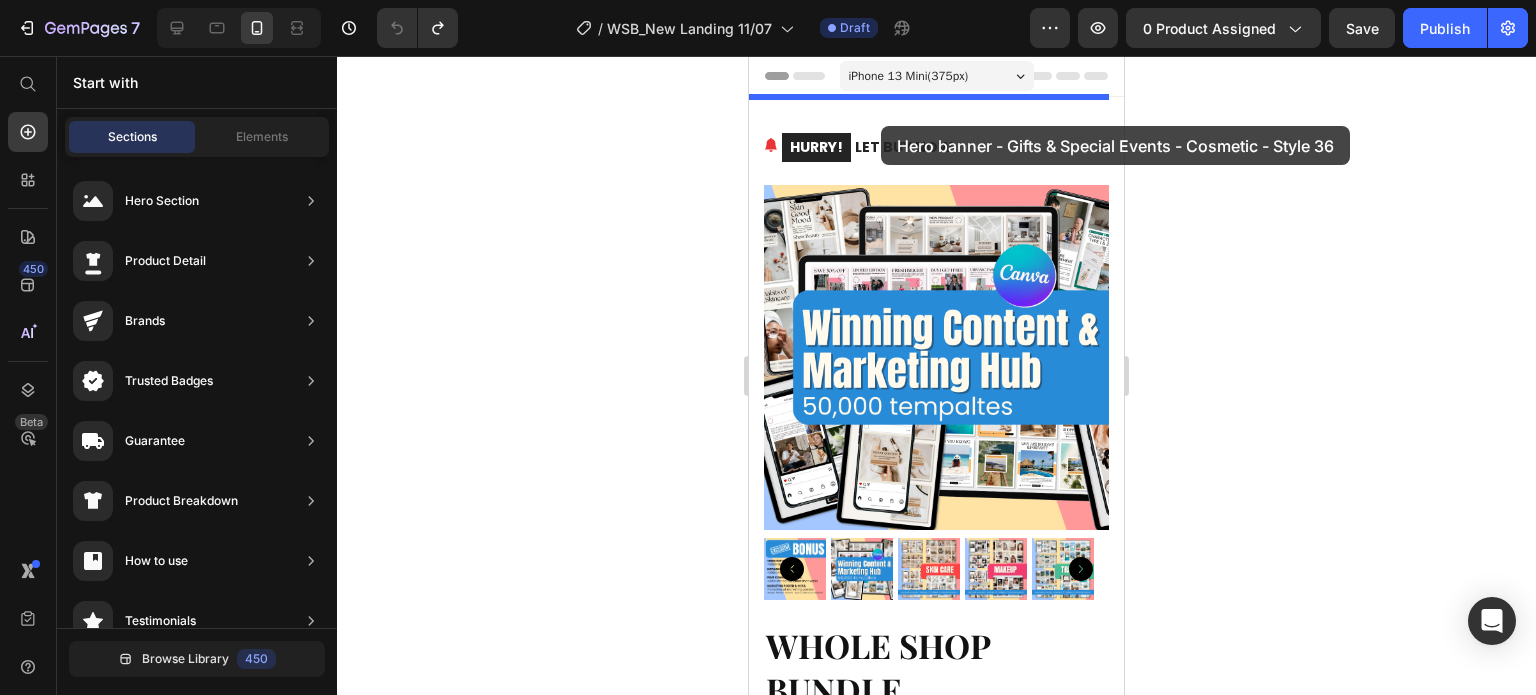 drag, startPoint x: 1241, startPoint y: 367, endPoint x: 881, endPoint y: 126, distance: 433.22165 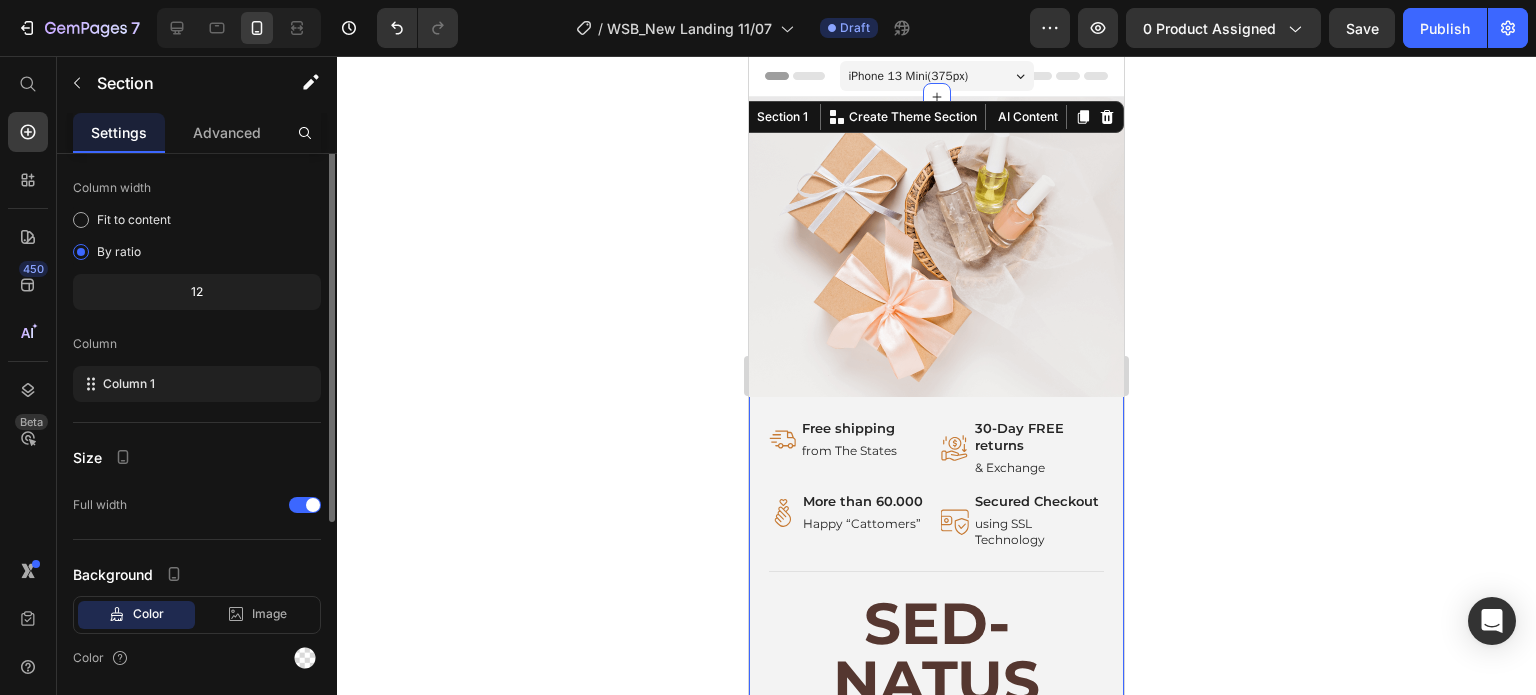 scroll, scrollTop: 0, scrollLeft: 0, axis: both 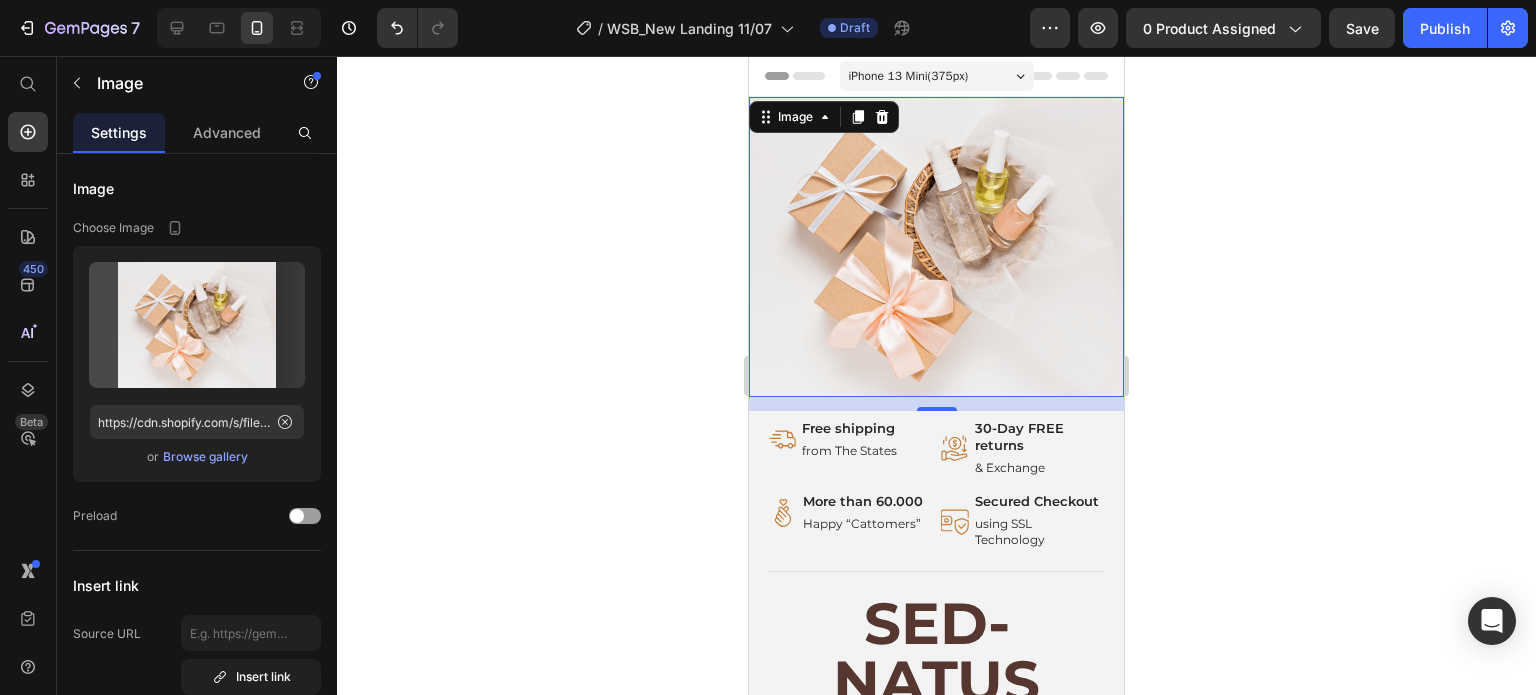 click at bounding box center [936, 247] 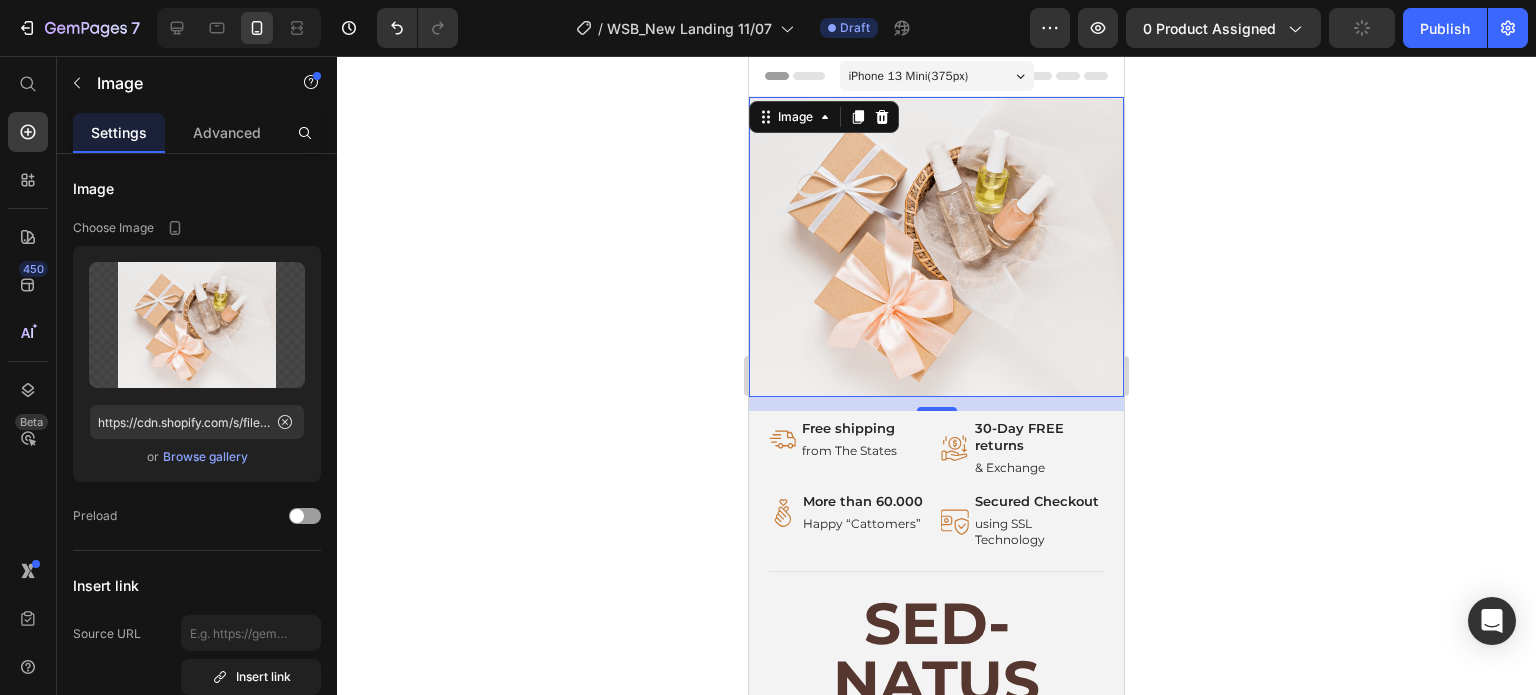 click 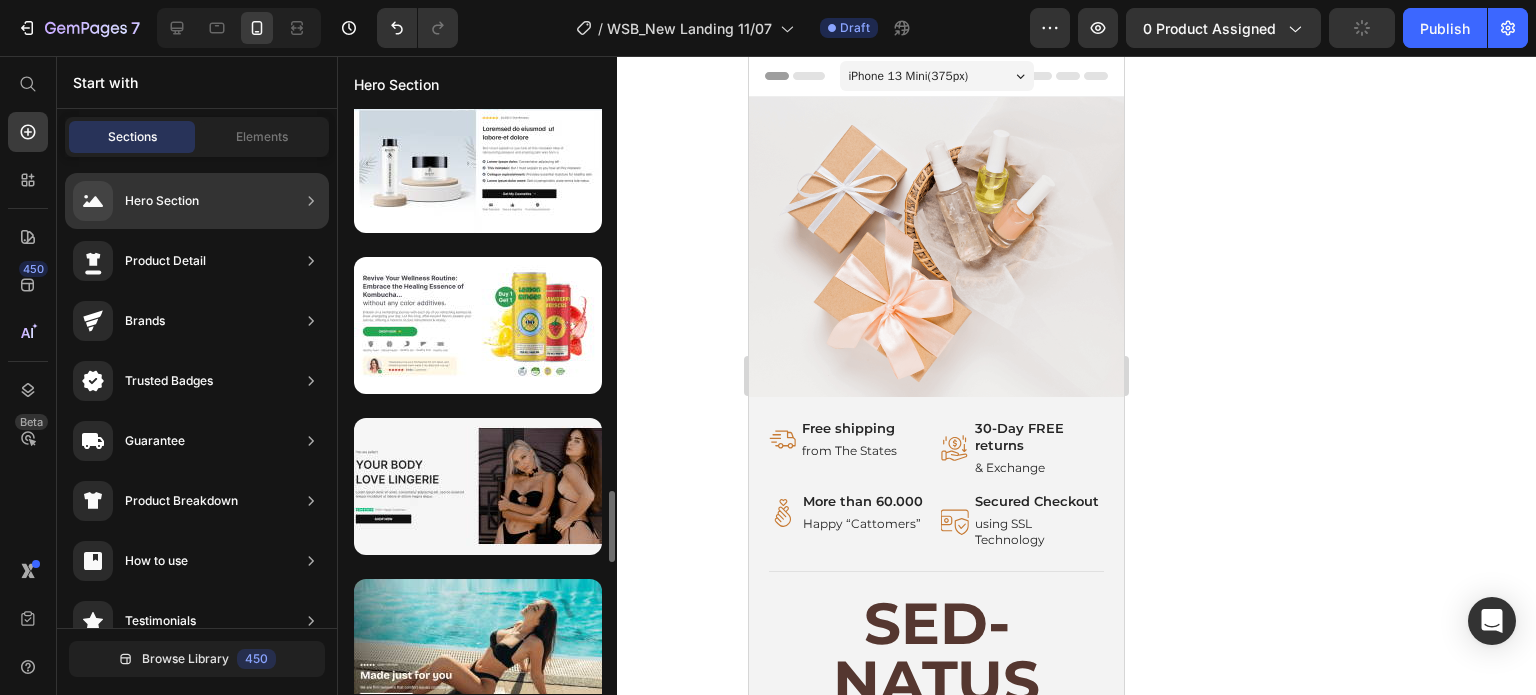 scroll, scrollTop: 1507, scrollLeft: 0, axis: vertical 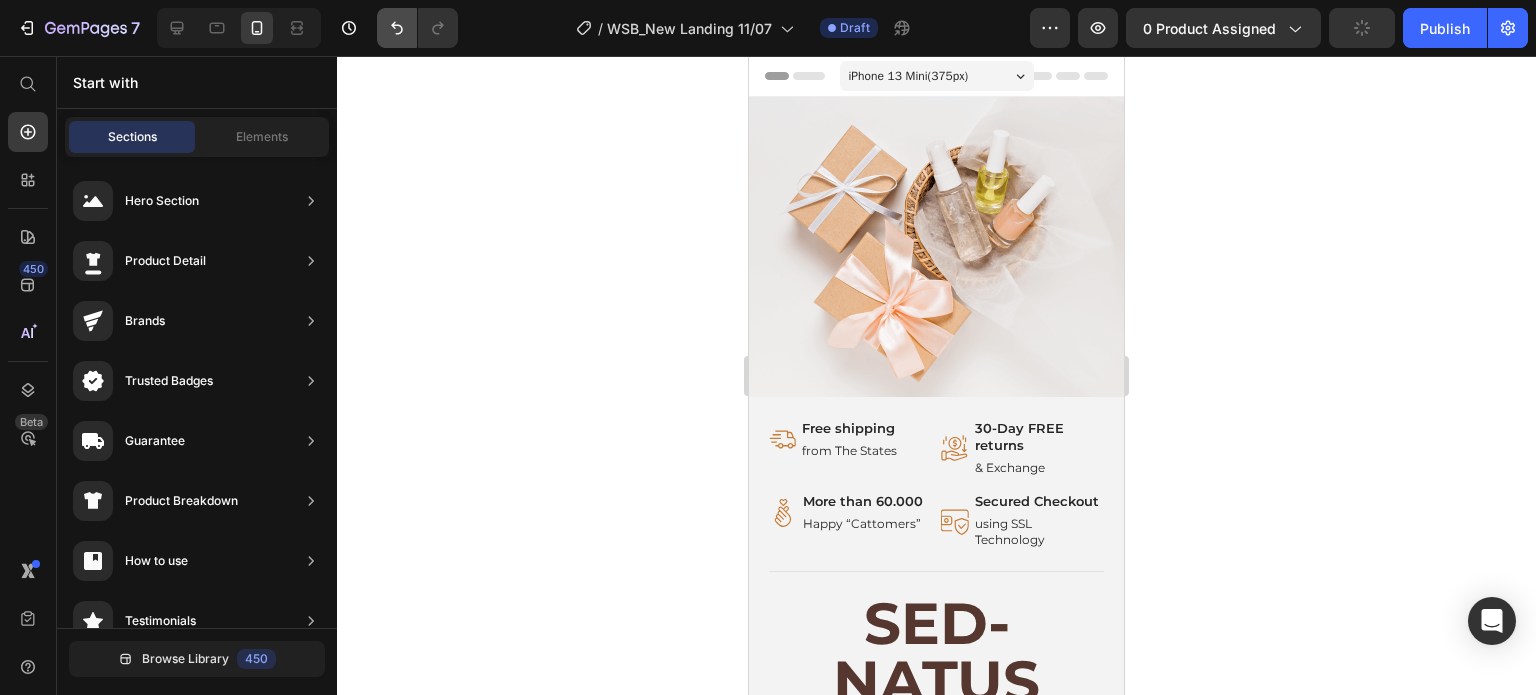 click 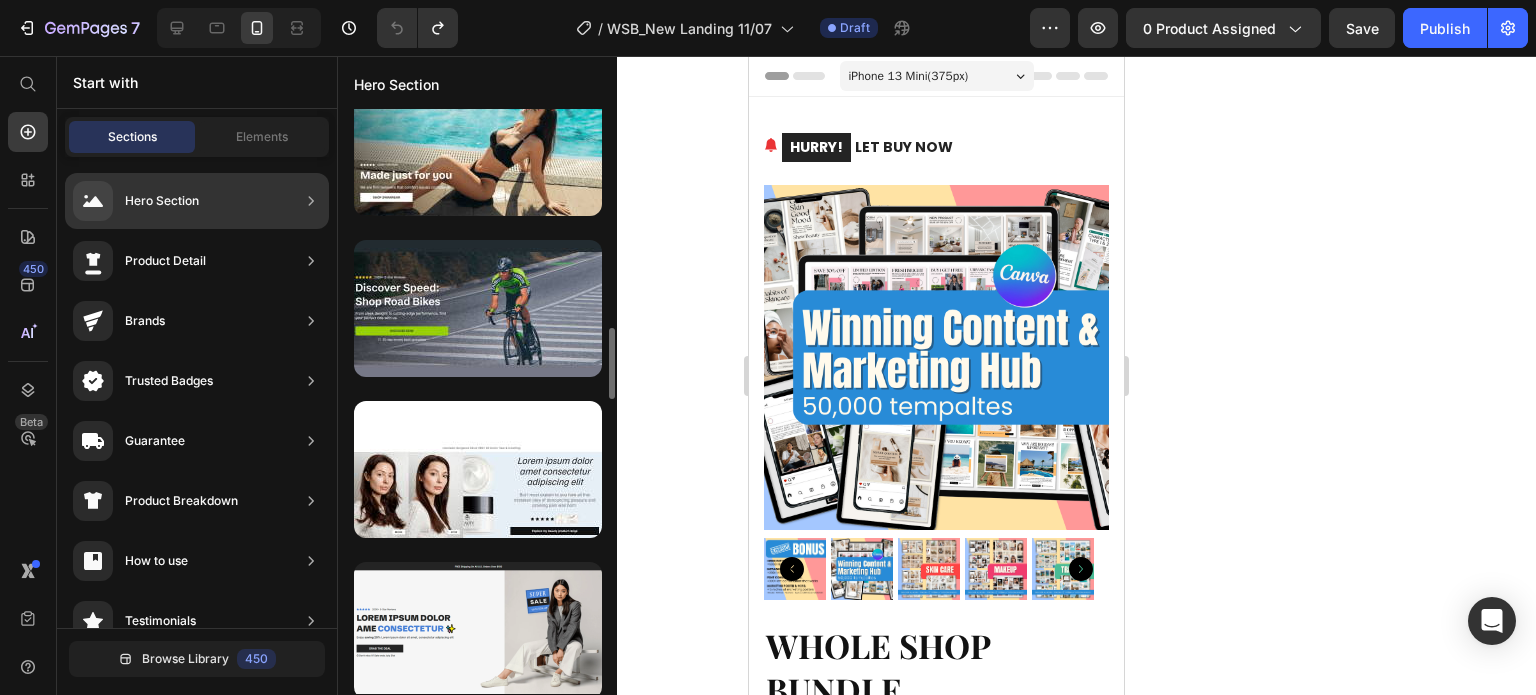 scroll, scrollTop: 2007, scrollLeft: 0, axis: vertical 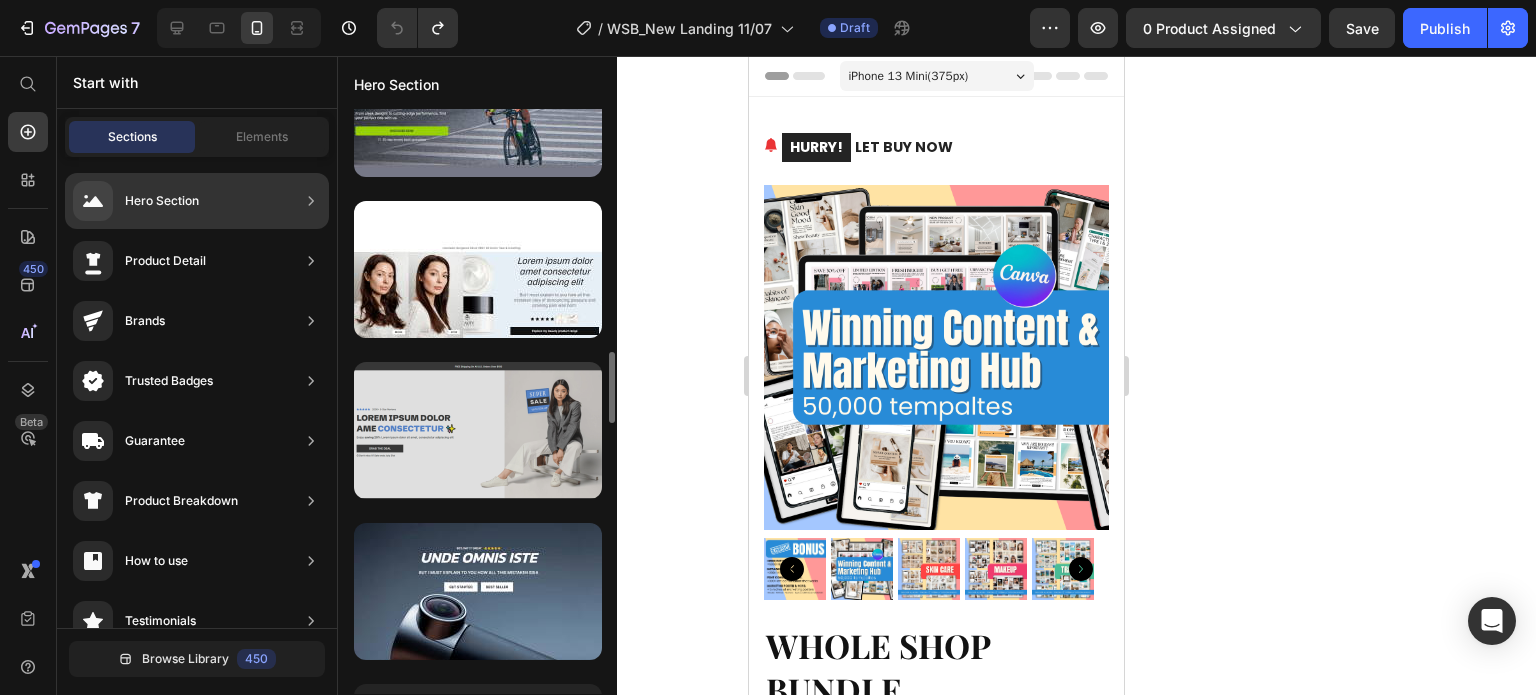 click at bounding box center [478, 430] 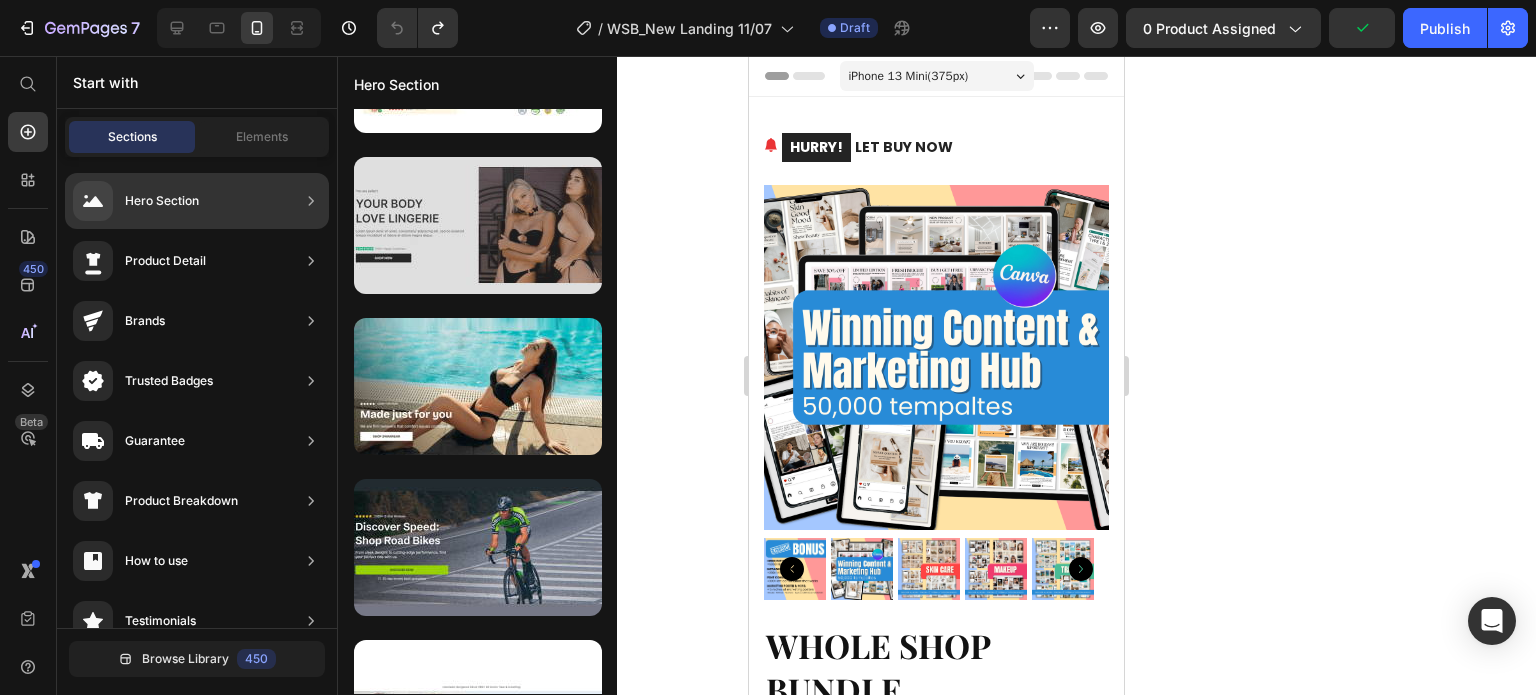 scroll, scrollTop: 1968, scrollLeft: 0, axis: vertical 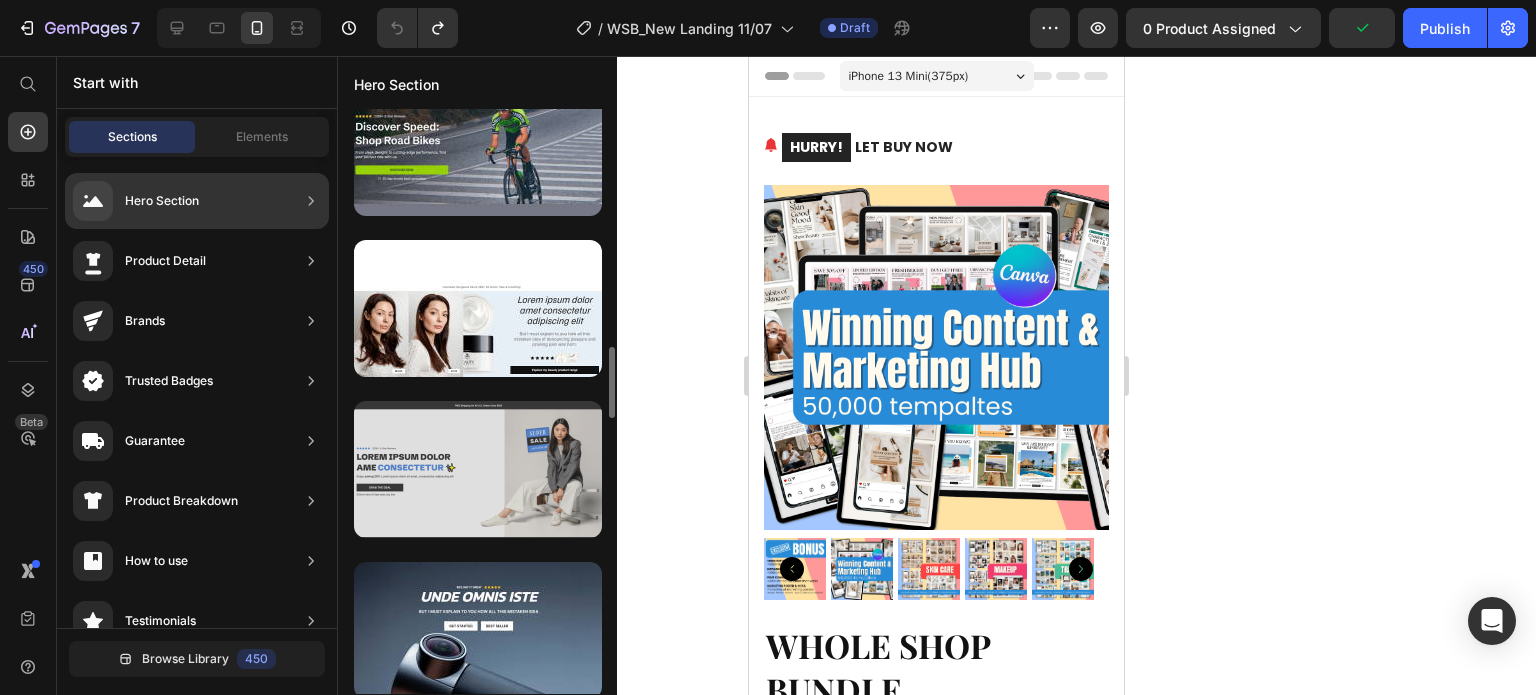 click at bounding box center [478, 469] 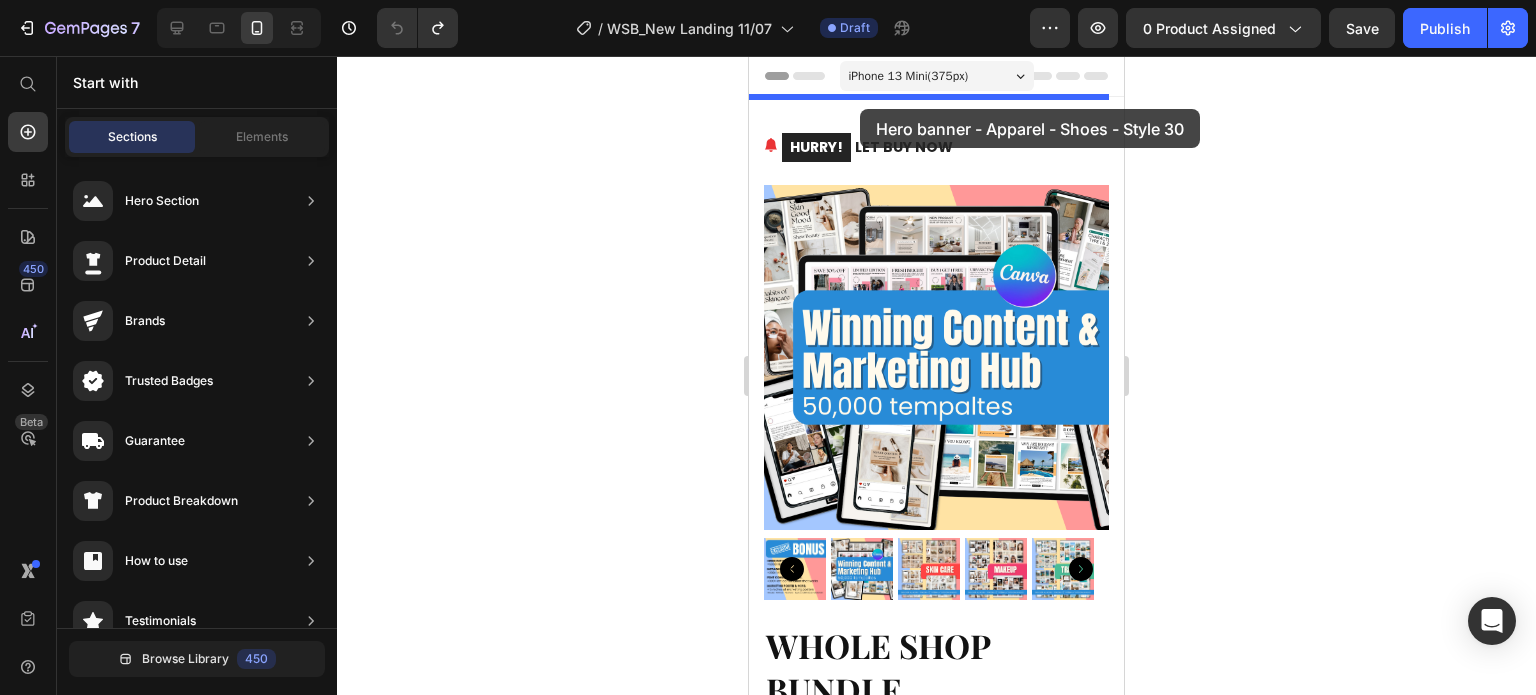 drag, startPoint x: 1221, startPoint y: 553, endPoint x: 863, endPoint y: 104, distance: 574.2517 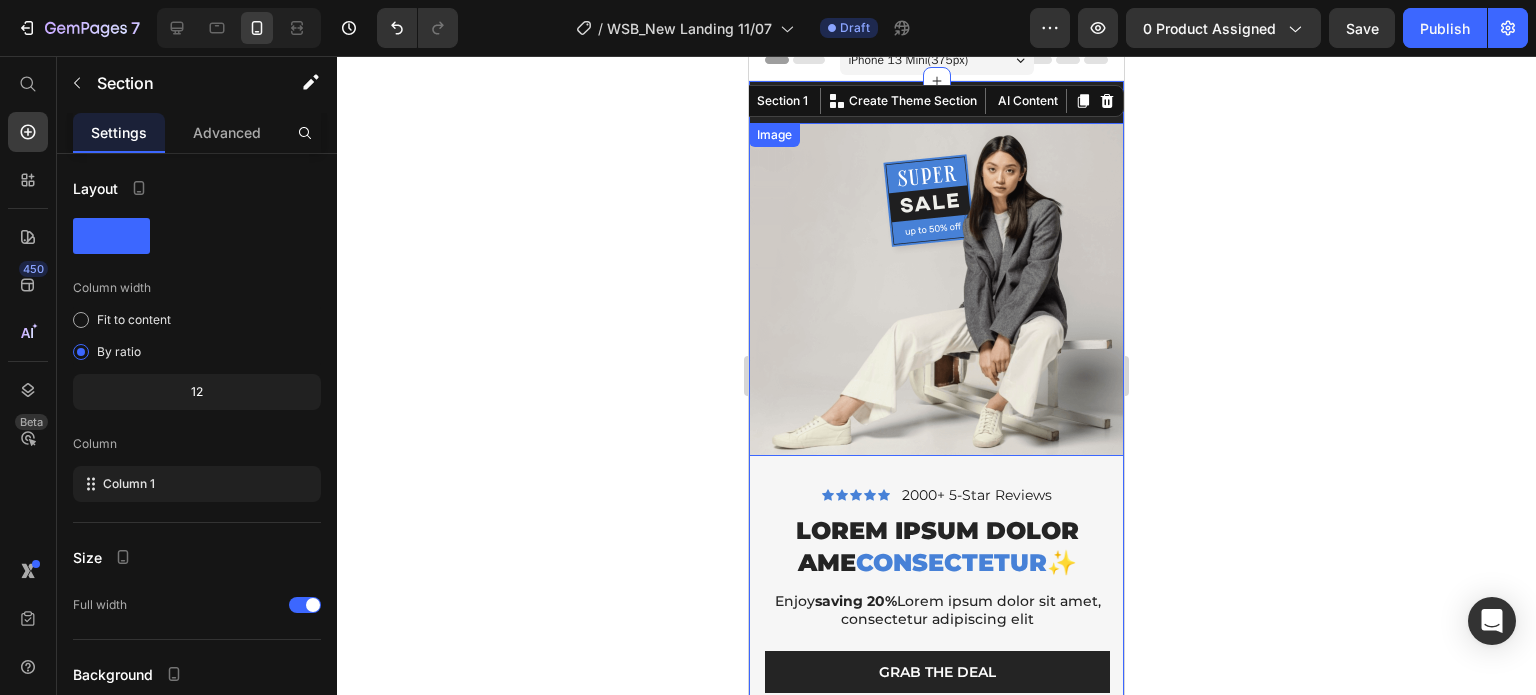 scroll, scrollTop: 0, scrollLeft: 0, axis: both 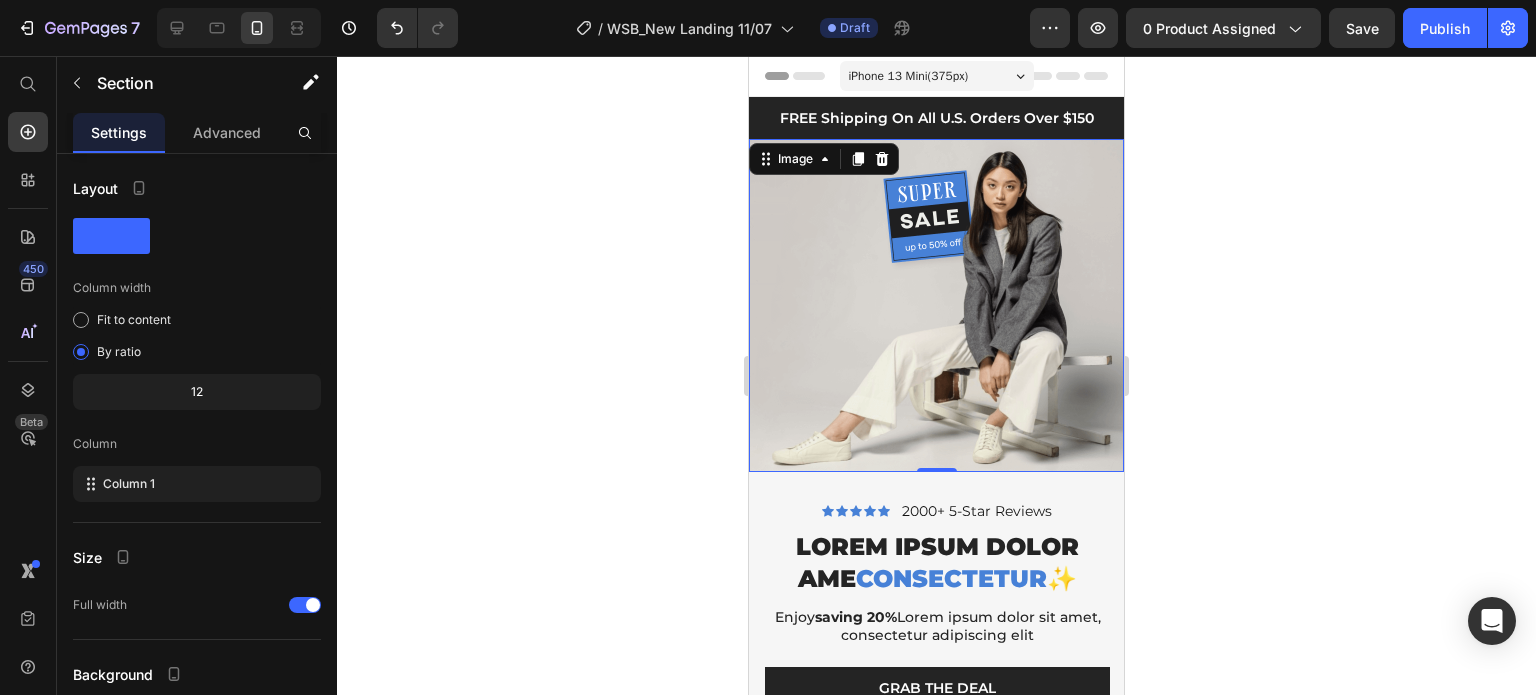 click at bounding box center [936, 305] 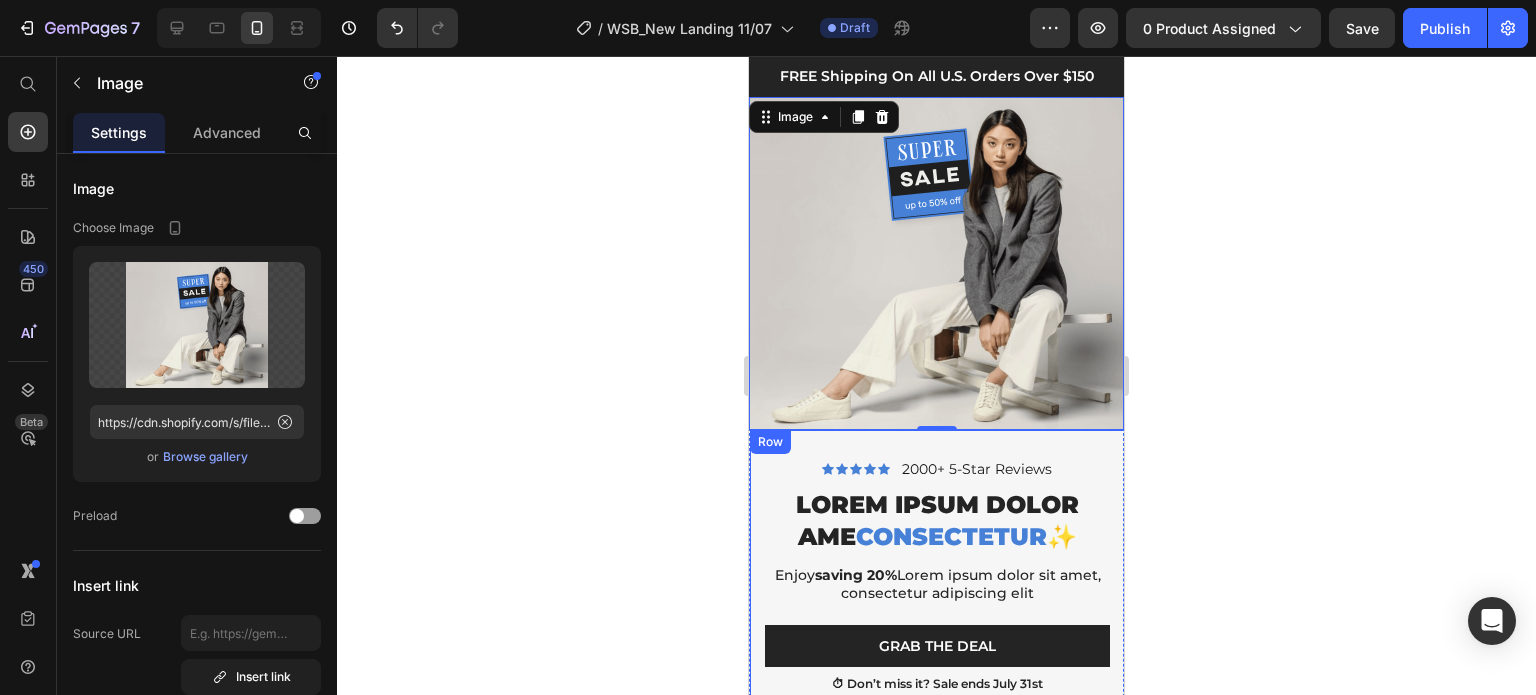 scroll, scrollTop: 0, scrollLeft: 0, axis: both 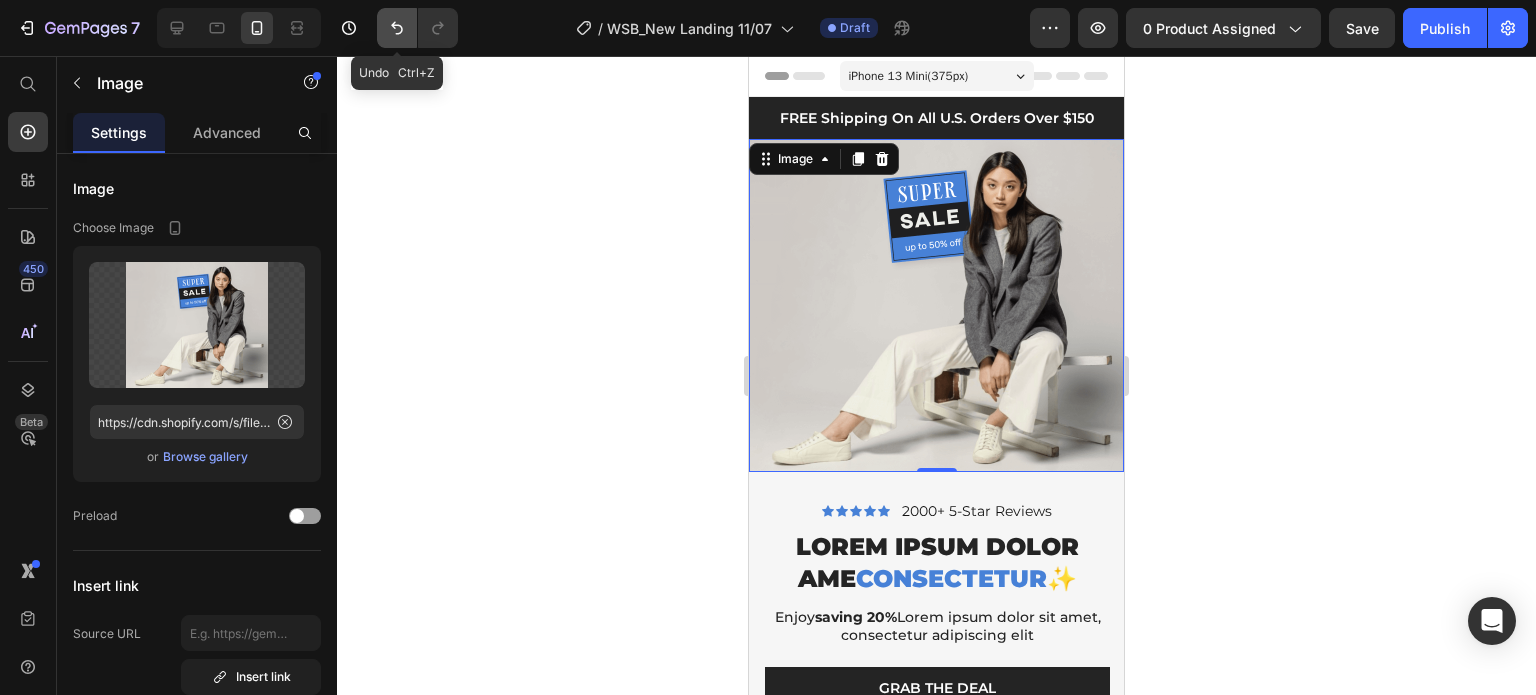 click 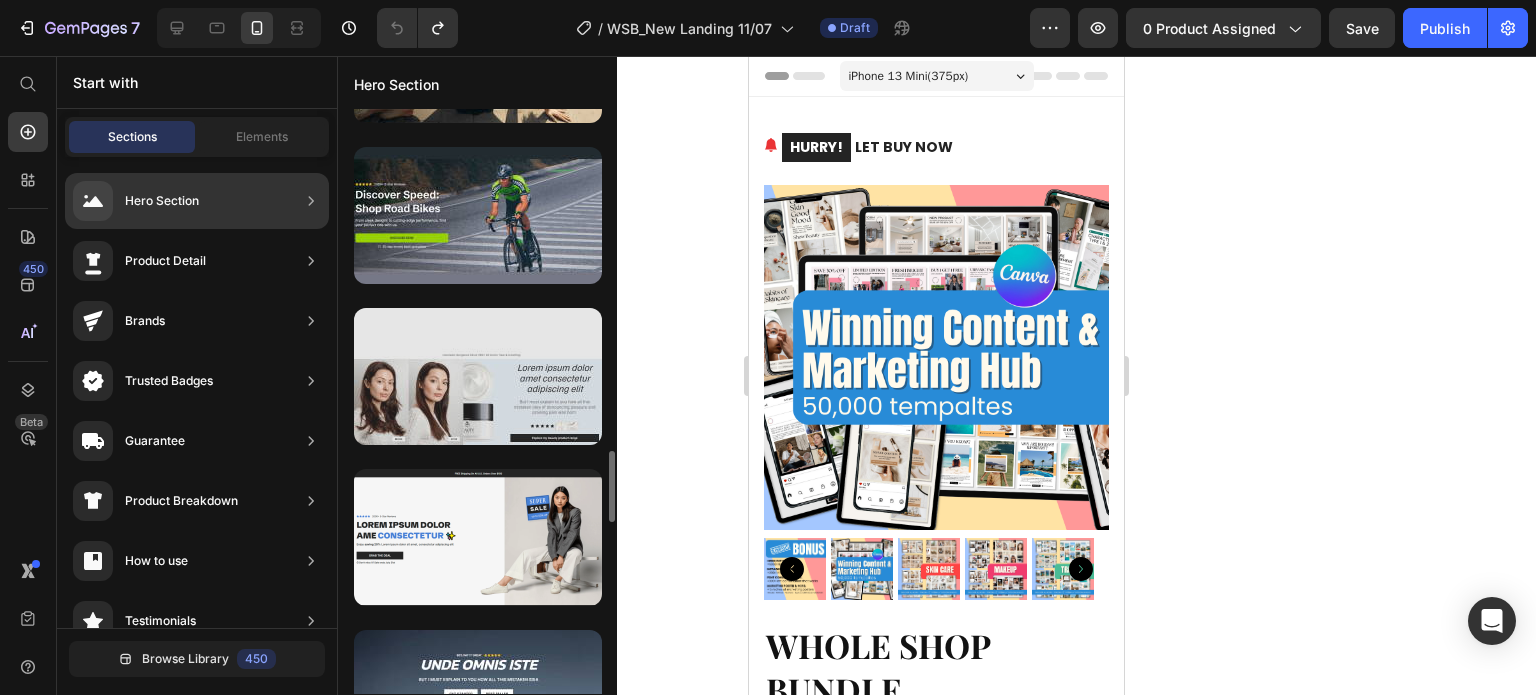 scroll, scrollTop: 2000, scrollLeft: 0, axis: vertical 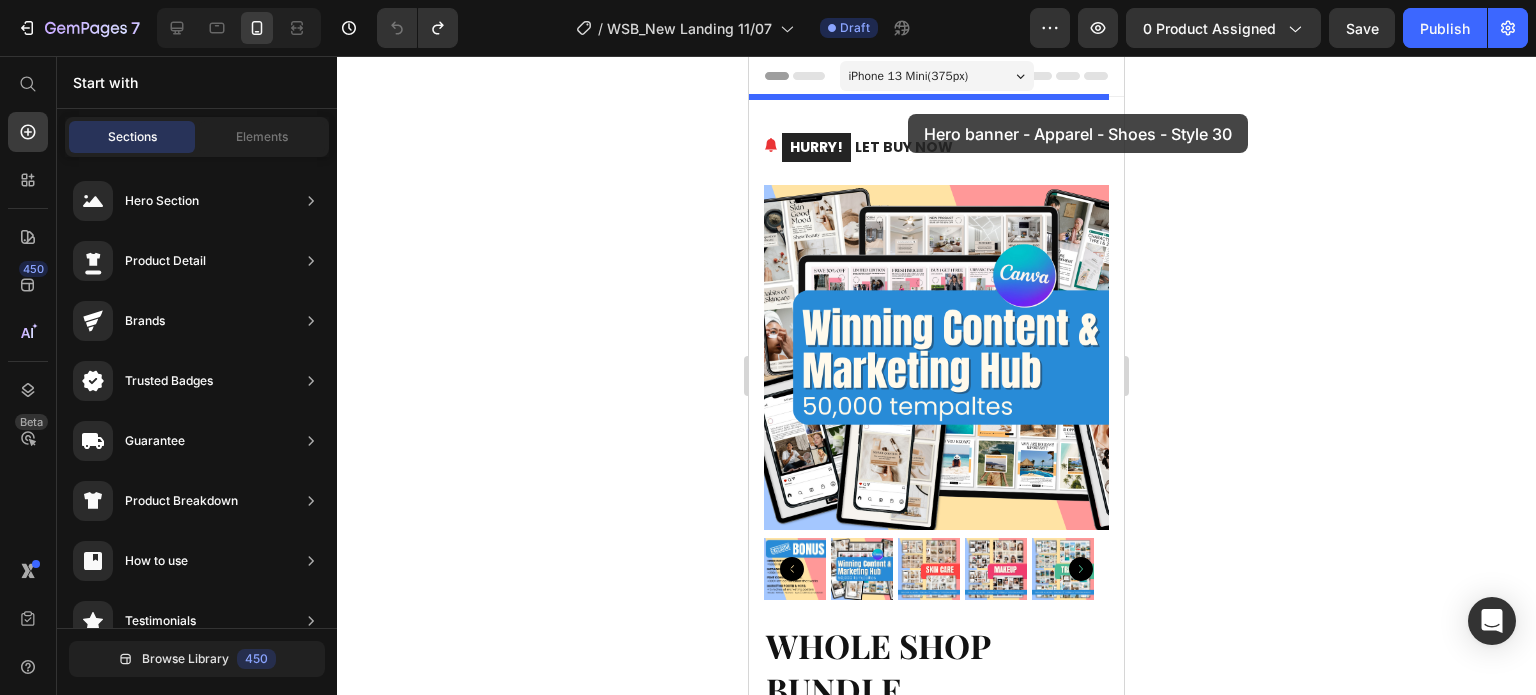 drag, startPoint x: 1220, startPoint y: 519, endPoint x: 908, endPoint y: 114, distance: 511.2426 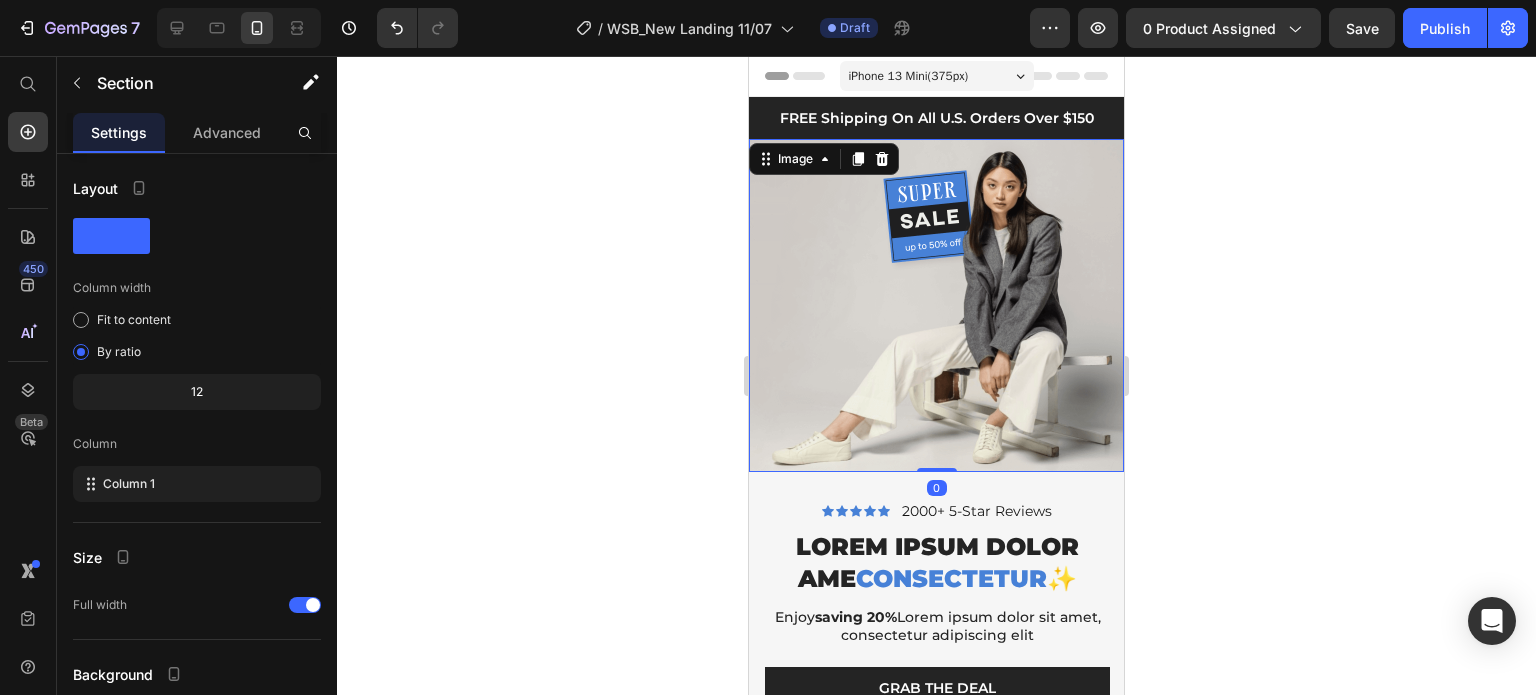 click at bounding box center [936, 305] 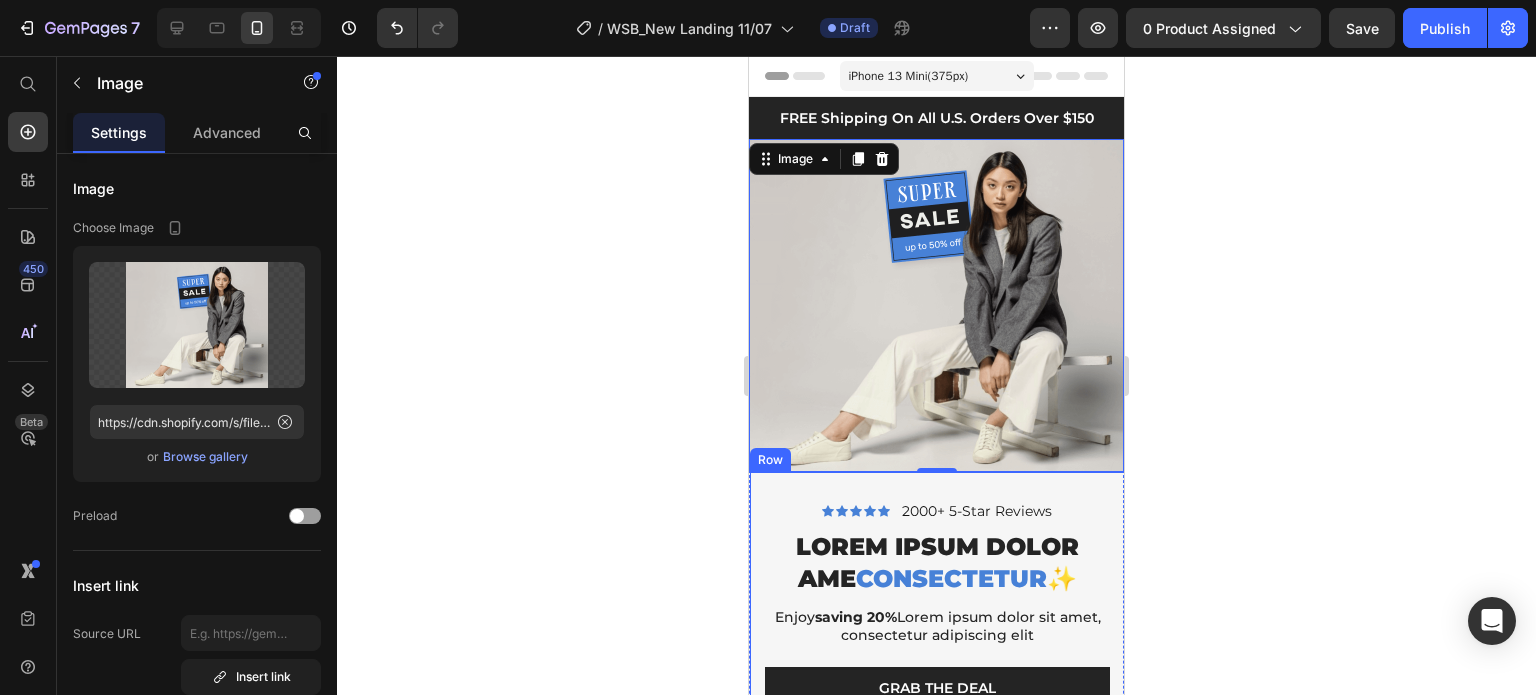 click on "Icon Icon Icon Icon Icon Icon List 2000+ 5-Star Reviews Text Block Row Lorem ipsum dolor ame  consectetur  ✨ Heading Enjoy  saving 20%  Lorem ipsum dolor sit amet, consectetur adipiscing elit Text Block Grab The Deal Button ⏱ Don’t miss it? Sale ends July 31st Text Block Row" at bounding box center (937, 630) 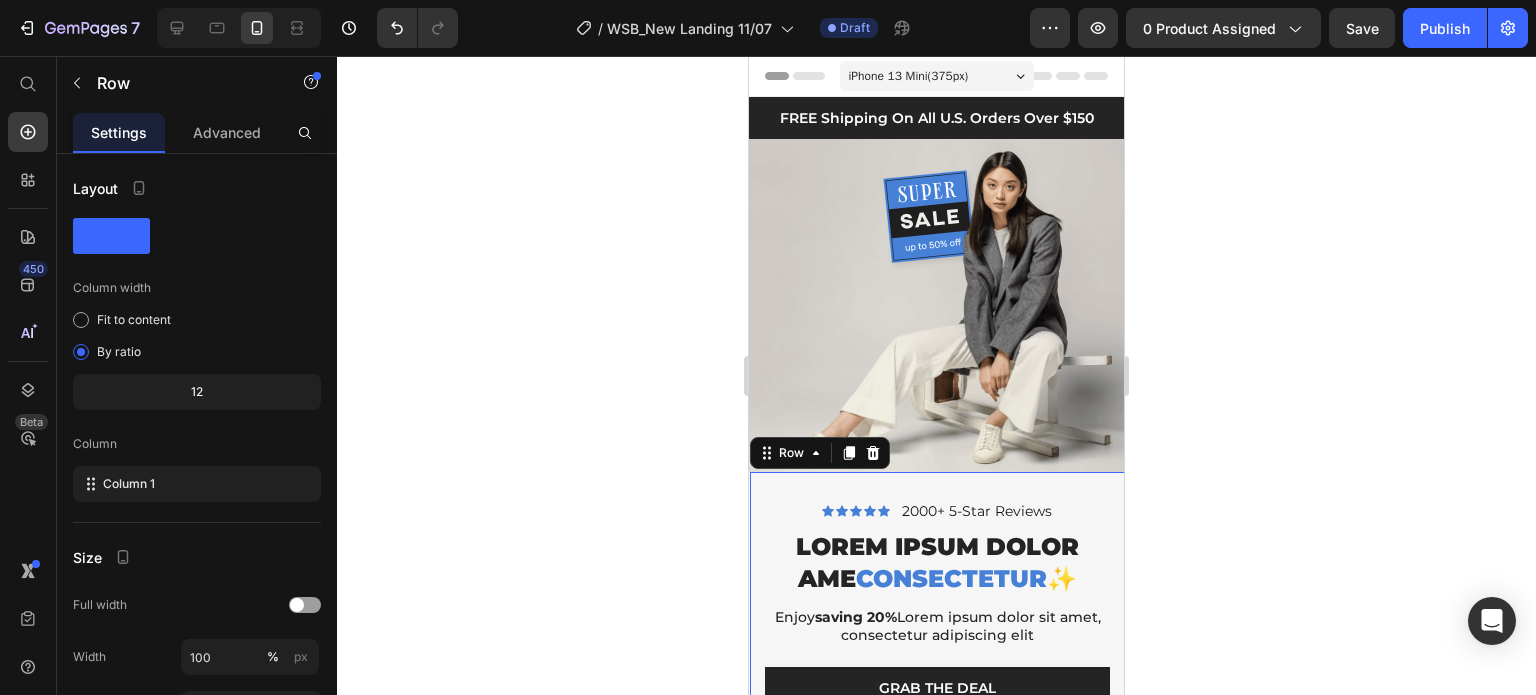 click on "Icon Icon Icon Icon Icon Icon List 2000+ 5-Star Reviews Text Block Row Lorem ipsum dolor ame consectetur ✨ Heading Enjoy saving 20% Lorem ipsum dolor sit amet, consectetur adipiscing elit Text Block Grab The Deal Button ⏱ Don’t miss it? Sale ends [DATE] Text Block Row 0" at bounding box center [937, 630] 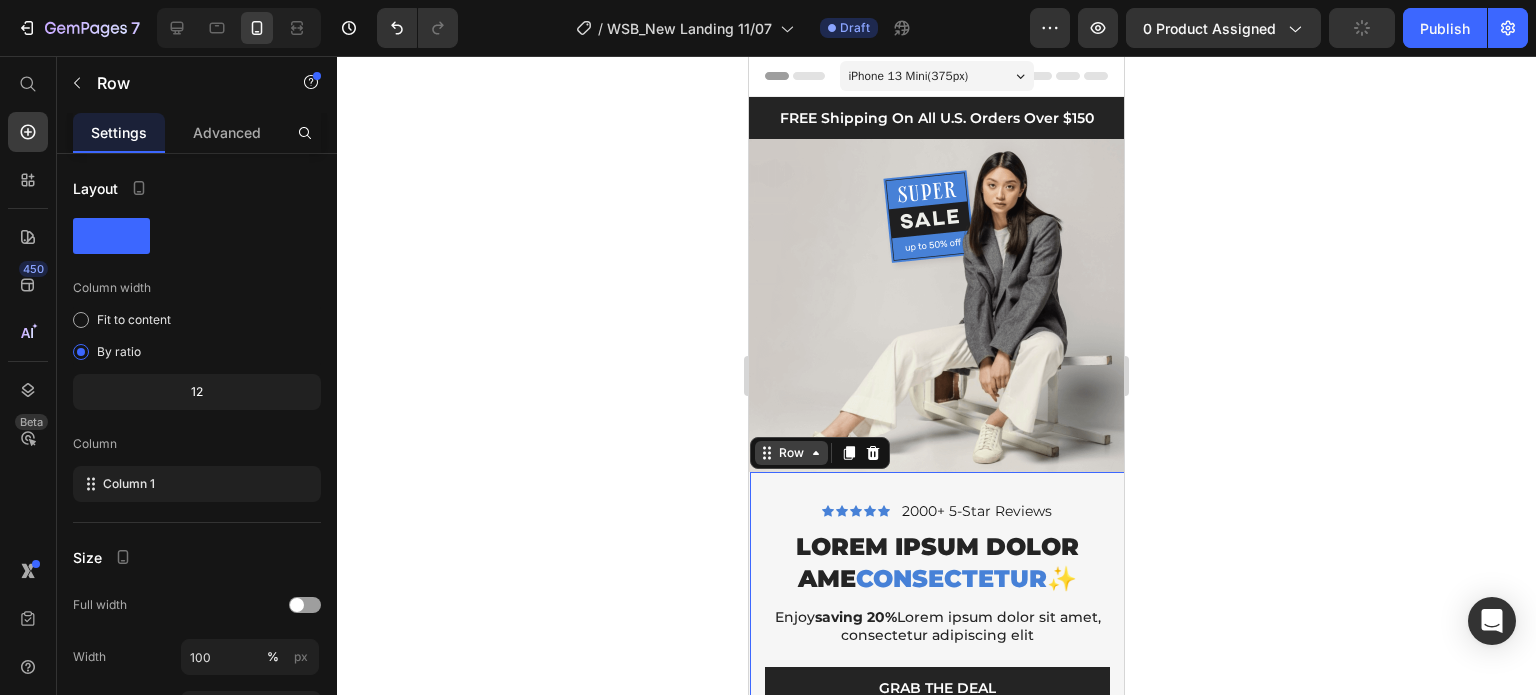 click on "Row" at bounding box center [791, 453] 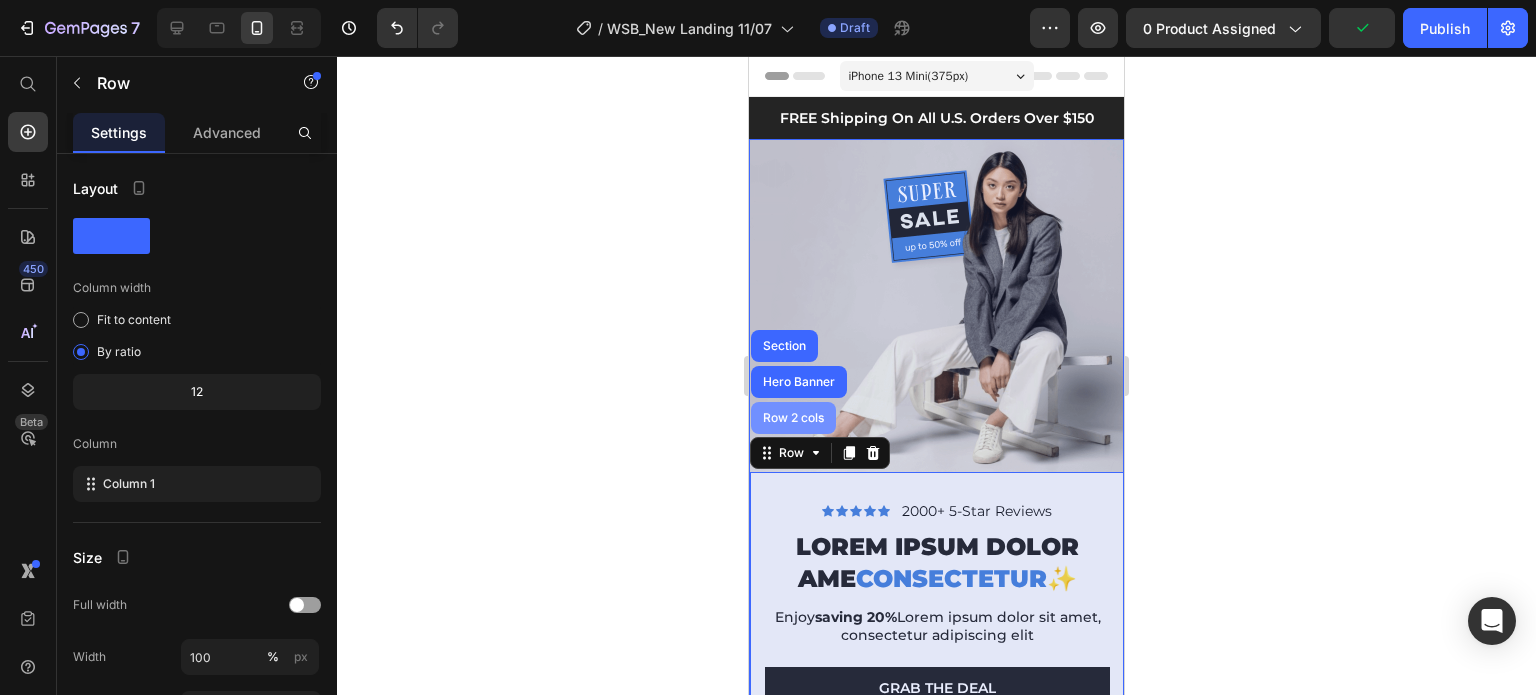 click on "Row 2 cols" at bounding box center (793, 418) 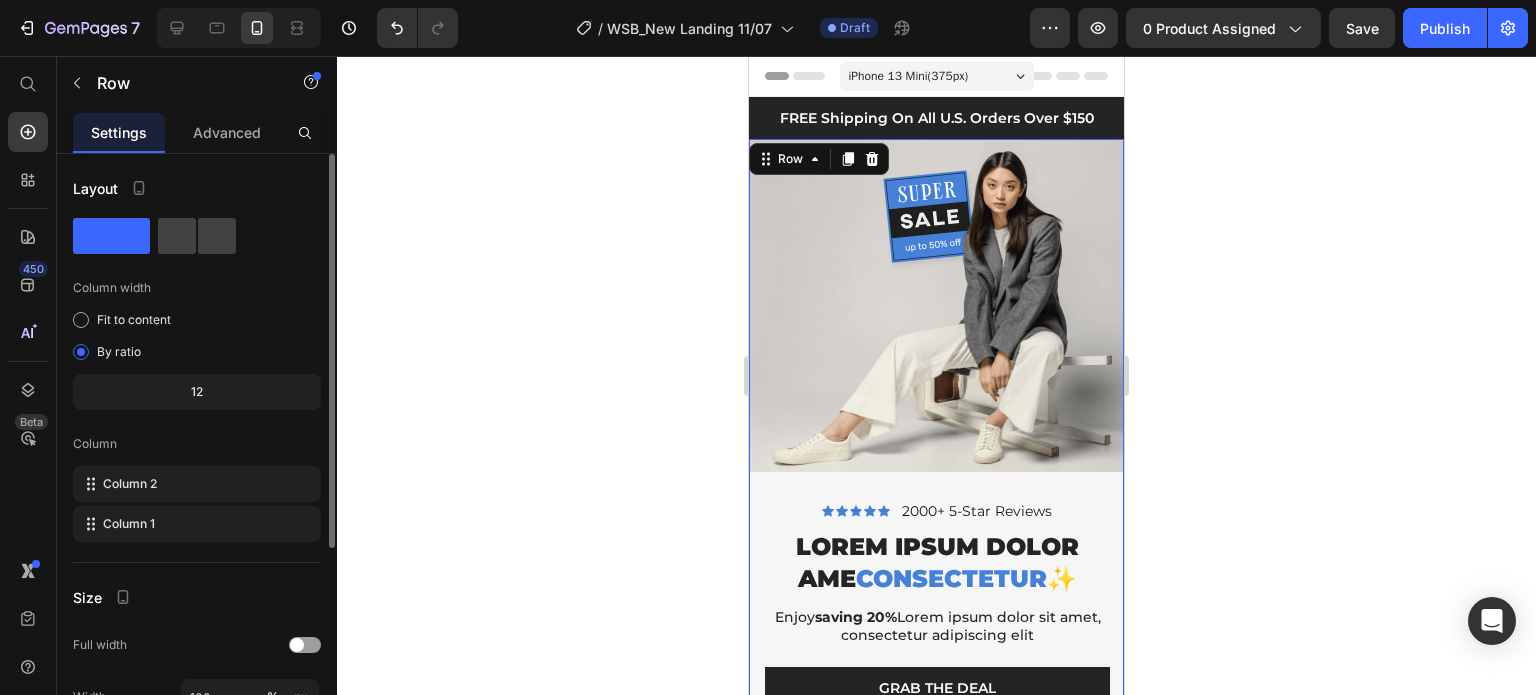 type 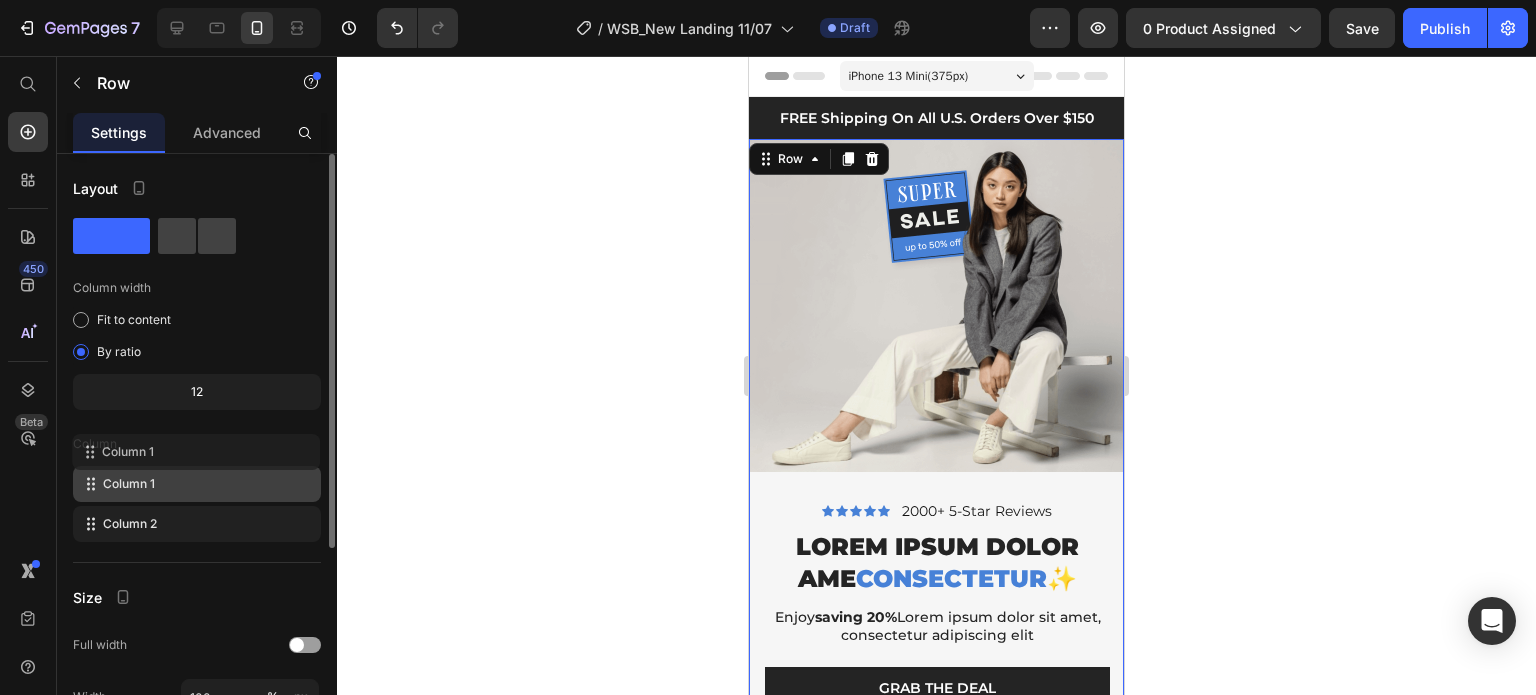 drag, startPoint x: 164, startPoint y: 523, endPoint x: 164, endPoint y: 447, distance: 76 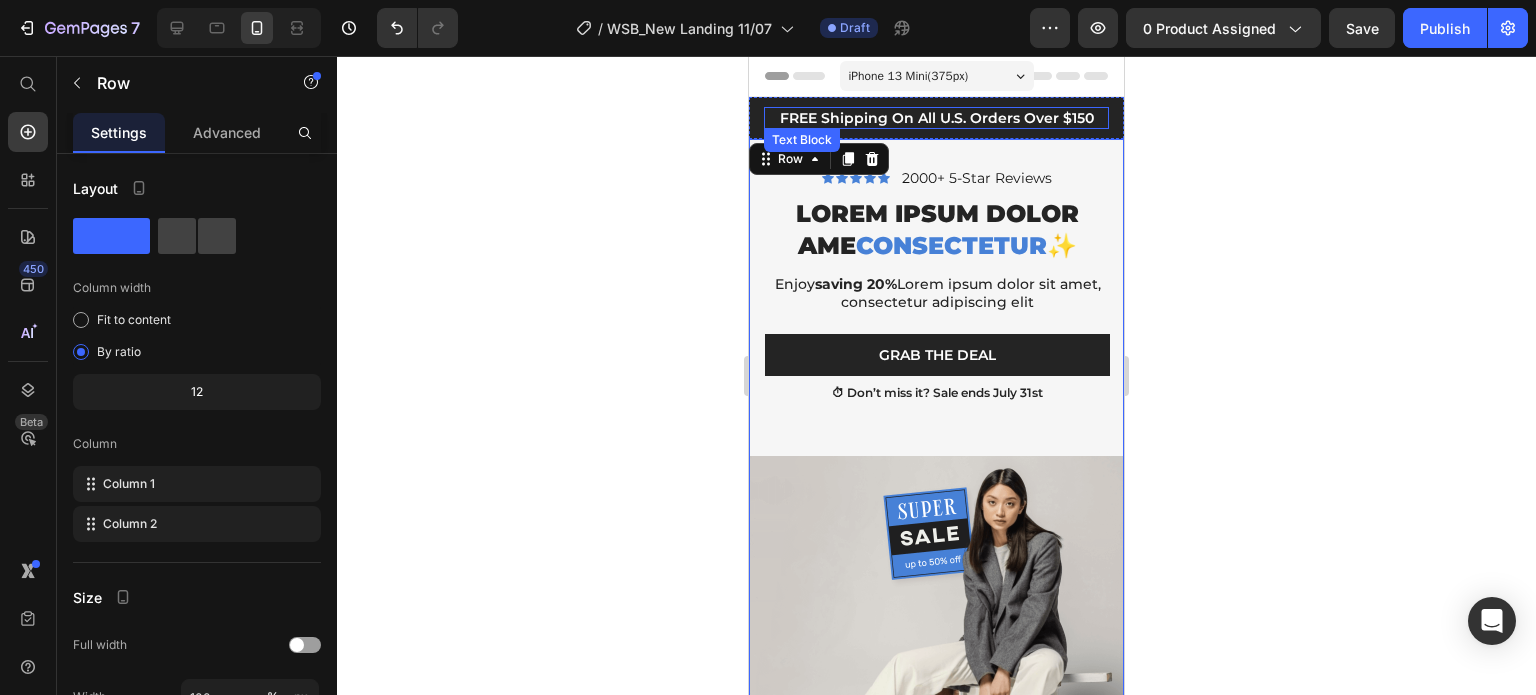 click on "FREE Shipping On All U.S. Orders Over $150" at bounding box center [936, 118] 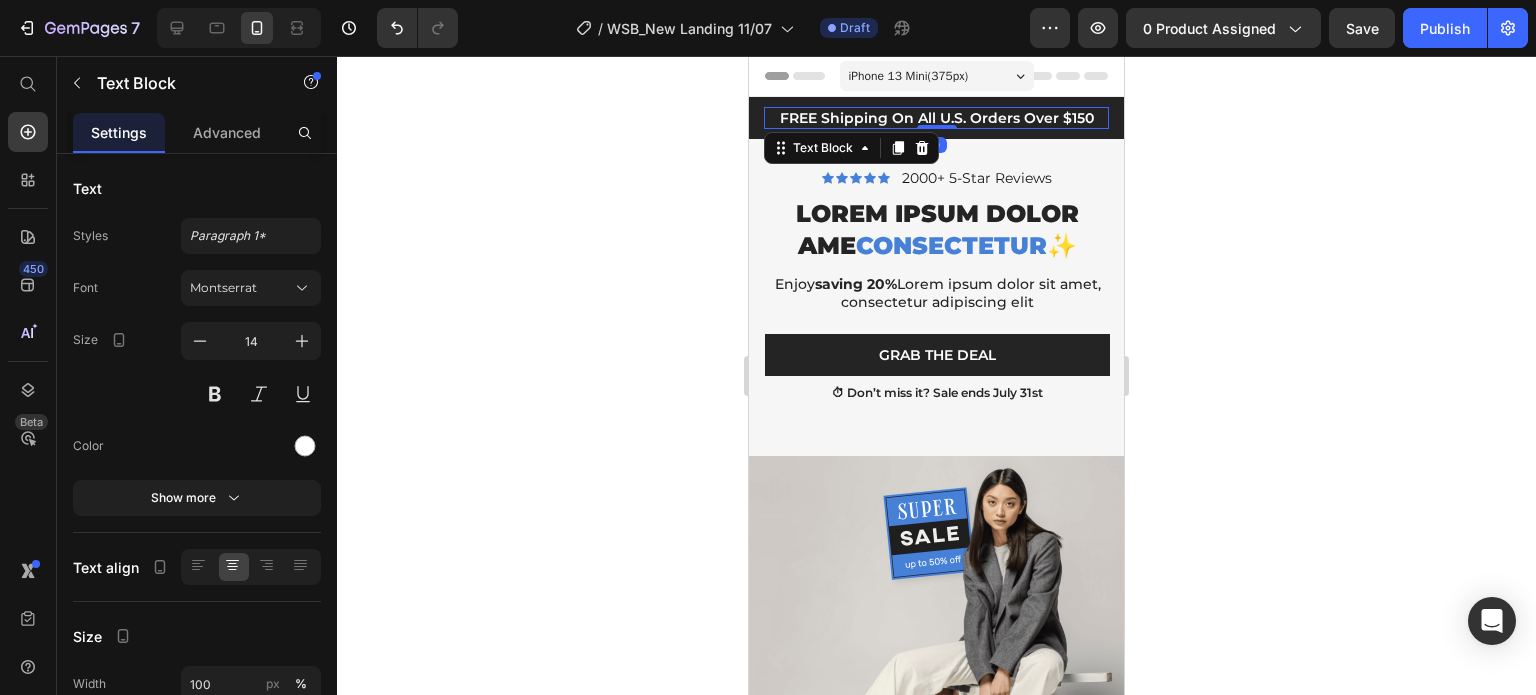 click on "FREE Shipping On All U.S. Orders Over $150" at bounding box center (936, 118) 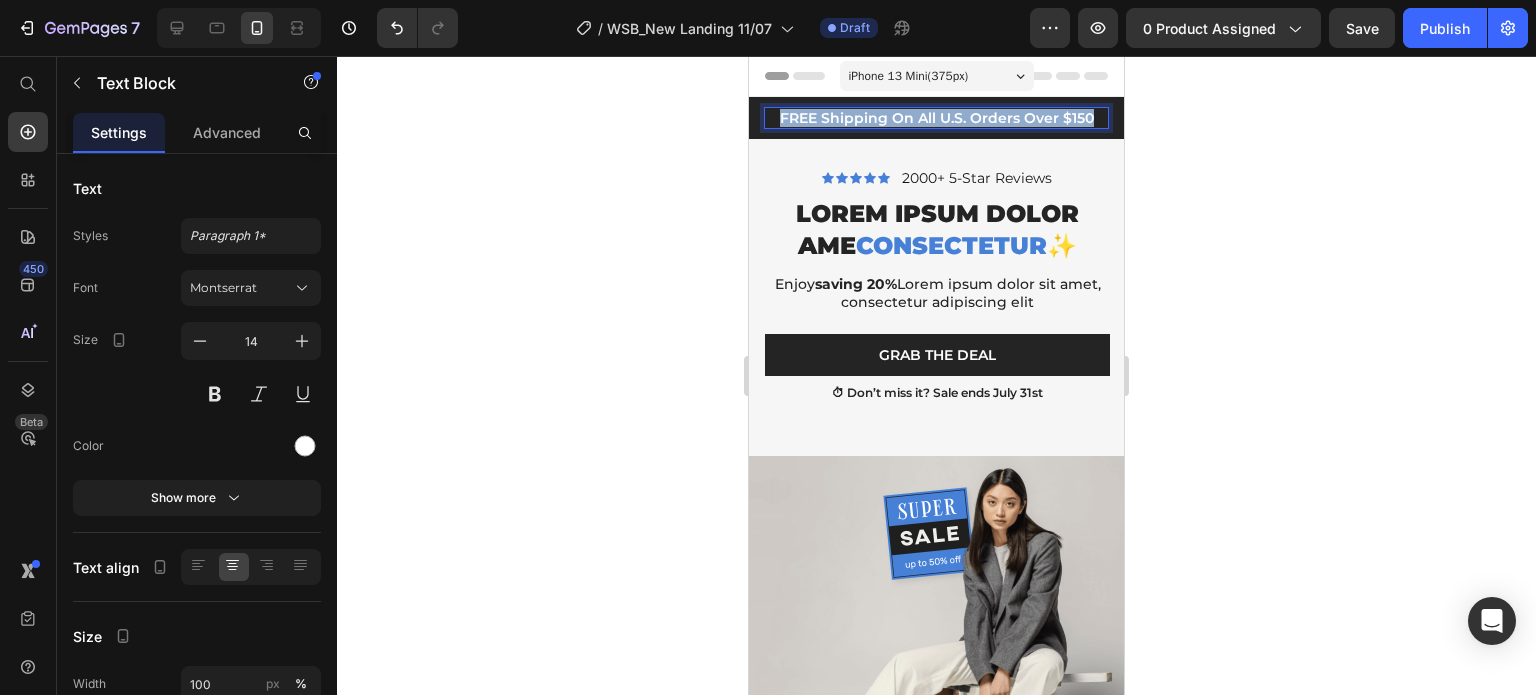 click on "FREE Shipping On All U.S. Orders Over $150" at bounding box center (936, 118) 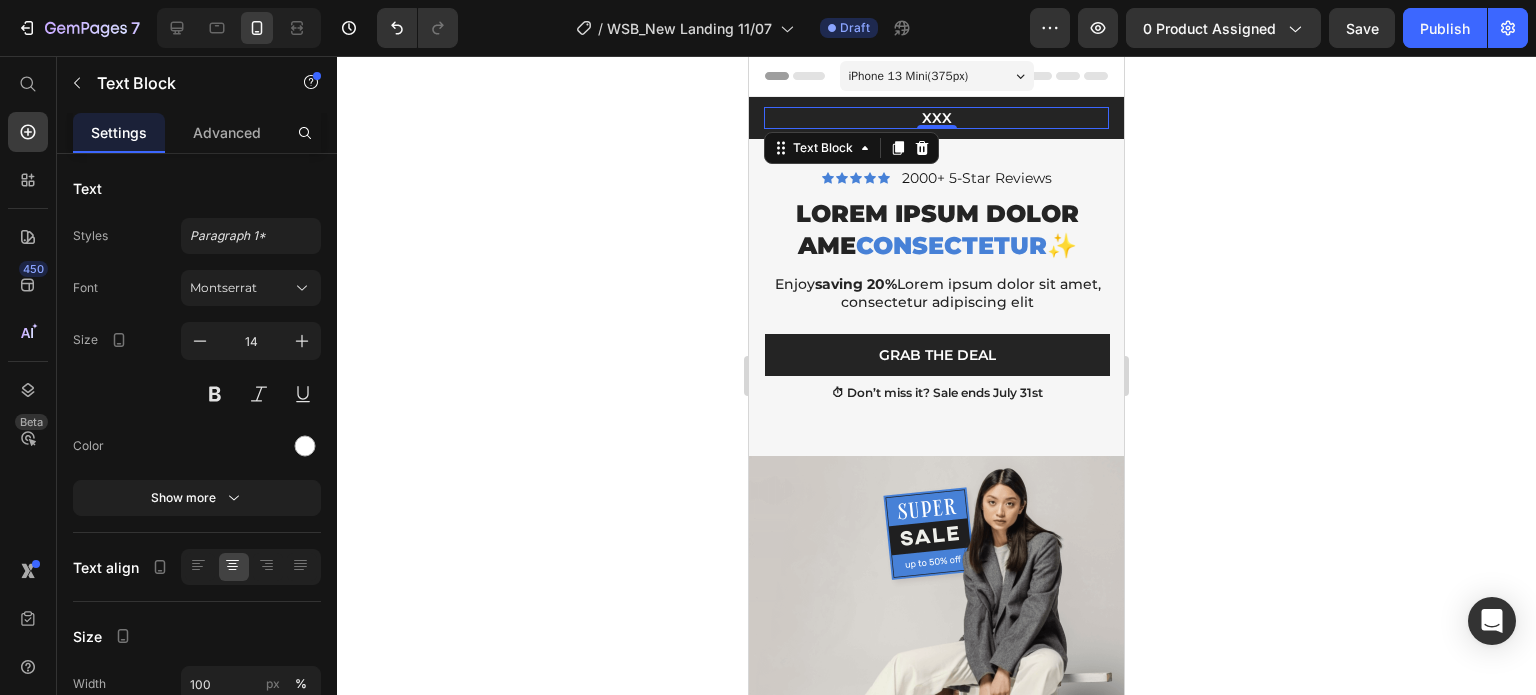 click 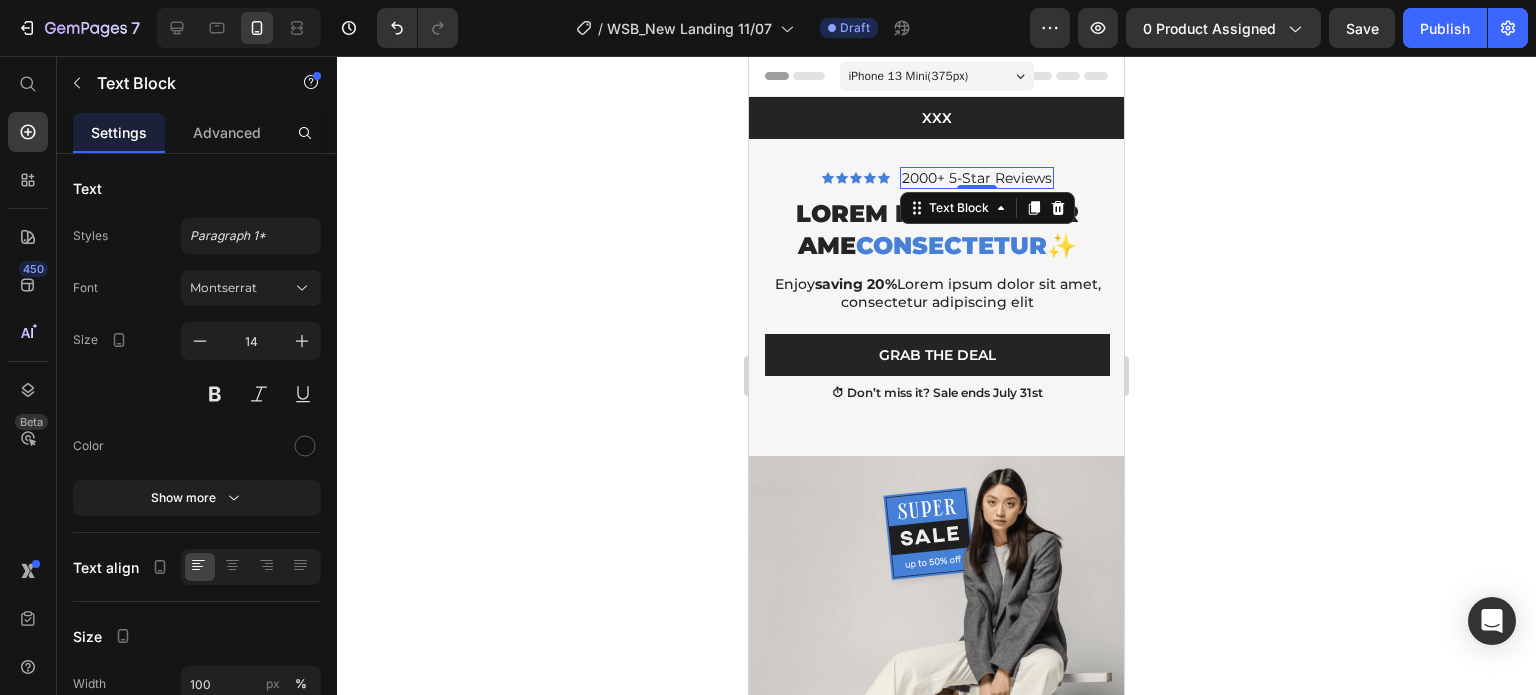 click on "2000+ 5-Star Reviews" at bounding box center [977, 178] 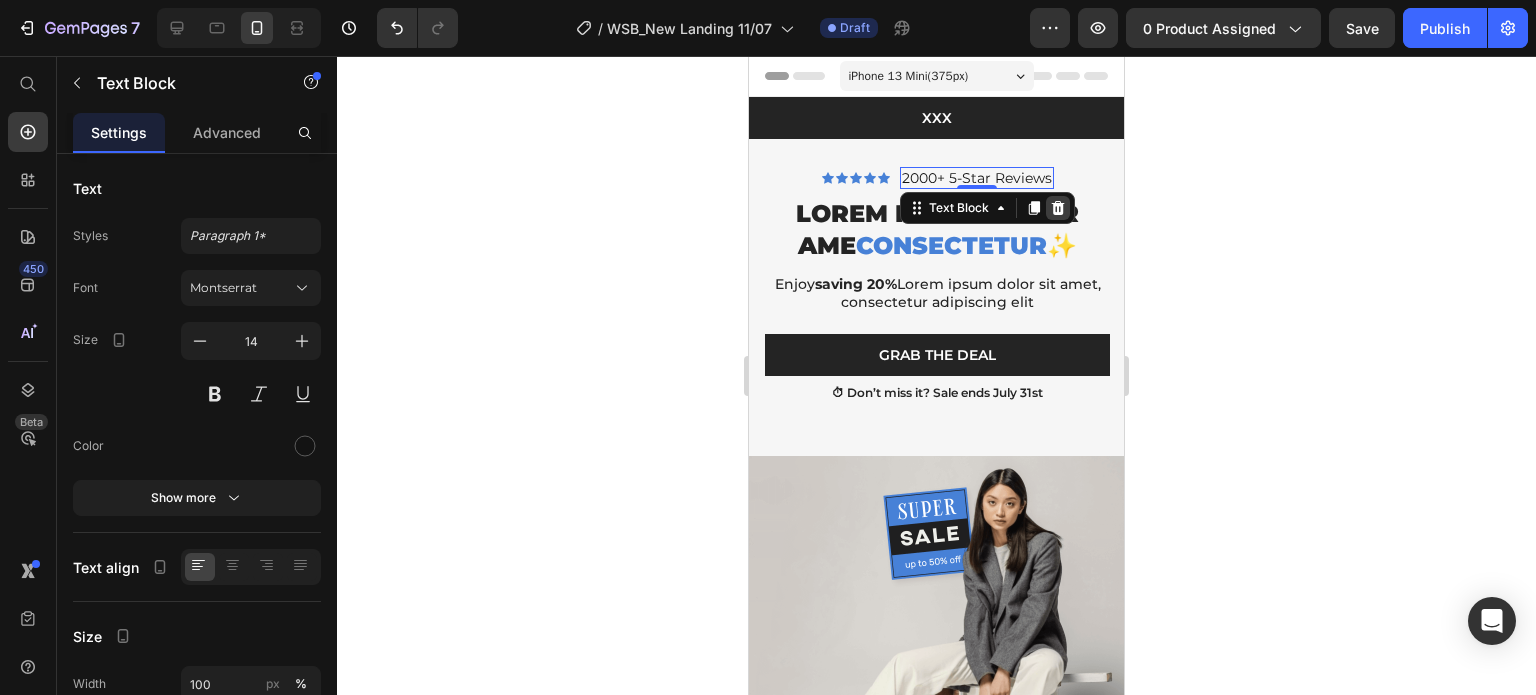 click 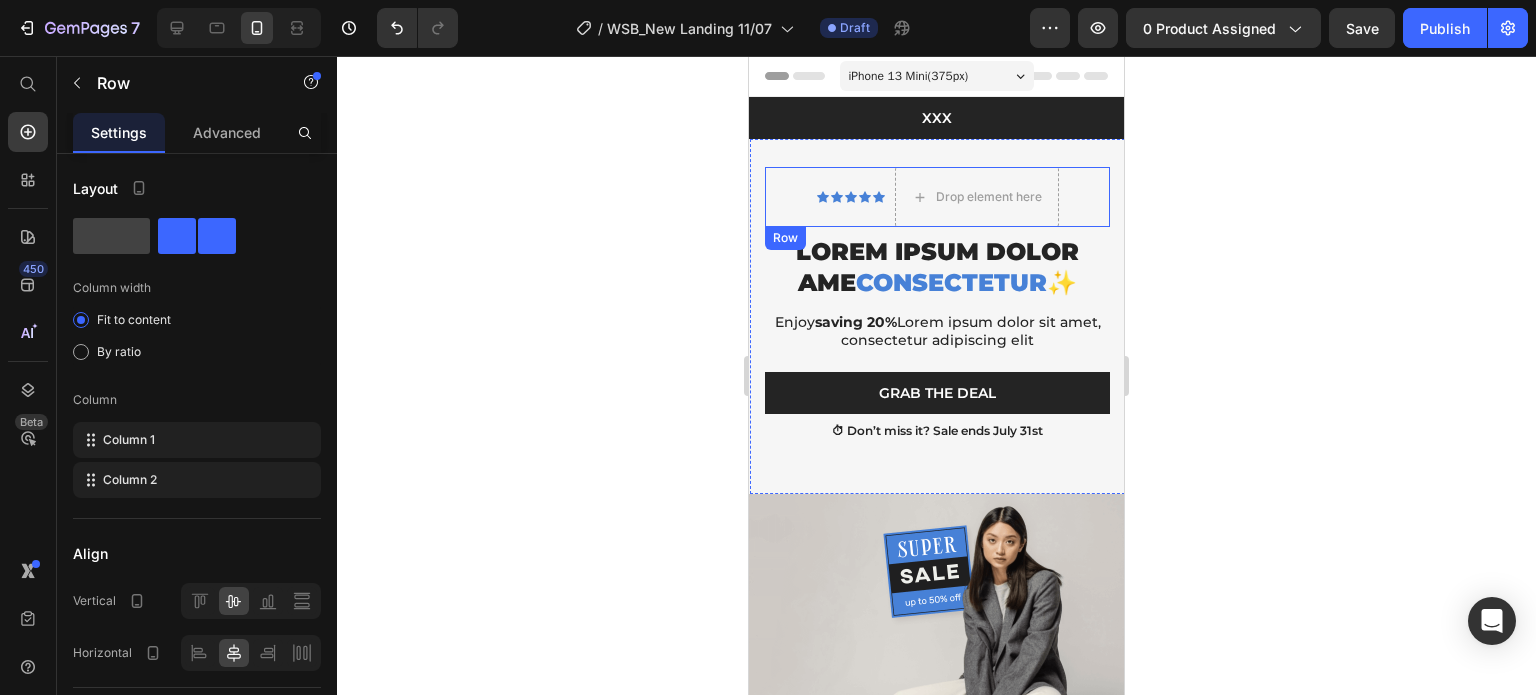 click on "Icon Icon Icon Icon Icon Icon List" at bounding box center (851, 197) 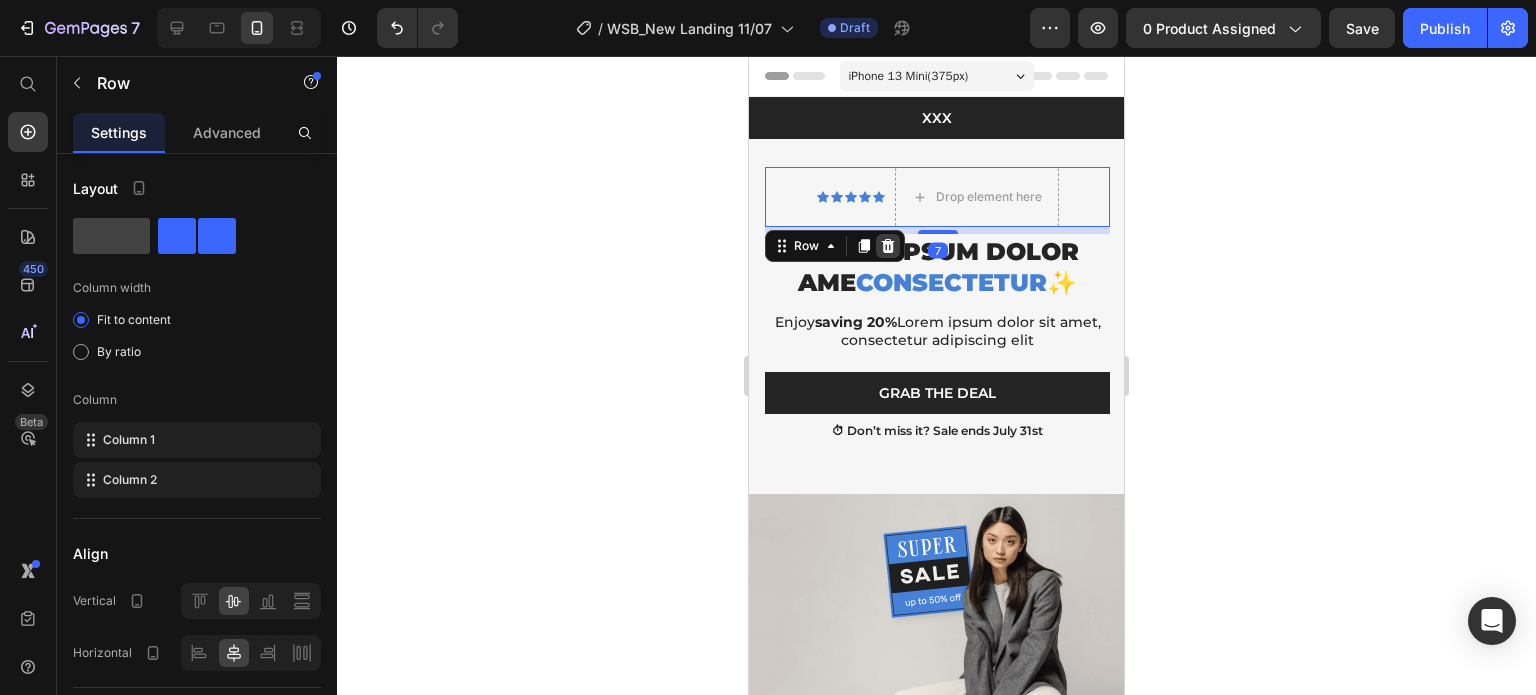 click 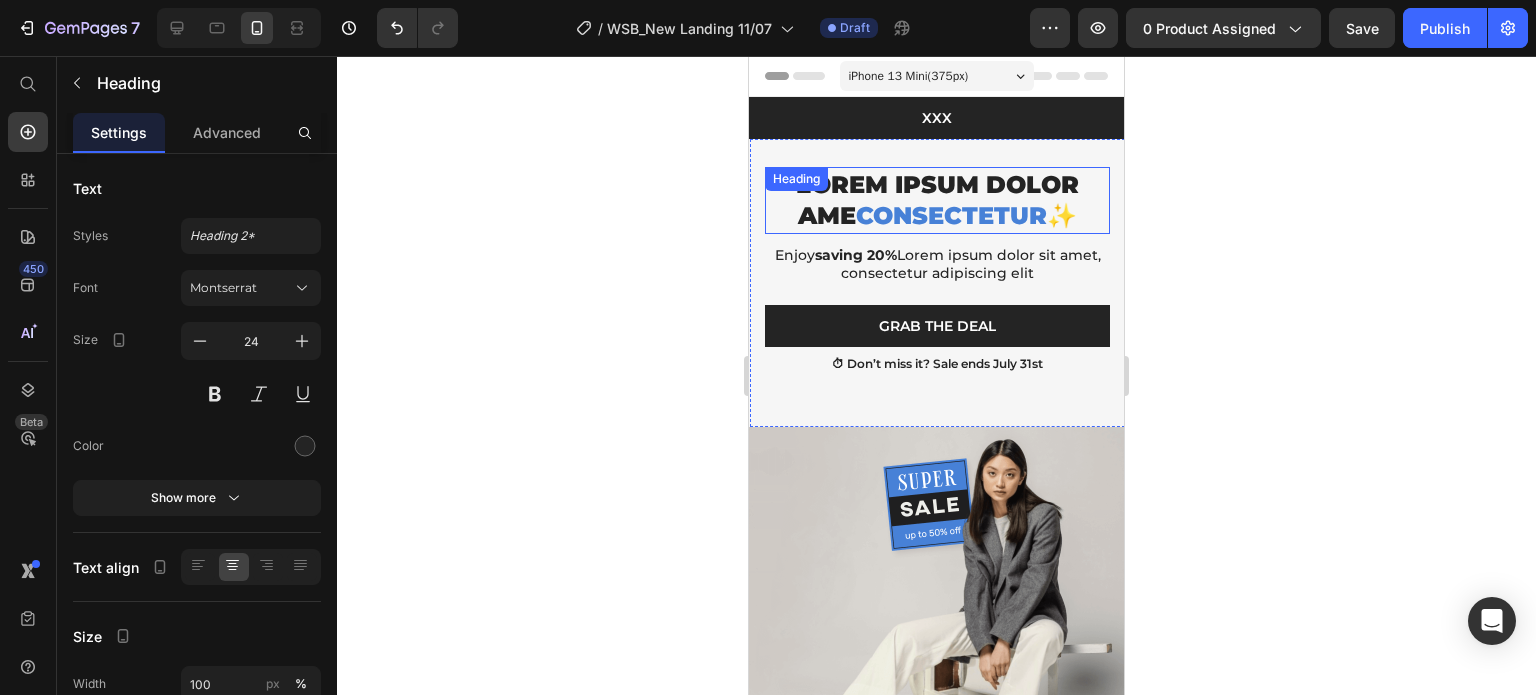 click on "Lorem ipsum dolor ame  consectetur  ✨ Heading" at bounding box center [937, 200] 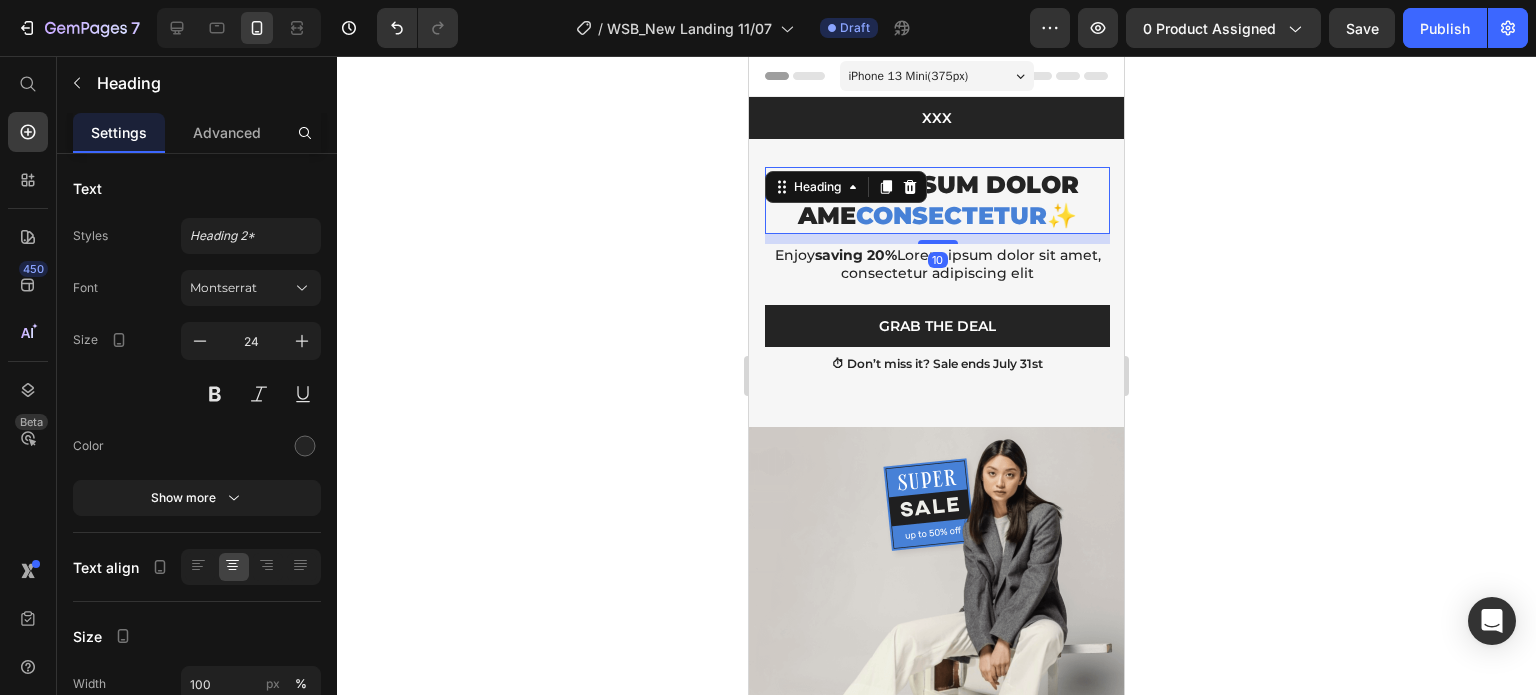 click 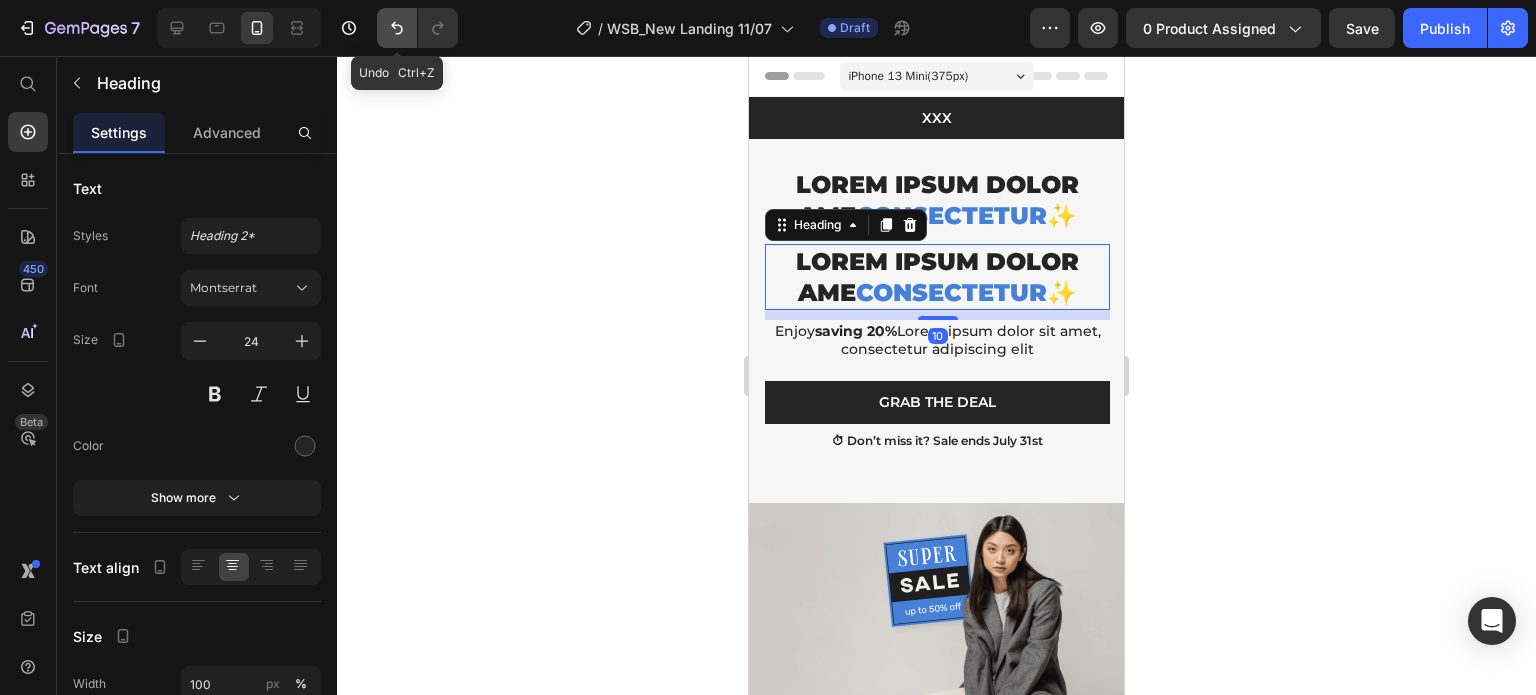 click 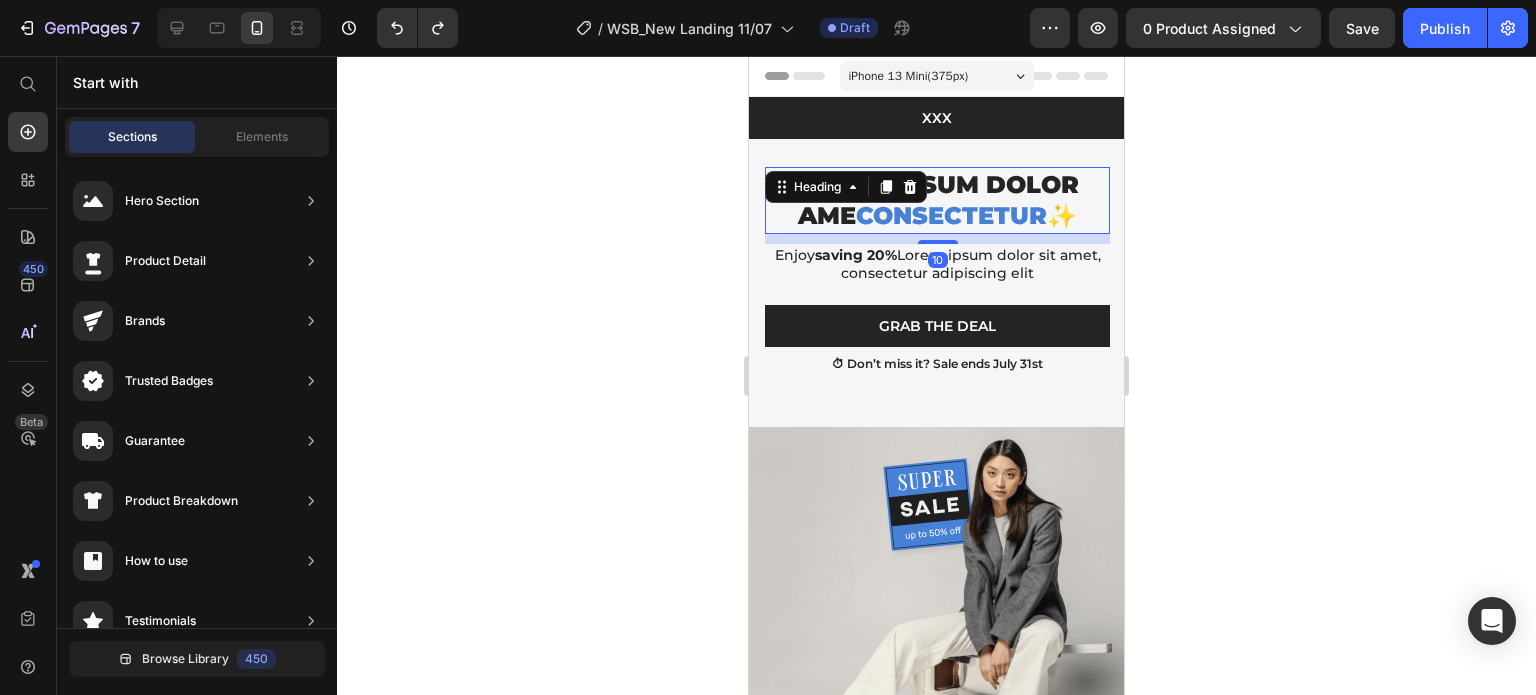 click on "Lorem ipsum dolor ame  consectetur  ✨" at bounding box center [937, 200] 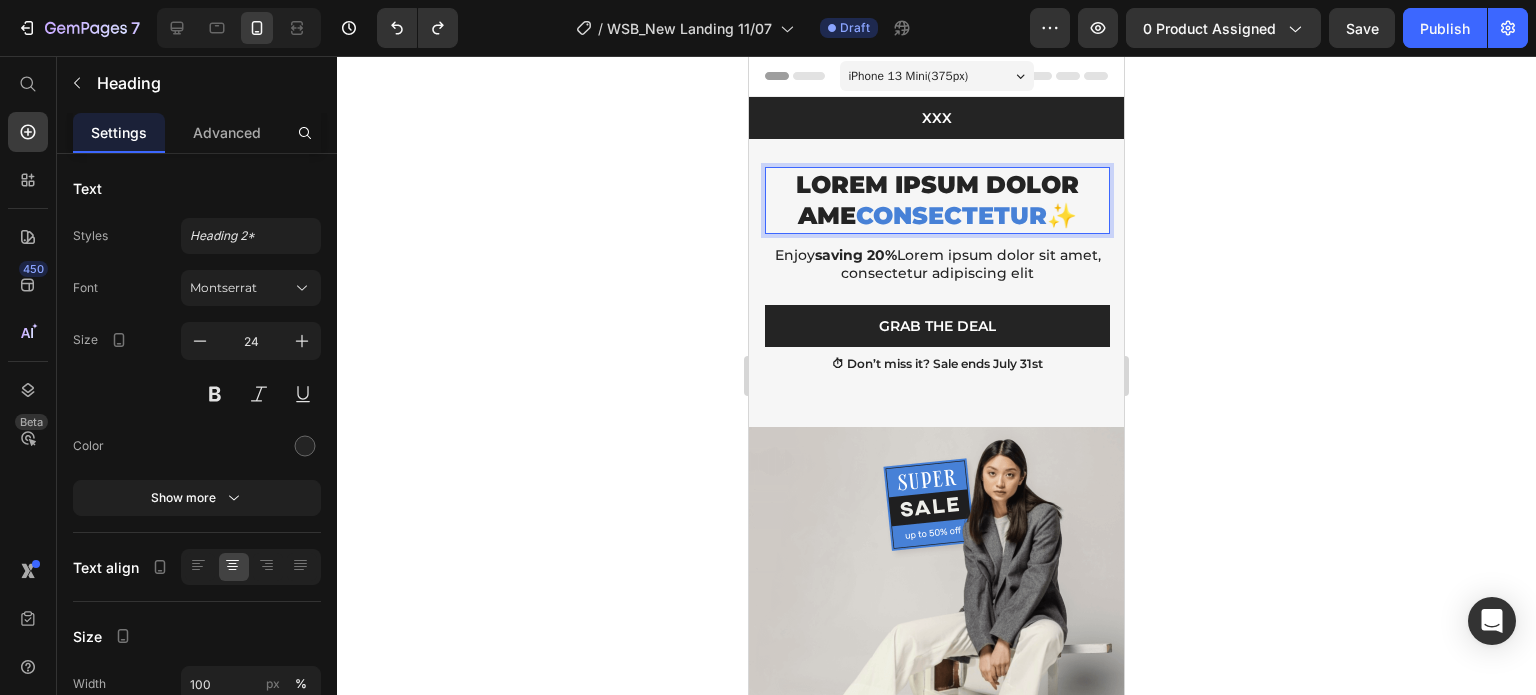 click on "Lorem ipsum dolor ame  consectetur  ✨" at bounding box center (937, 200) 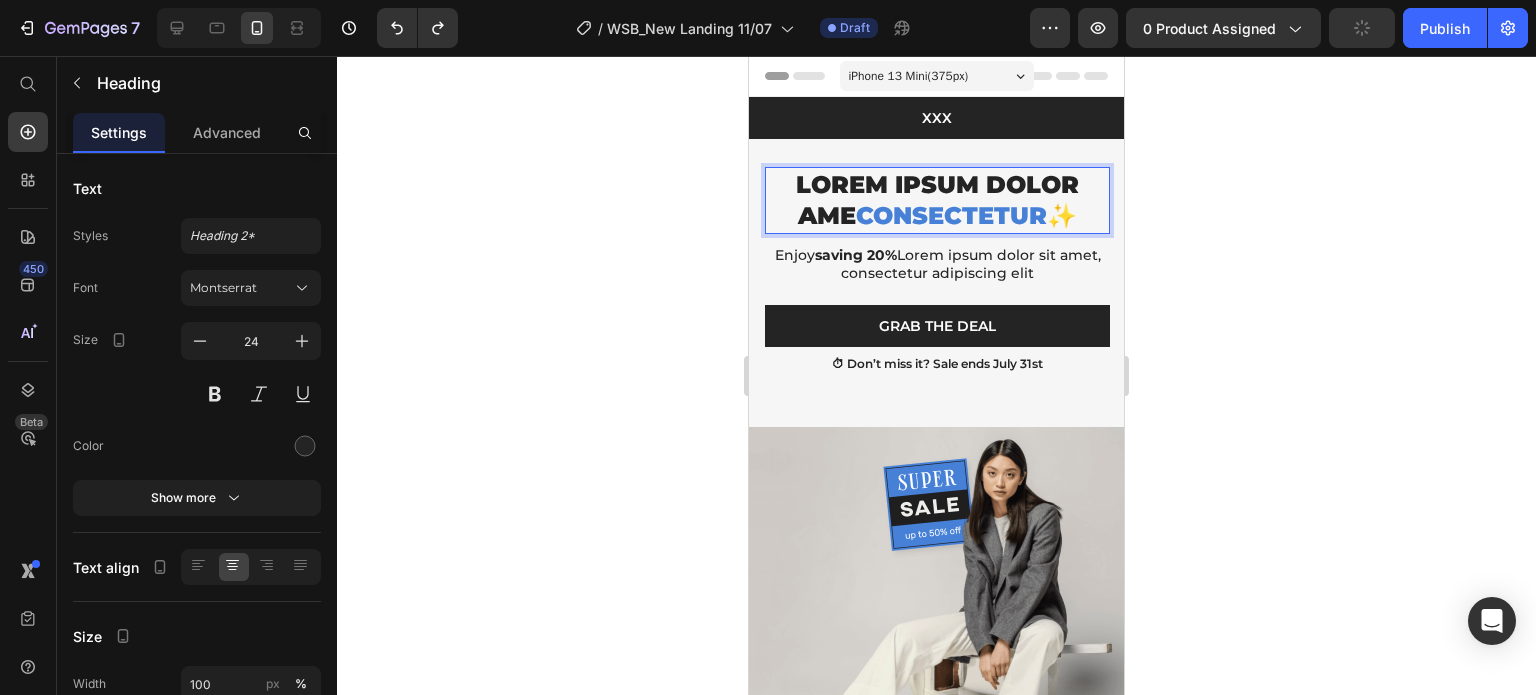 click on "consectetur" at bounding box center (951, 215) 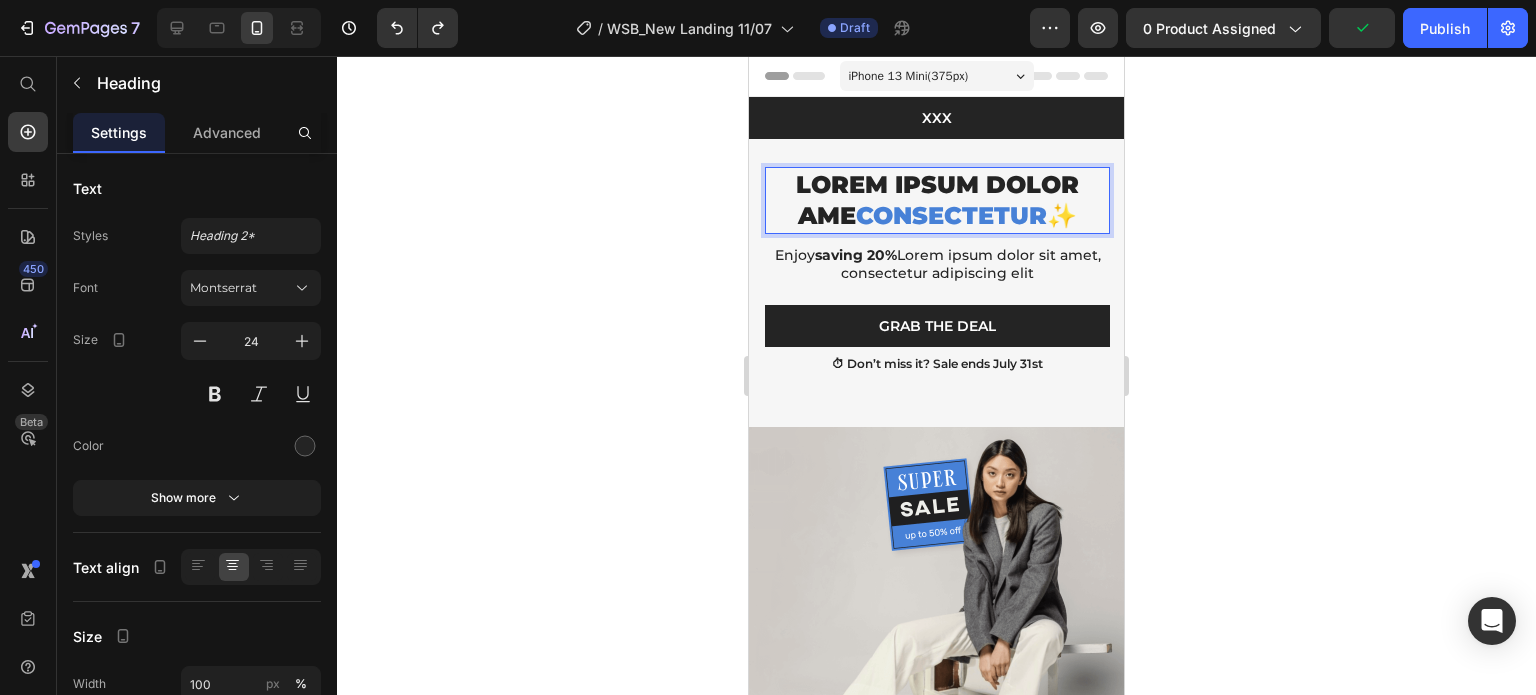 drag, startPoint x: 1041, startPoint y: 217, endPoint x: 784, endPoint y: 177, distance: 260.0942 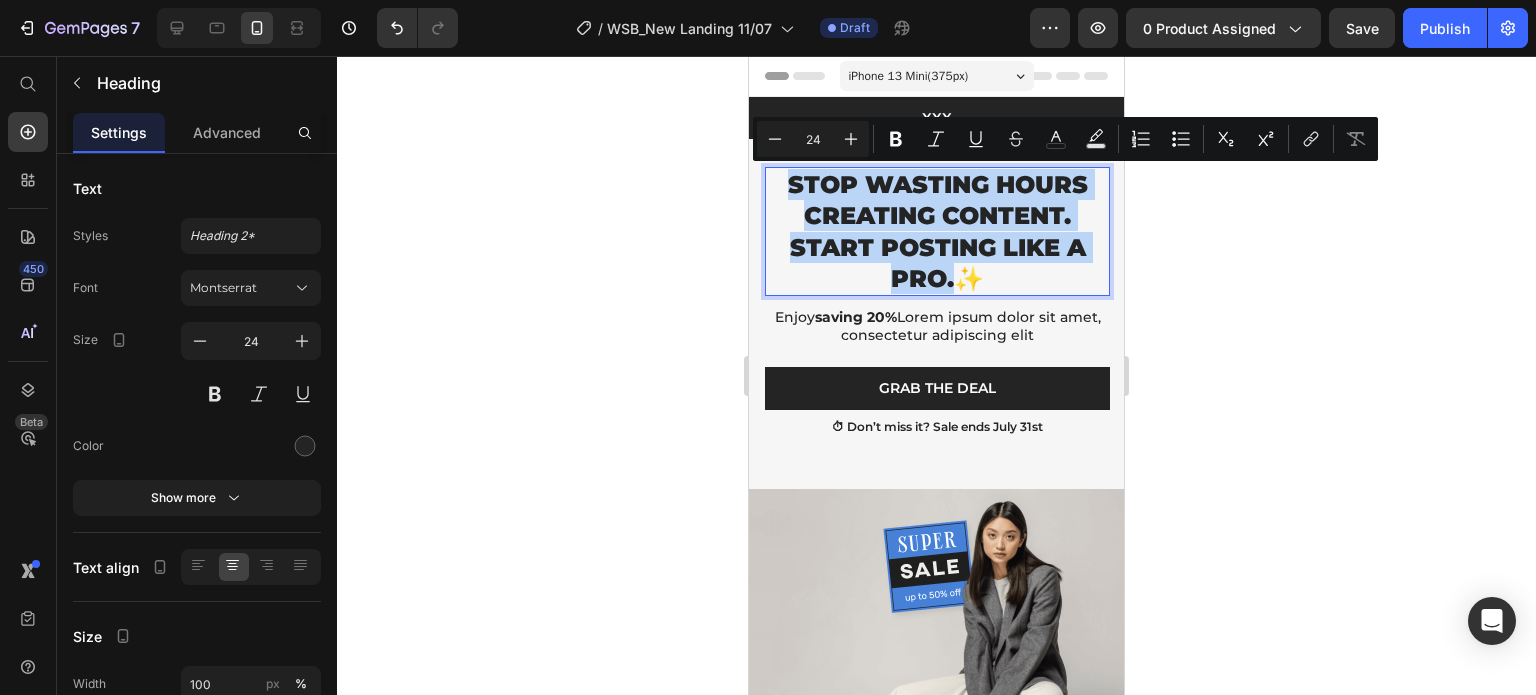 drag, startPoint x: 781, startPoint y: 180, endPoint x: 951, endPoint y: 280, distance: 197.23083 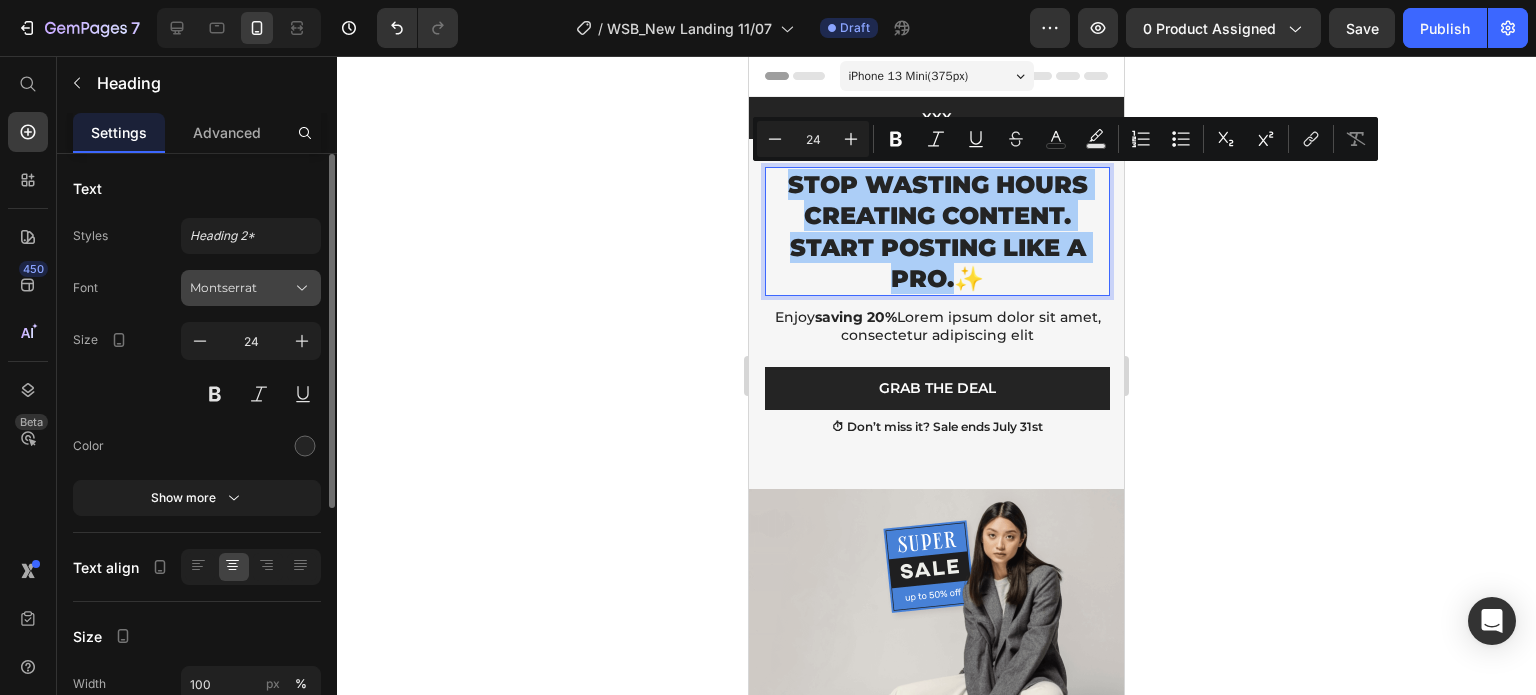 click on "Montserrat" at bounding box center (251, 288) 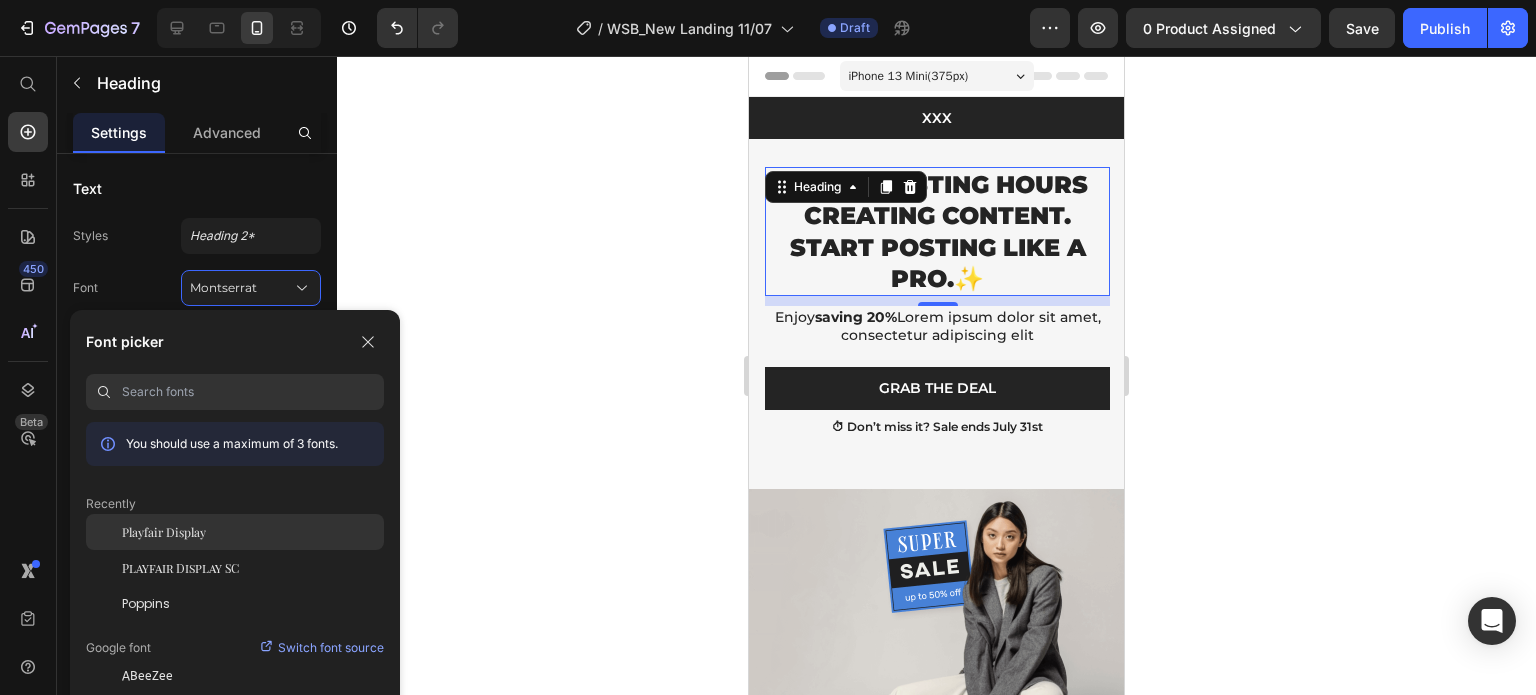 click on "Playfair Display" at bounding box center [164, 532] 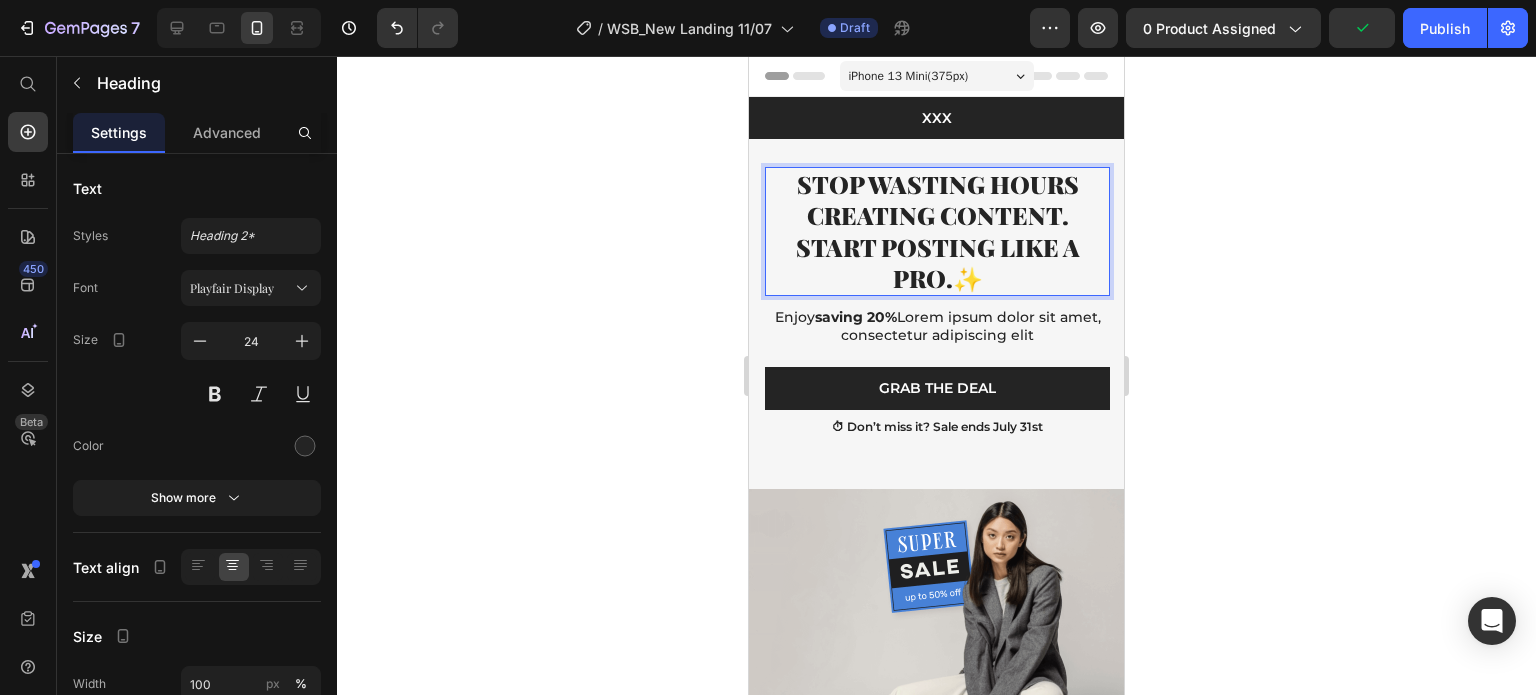 click on "Stop Wasting Hours Creating Content. Start Posting Like a Pro.✨" at bounding box center [937, 231] 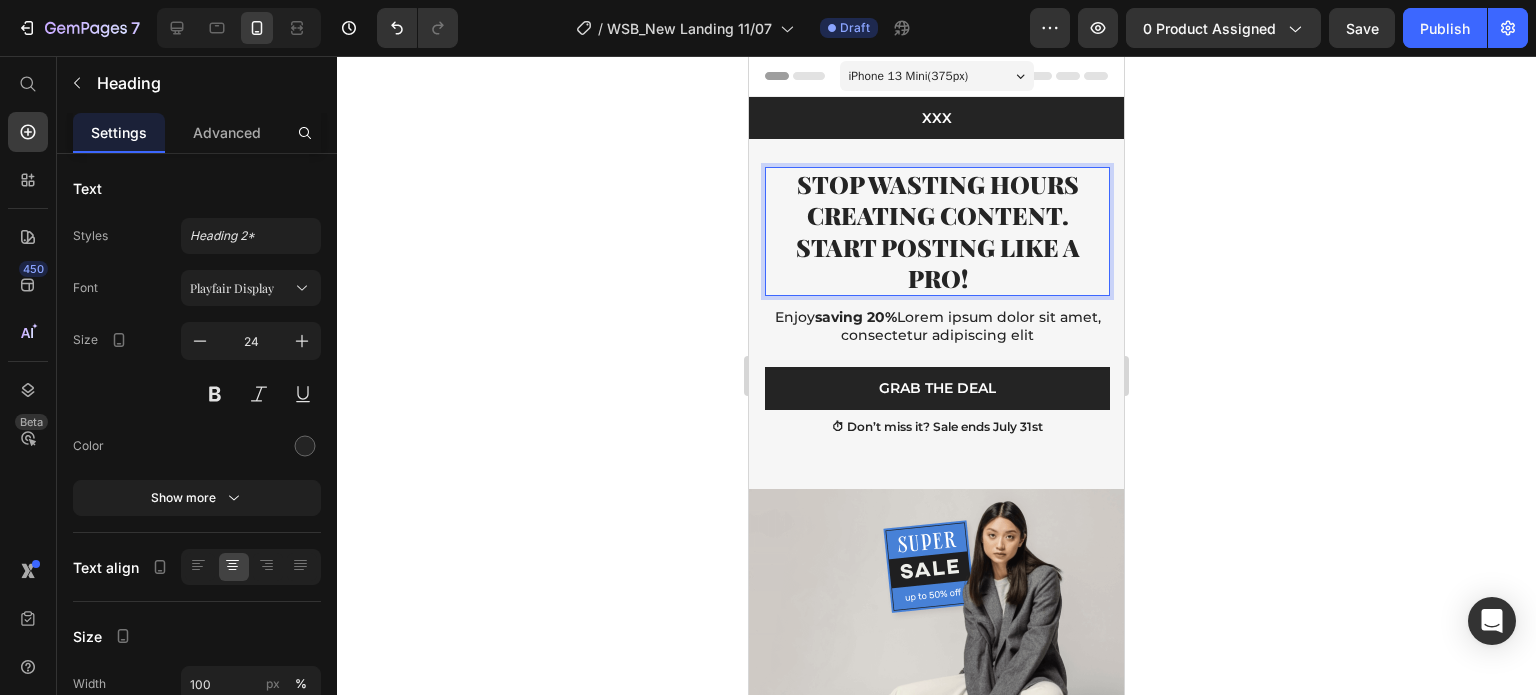 click on "Stop Wasting Hours Creating Content. Start Posting Like a Pro!" at bounding box center (937, 231) 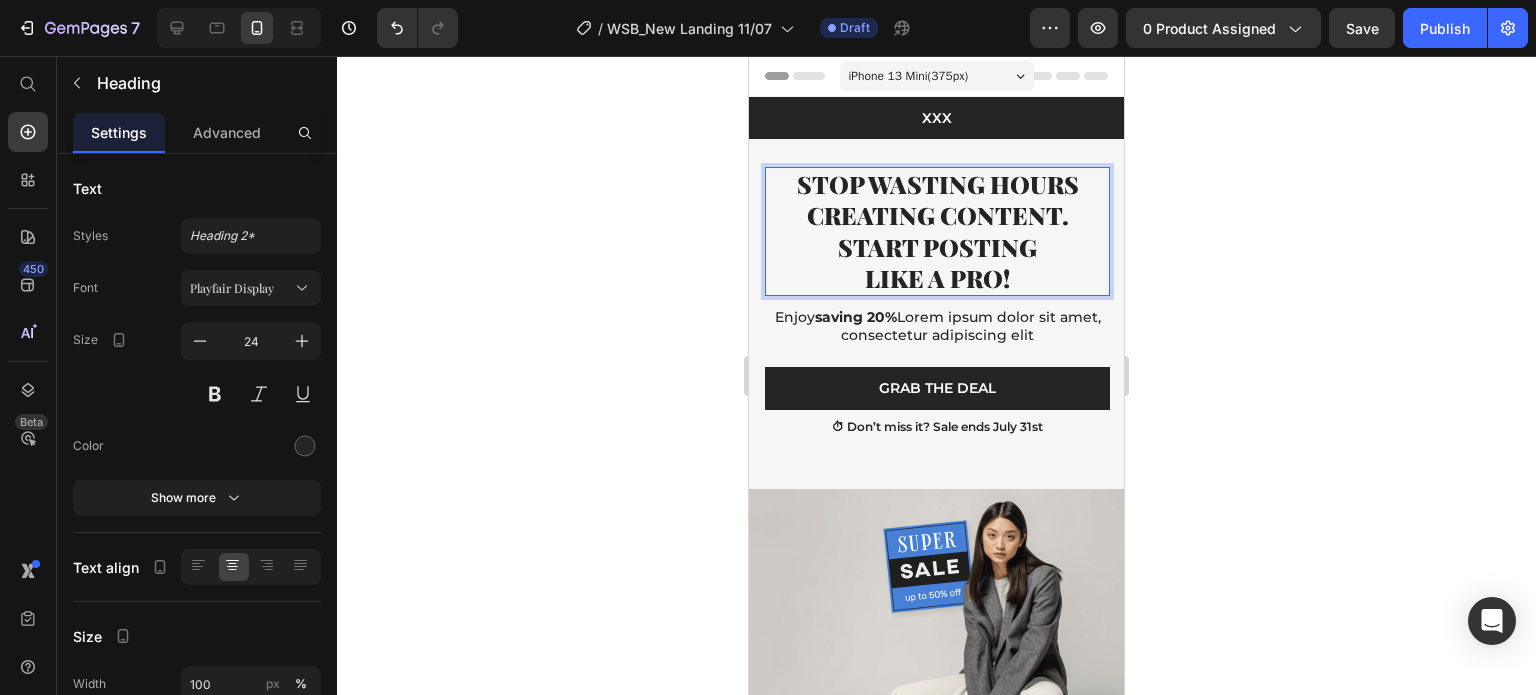 click 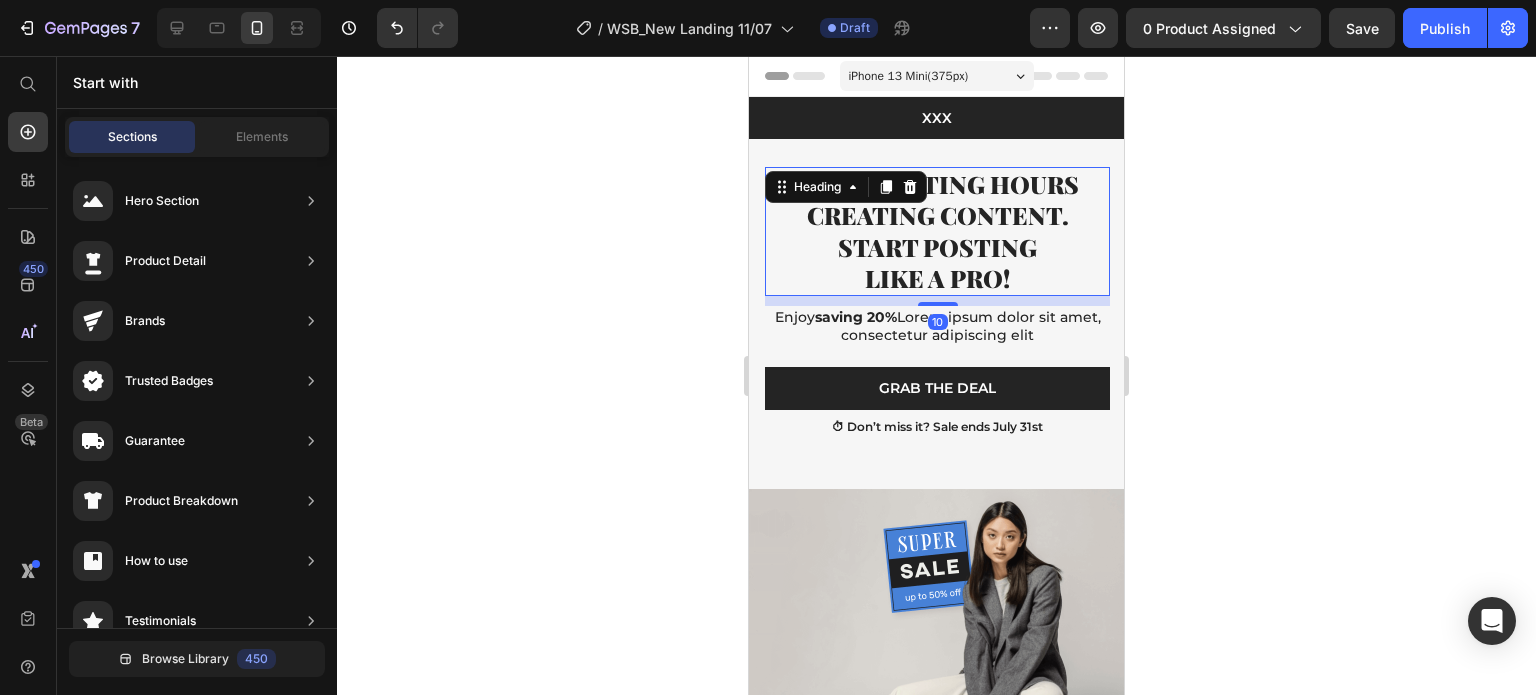 click on "Stop Wasting Hours Creating Content. Start Posting  Like a Pro!" at bounding box center (937, 231) 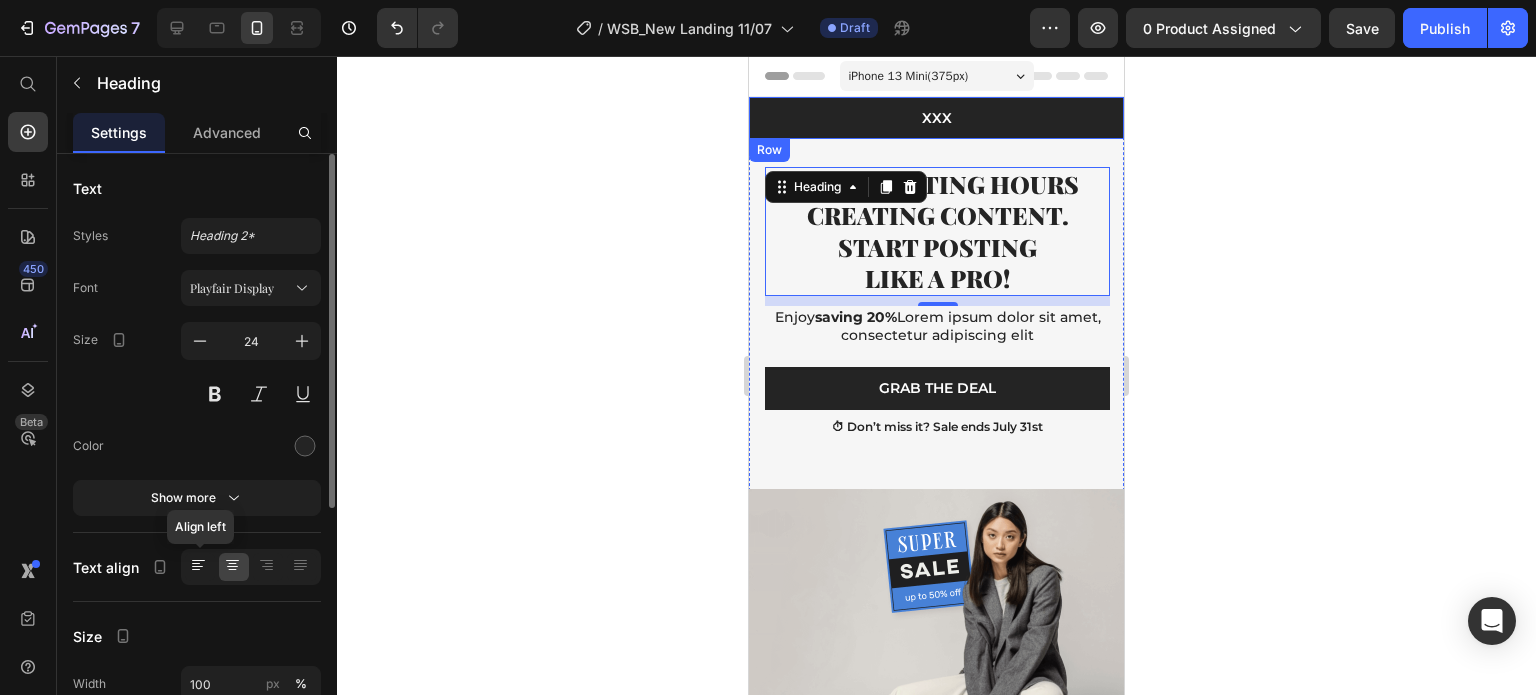 click 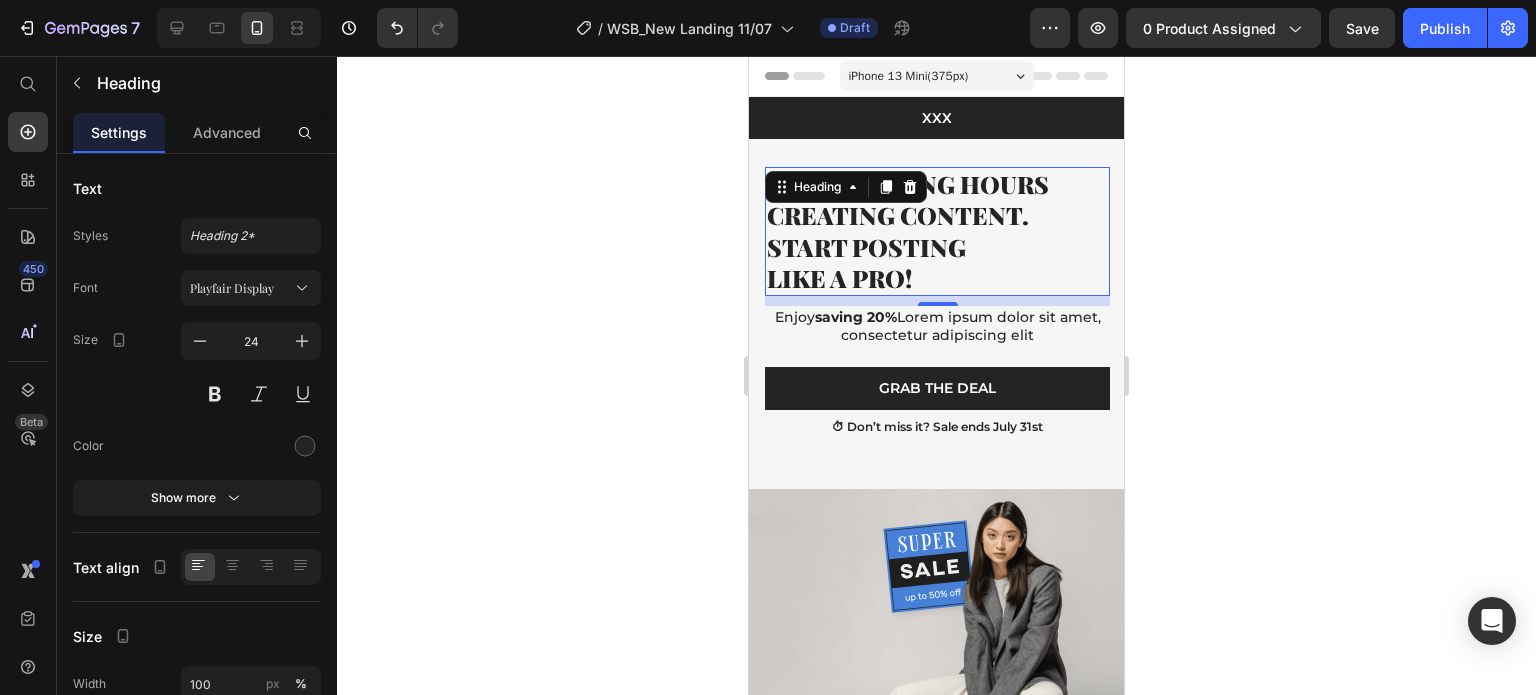 click 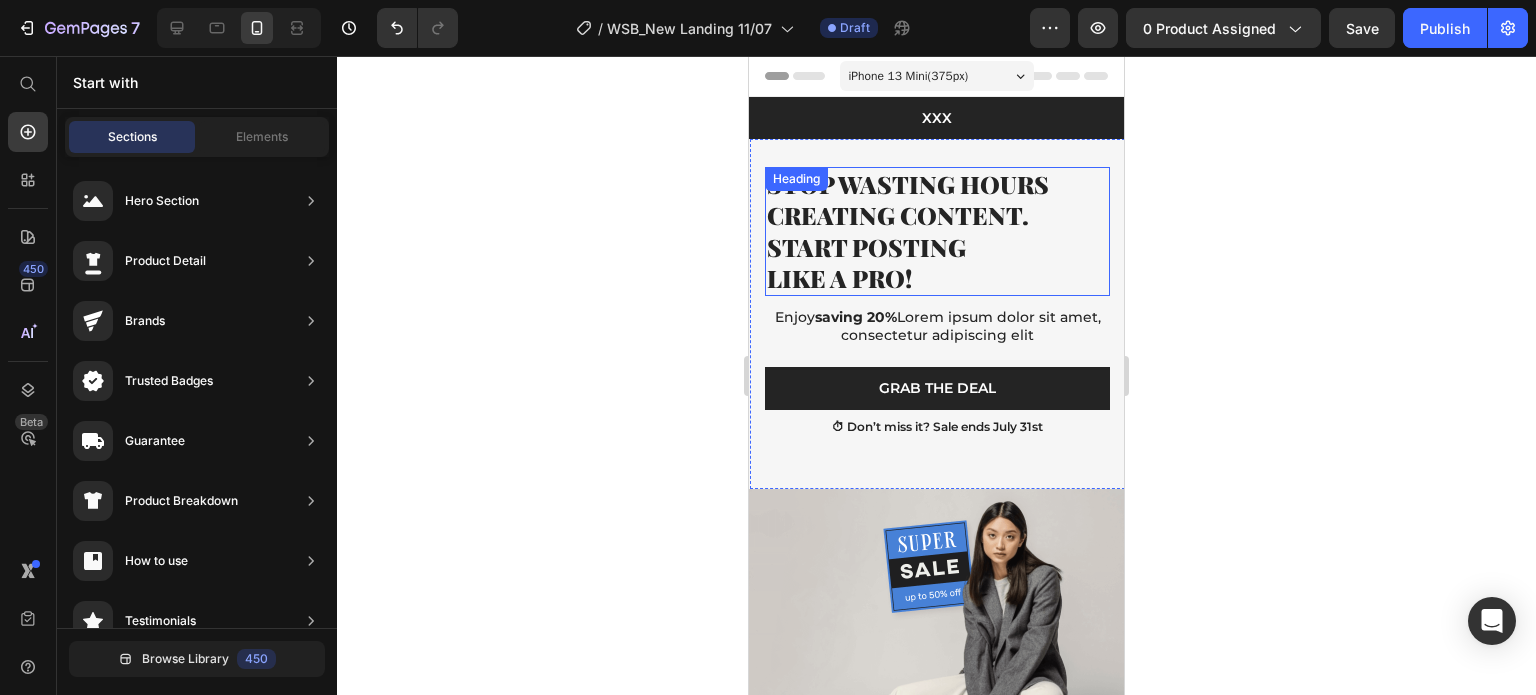 click on "Stop Wasting Hours Creating Content. Start Posting  Like a Pro!" at bounding box center (937, 231) 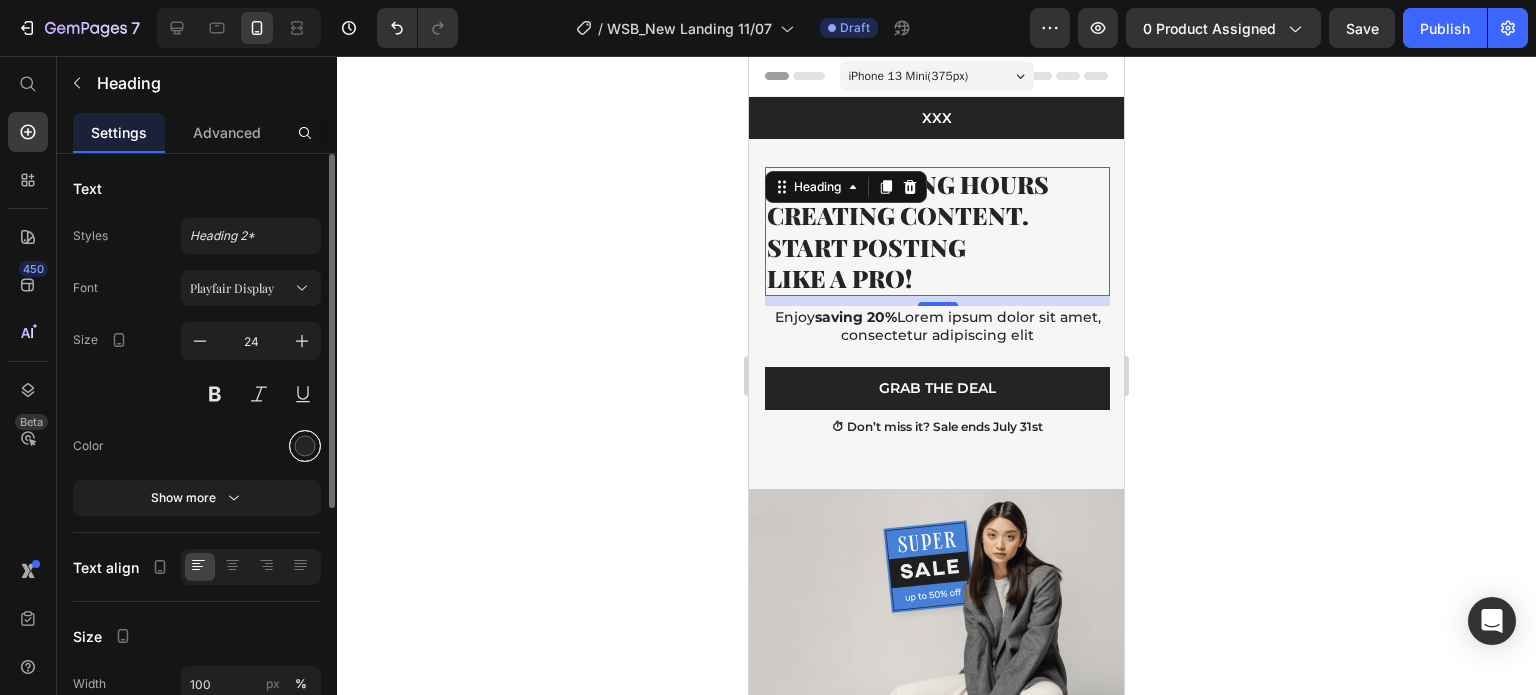 click at bounding box center (305, 446) 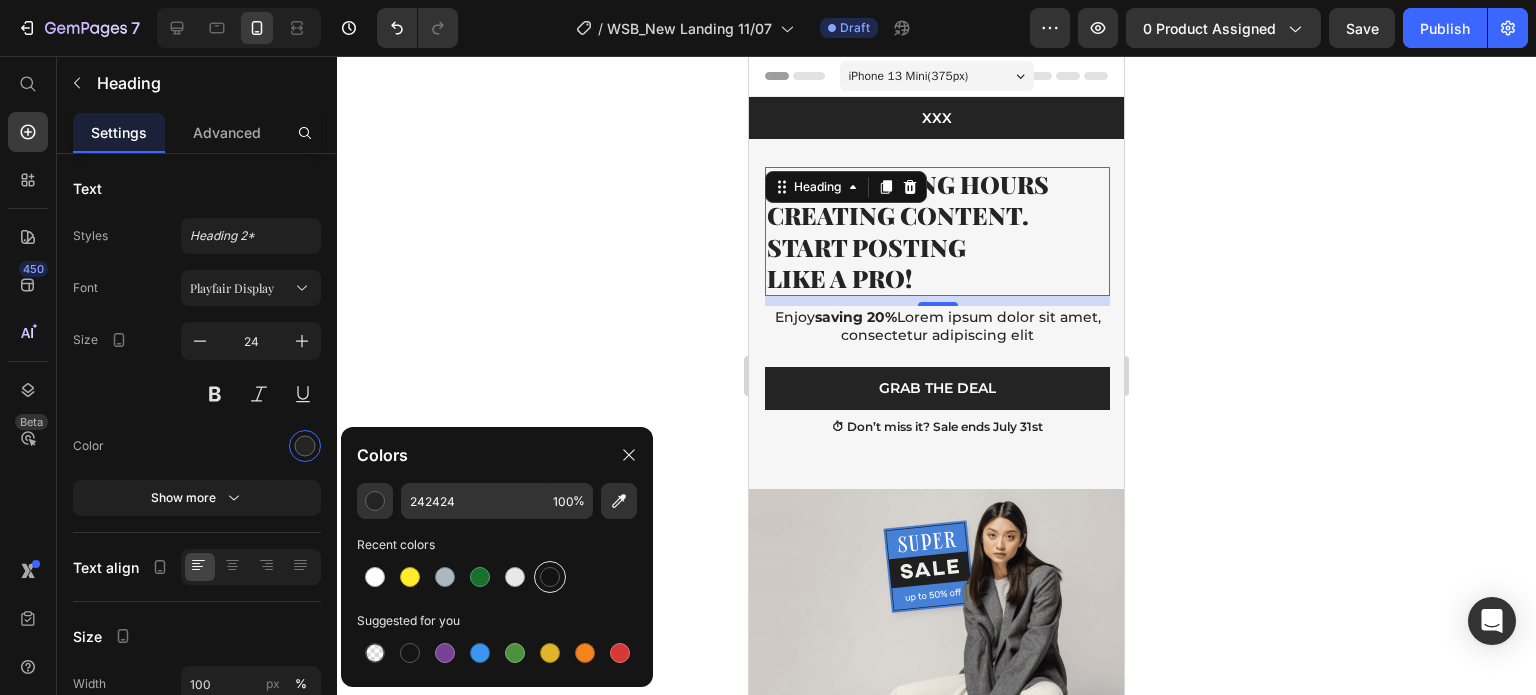 click at bounding box center [550, 577] 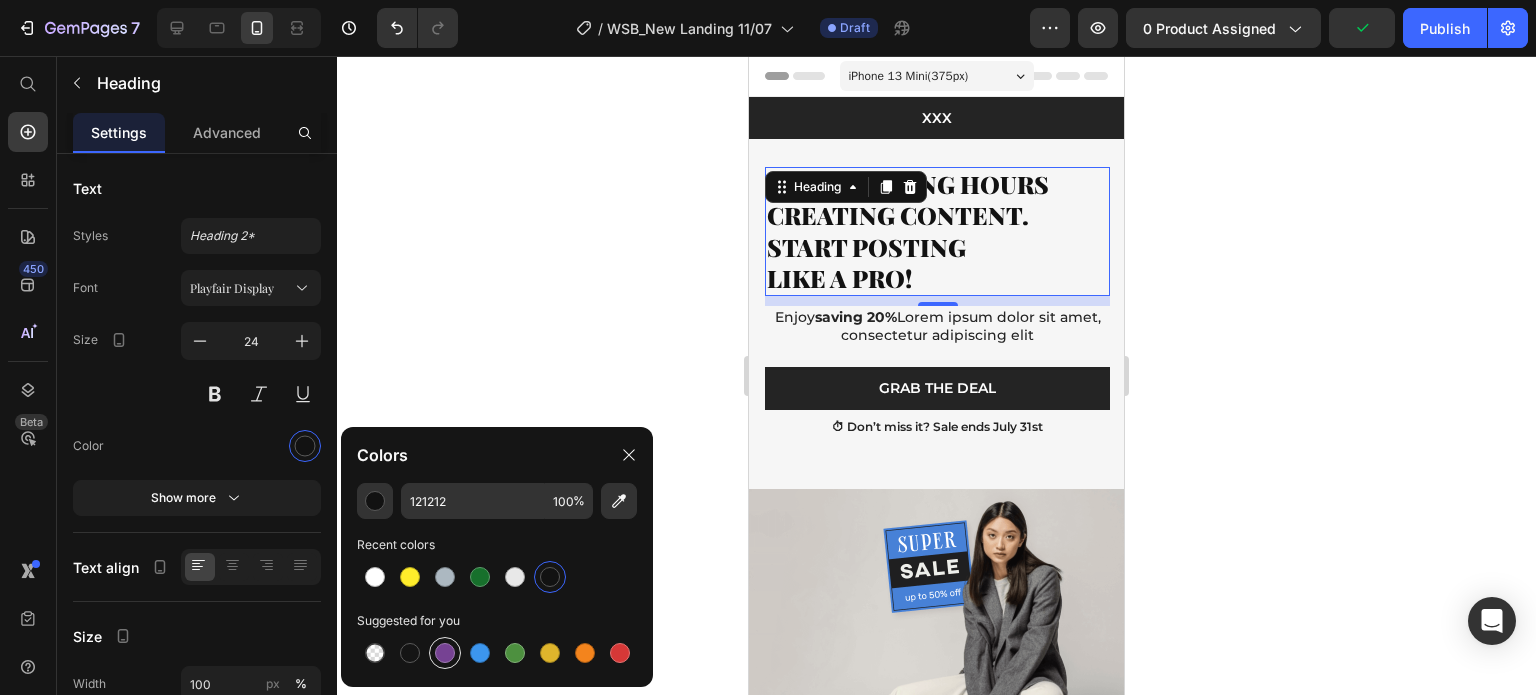 click at bounding box center (445, 653) 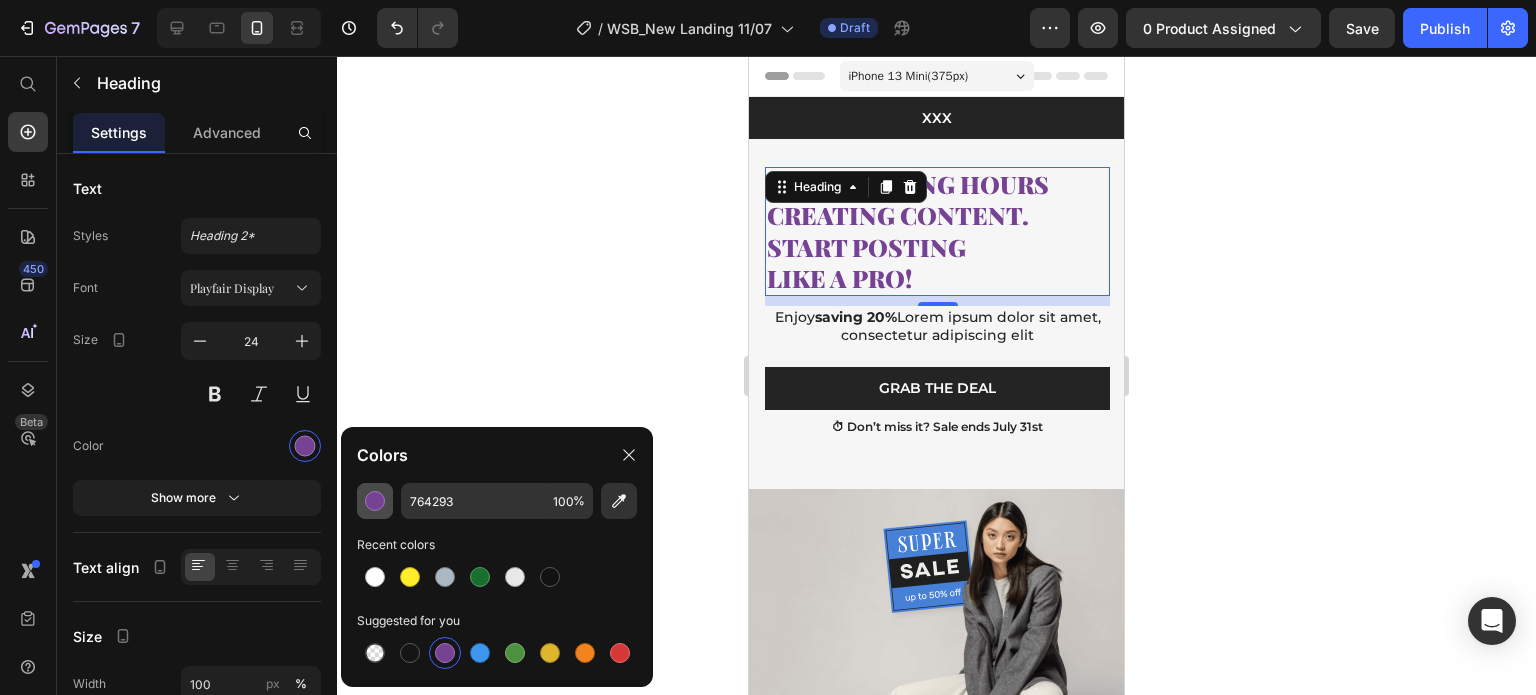 click at bounding box center [375, 501] 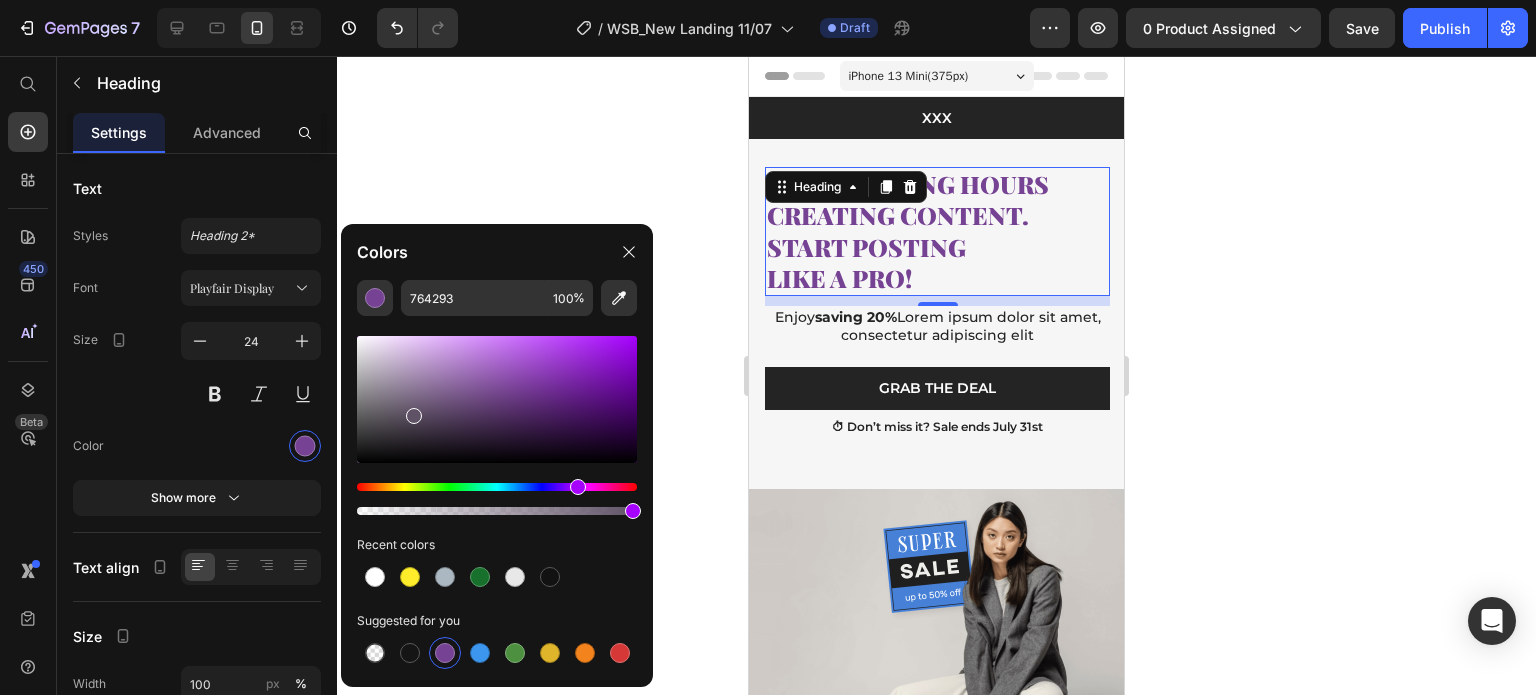 click at bounding box center [497, 399] 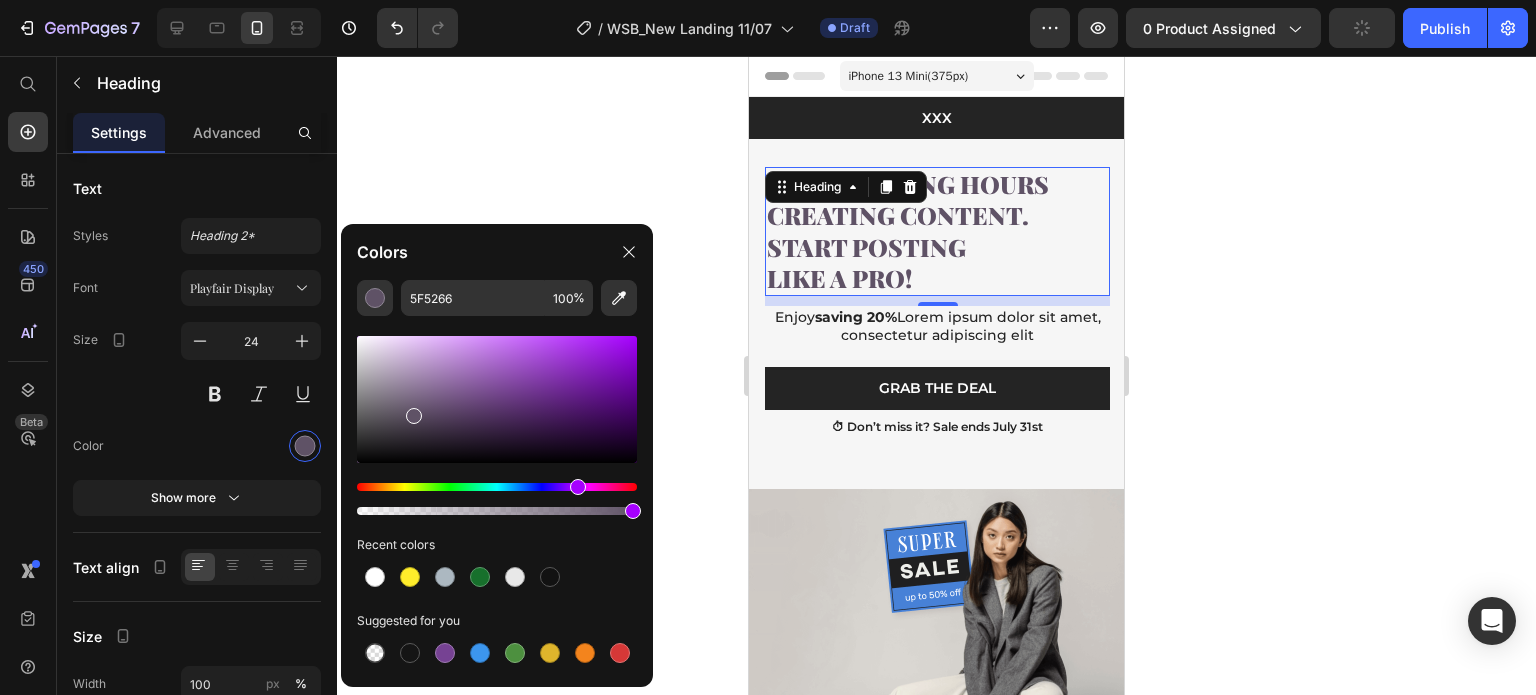 click at bounding box center [497, 399] 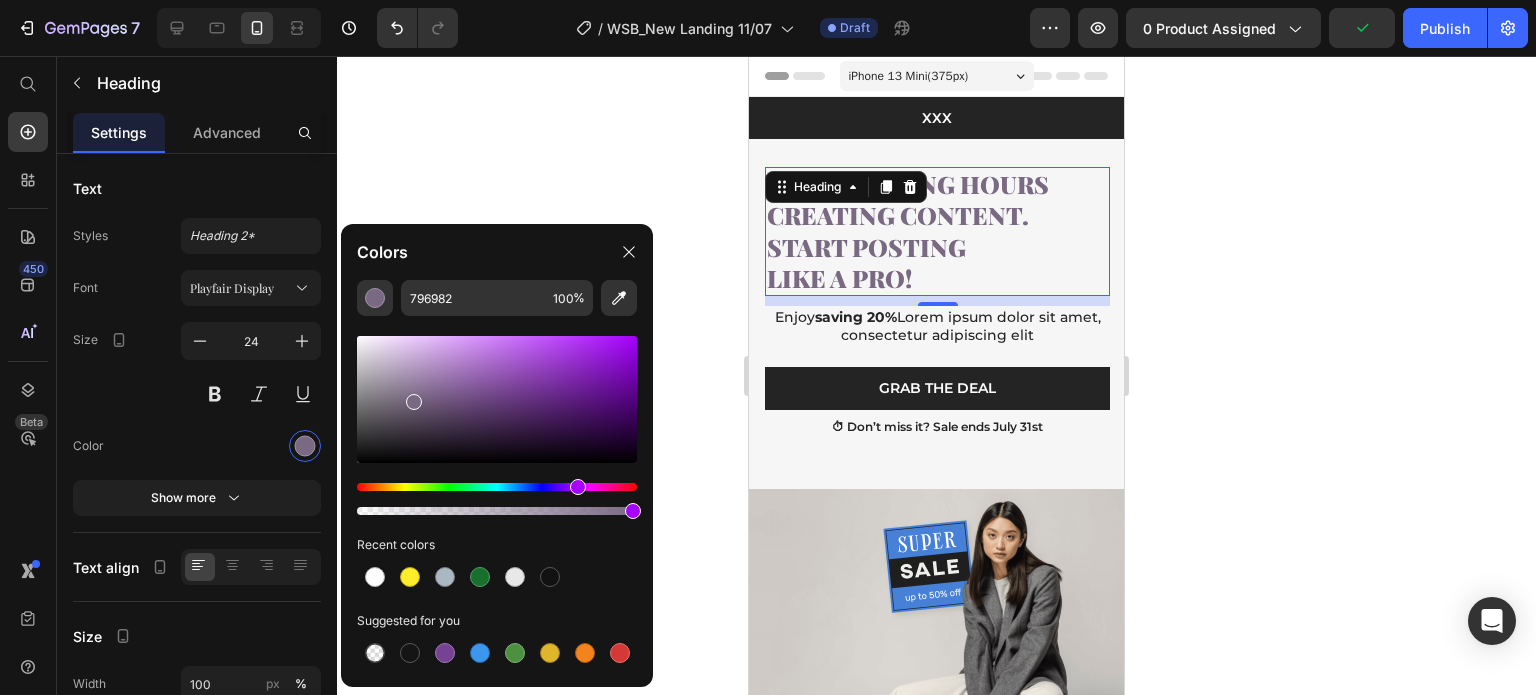 click at bounding box center (497, 399) 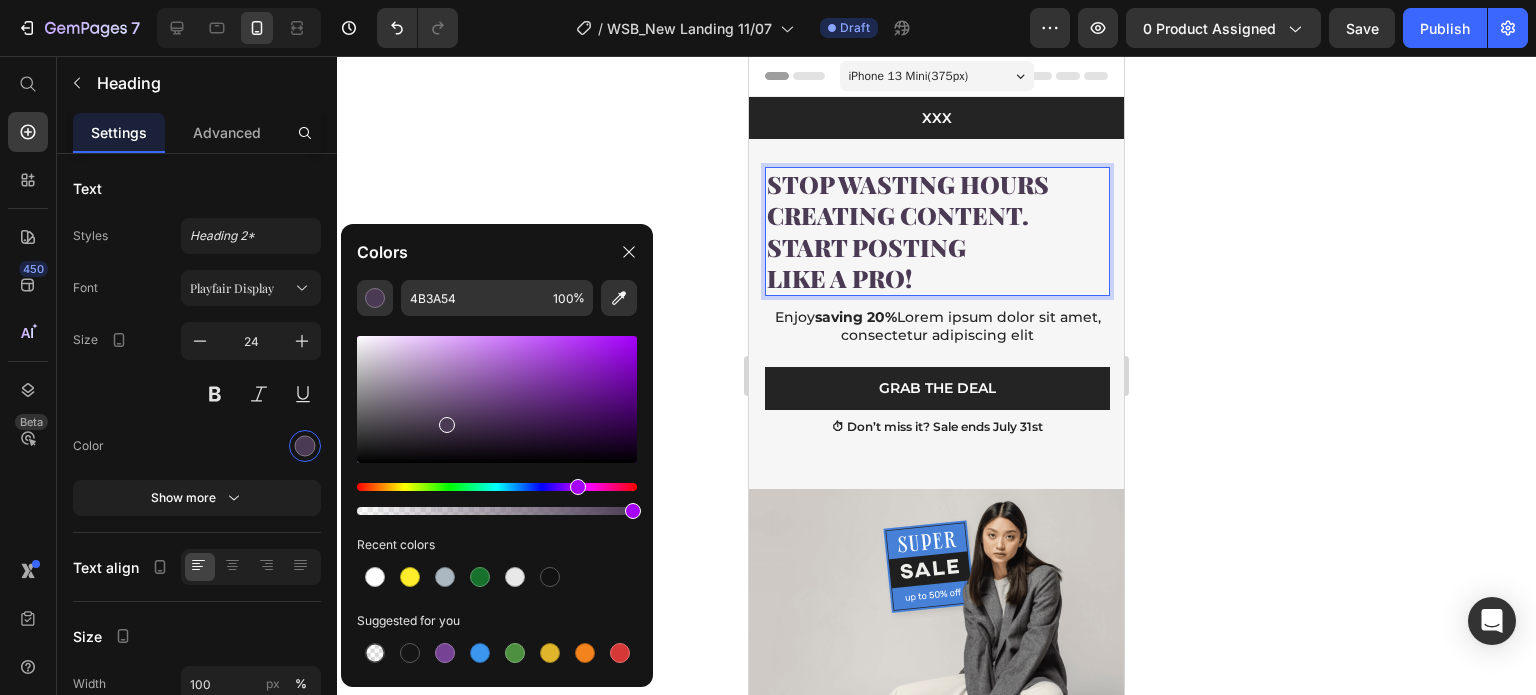 click on "Stop Wasting Hours Creating Content. Start Posting  Like a Pro!" at bounding box center [937, 231] 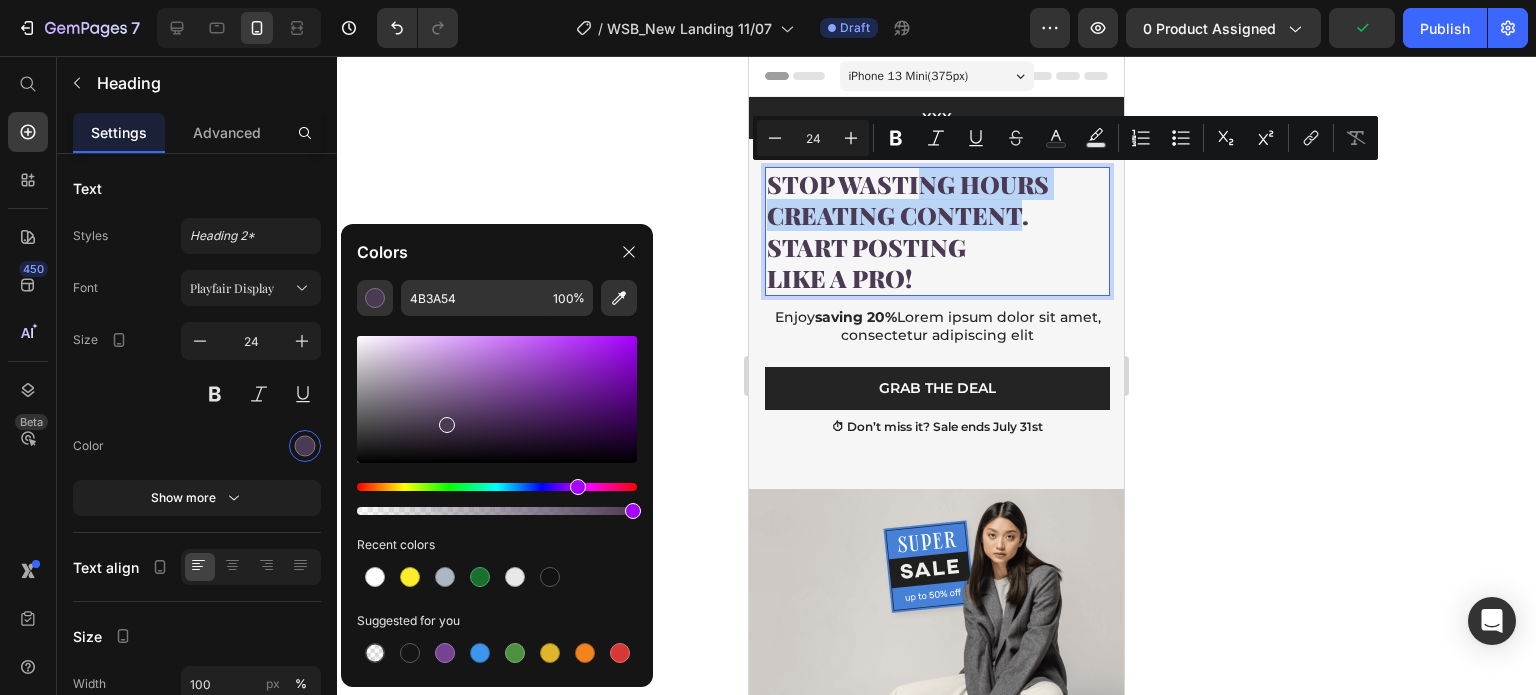 drag, startPoint x: 1016, startPoint y: 218, endPoint x: 916, endPoint y: 197, distance: 102.18121 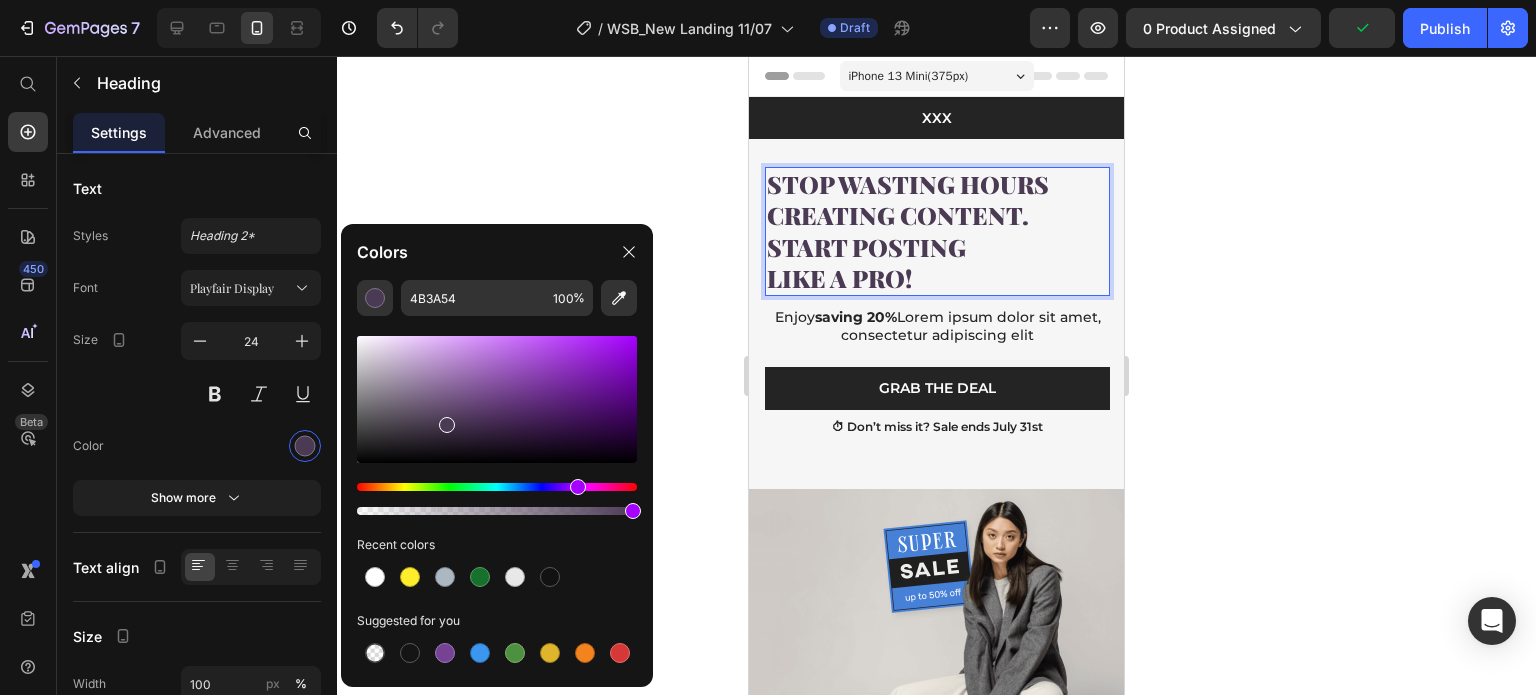 click on "Stop Wasting Hours Creating Content. Start Posting  Like a Pro!" at bounding box center (937, 231) 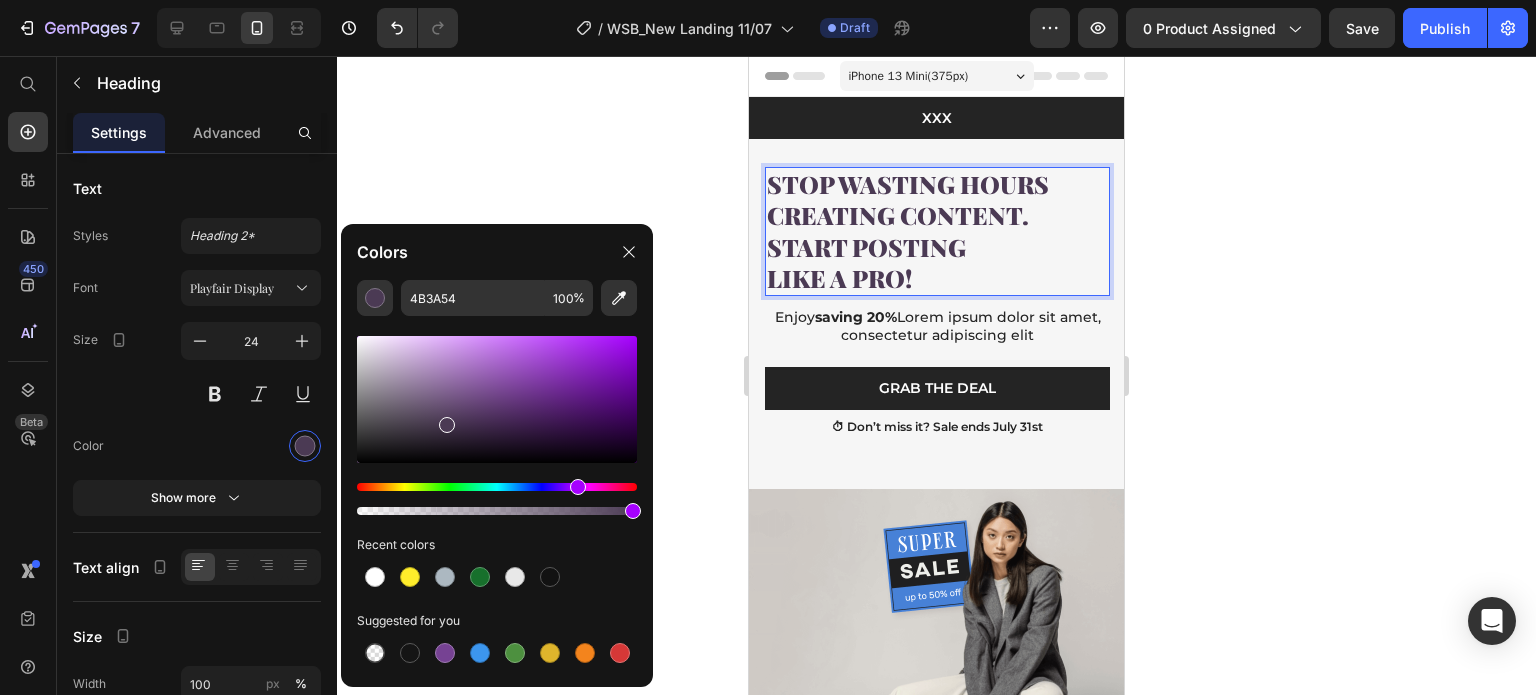 click on "Stop Wasting Hours Creating Content. Start Posting  Like a Pro!" at bounding box center [937, 231] 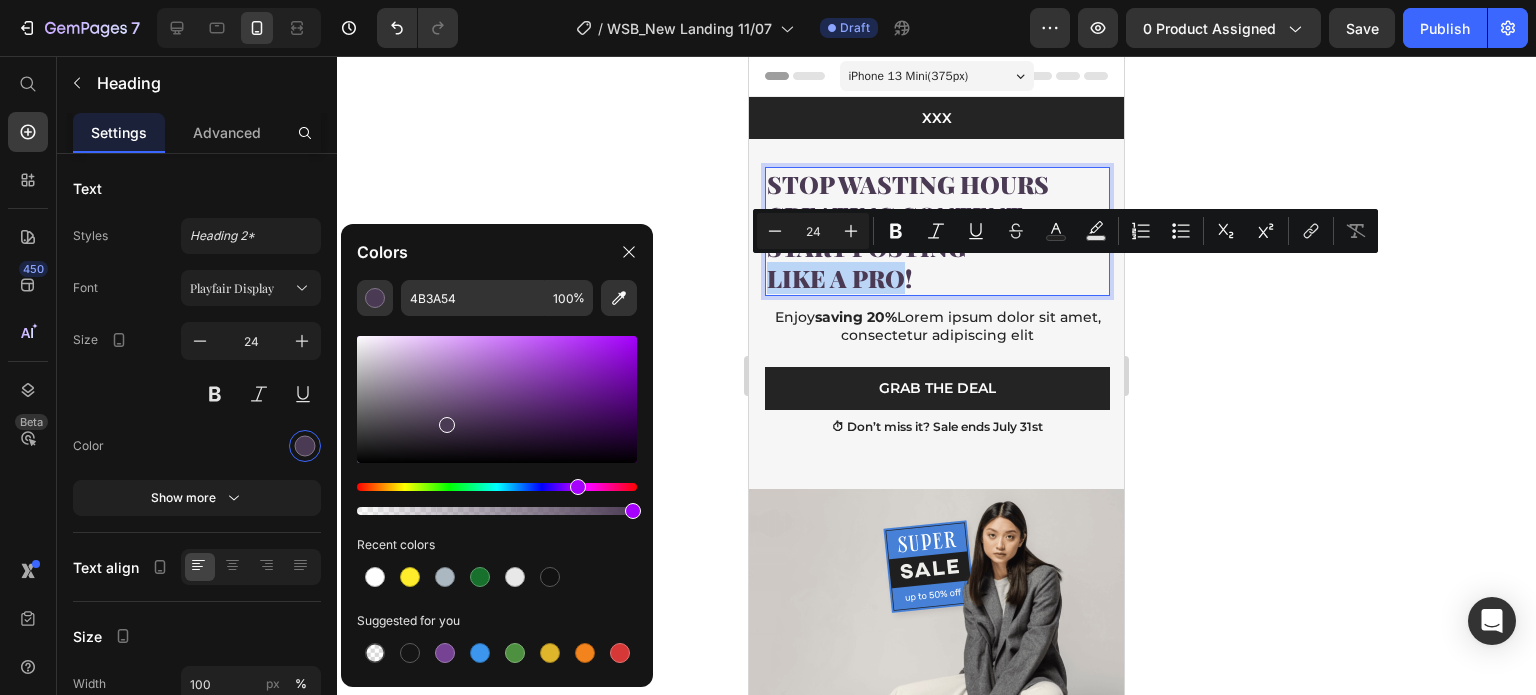 drag, startPoint x: 771, startPoint y: 277, endPoint x: 883, endPoint y: 276, distance: 112.00446 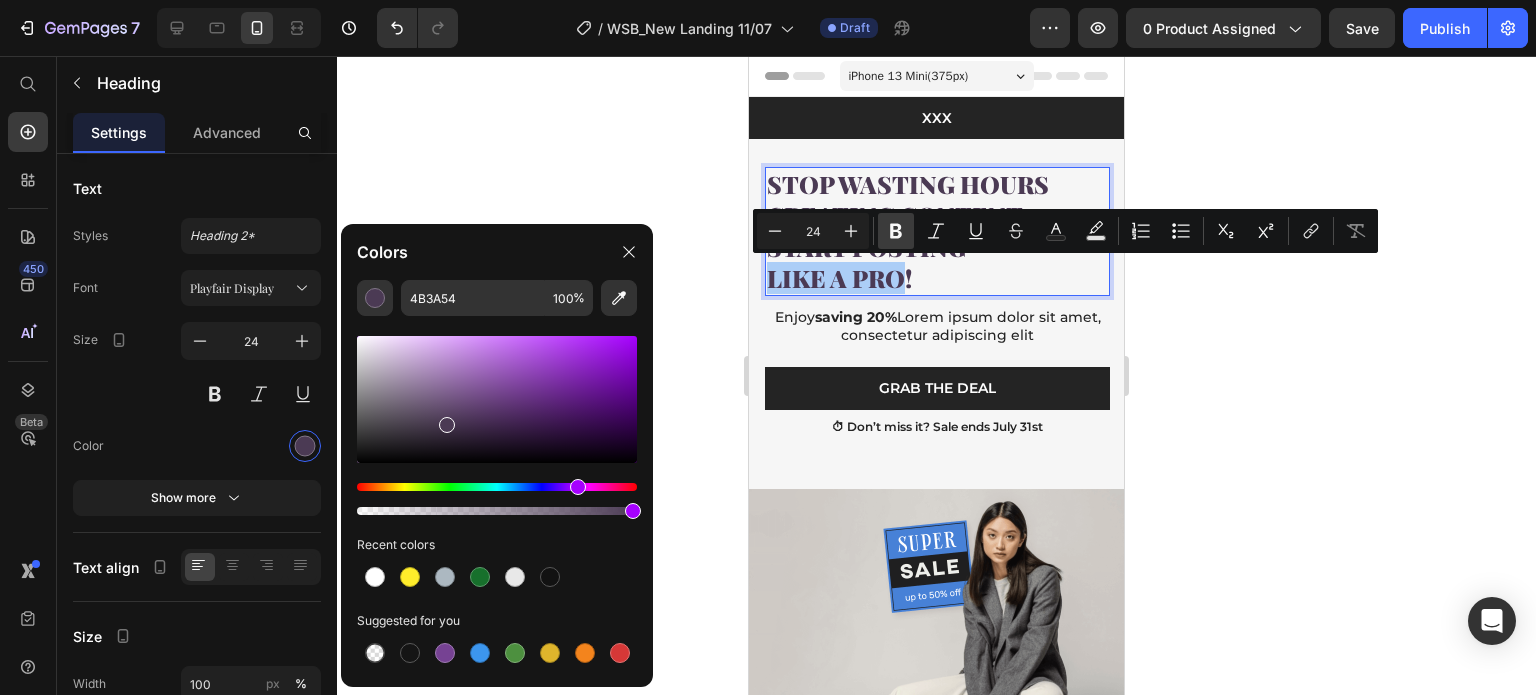 click 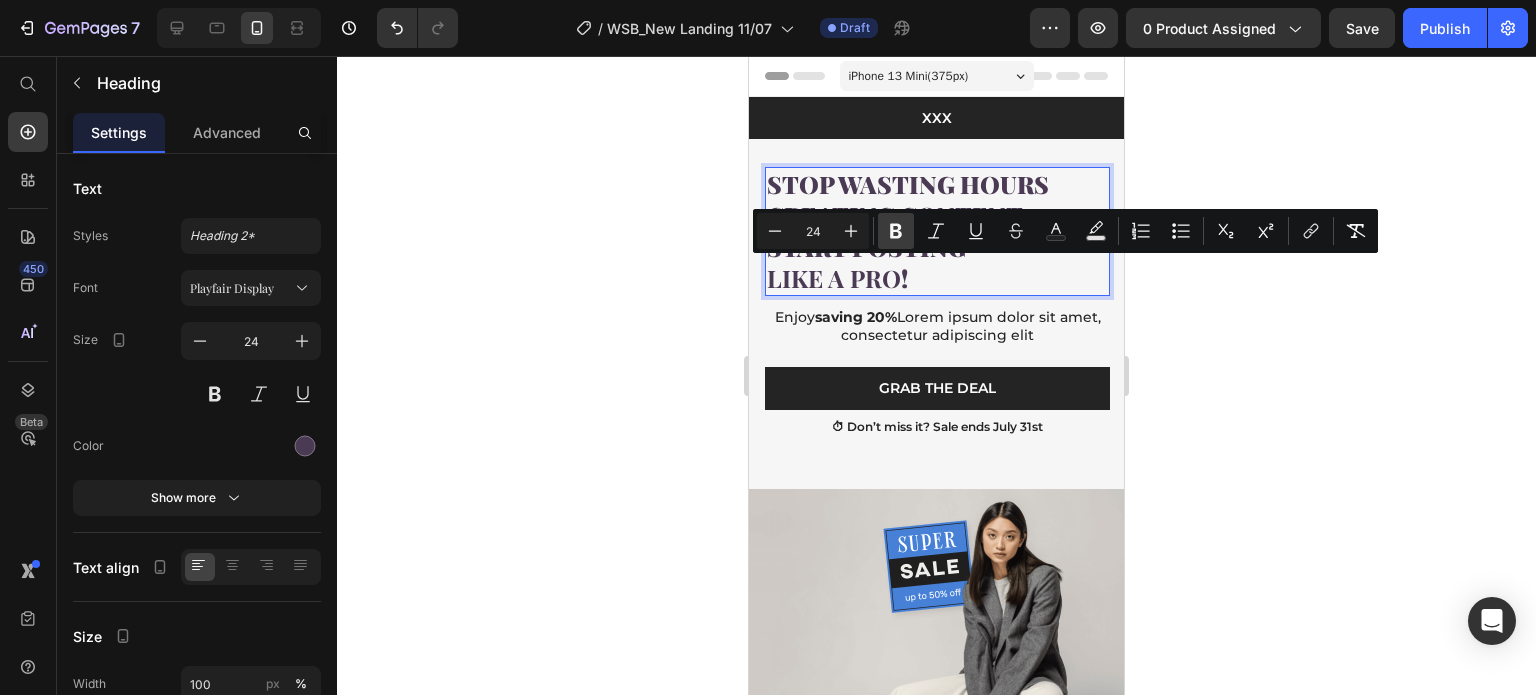 click 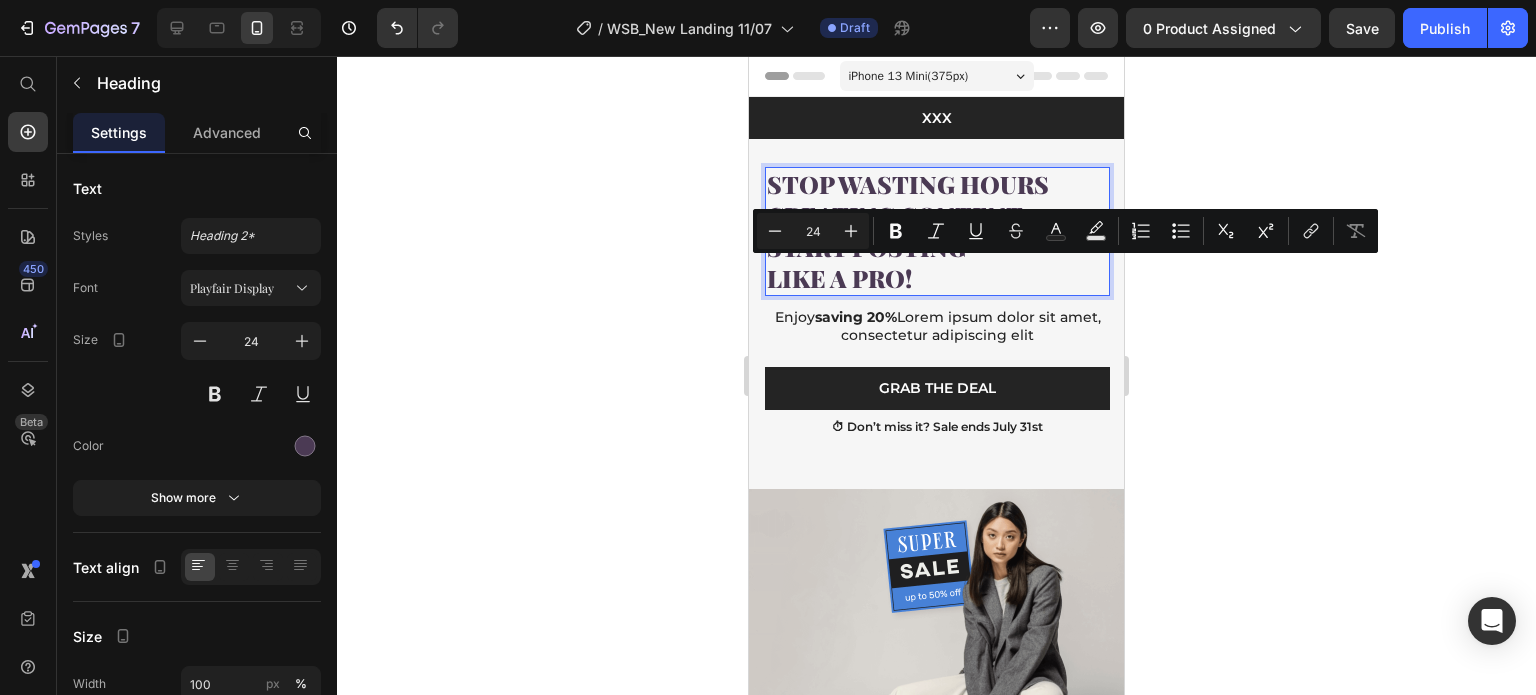 click on "Stop Wasting Hours Creating Content. Start Posting  Like a Pro!" at bounding box center [937, 231] 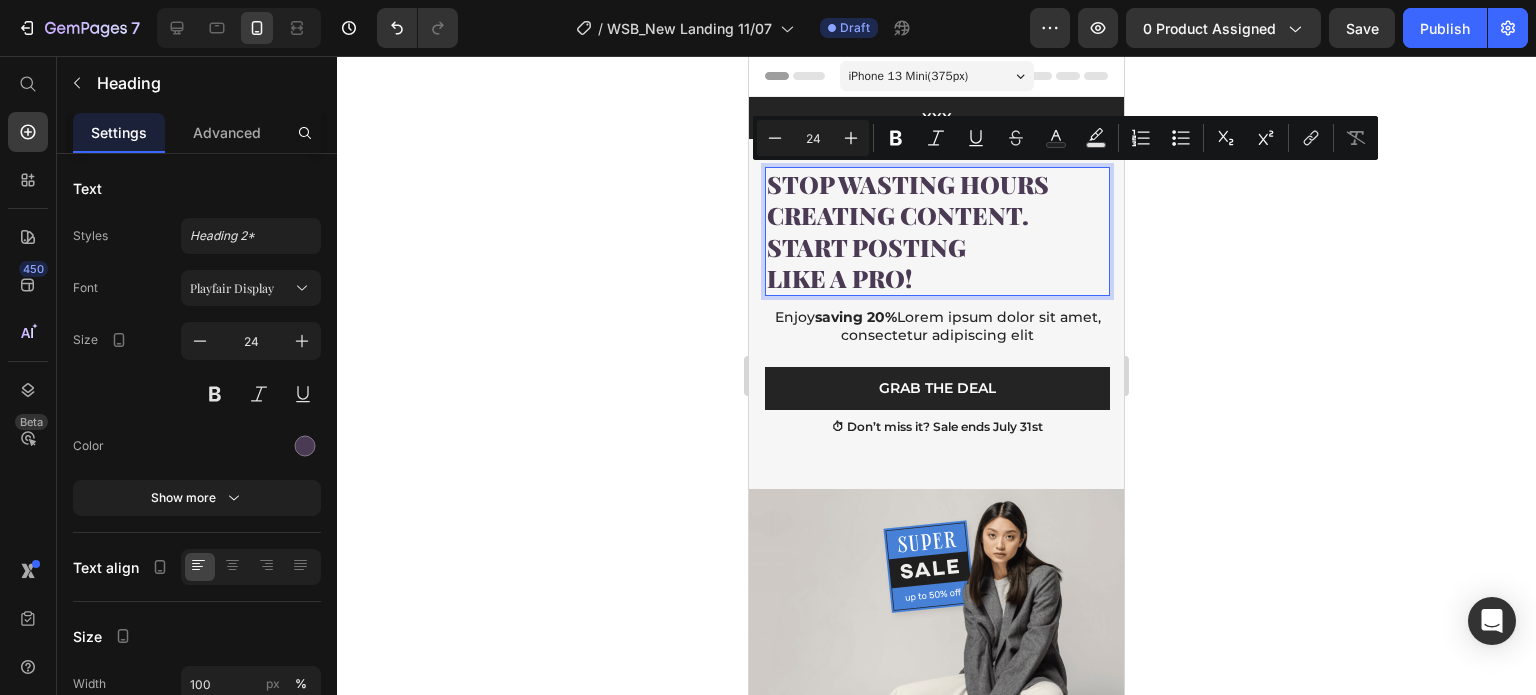 drag, startPoint x: 970, startPoint y: 251, endPoint x: 773, endPoint y: 184, distance: 208.08171 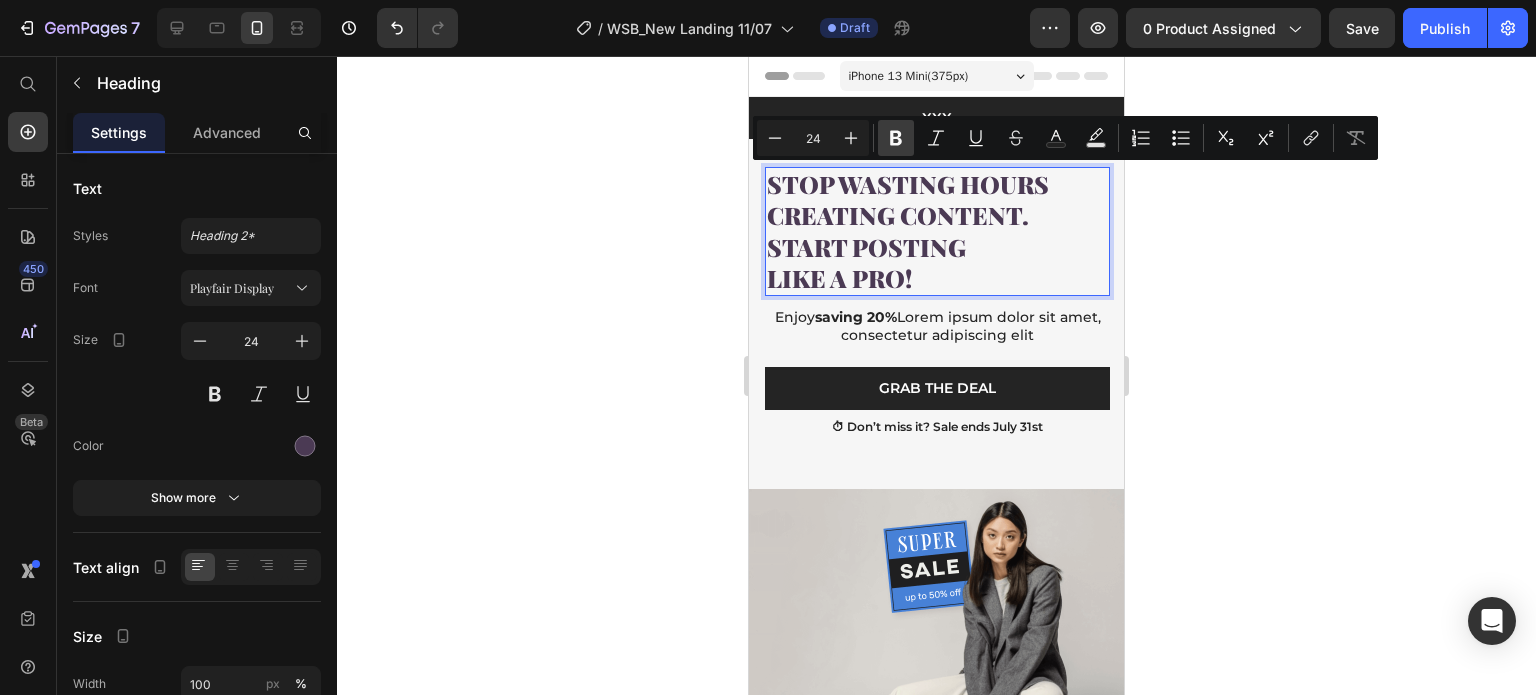 click 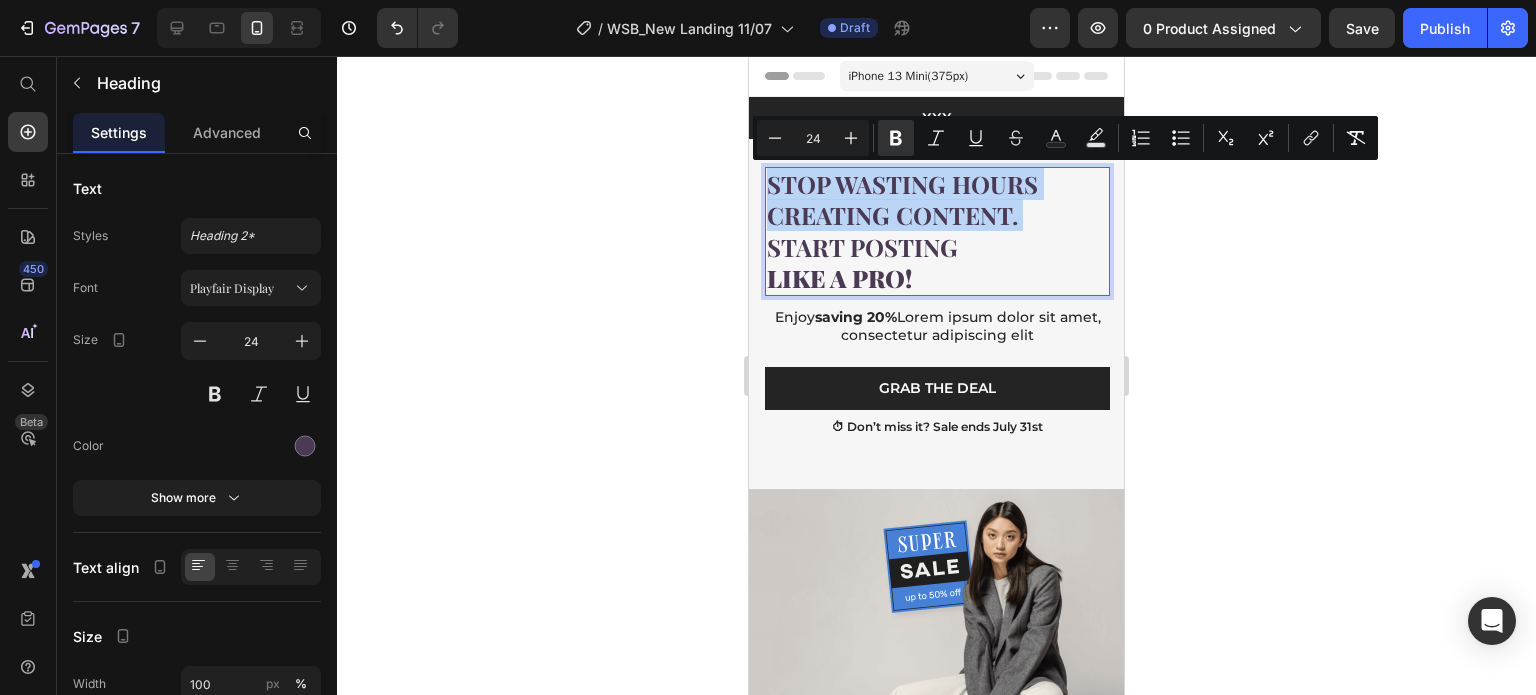 click on "Stop Wasting Hours Creating Content." at bounding box center [902, 199] 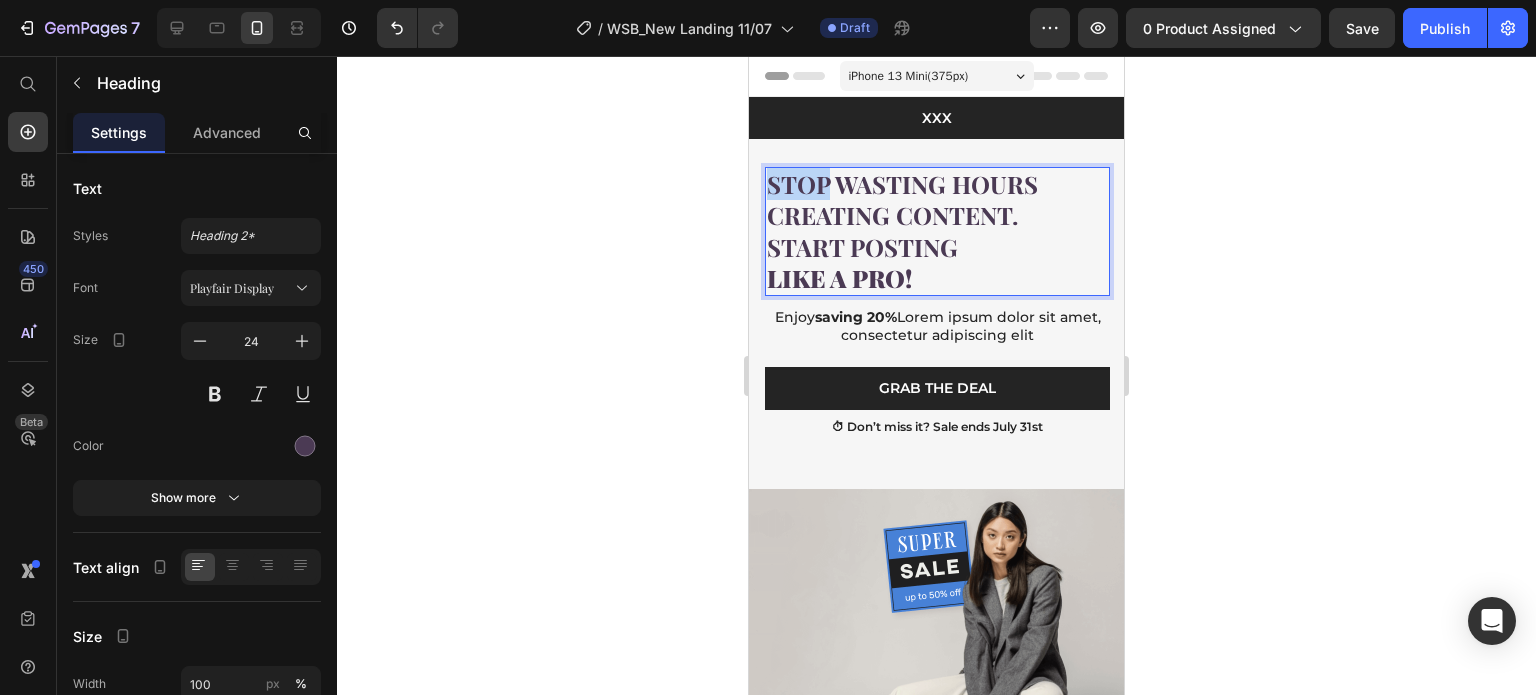 drag, startPoint x: 831, startPoint y: 185, endPoint x: 769, endPoint y: 183, distance: 62.03225 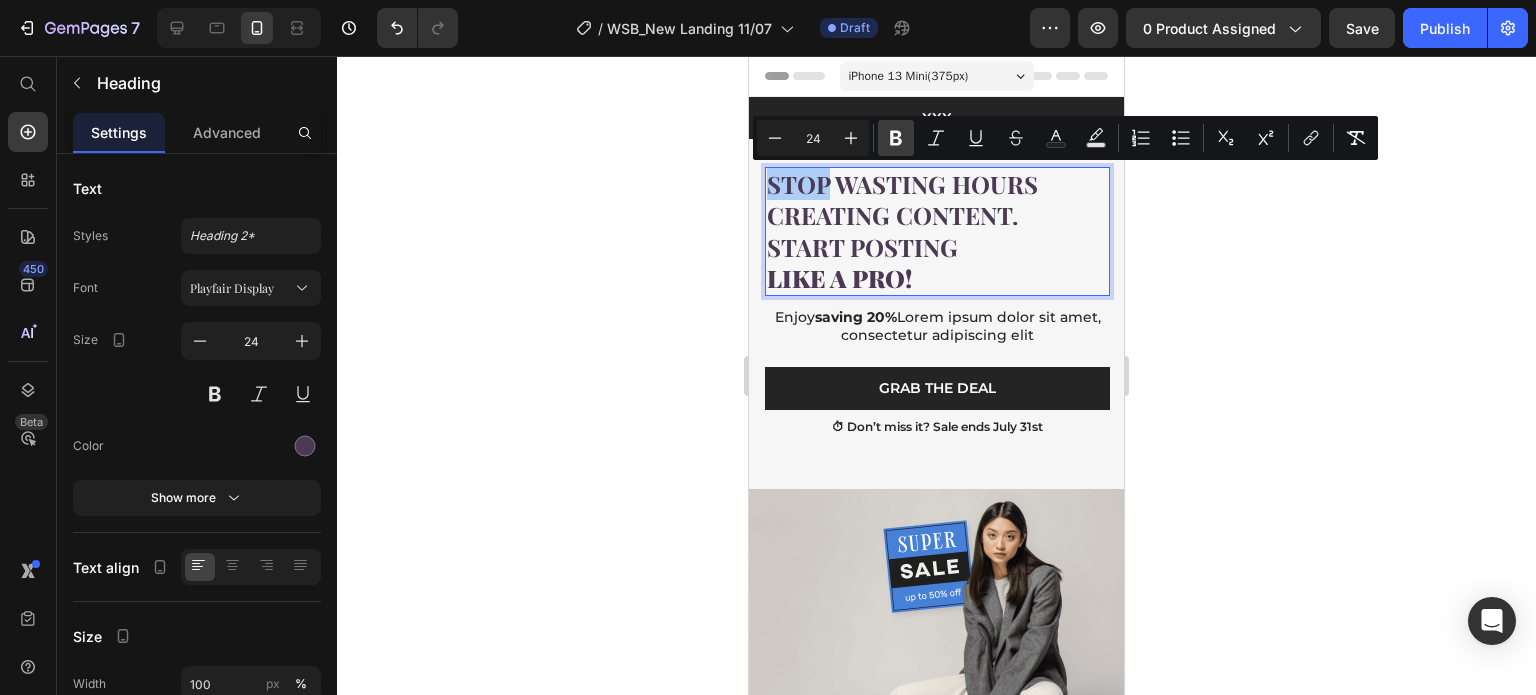 click 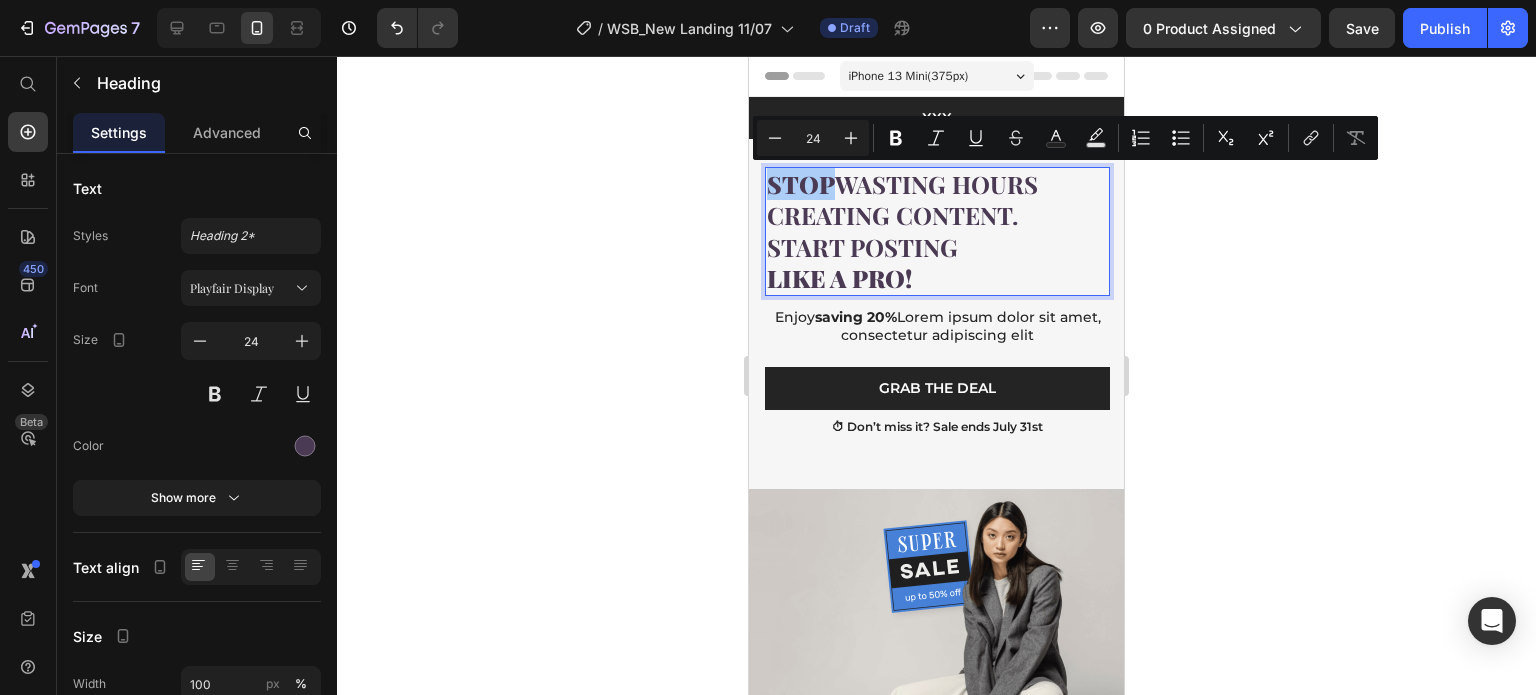 click 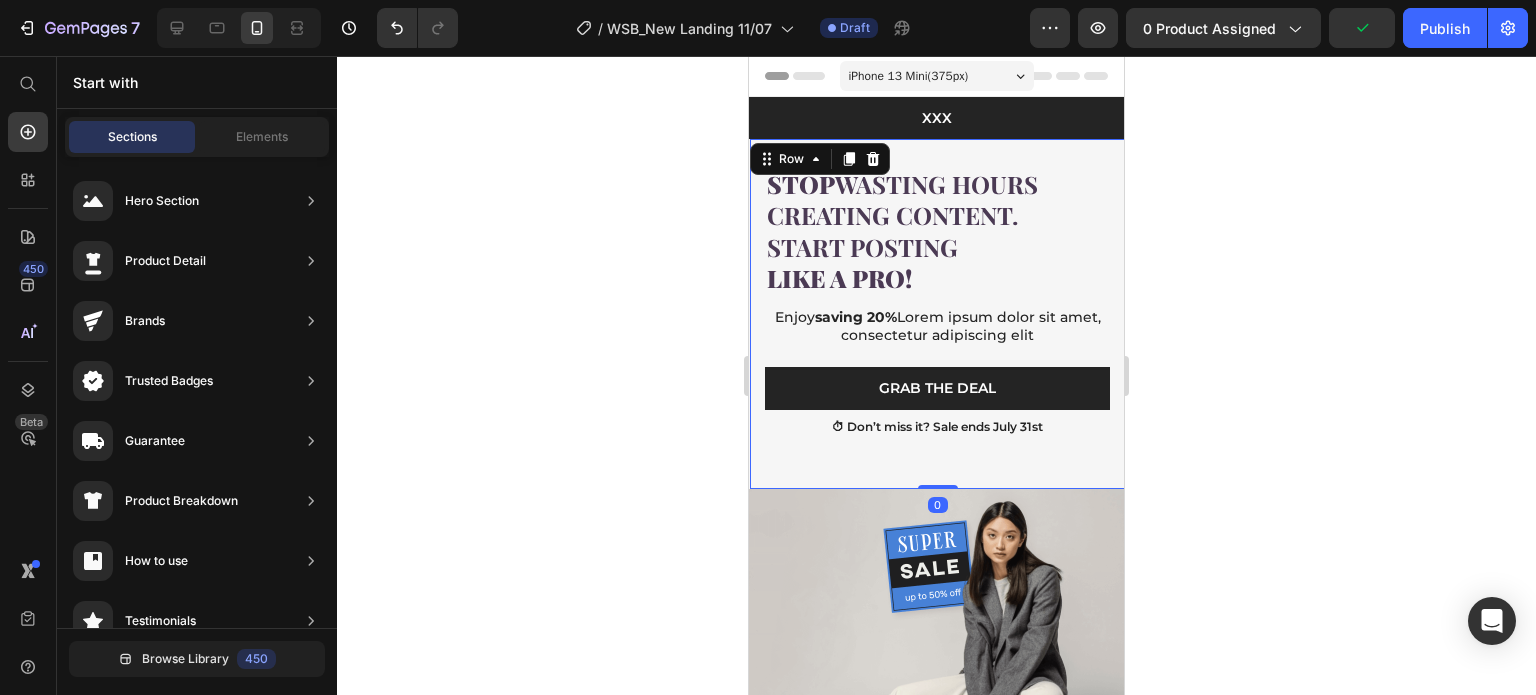 click on "Stop  Wasting Hours Creating Content. Start Posting  Like a Pro! Heading Enjoy  saving 20%  Lorem ipsum dolor sit amet, consectetur adipiscing elit Text Block Grab The Deal Button ⏱ Don’t miss it? Sale ends July 31st Text Block Row   0" at bounding box center [937, 314] 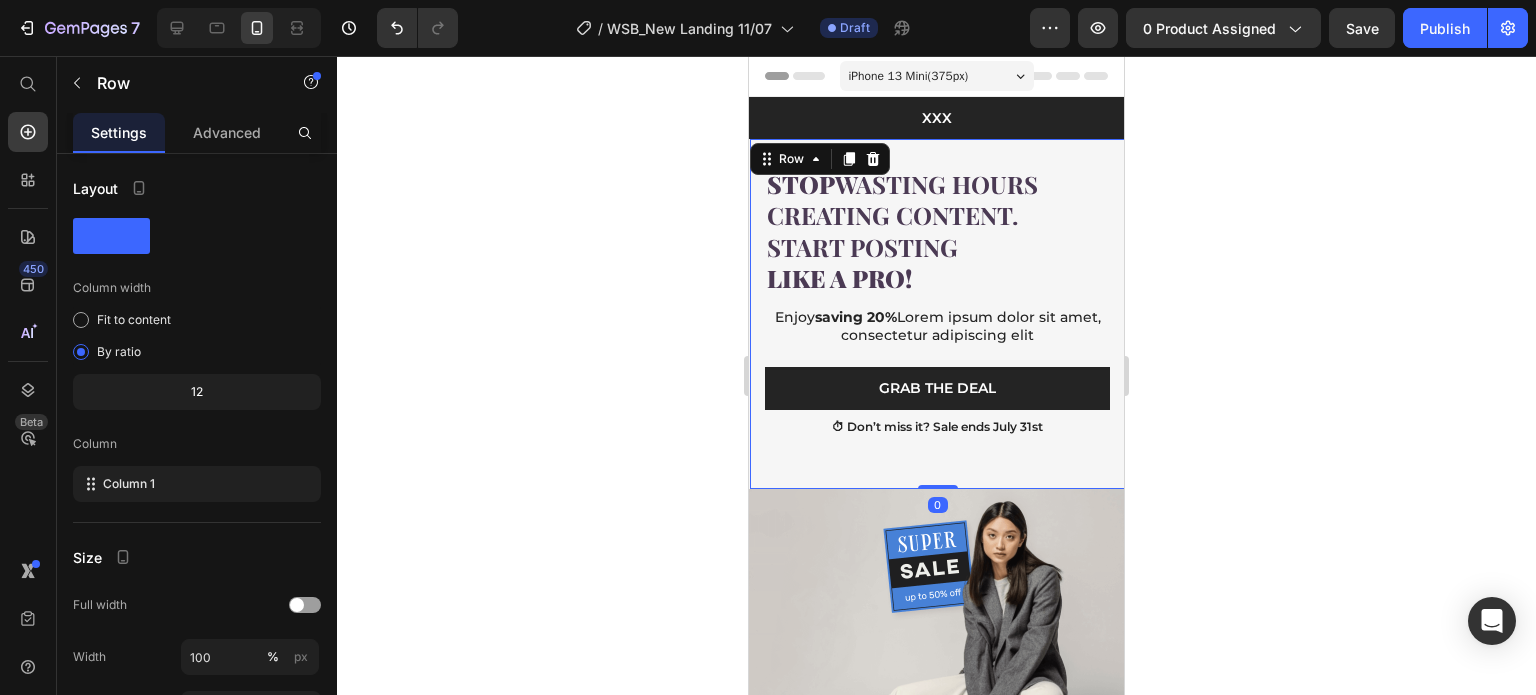 click 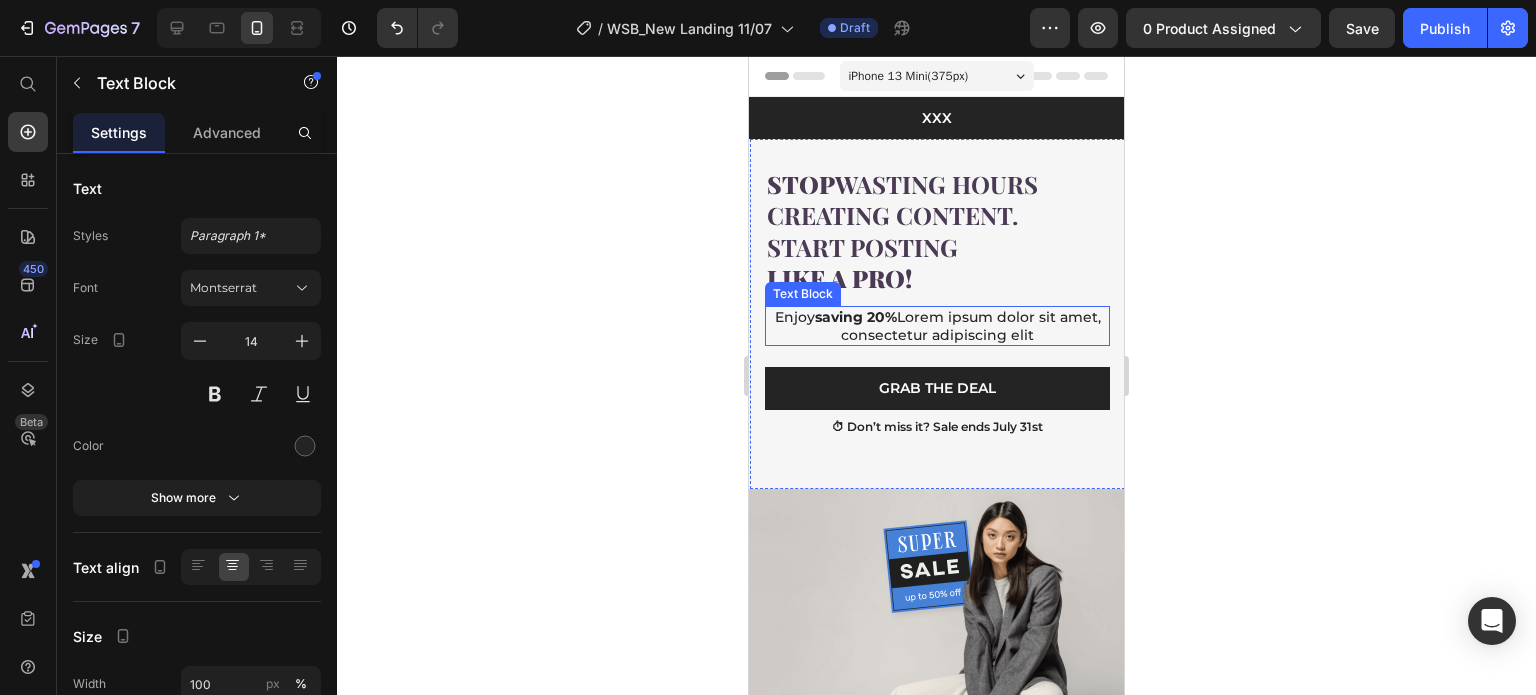 click on "Enjoy  saving 20%  Lorem ipsum dolor sit amet, consectetur adipiscing elit" at bounding box center [937, 326] 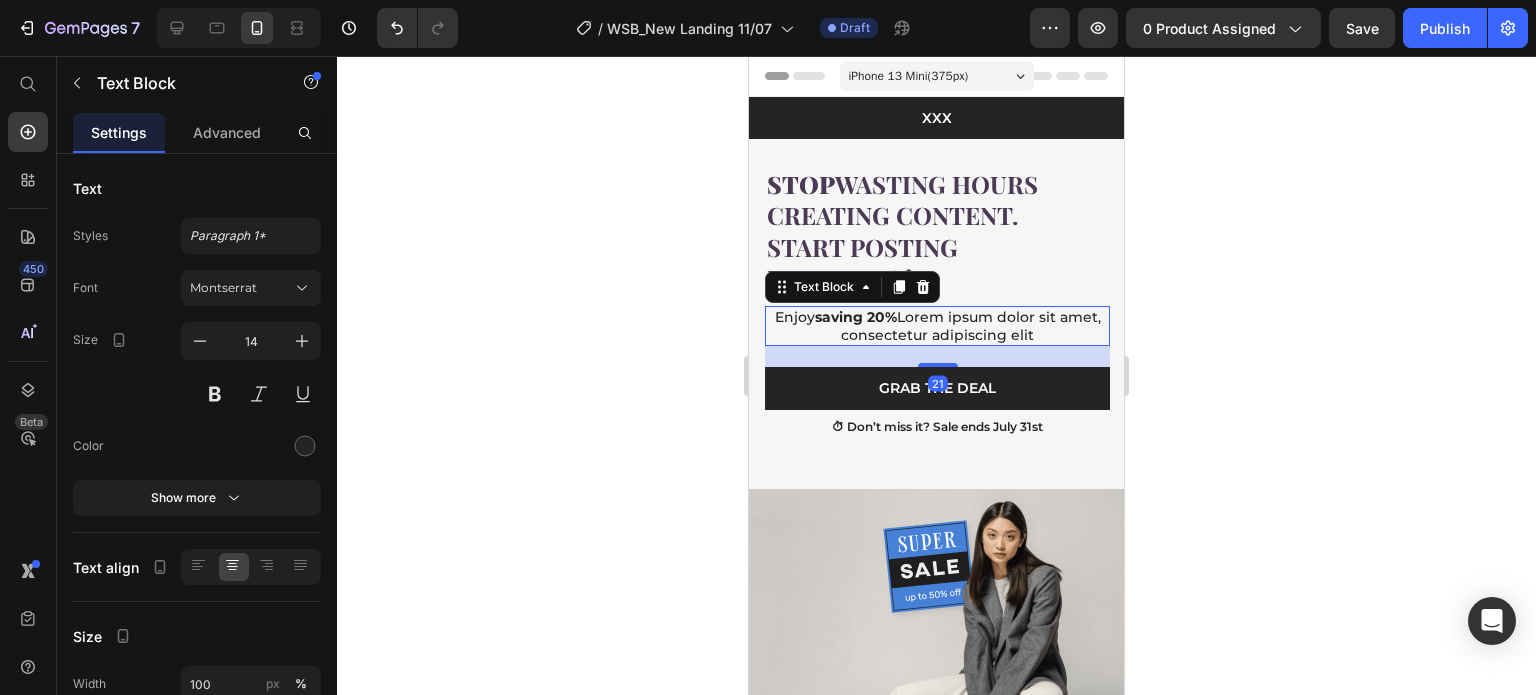 click on "Enjoy  saving 20%  Lorem ipsum dolor sit amet, consectetur adipiscing elit" at bounding box center [937, 326] 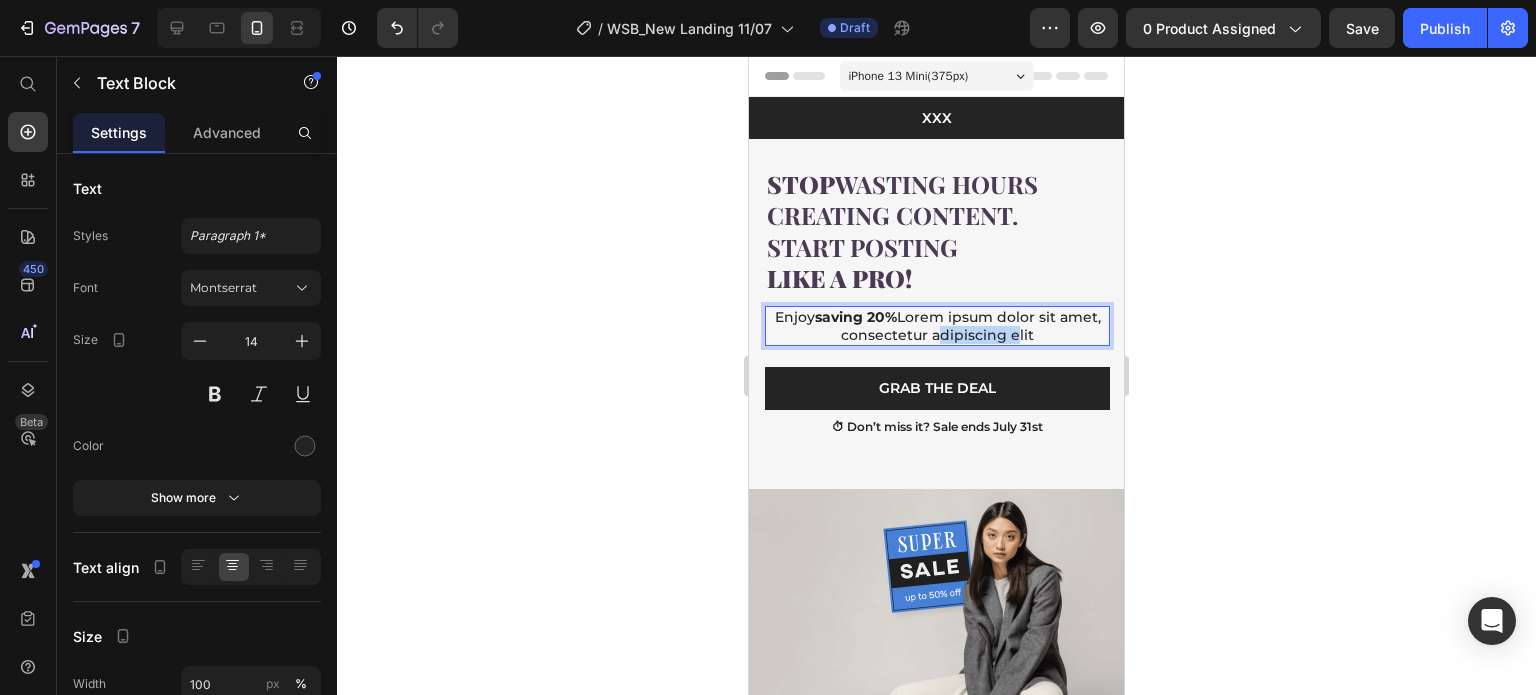 click on "Enjoy  saving 20%  Lorem ipsum dolor sit amet, consectetur adipiscing elit" at bounding box center [937, 326] 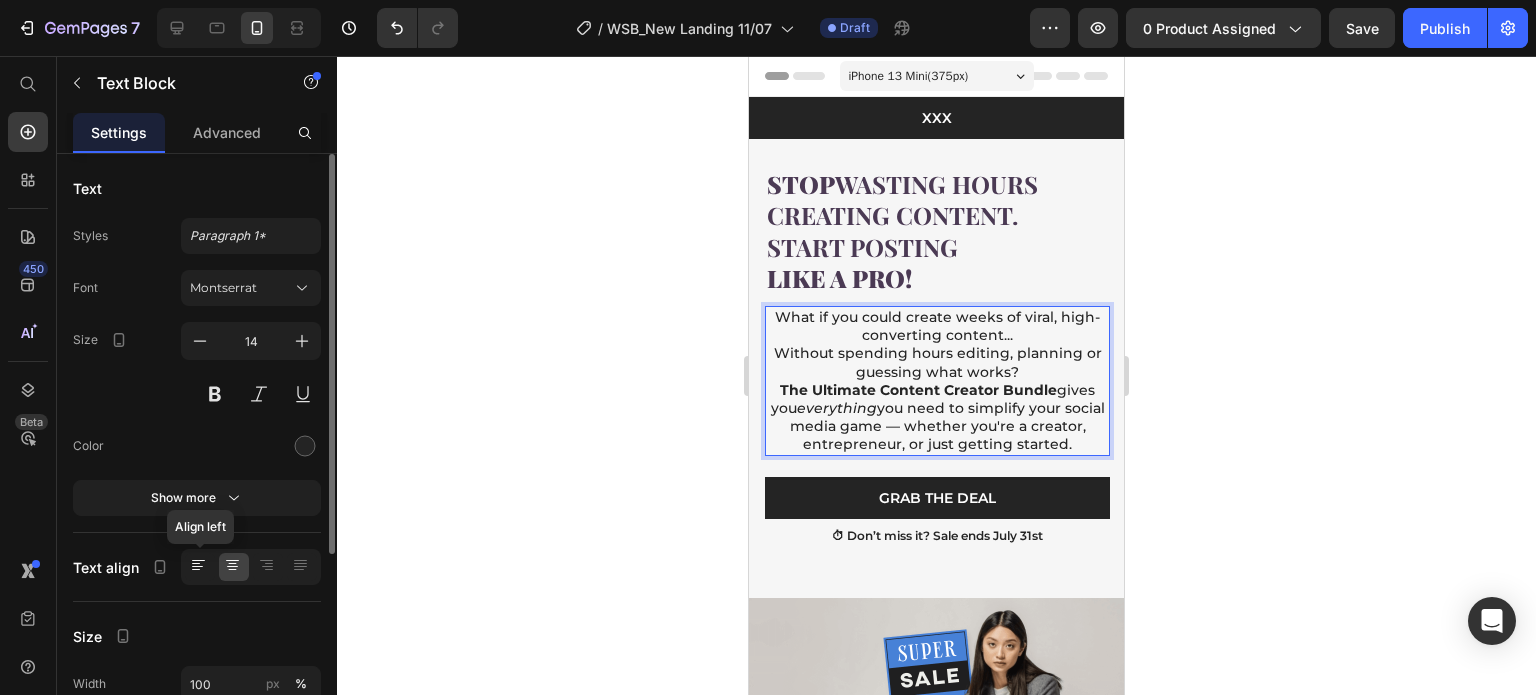 click 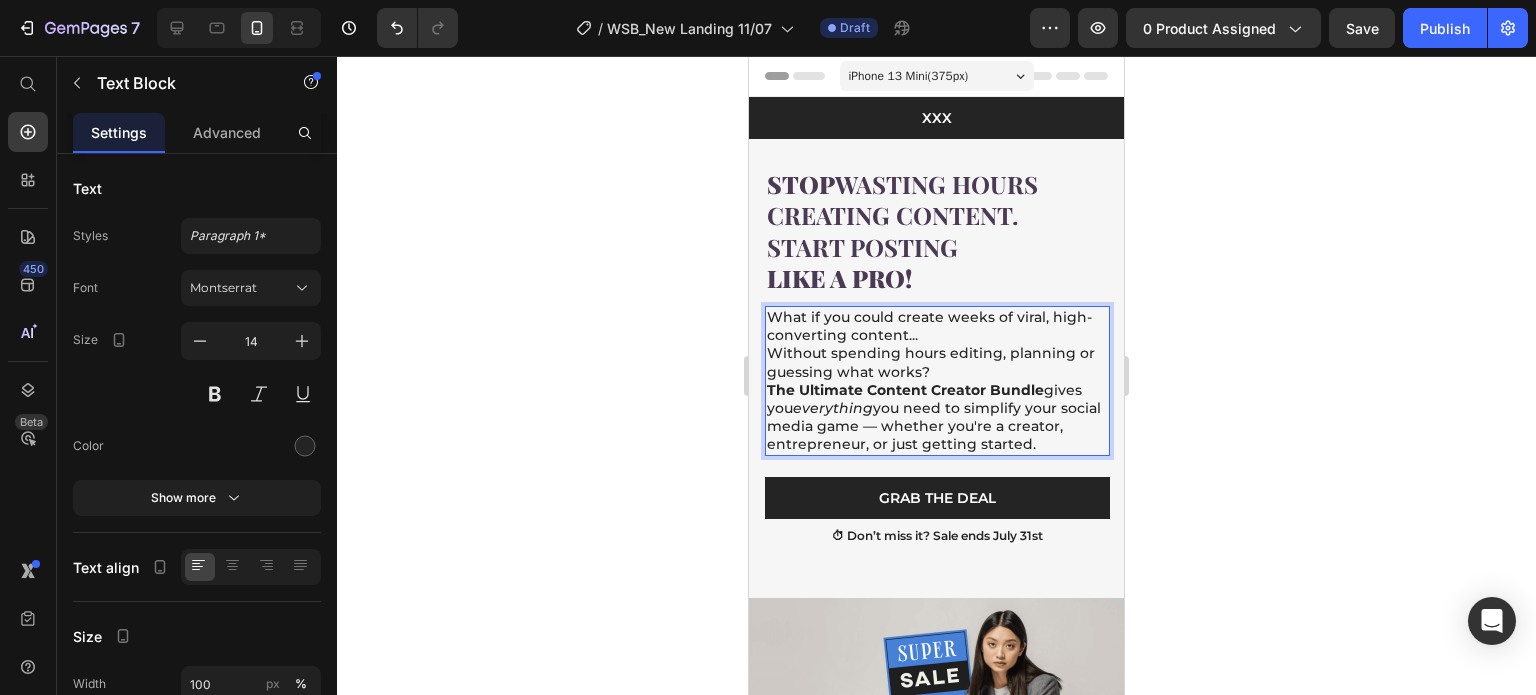 click on "The Ultimate Content Creator Bundle" at bounding box center (905, 390) 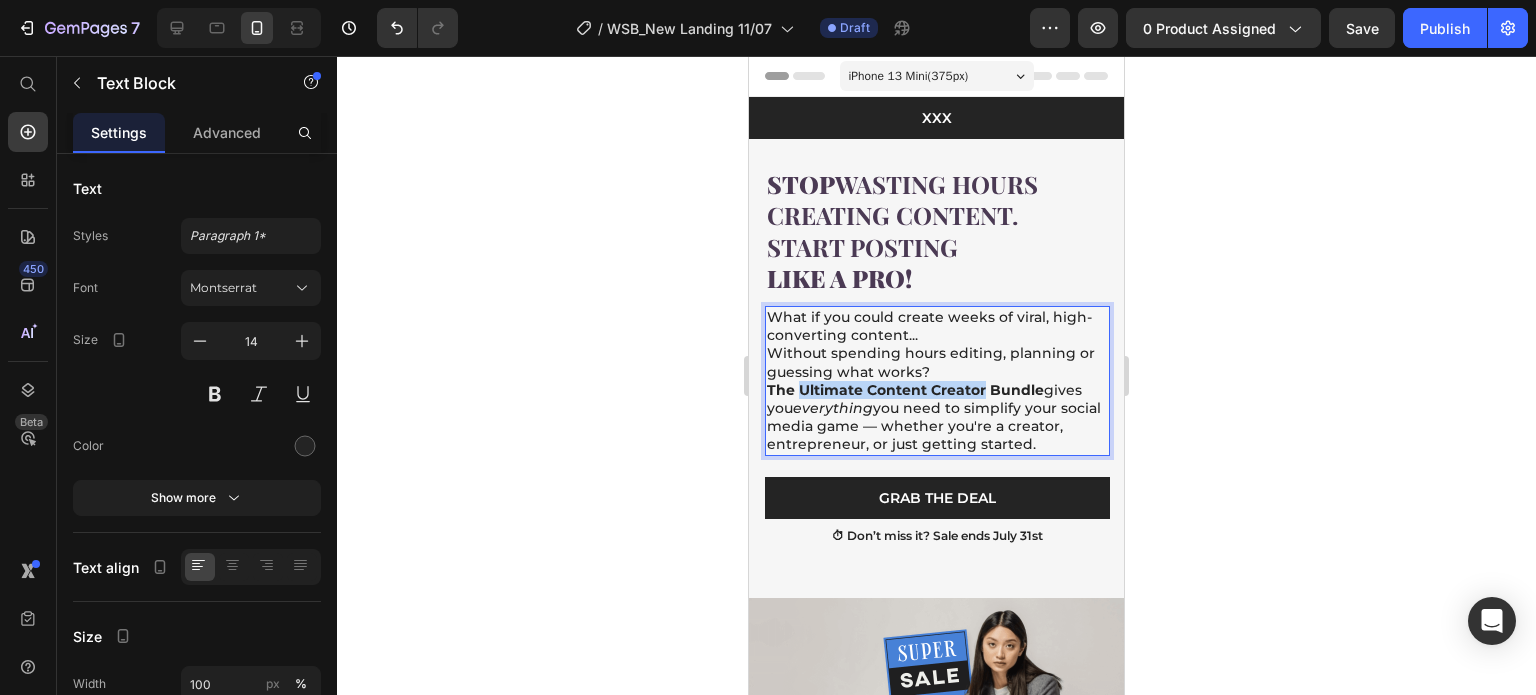 drag, startPoint x: 799, startPoint y: 390, endPoint x: 980, endPoint y: 391, distance: 181.00276 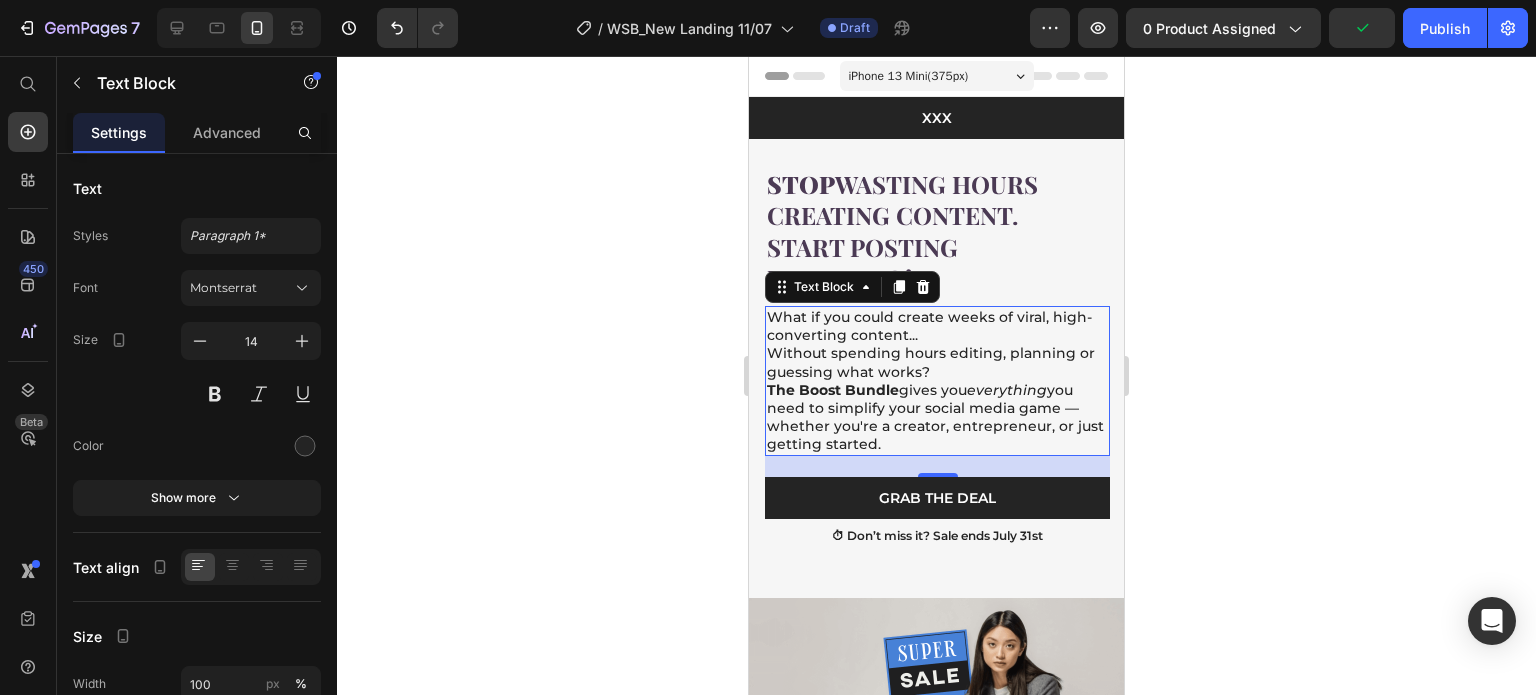click 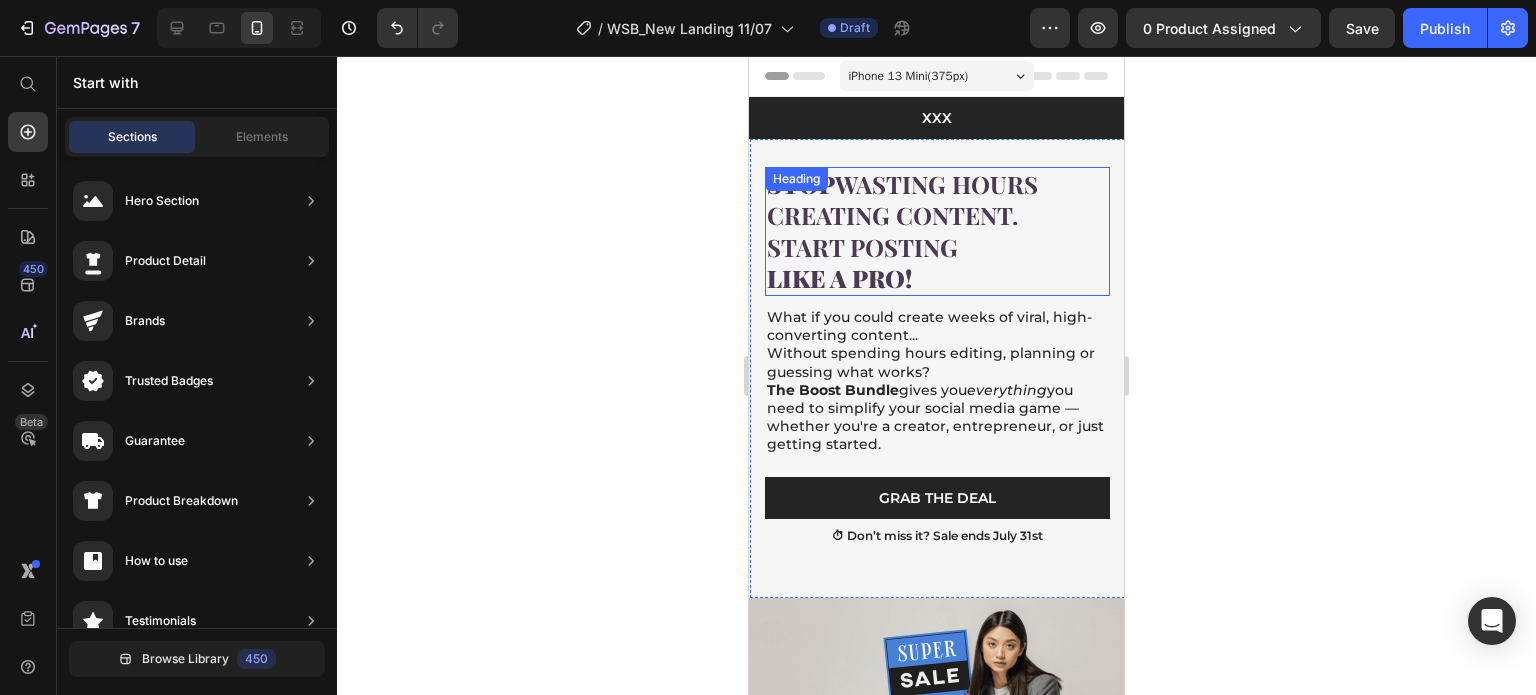 click on "Wasting Hours Creating Content." at bounding box center (902, 199) 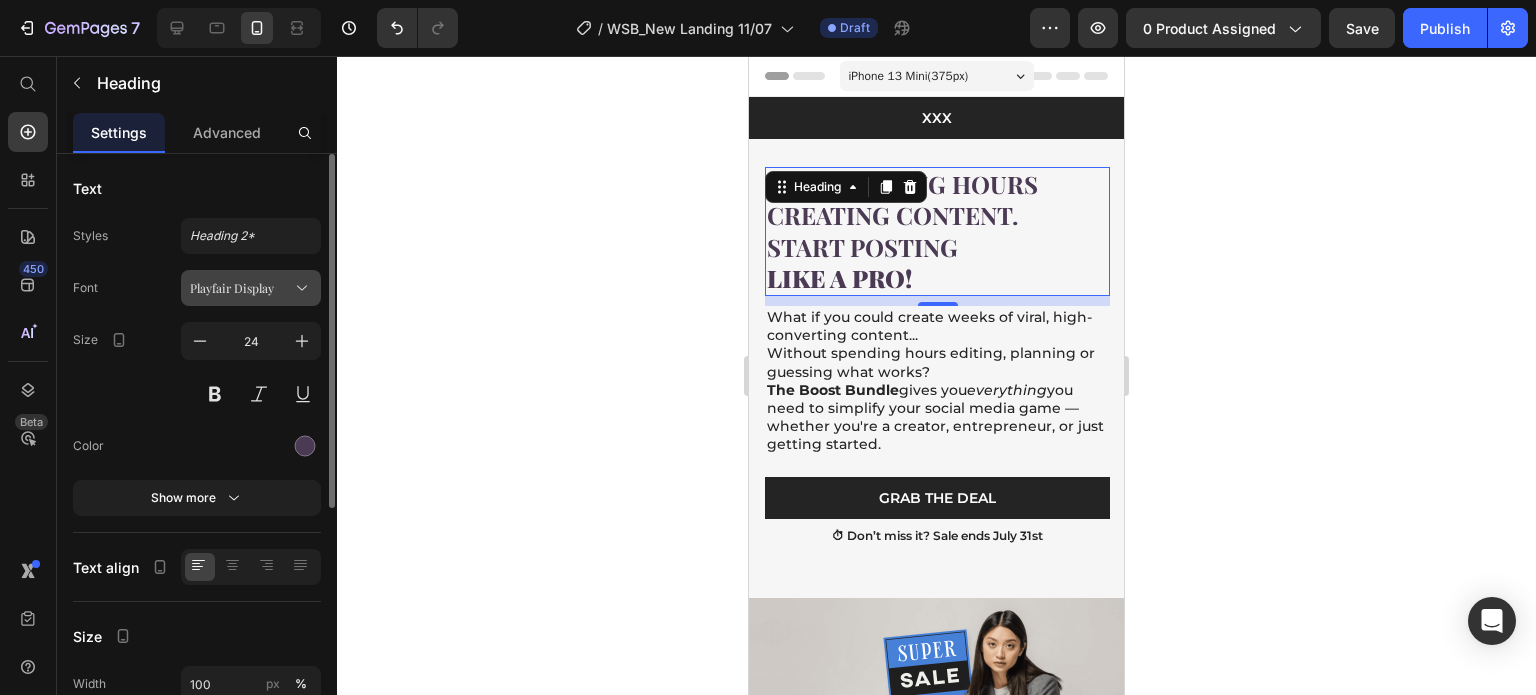 click on "Playfair Display" at bounding box center (241, 288) 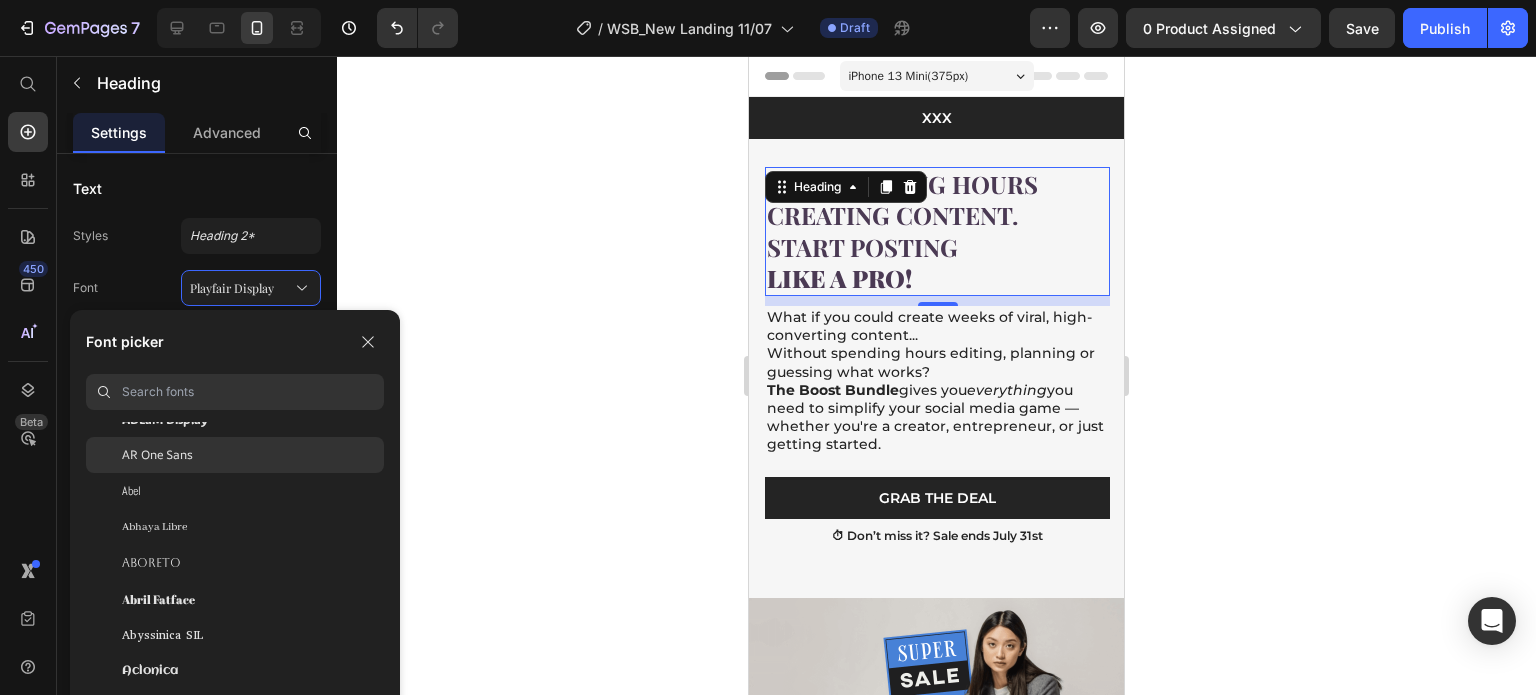 scroll, scrollTop: 400, scrollLeft: 0, axis: vertical 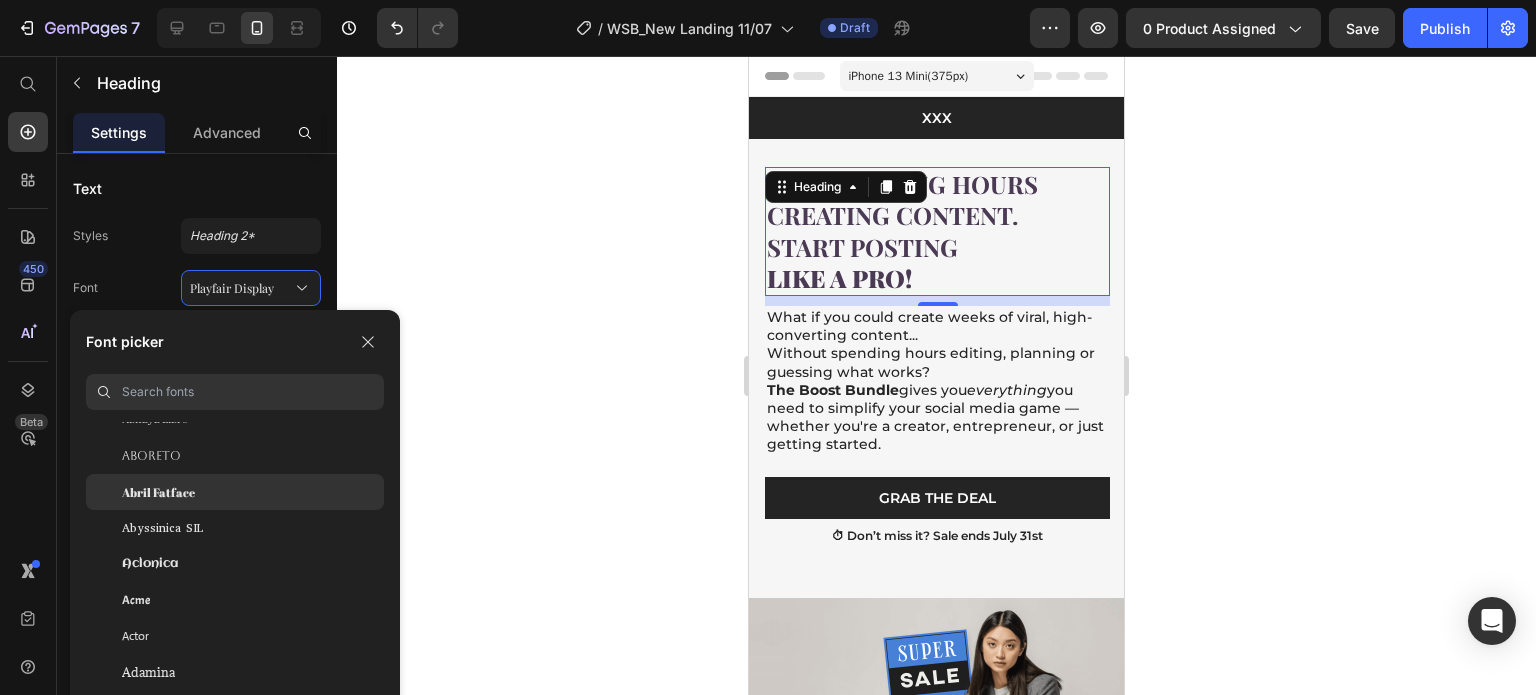 click on "Abril Fatface" 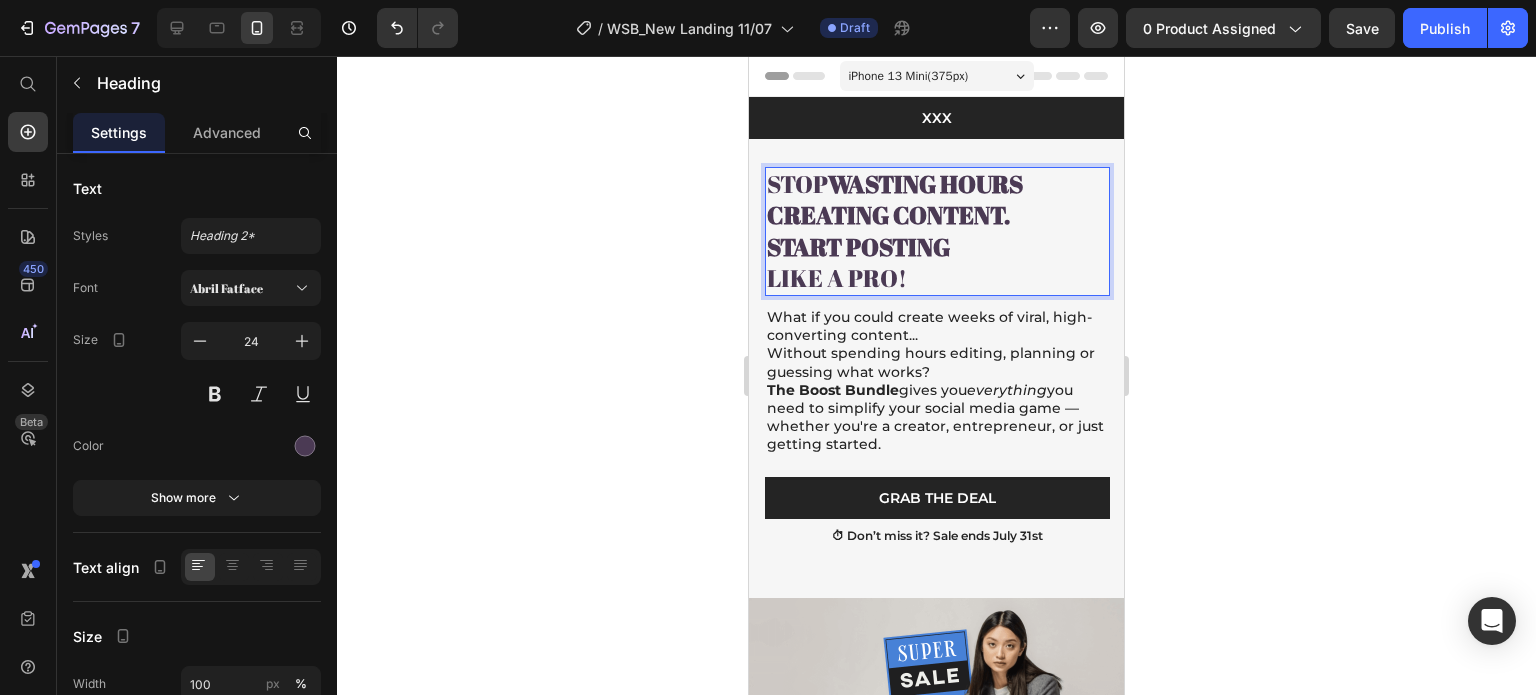 click on "Start Posting" at bounding box center [858, 247] 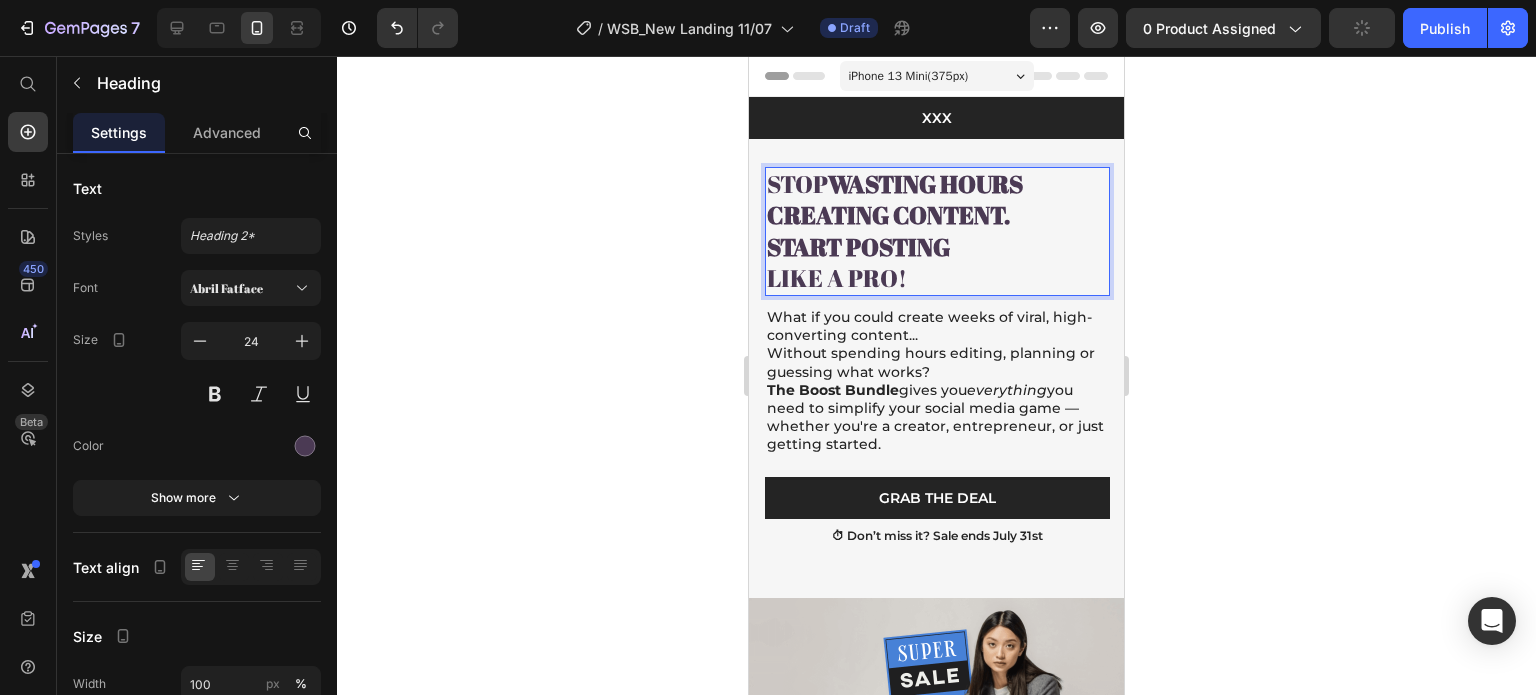 click on "Start Posting" at bounding box center (858, 247) 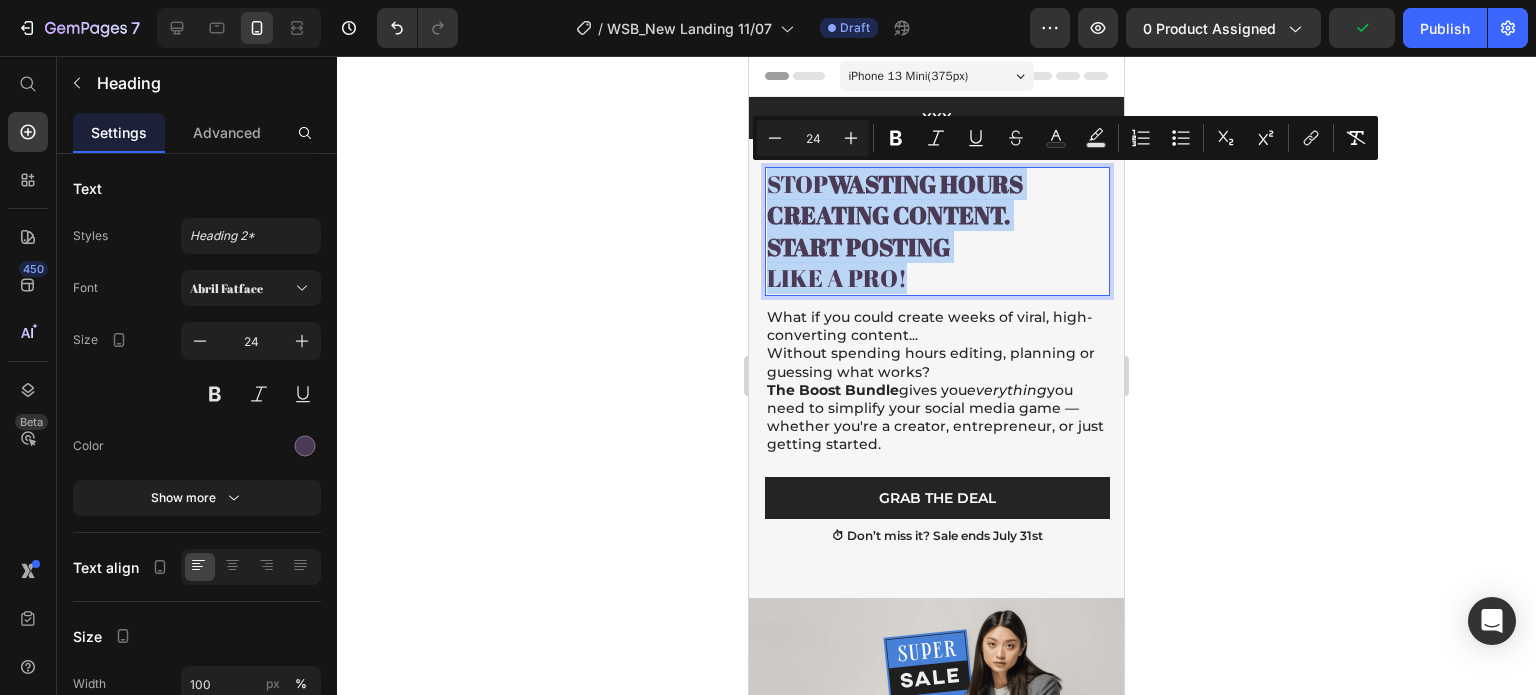 drag, startPoint x: 924, startPoint y: 280, endPoint x: 773, endPoint y: 180, distance: 181.11046 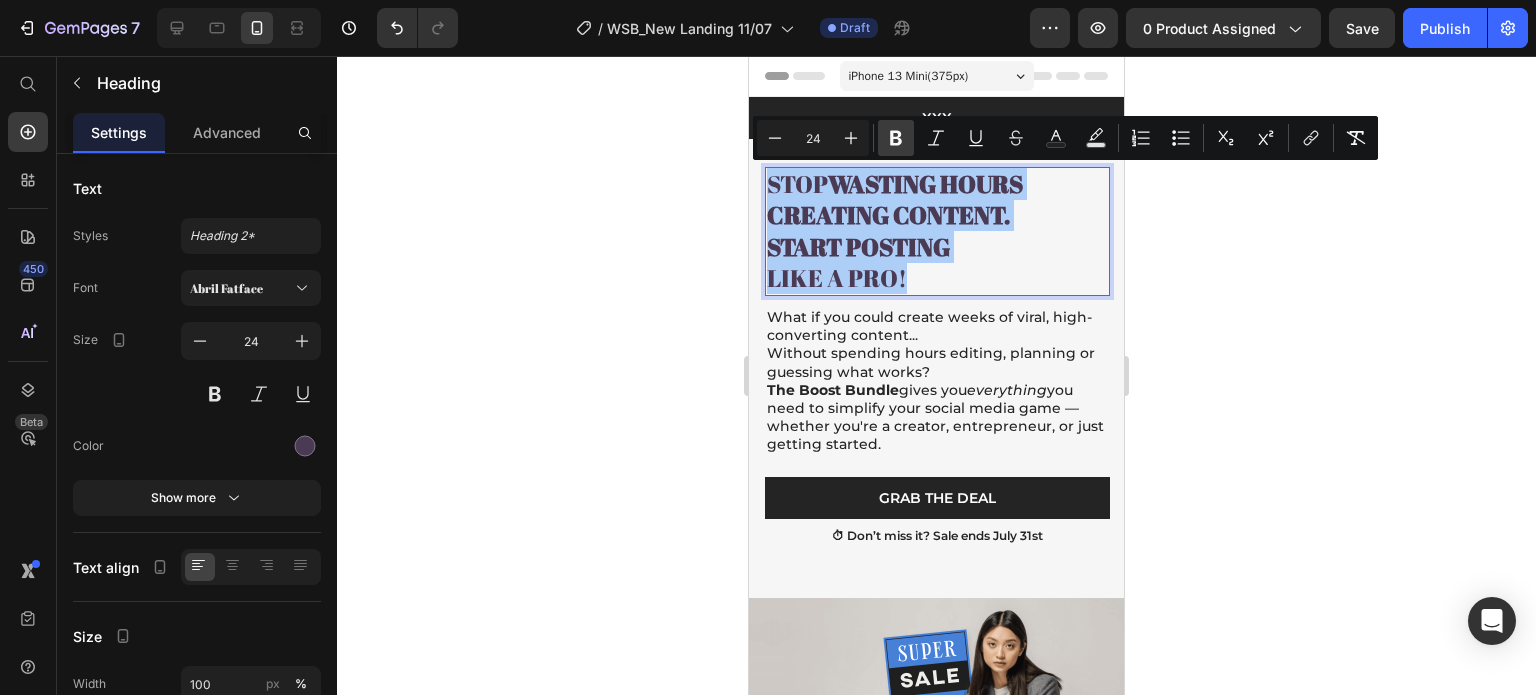 click 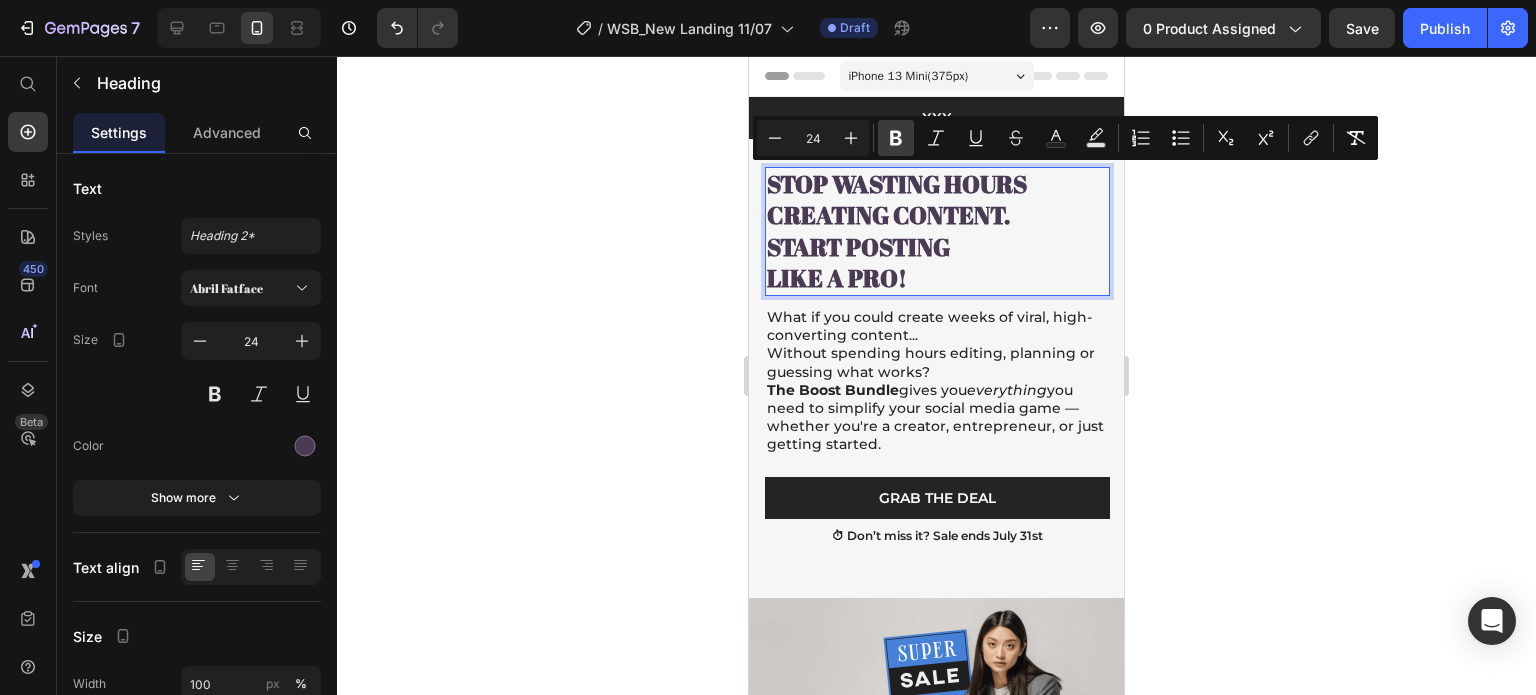 click 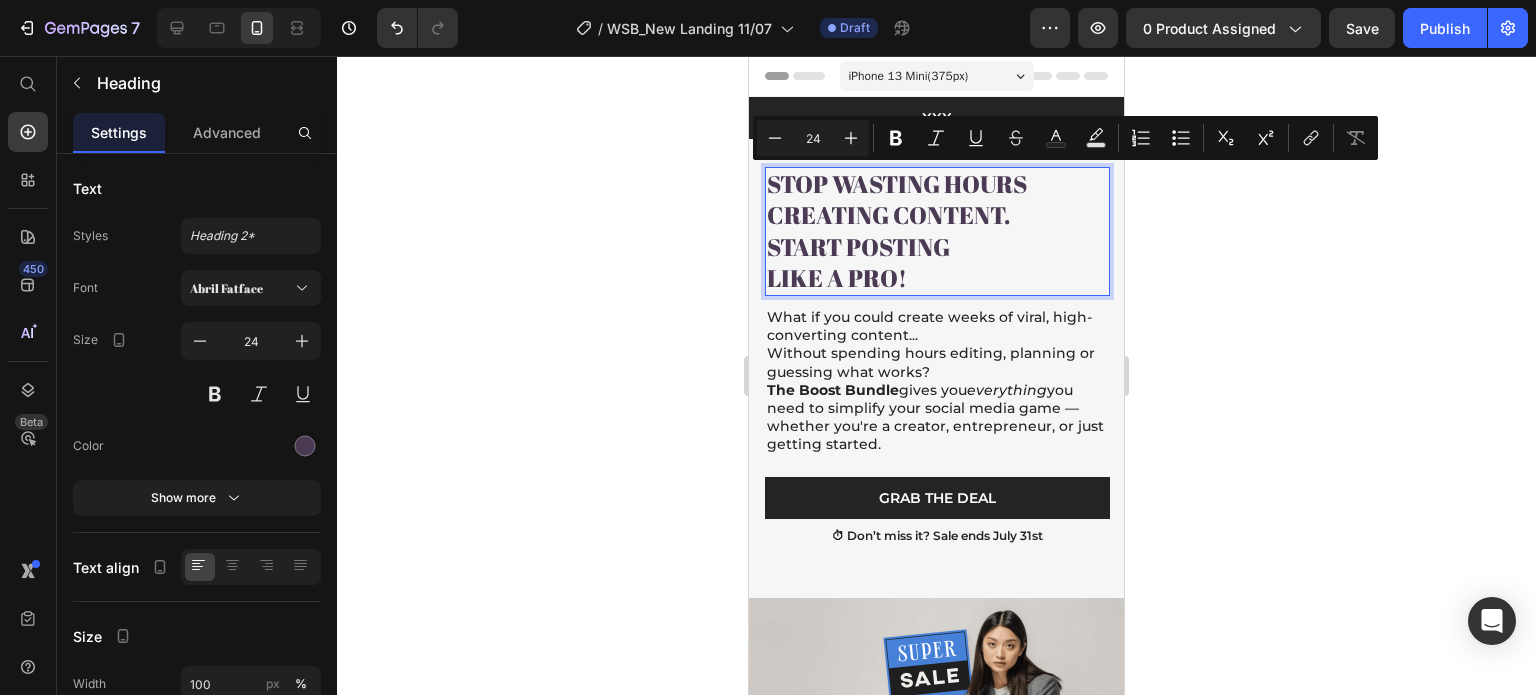 click on "Stop Wasting Hours Creating Content. Start Posting  Like a Pro!" at bounding box center [937, 231] 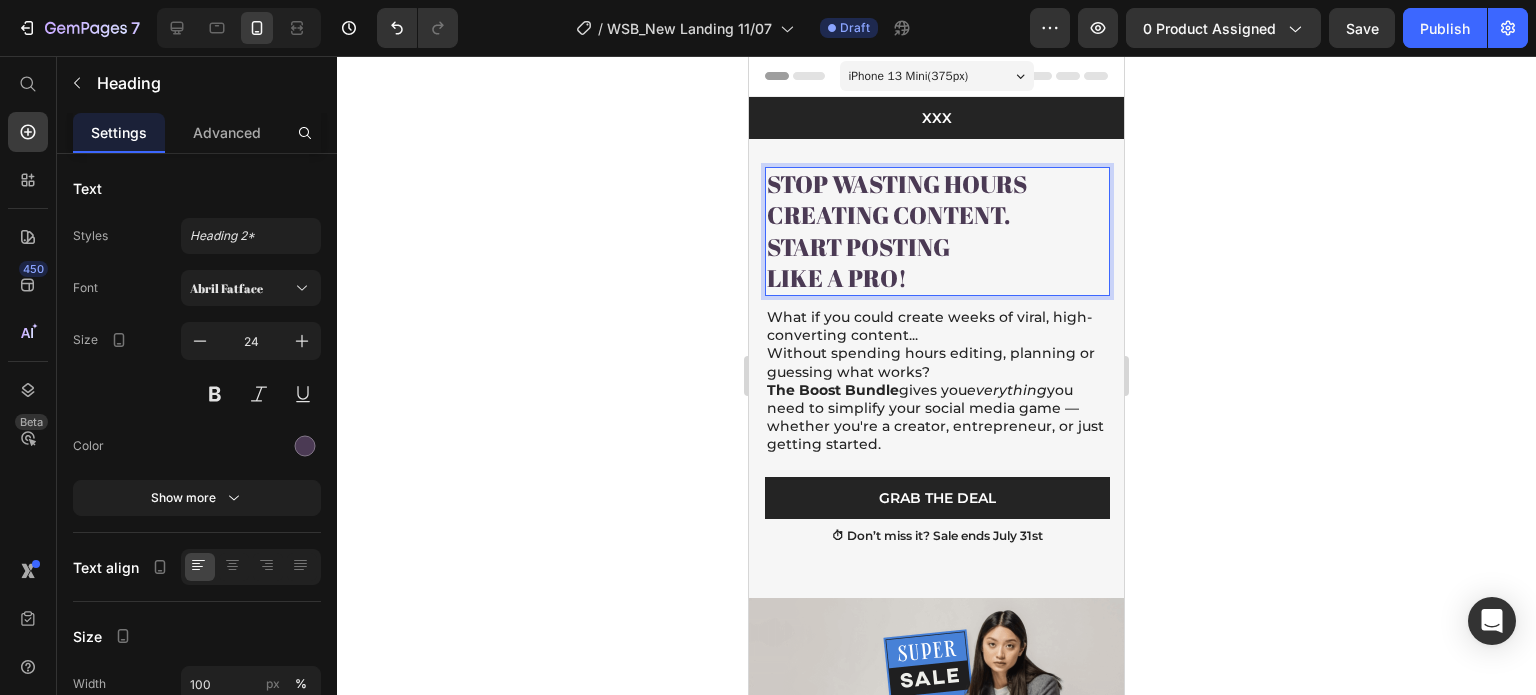 click on "Stop Wasting Hours Creating Content. Start Posting  Like a Pro!" at bounding box center [937, 231] 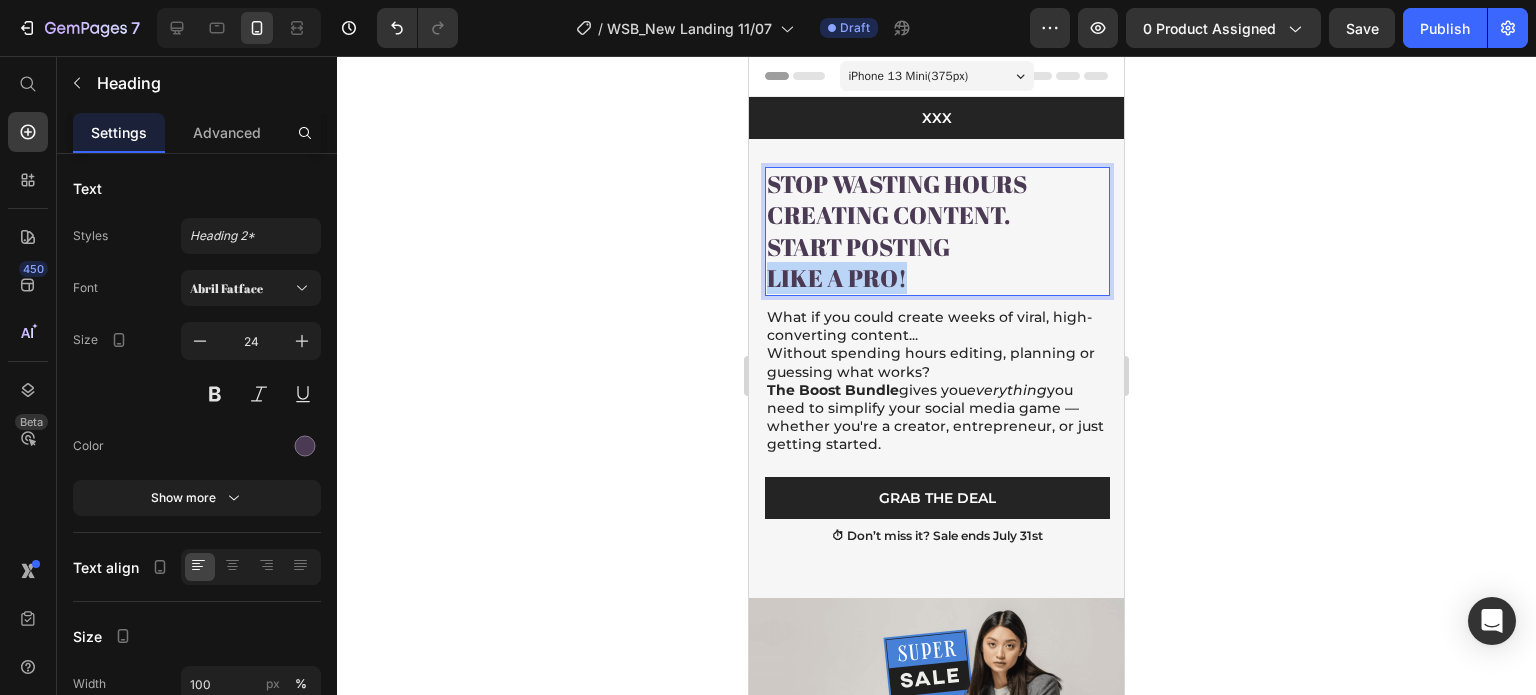 click on "Stop Wasting Hours Creating Content. Start Posting  Like a Pro!" at bounding box center [937, 231] 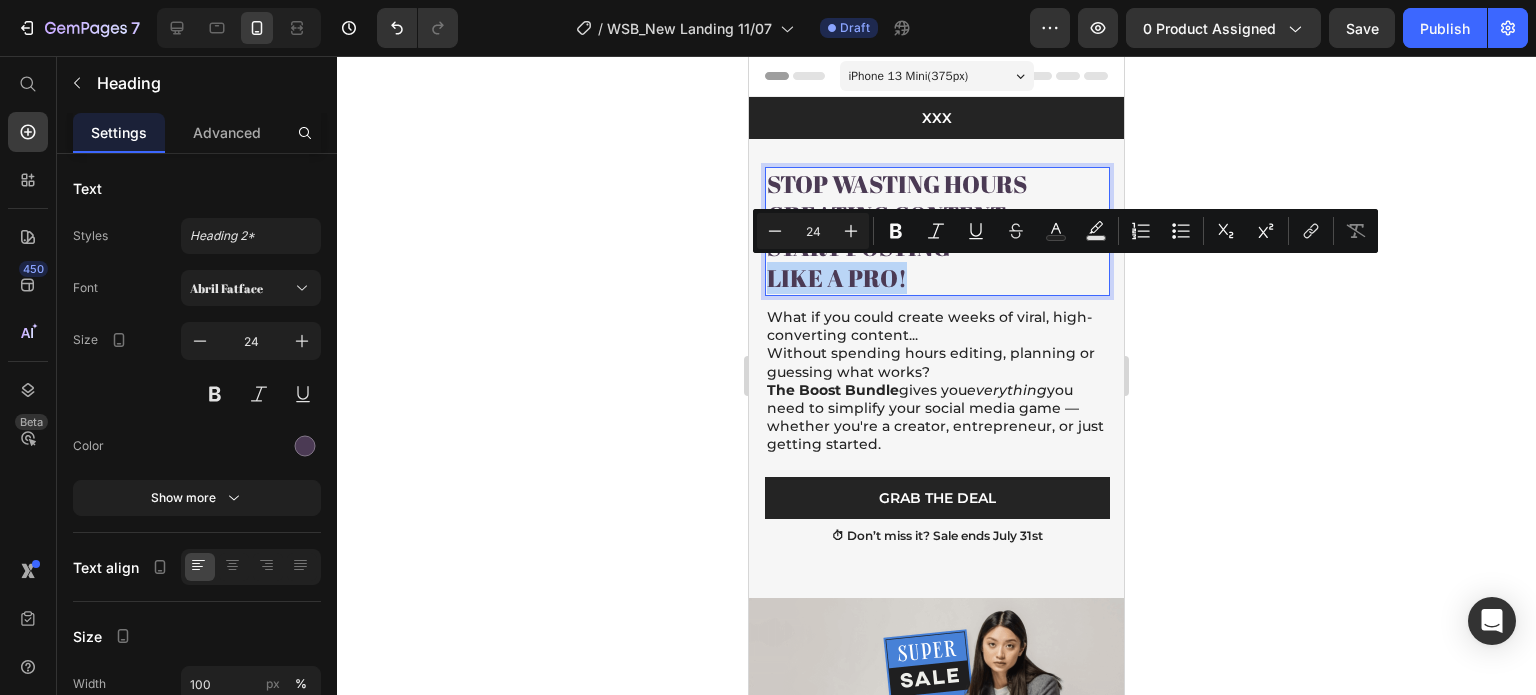 click on "Stop Wasting Hours Creating Content. Start Posting  Like a Pro!" at bounding box center [937, 231] 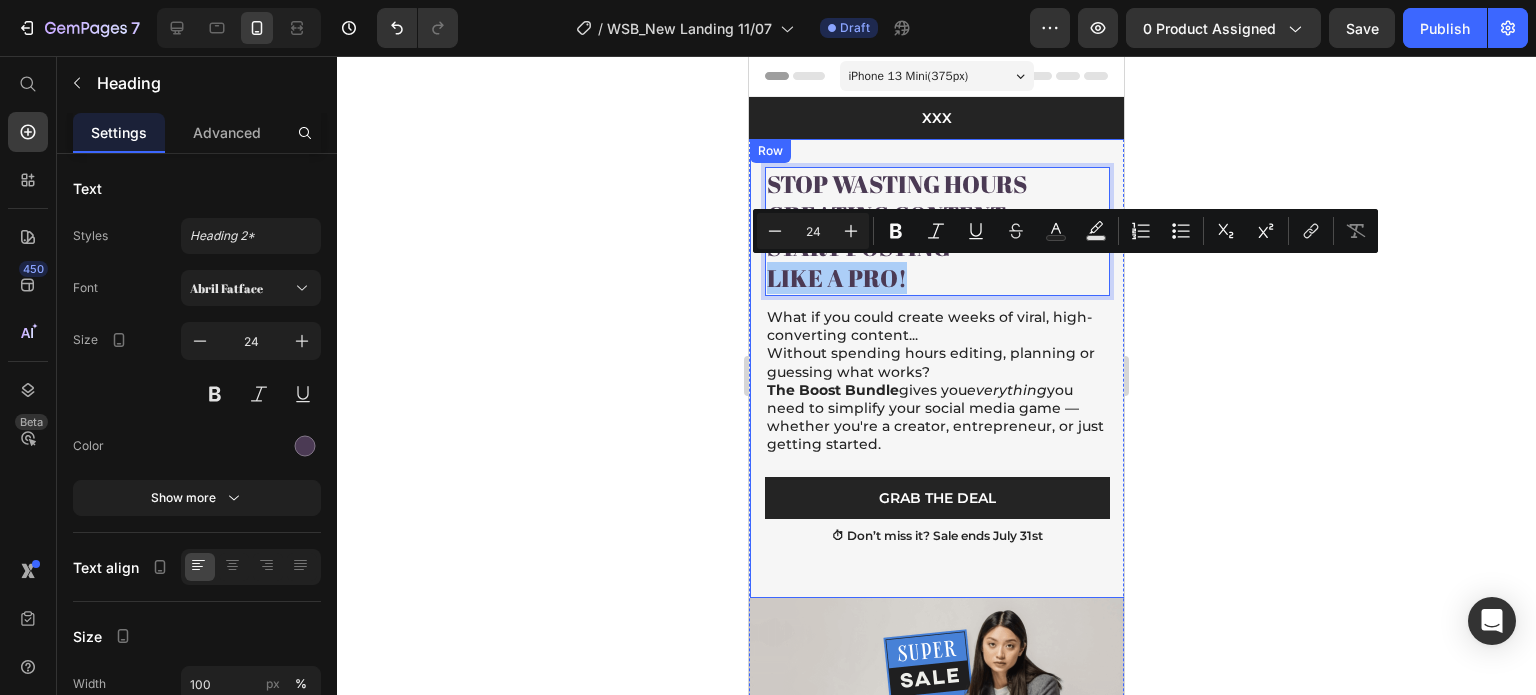click 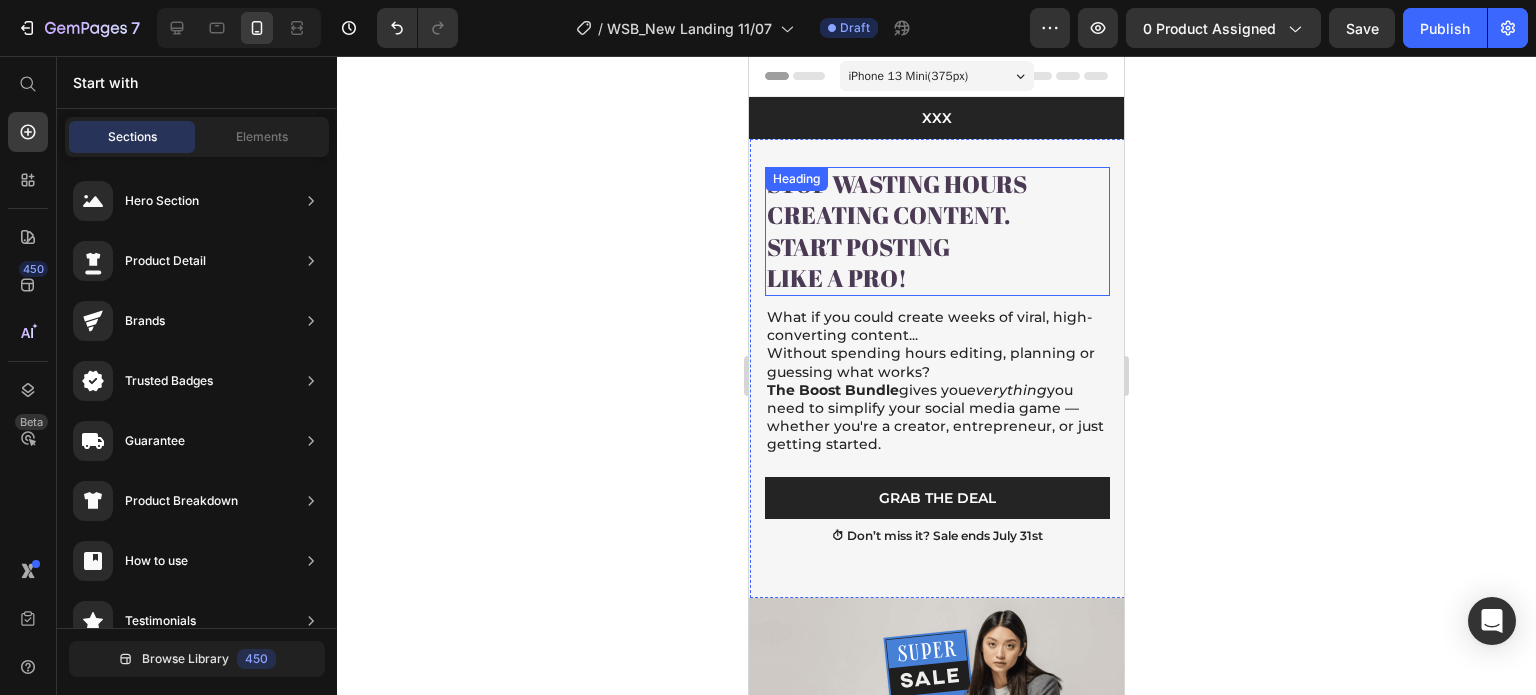 click on "Stop Wasting Hours Creating Content. Start Posting  Like a Pro!" at bounding box center [937, 231] 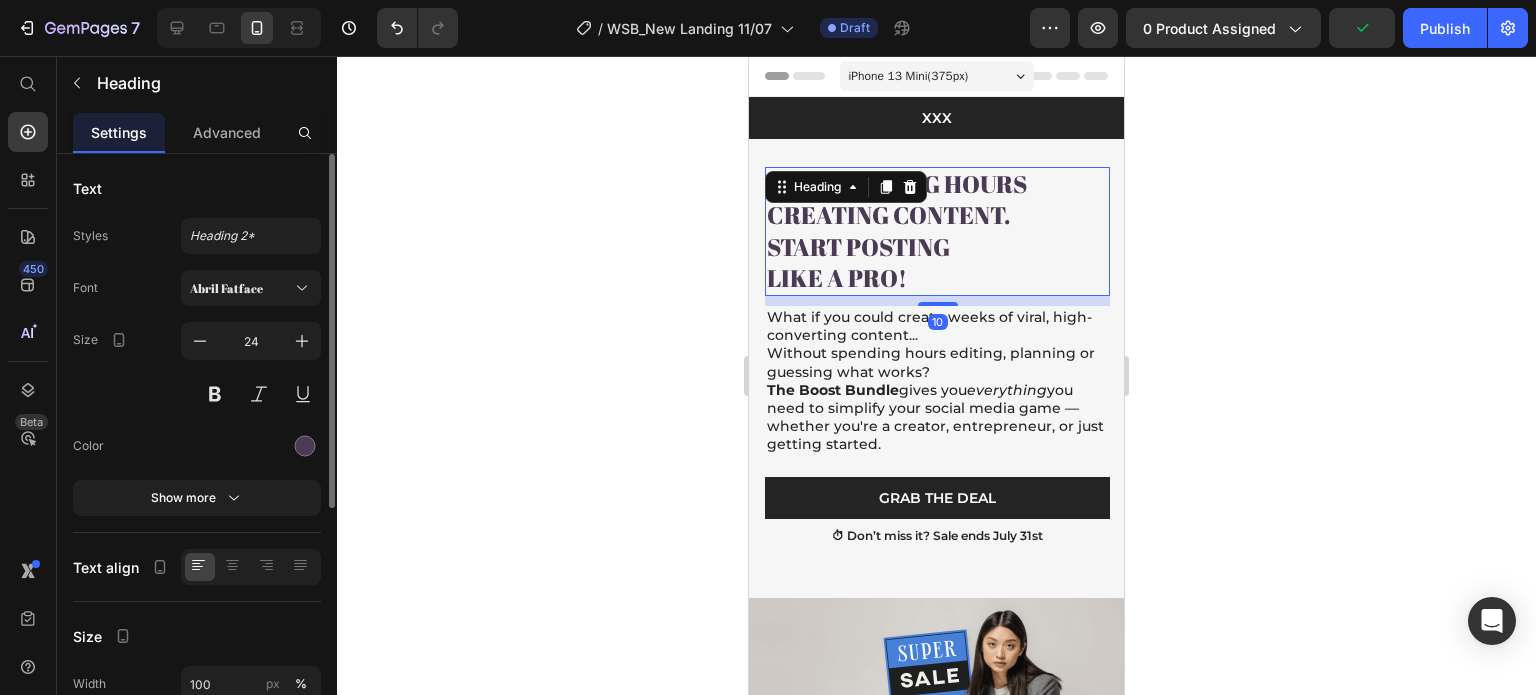 click on "Styles Heading 2* Font Abril Fatface Size 24 Color Show more" 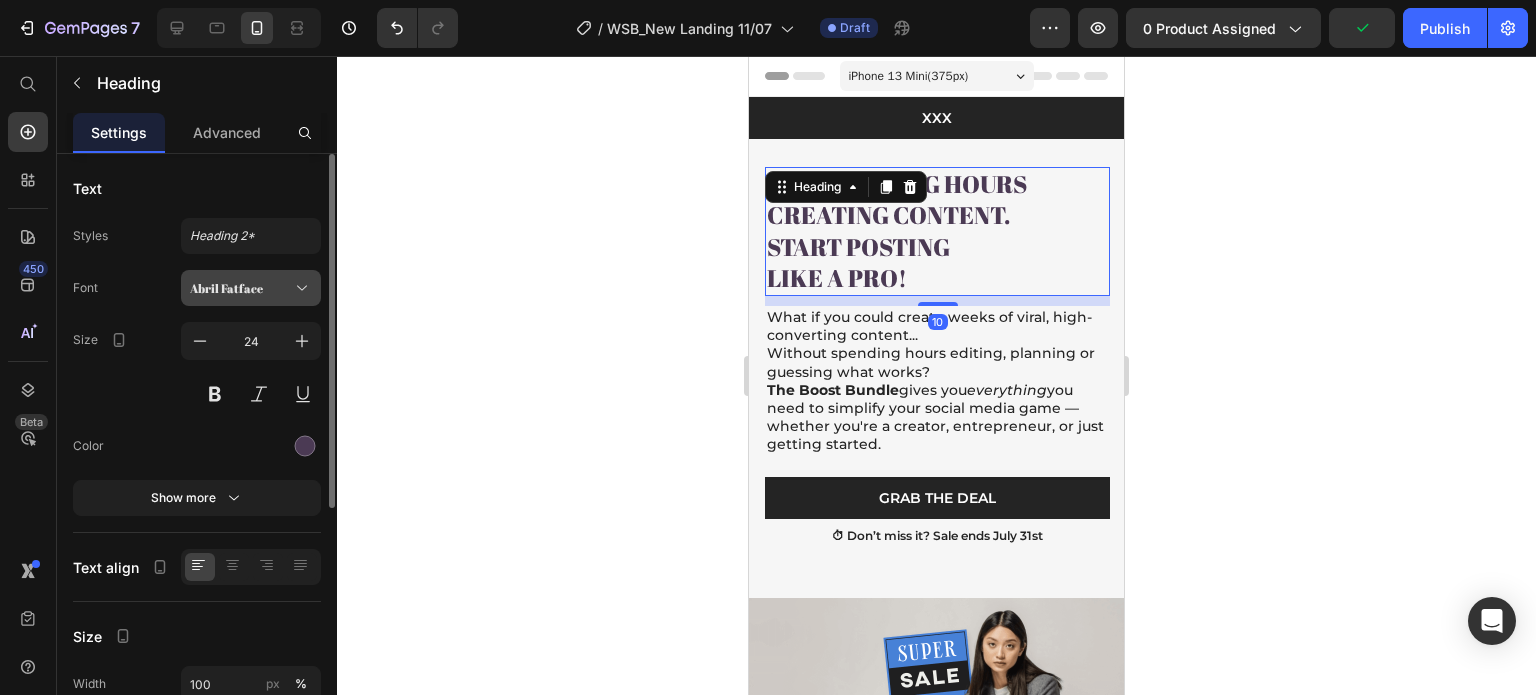 click on "Abril Fatface" at bounding box center [241, 288] 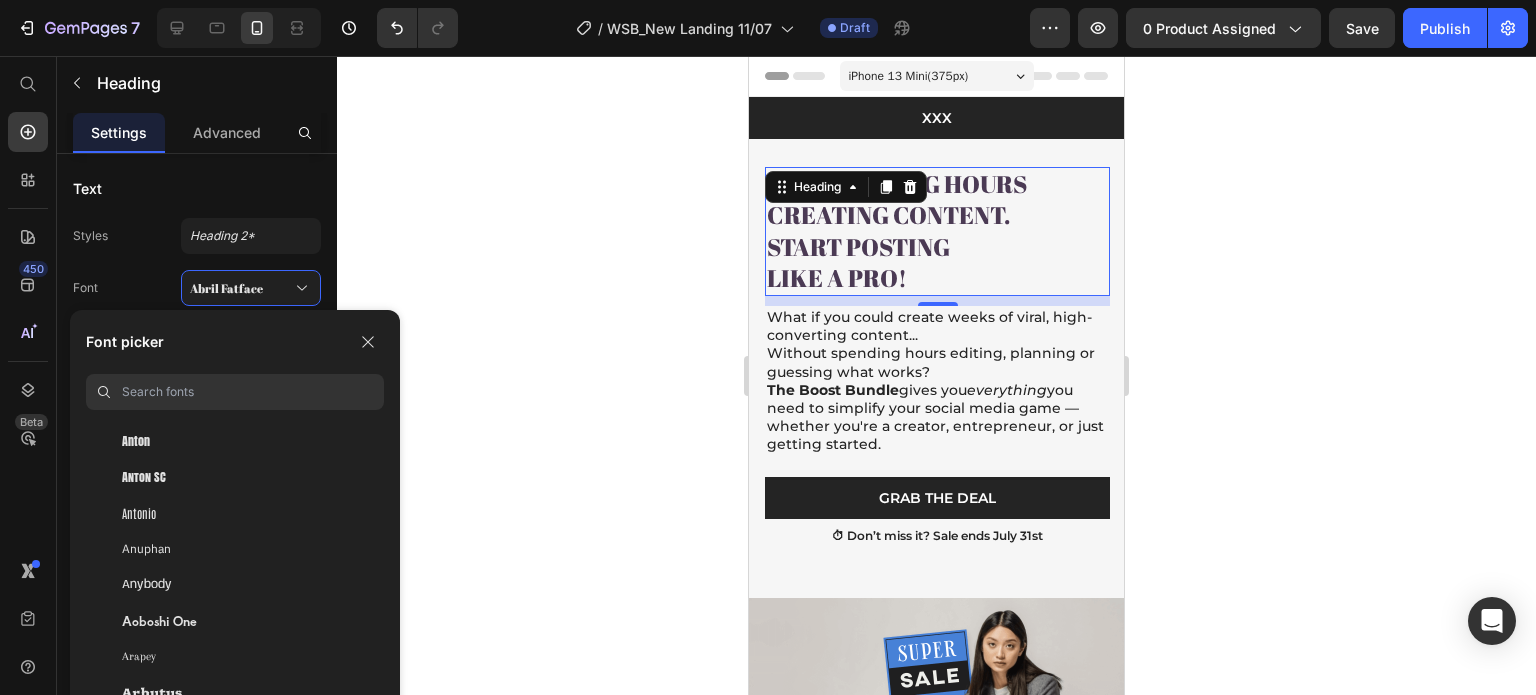 scroll, scrollTop: 3400, scrollLeft: 0, axis: vertical 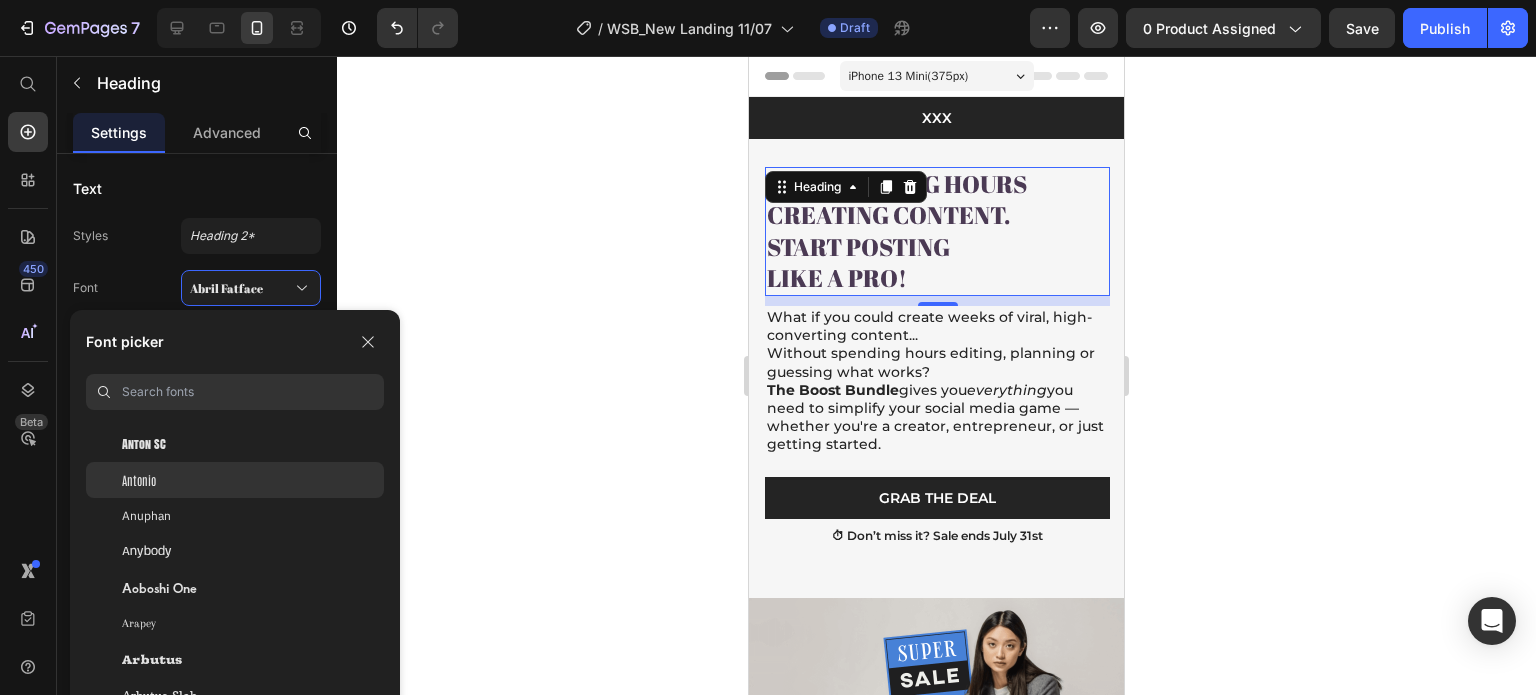click on "Antonio" 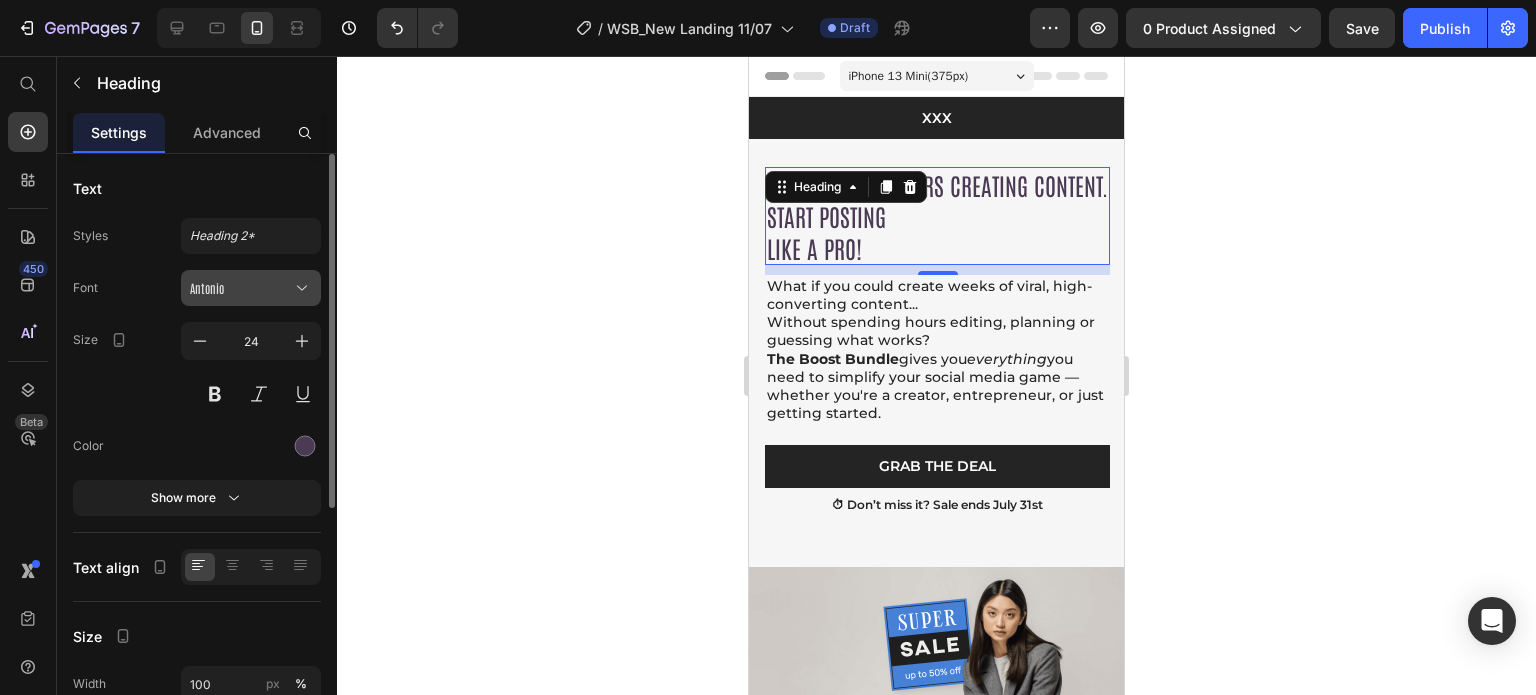 click on "Antonio" at bounding box center [241, 288] 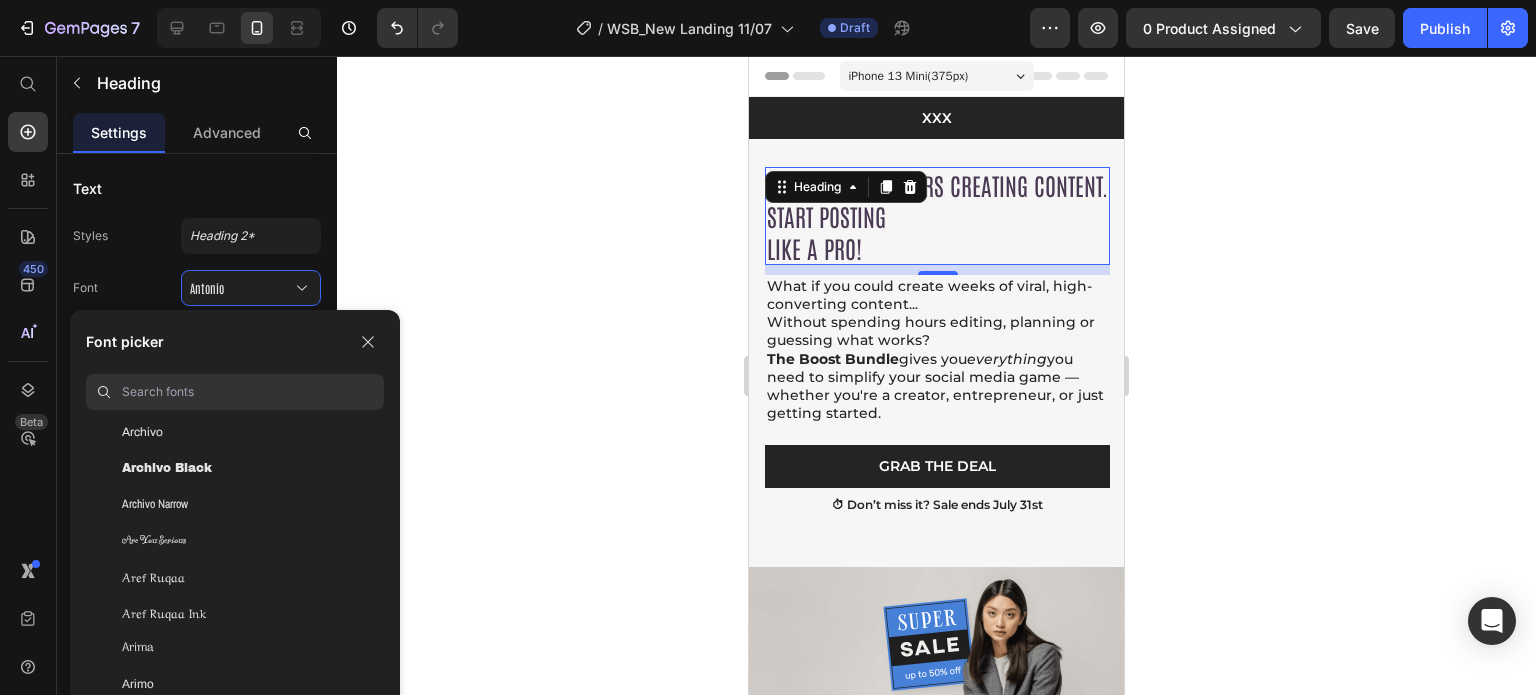 scroll, scrollTop: 3600, scrollLeft: 0, axis: vertical 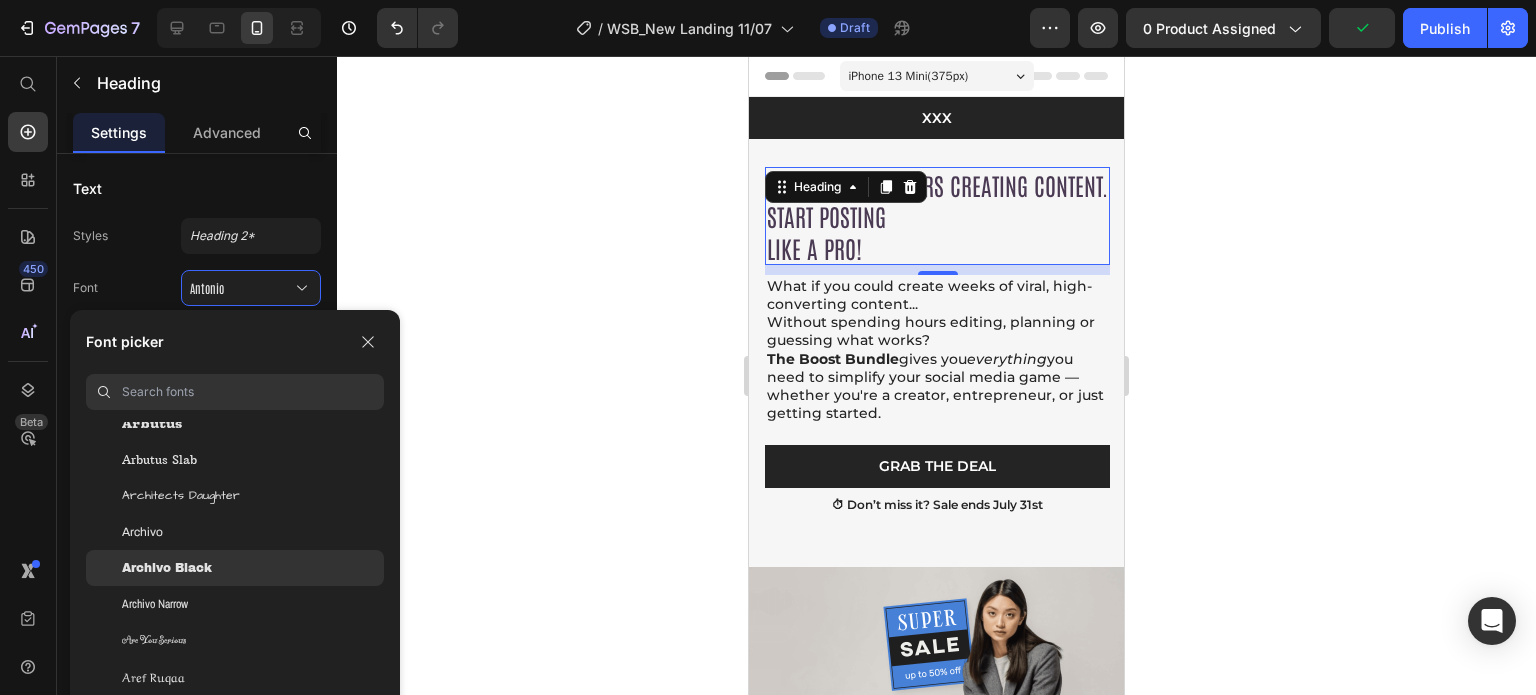 click on "Archivo Black" at bounding box center (167, 568) 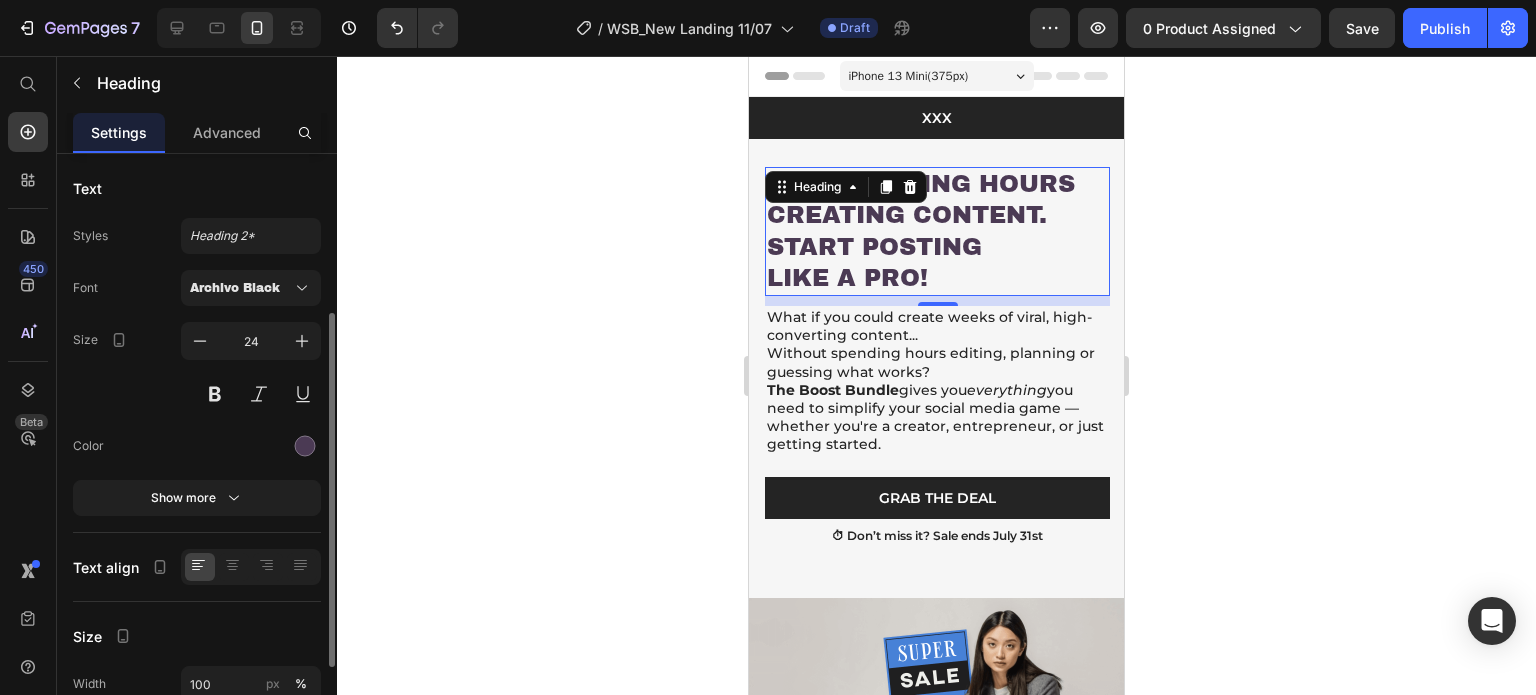 scroll, scrollTop: 100, scrollLeft: 0, axis: vertical 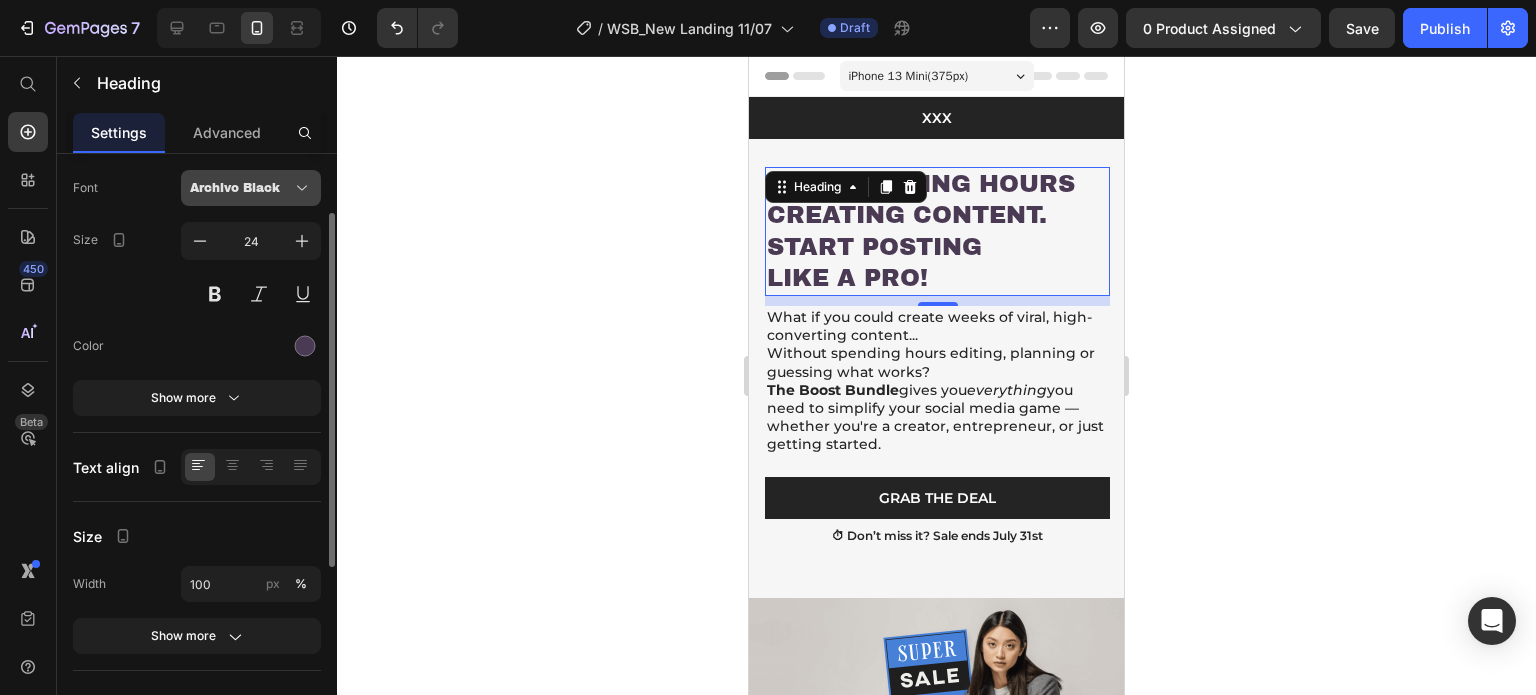 click on "Archivo Black" at bounding box center (251, 188) 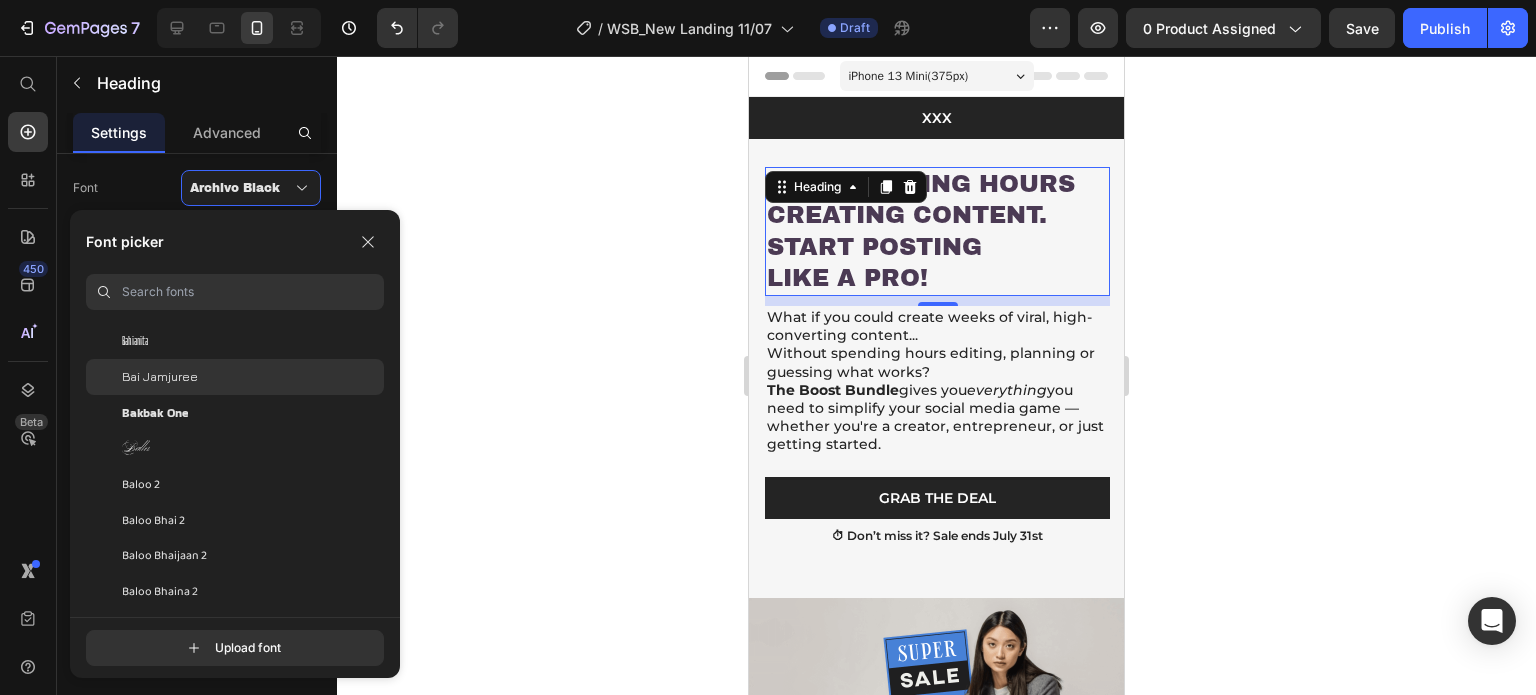 scroll, scrollTop: 5400, scrollLeft: 0, axis: vertical 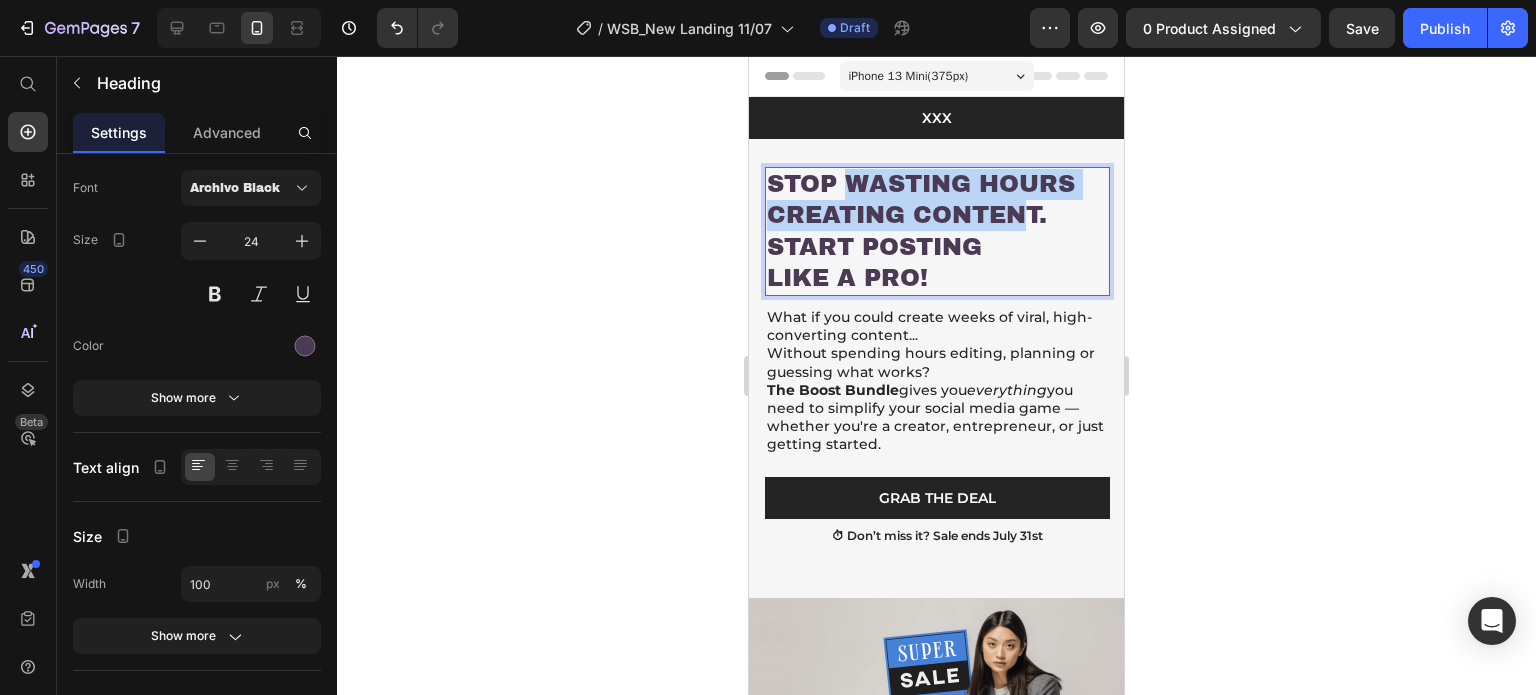 drag, startPoint x: 851, startPoint y: 183, endPoint x: 1019, endPoint y: 208, distance: 169.84993 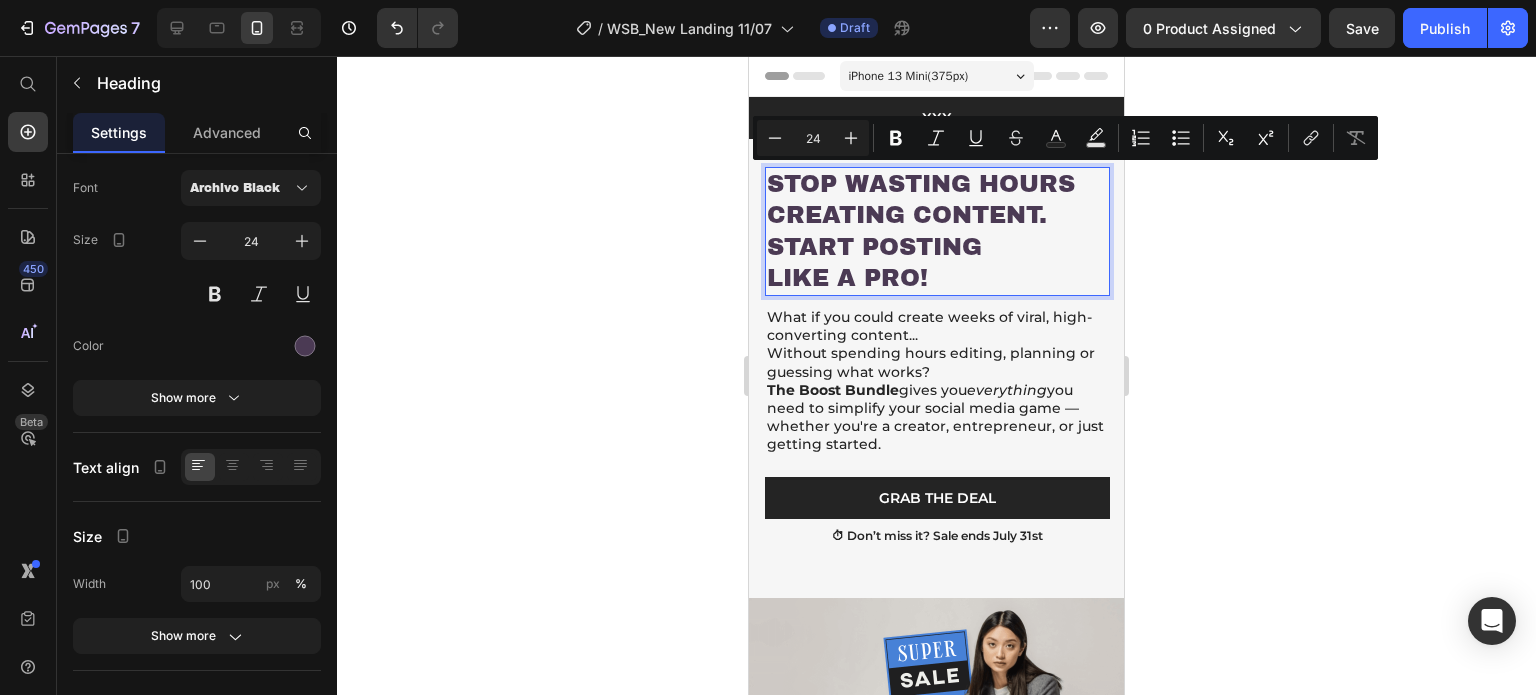 click on "Stop Wasting Hours Creating Content. Start Posting  Like a Pro!" at bounding box center [937, 231] 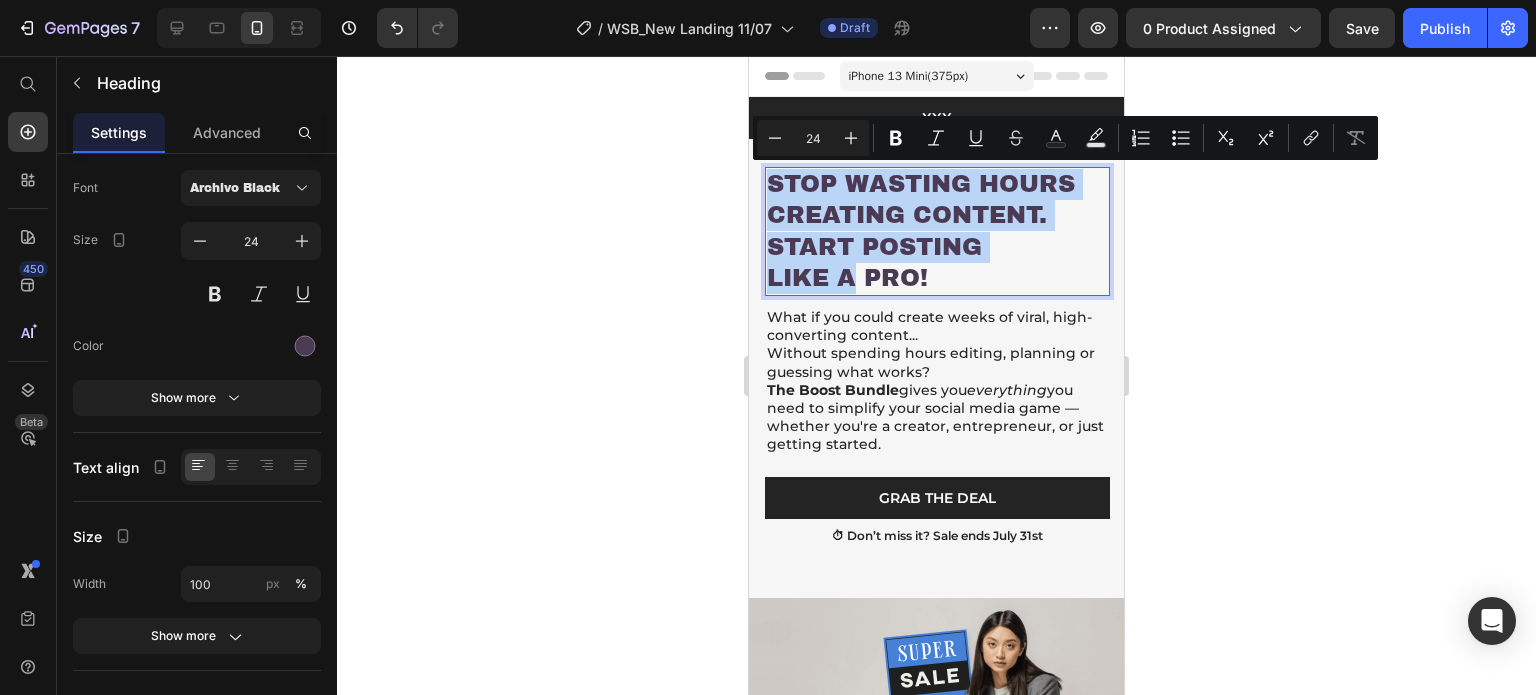 drag, startPoint x: 853, startPoint y: 277, endPoint x: 767, endPoint y: 181, distance: 128.88754 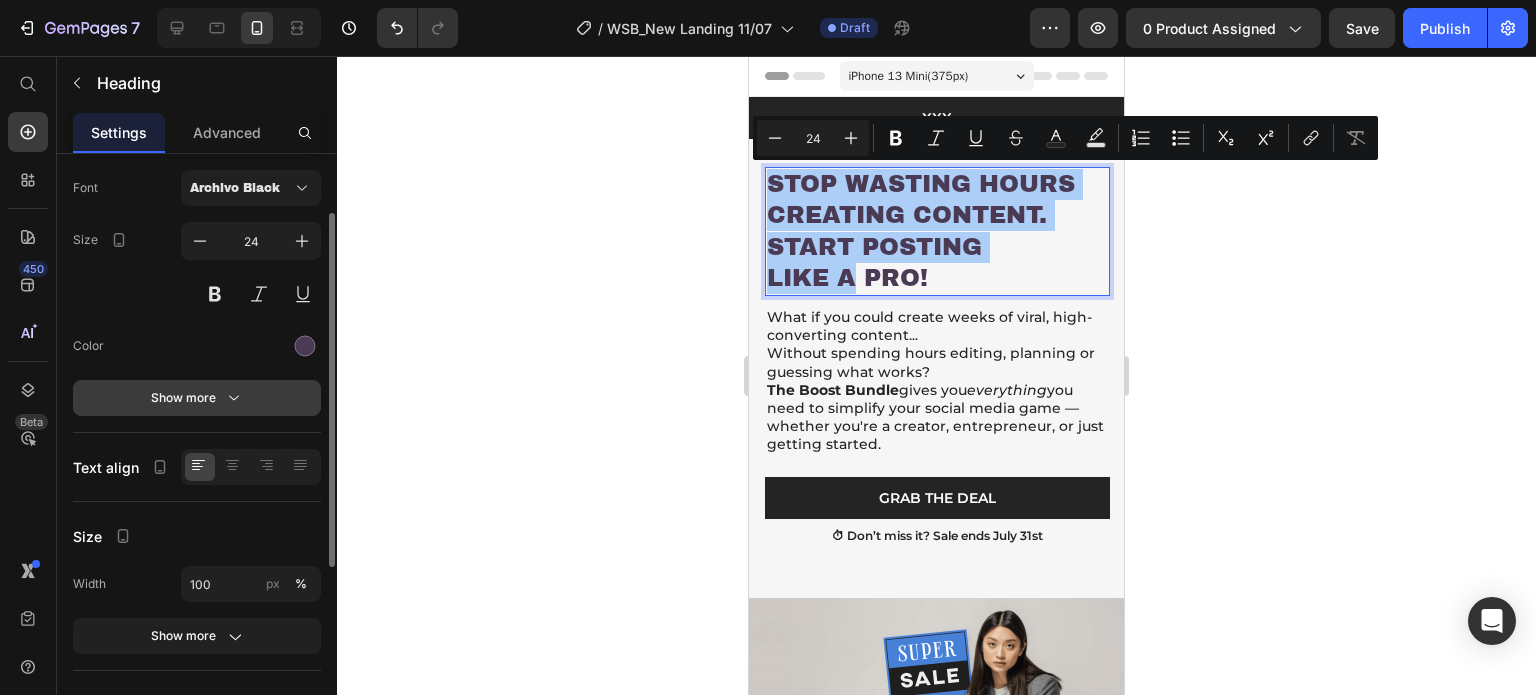 click on "Show more" at bounding box center (197, 398) 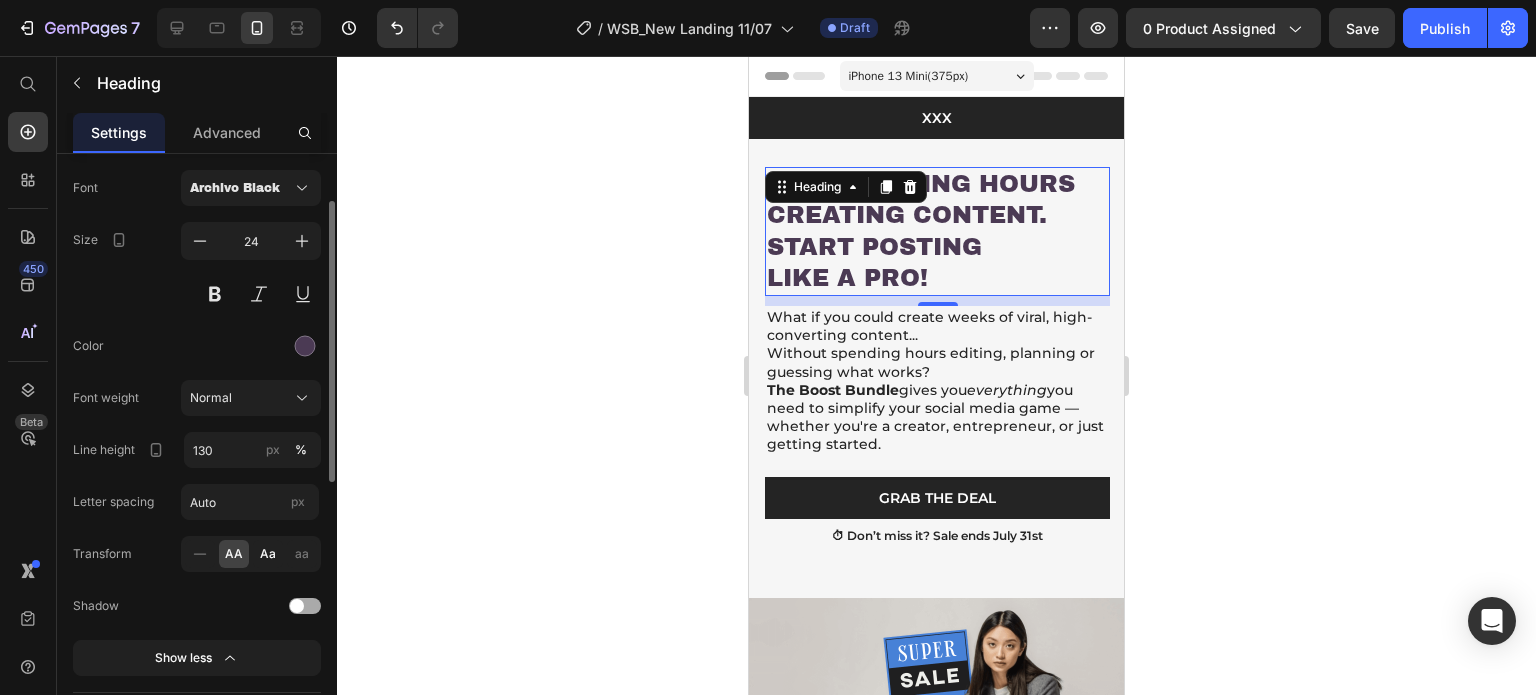 click on "Aa" 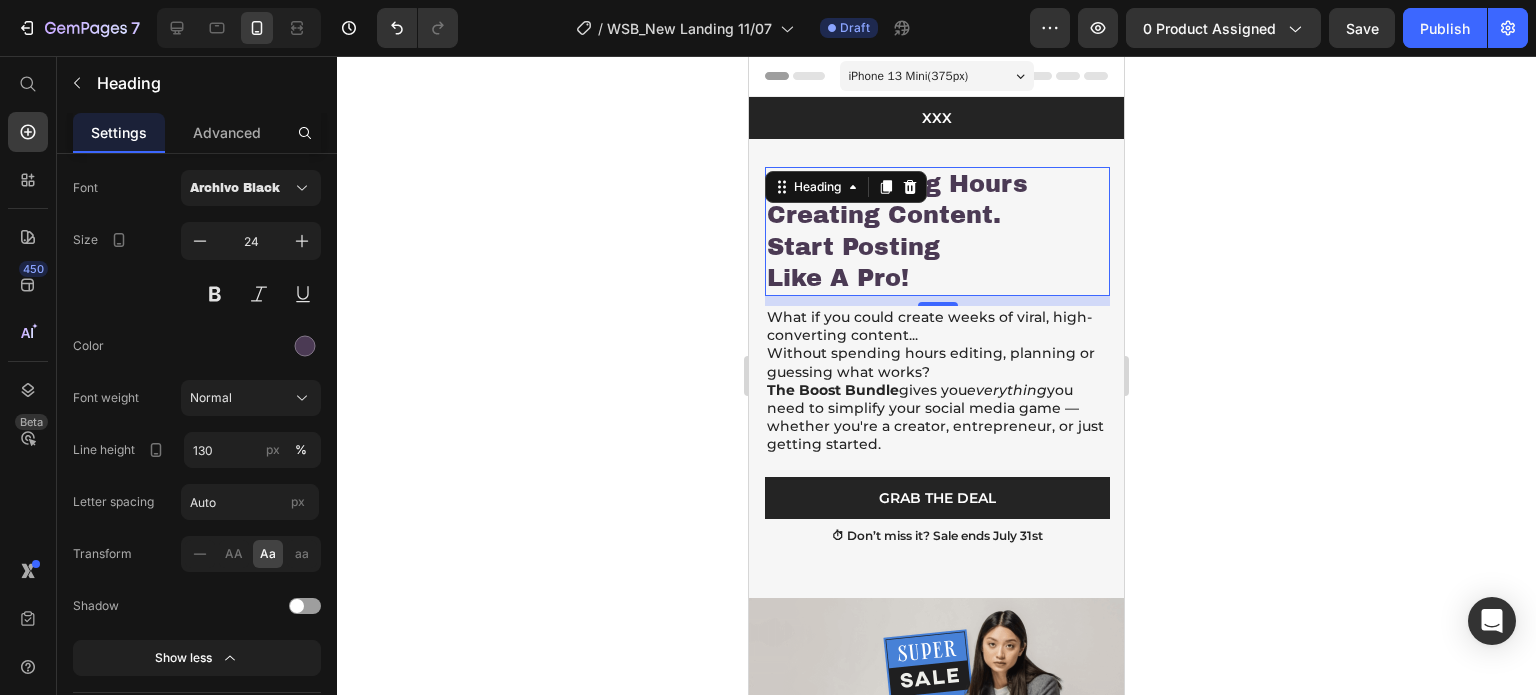 click 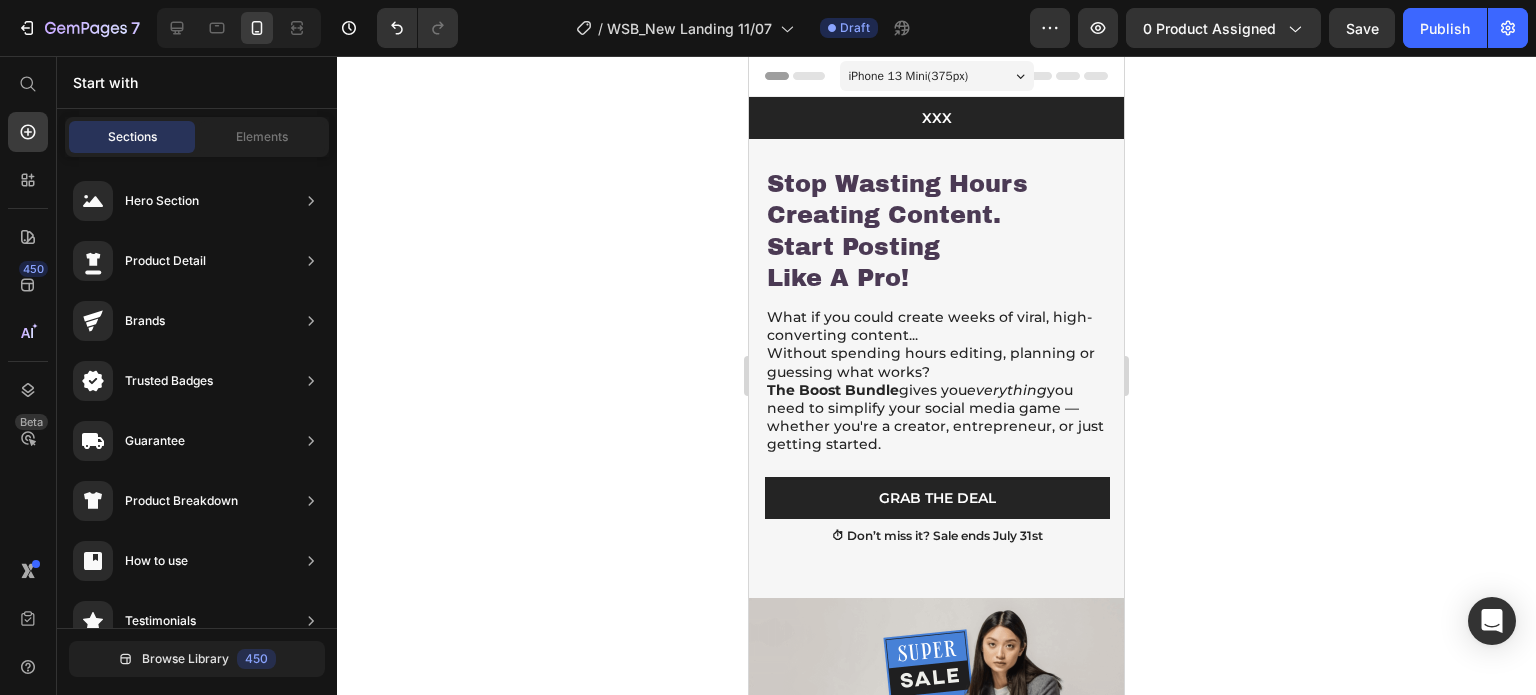 click 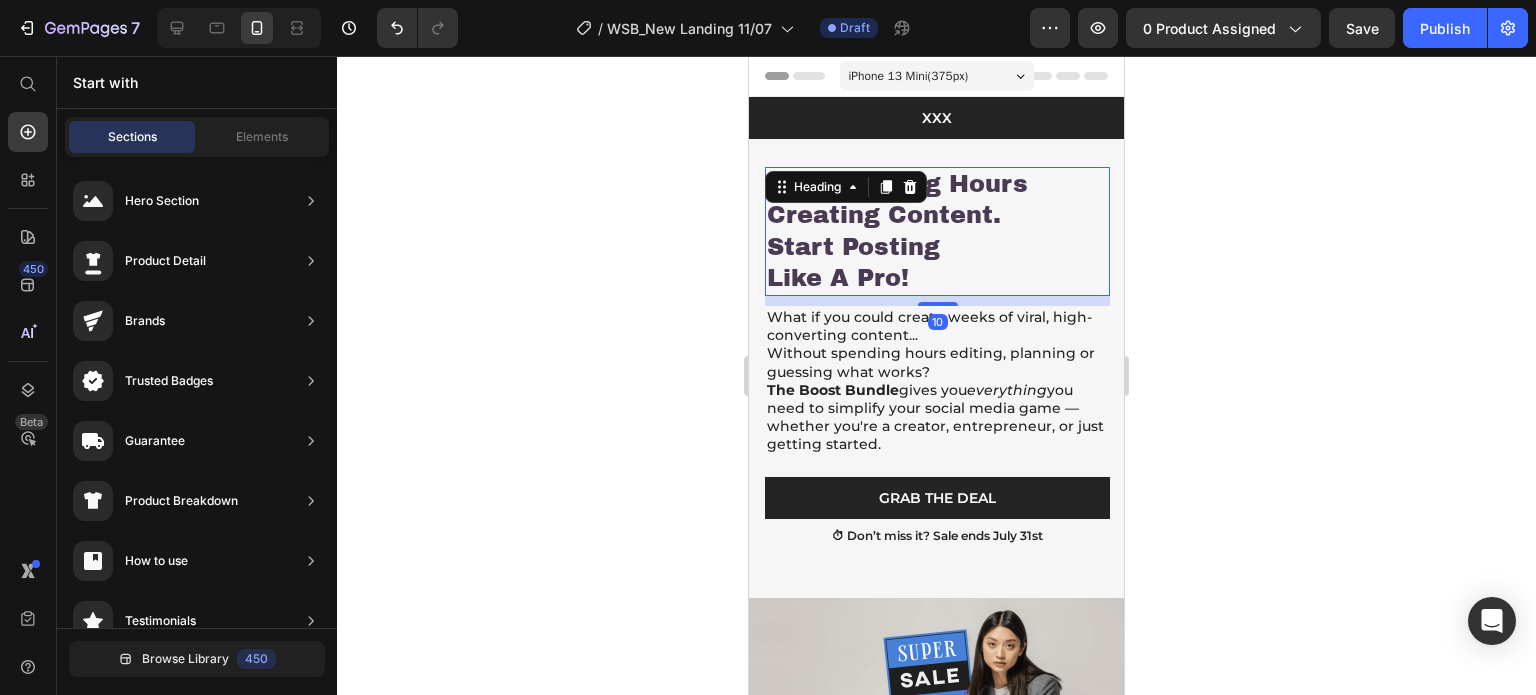 click on "Stop Wasting Hours Creating Content. Start Posting  Like a Pro!" at bounding box center (937, 231) 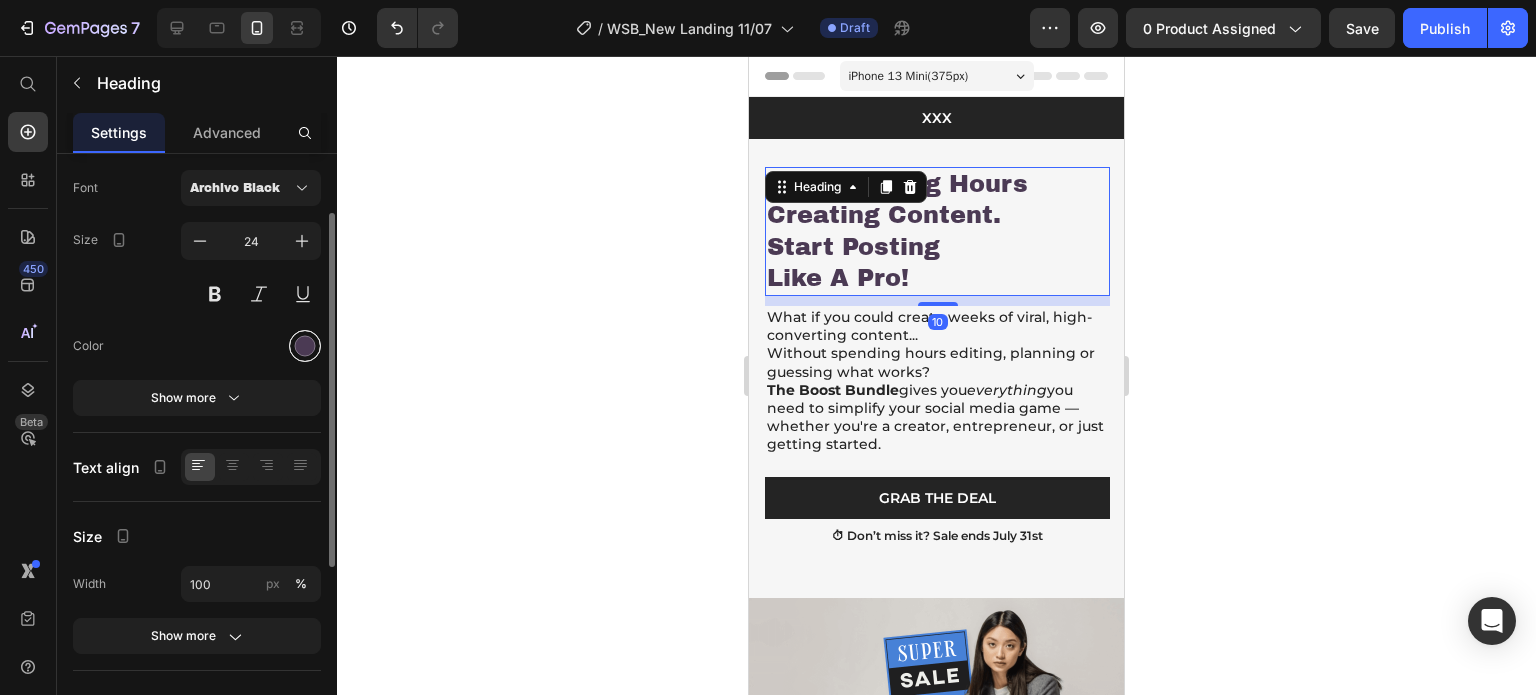 click at bounding box center (305, 346) 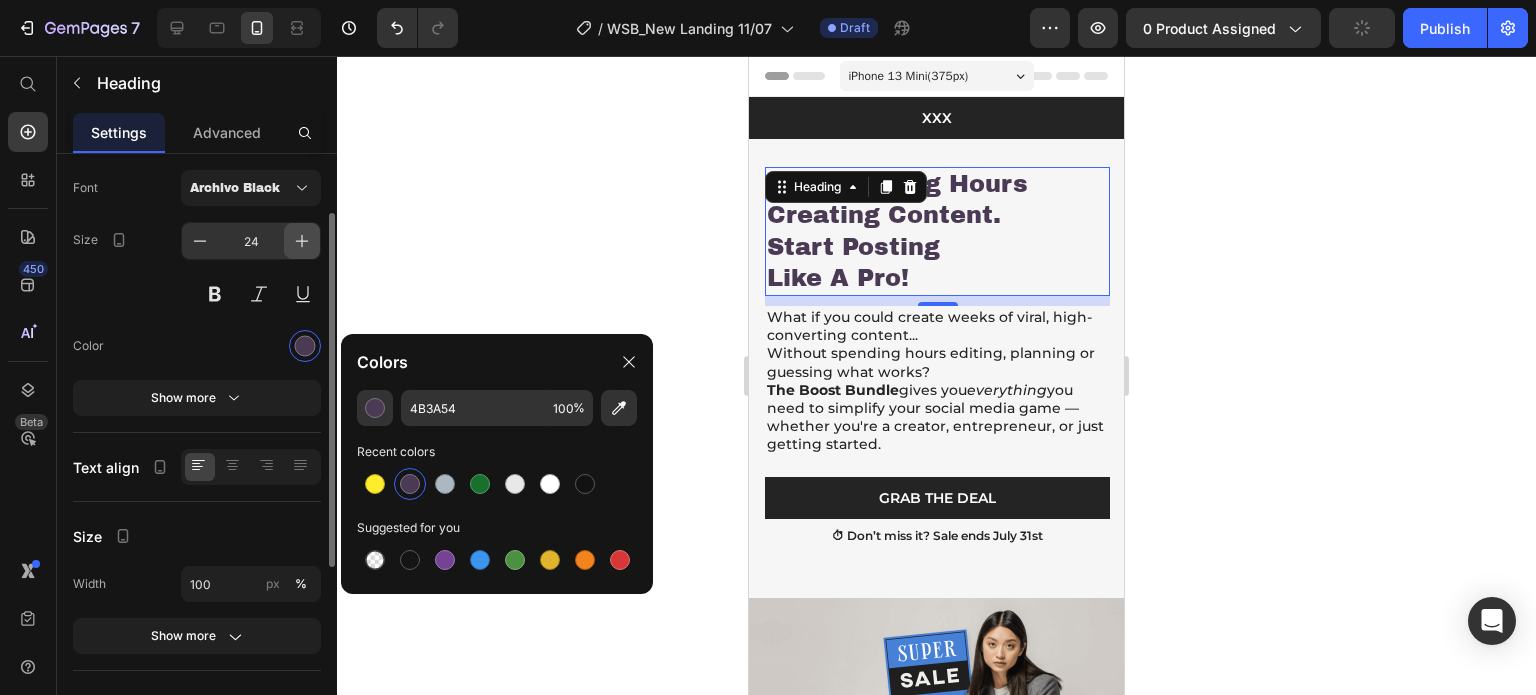 click 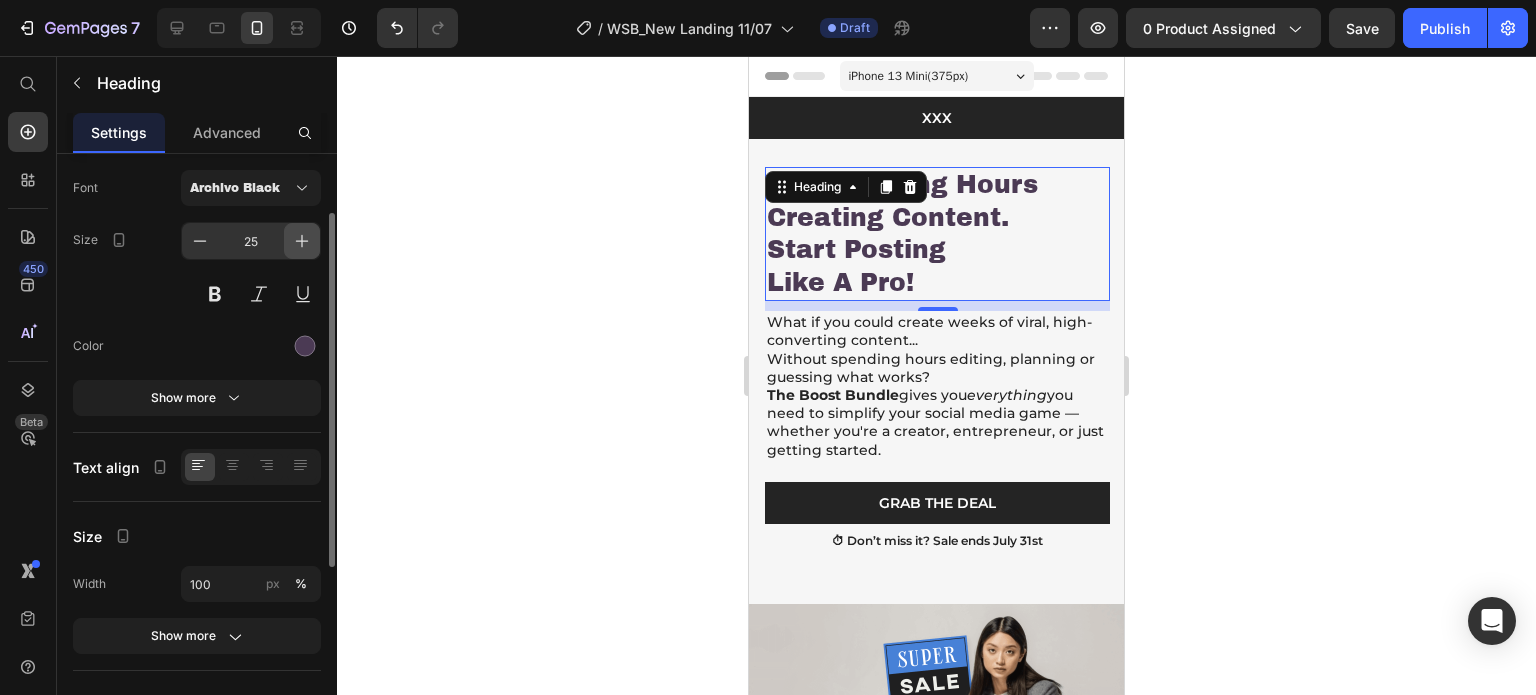 click 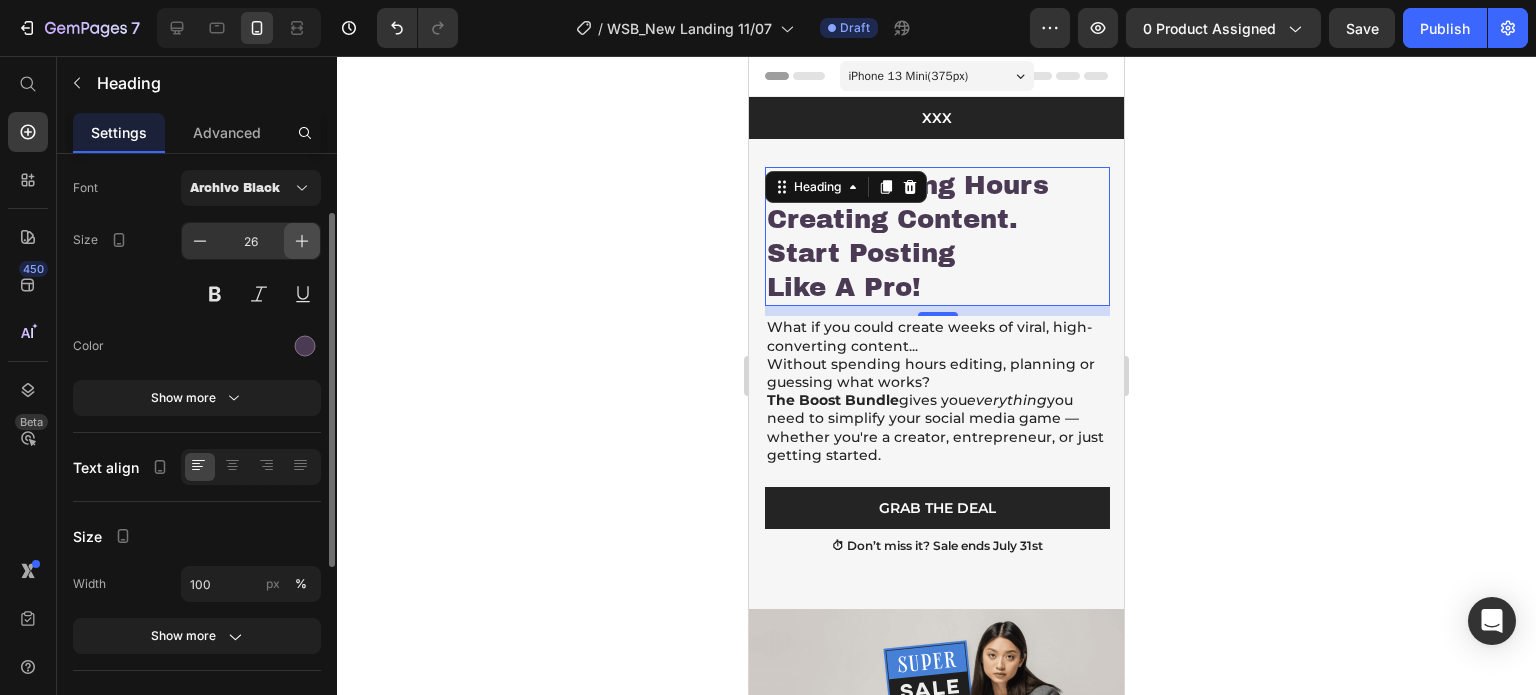 click 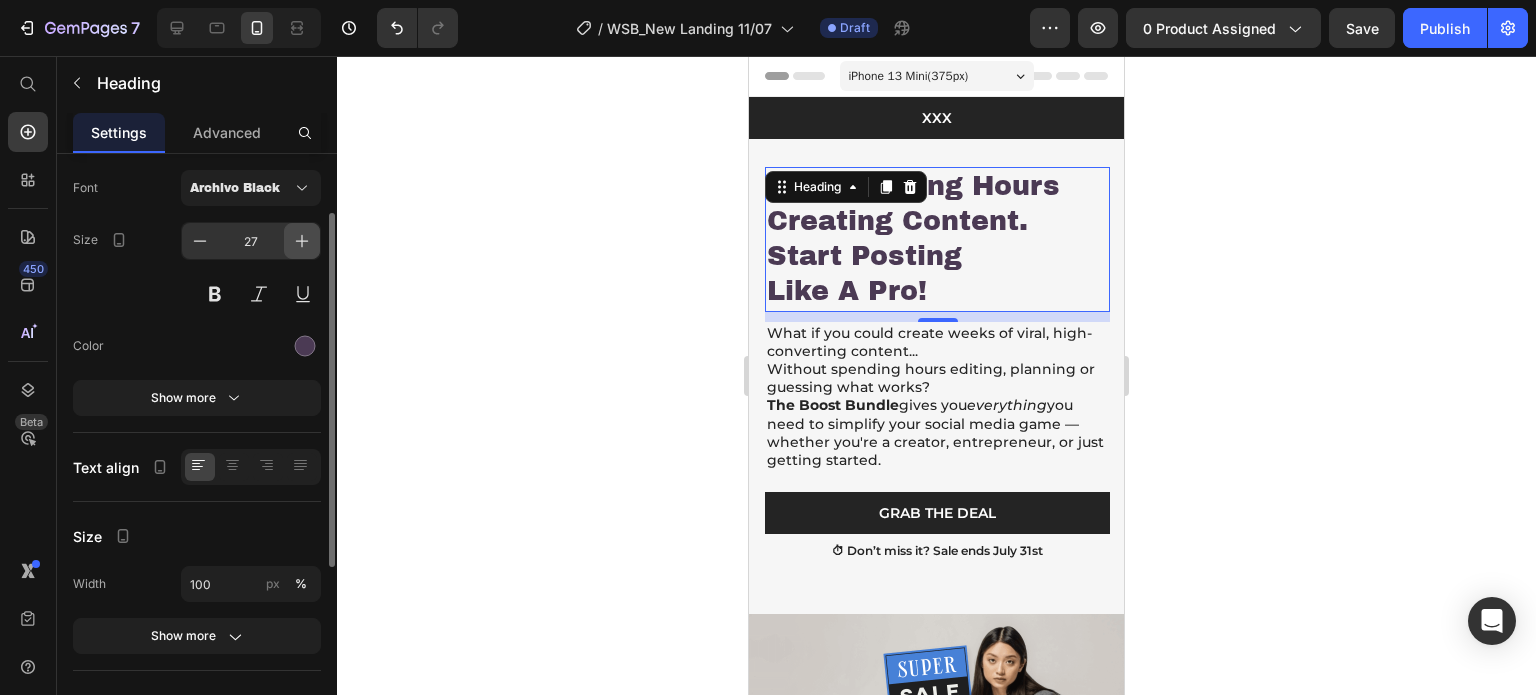 click 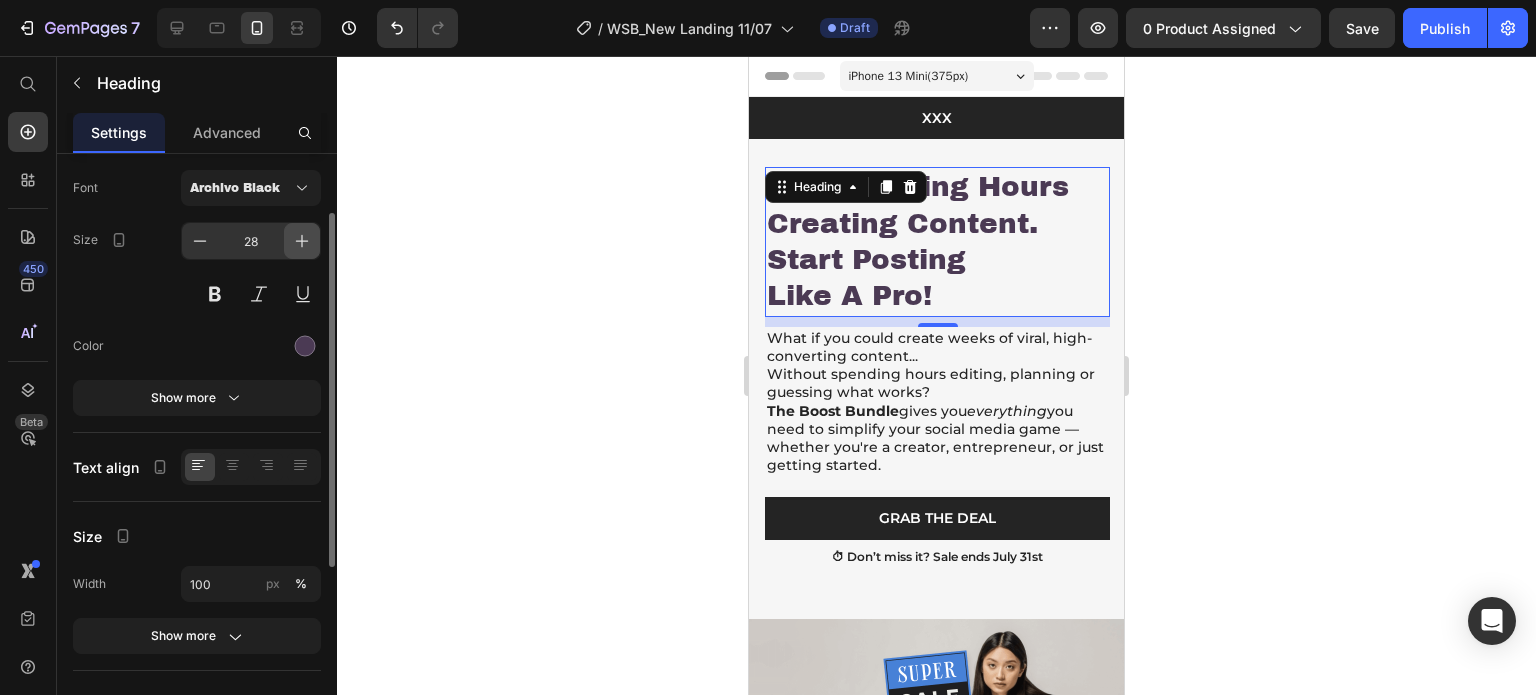 click 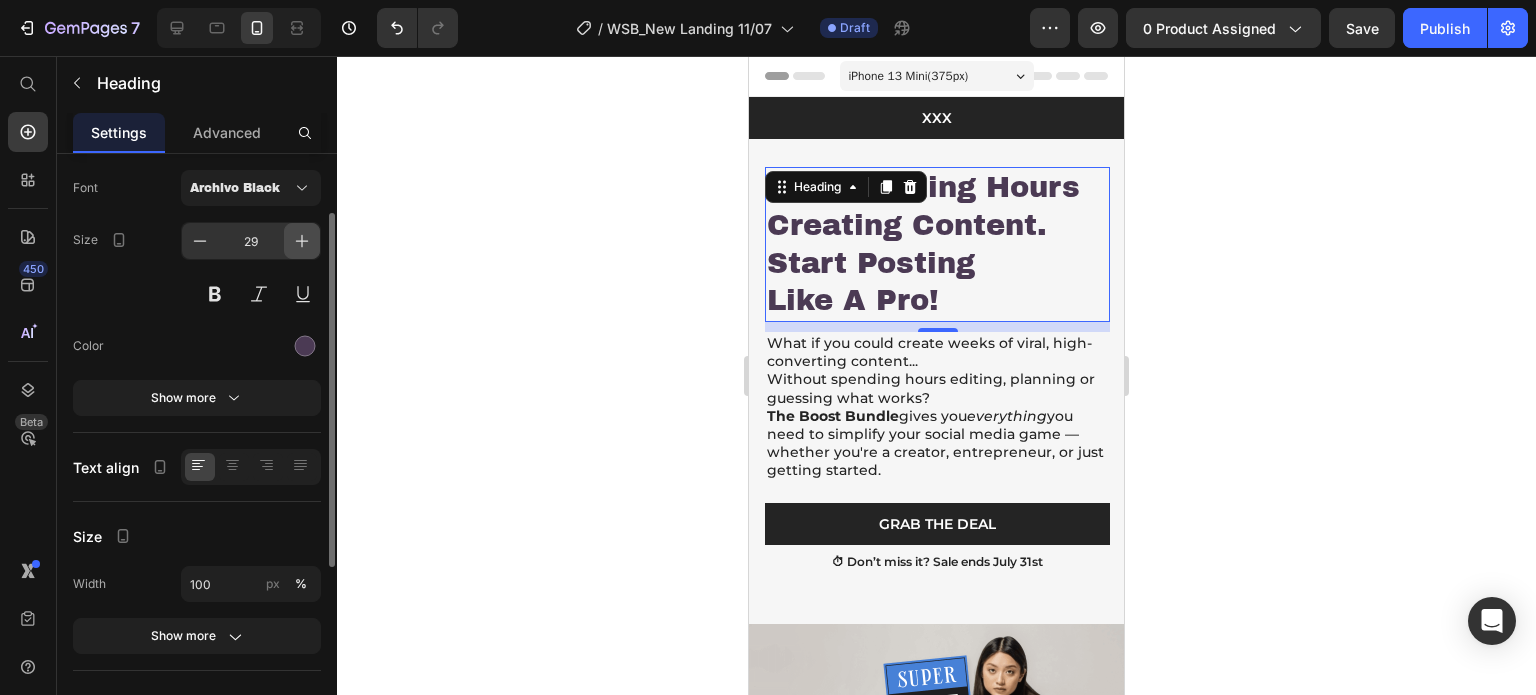 click 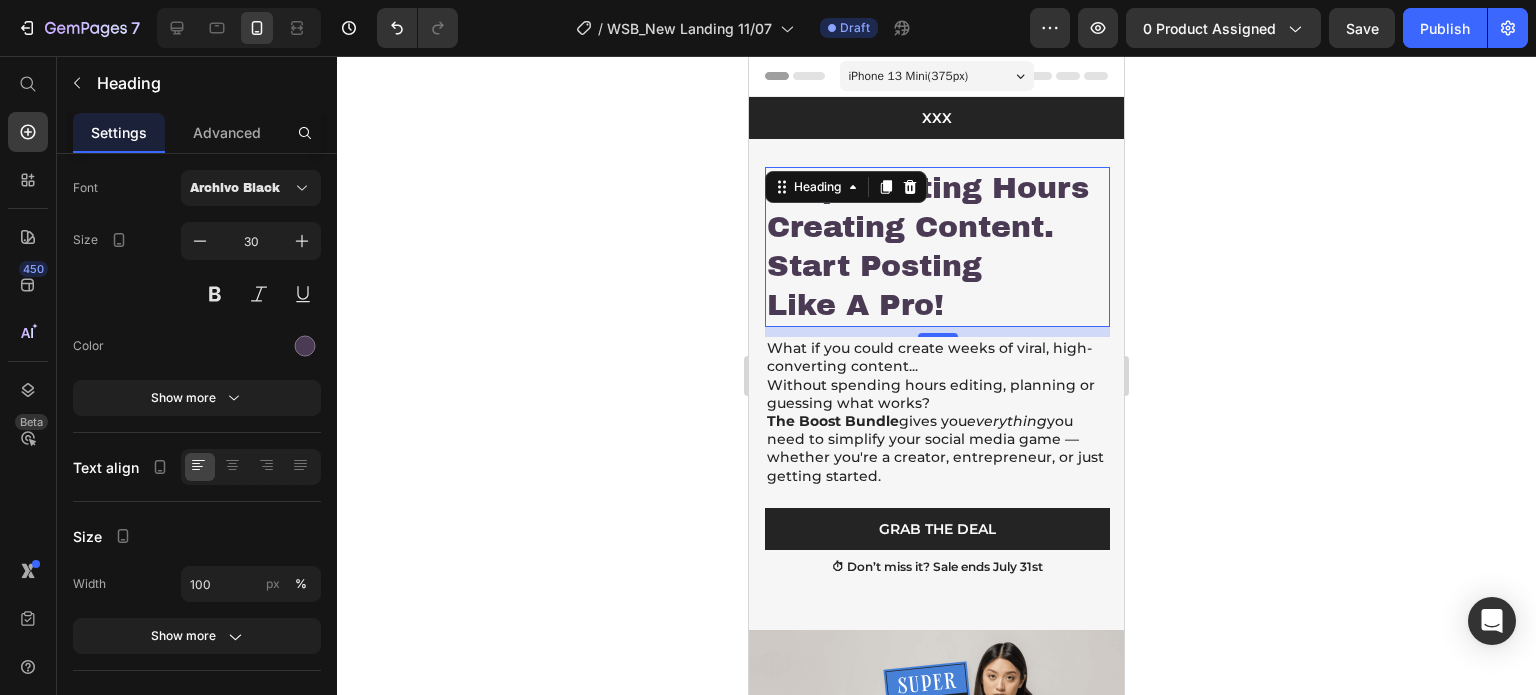 click 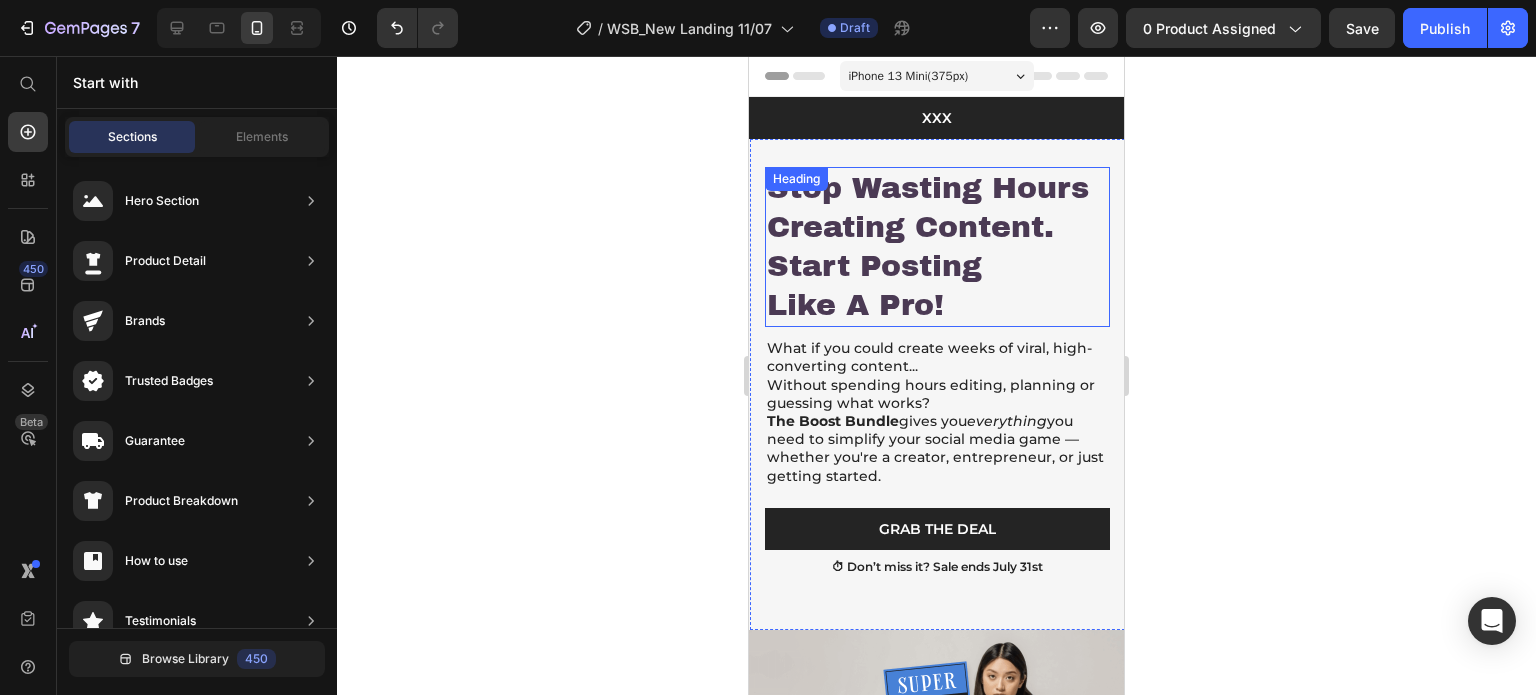 click on "Stop Wasting Hours Creating Content. Start Posting  Like a Pro!" at bounding box center [937, 247] 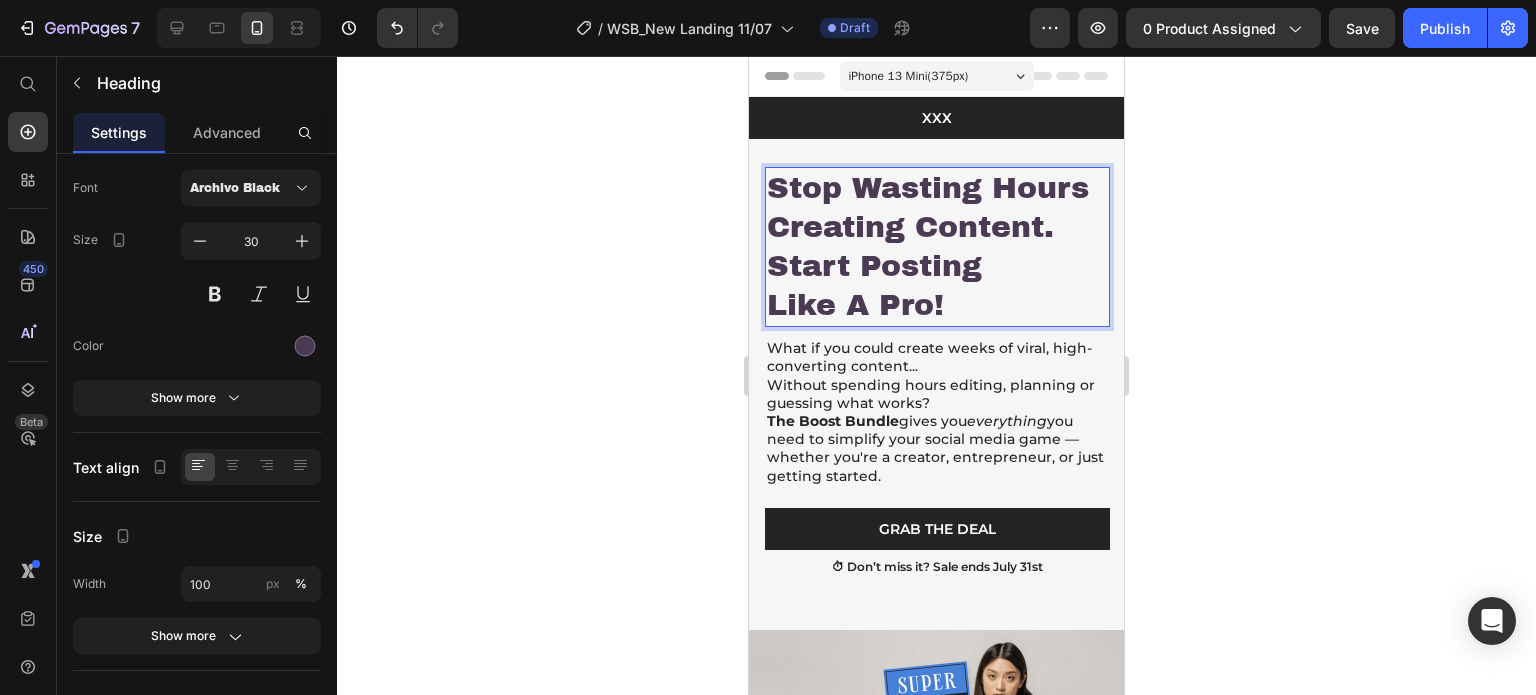 drag, startPoint x: 856, startPoint y: 187, endPoint x: 1007, endPoint y: 258, distance: 166.85922 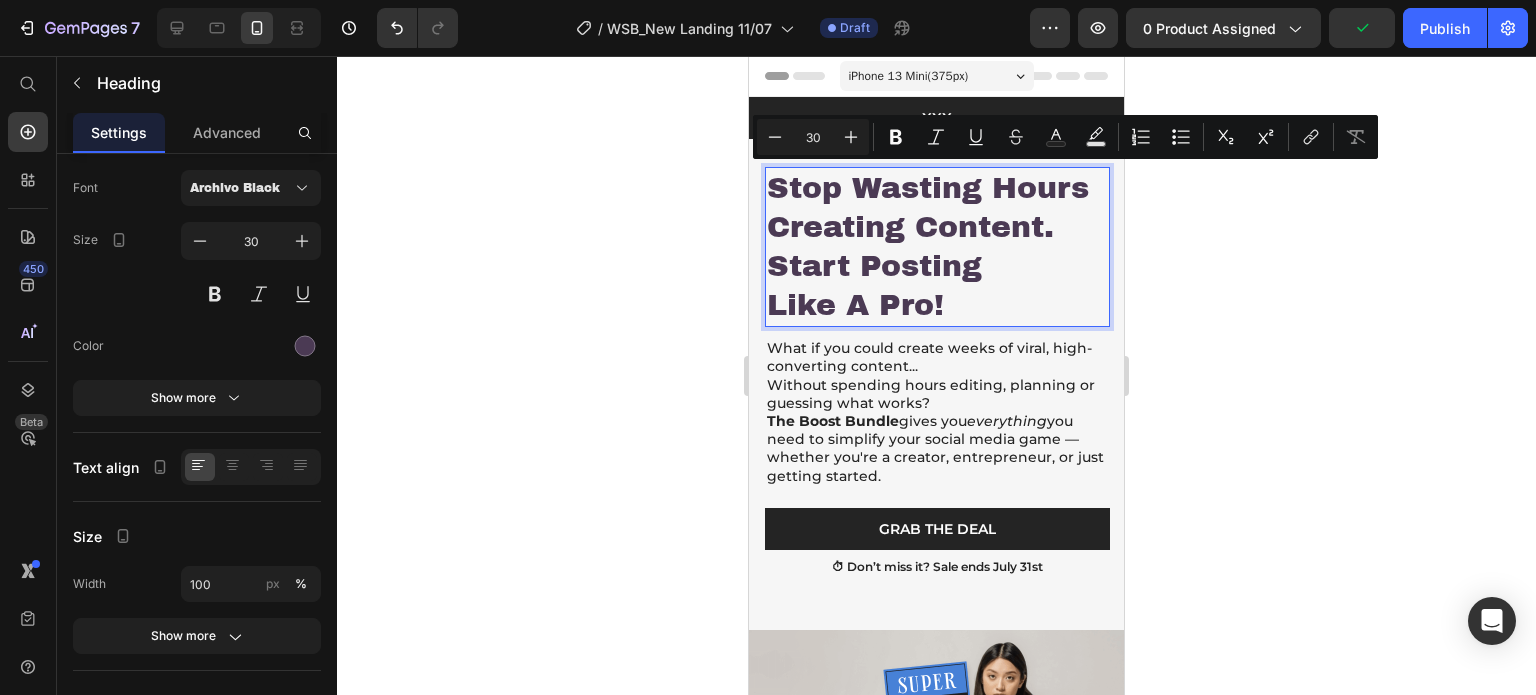 click on "Stop Wasting Hours Creating Content. Start Posting  Like a Pro!" at bounding box center [937, 247] 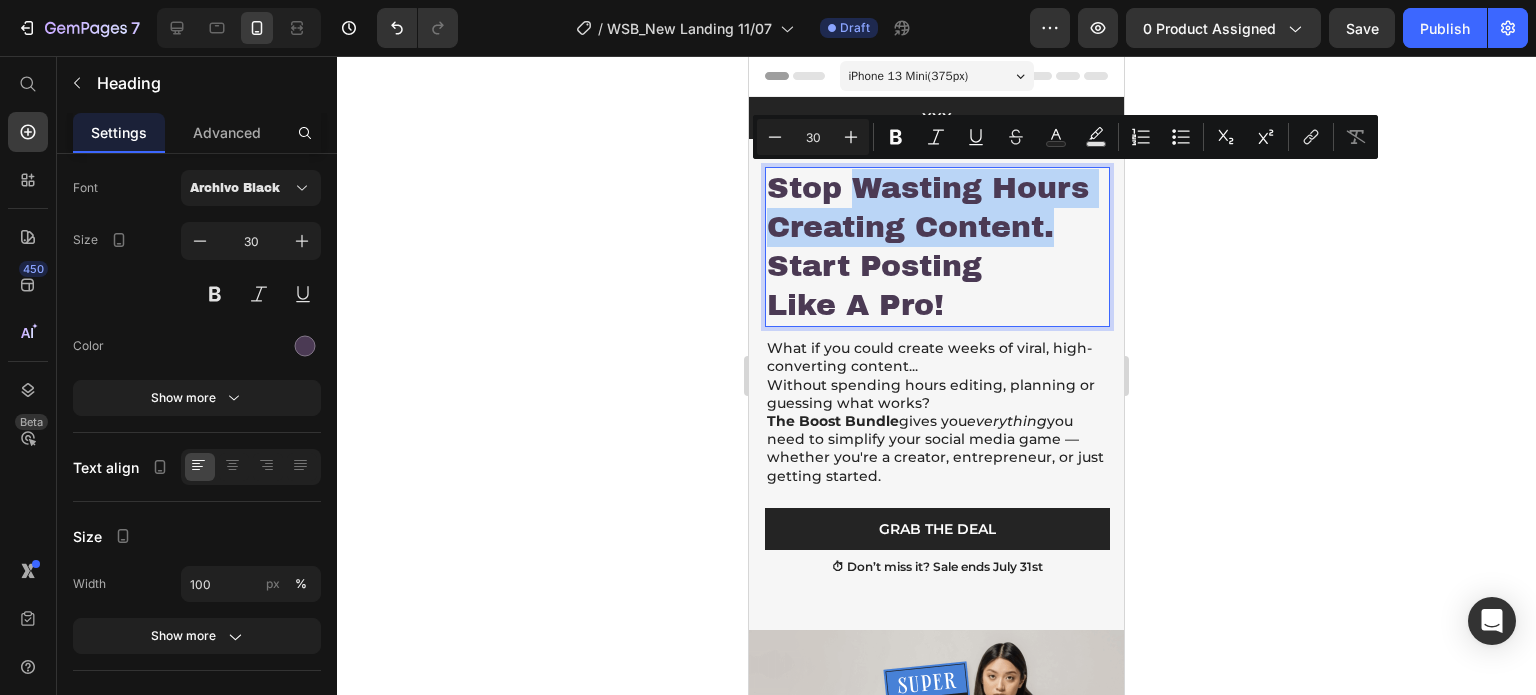 drag, startPoint x: 1056, startPoint y: 231, endPoint x: 862, endPoint y: 178, distance: 201.10942 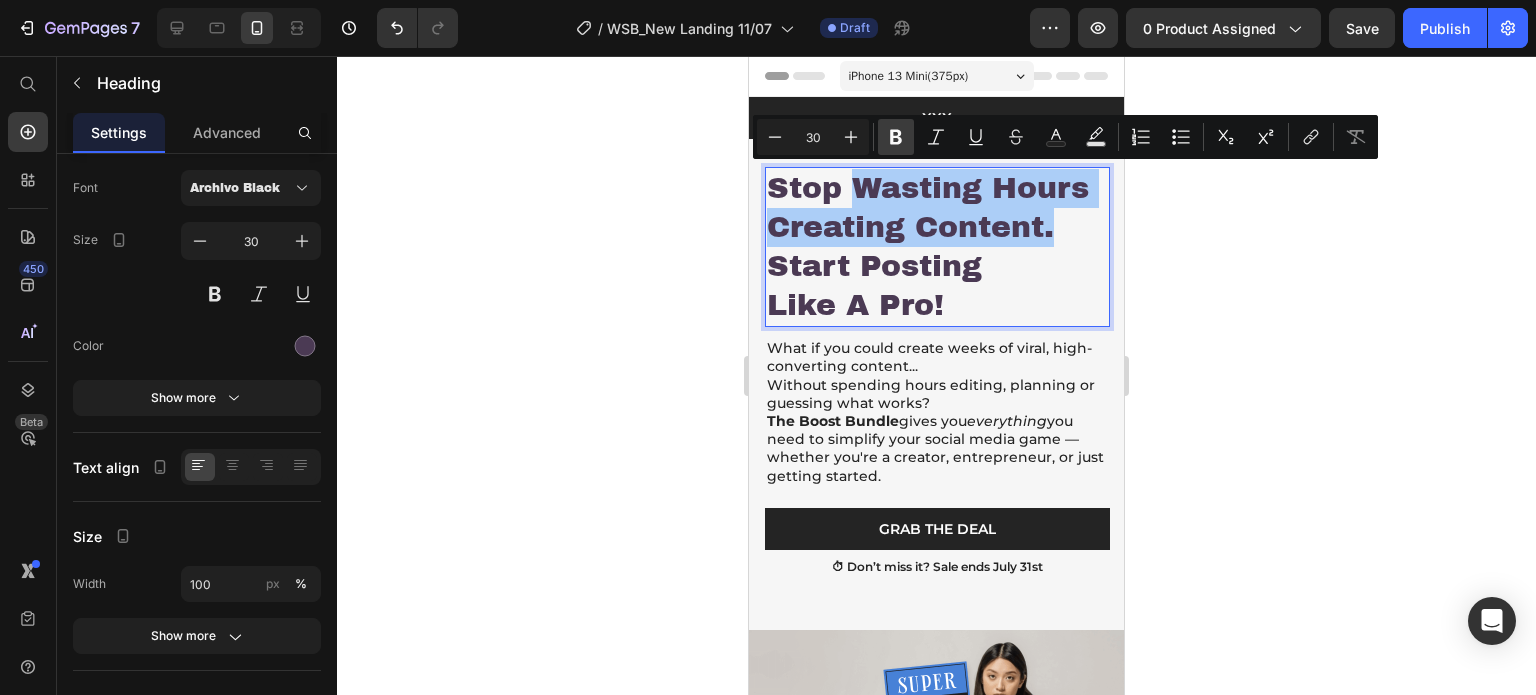 click 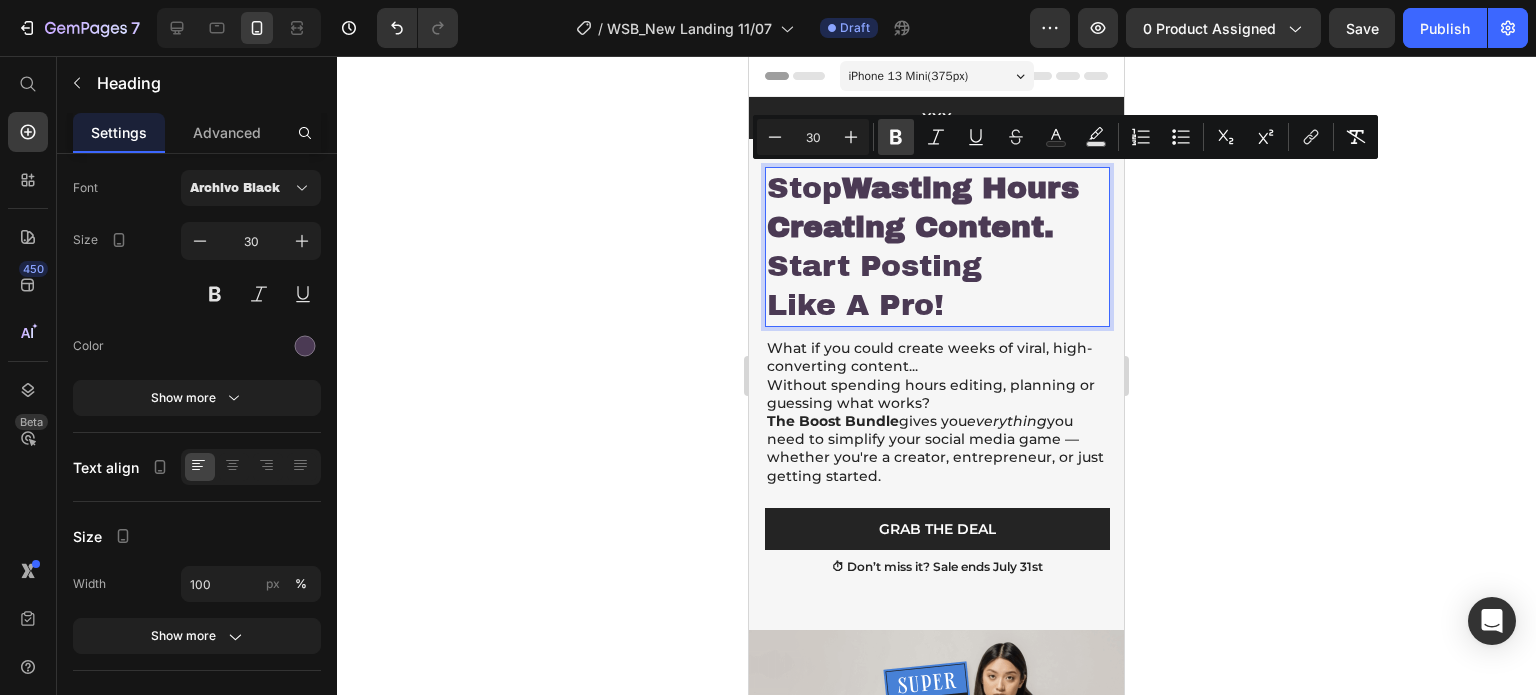 click 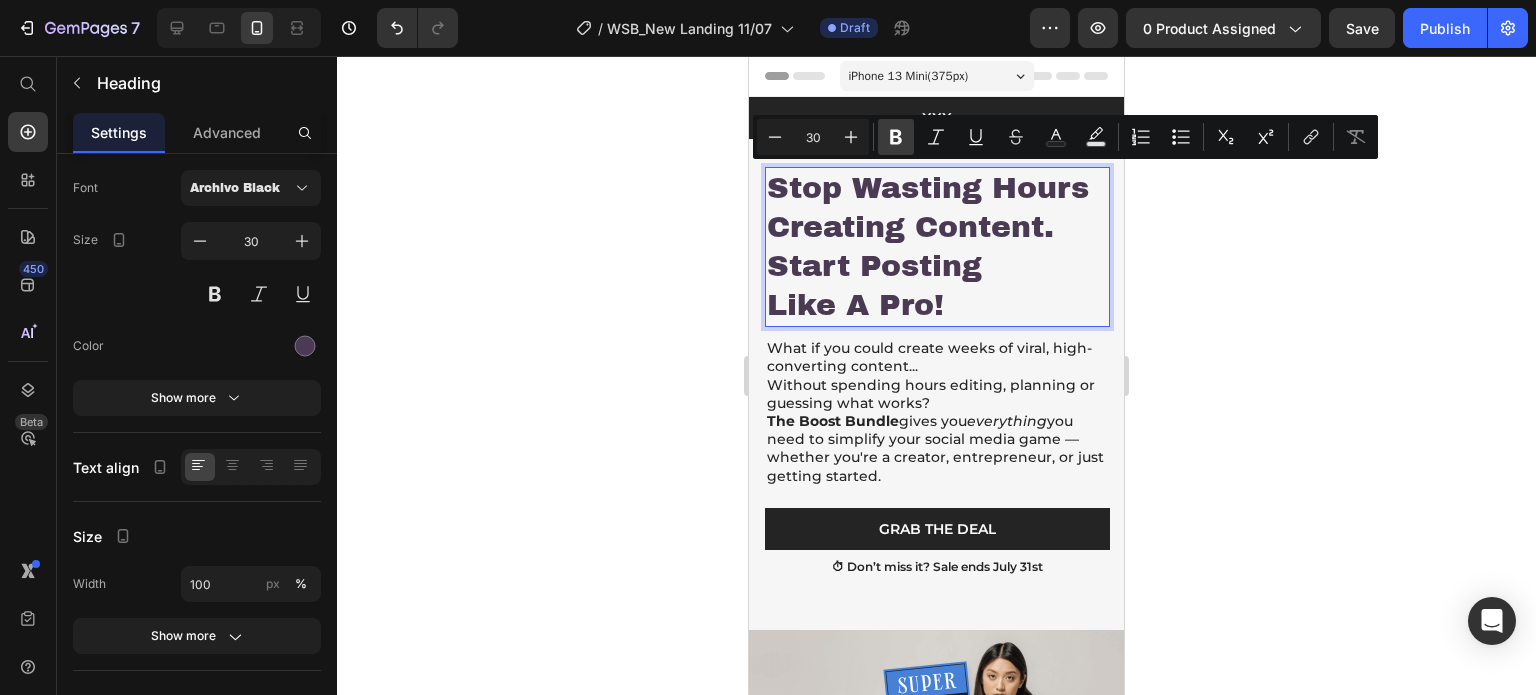 click 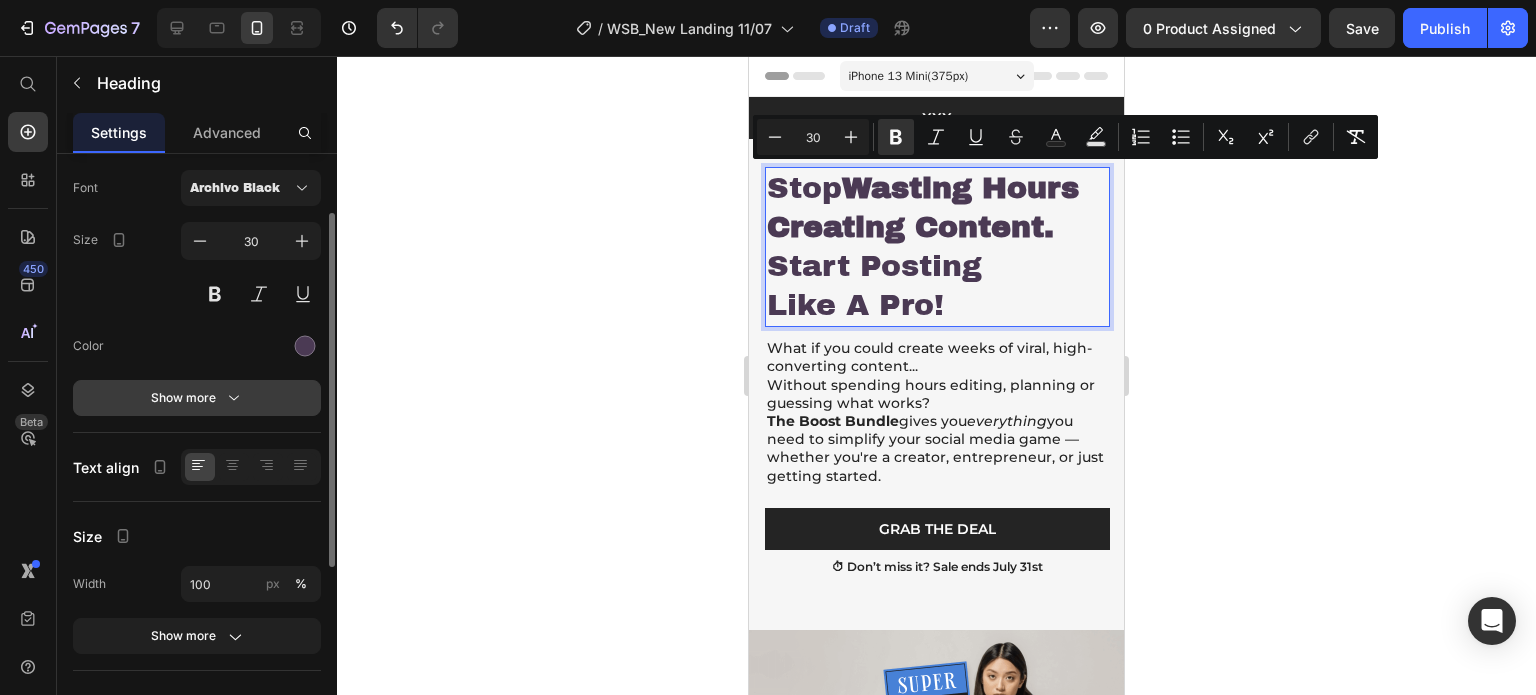 click on "Show more" at bounding box center (197, 398) 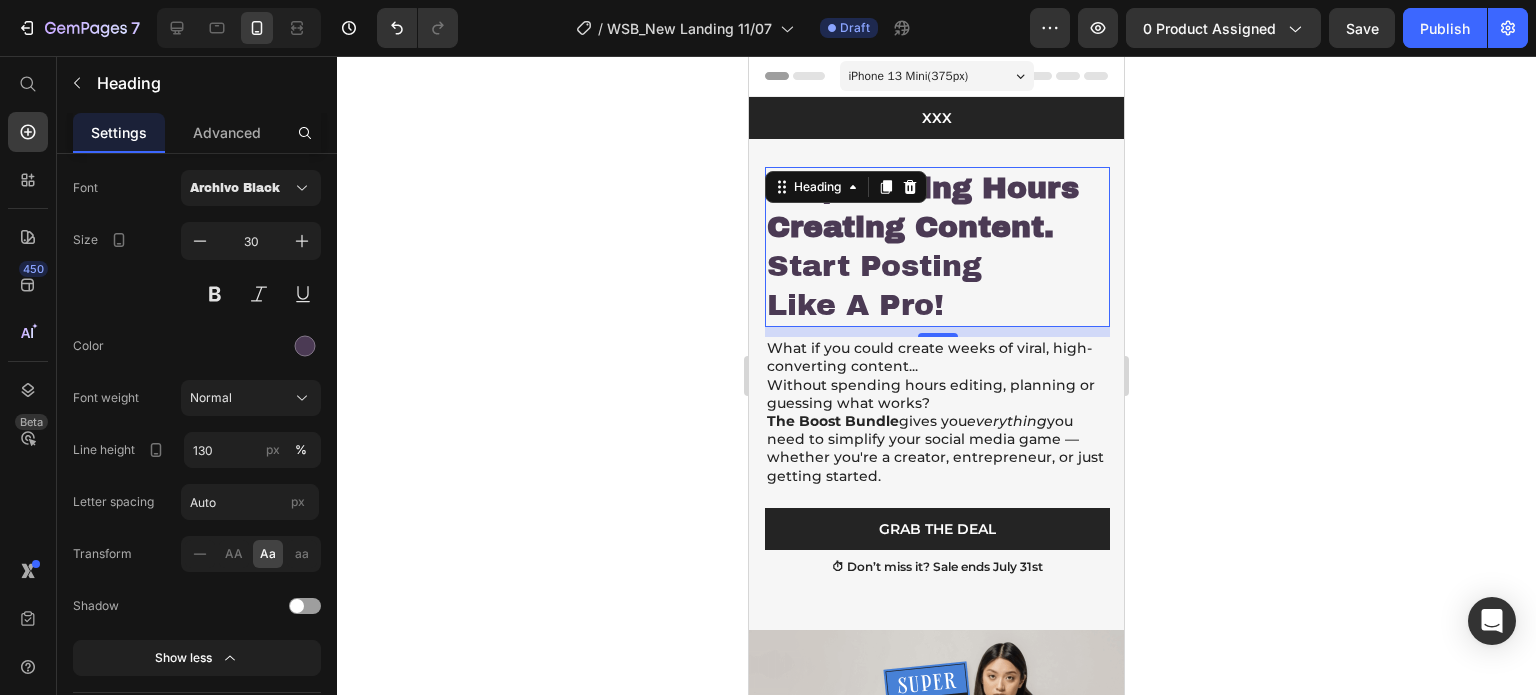 click 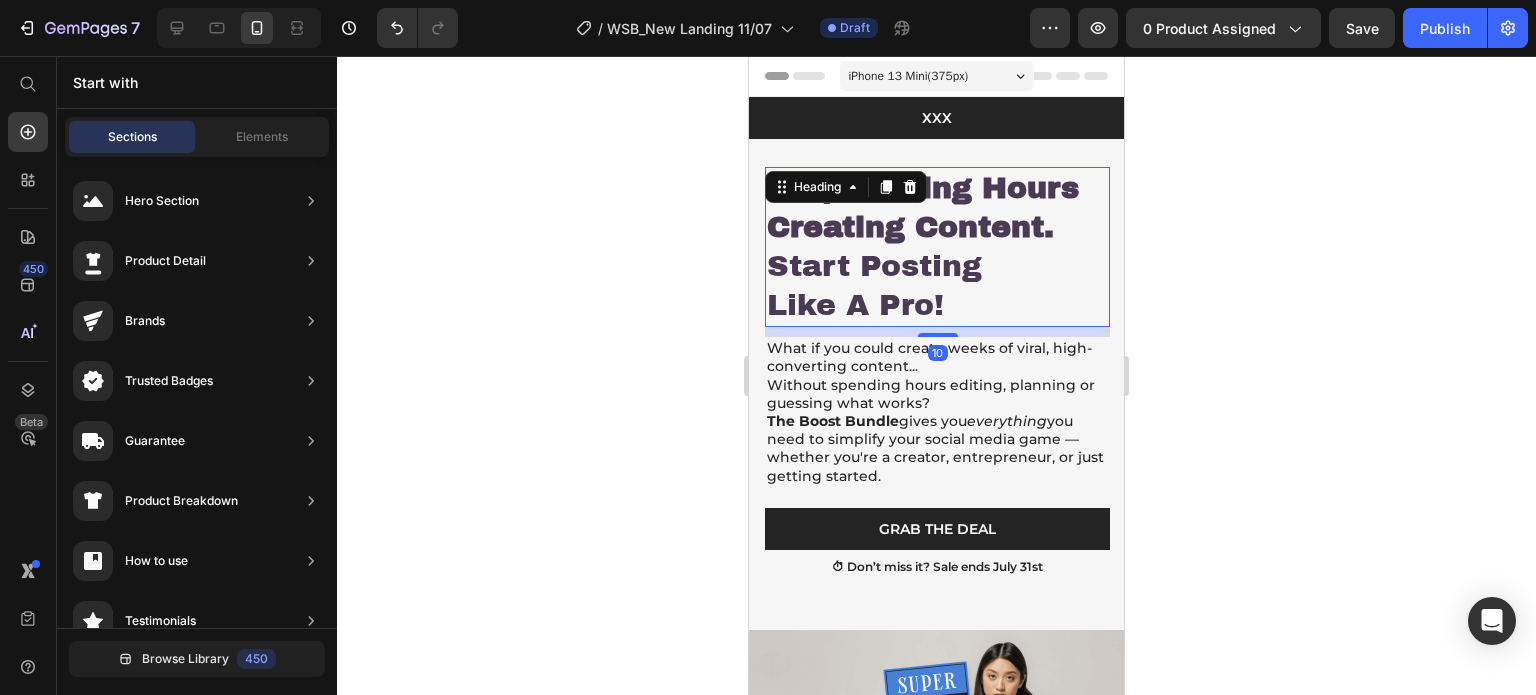 click on "Stop  Wasting Hours Creating Content. Start Posting  Like a Pro!" at bounding box center [937, 247] 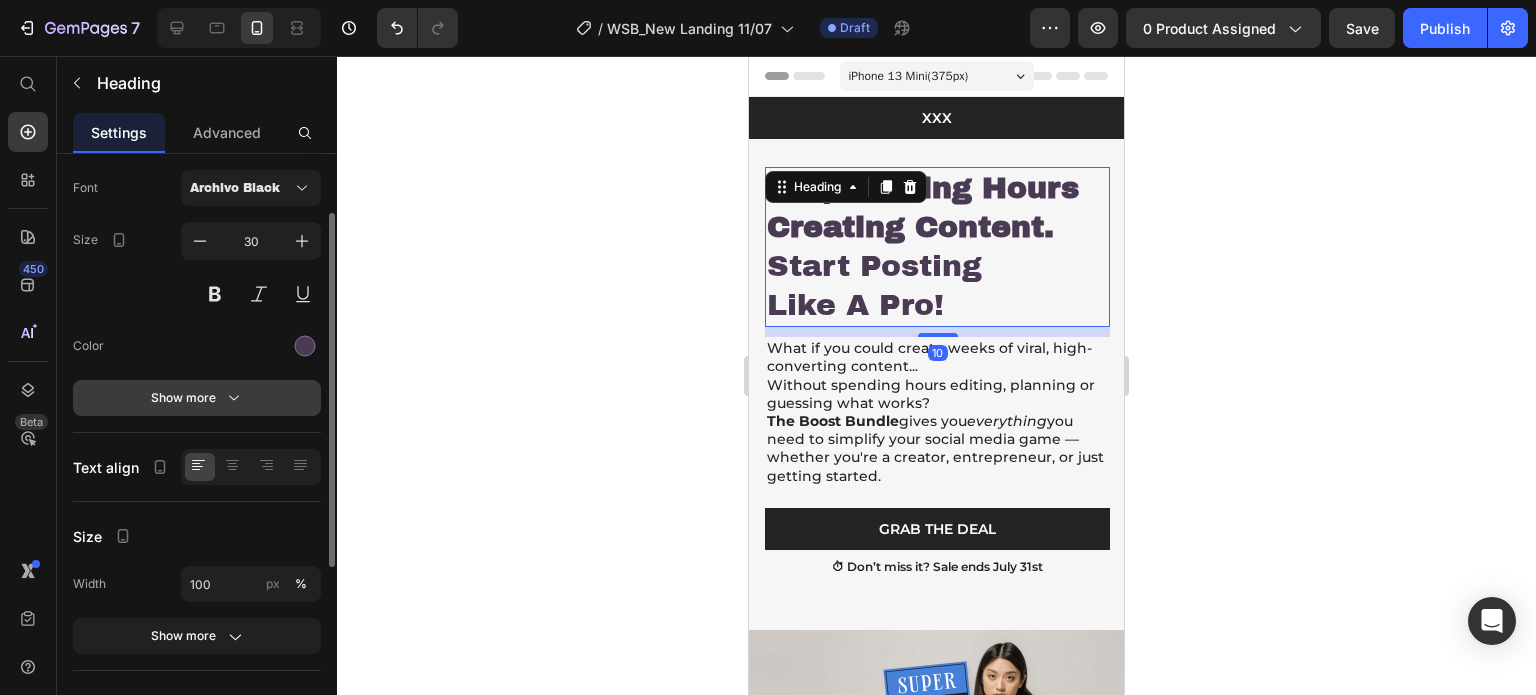 click on "Show more" at bounding box center (197, 398) 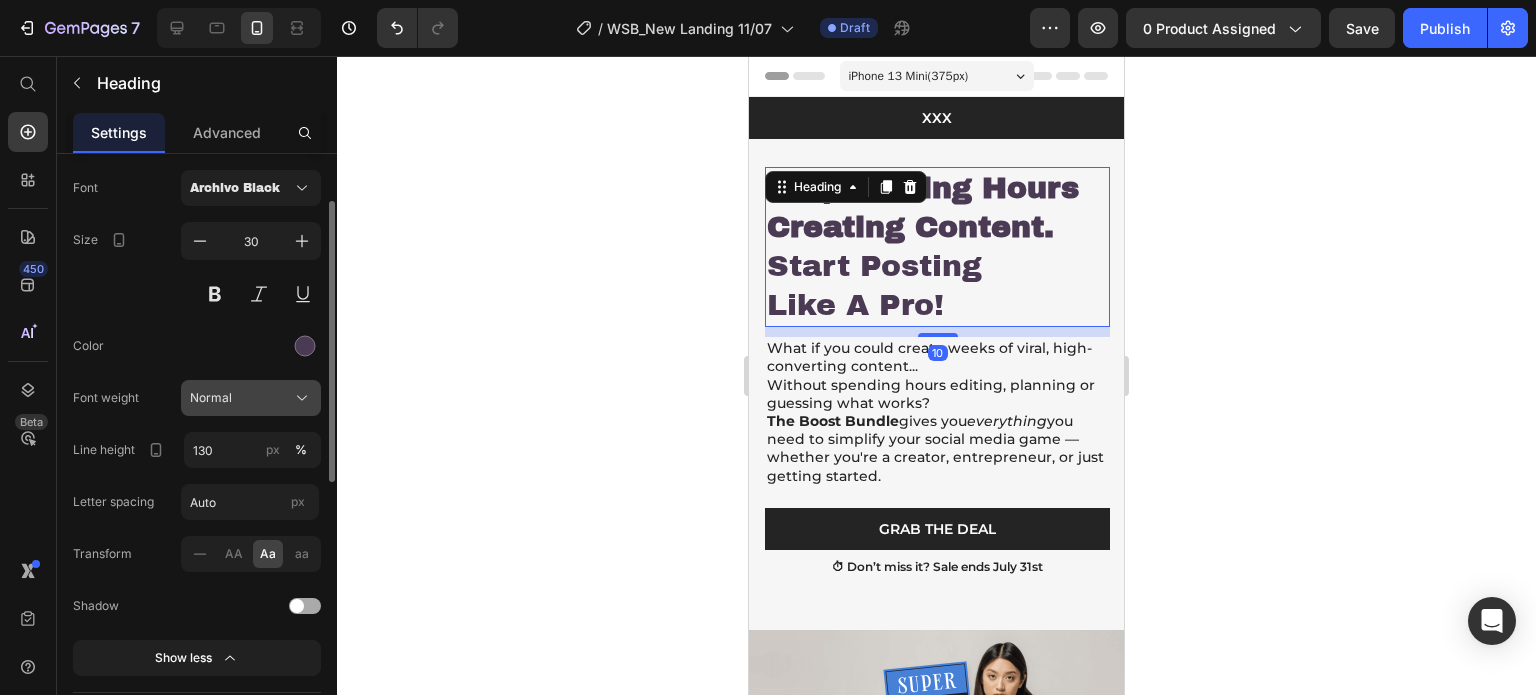 click on "Normal" 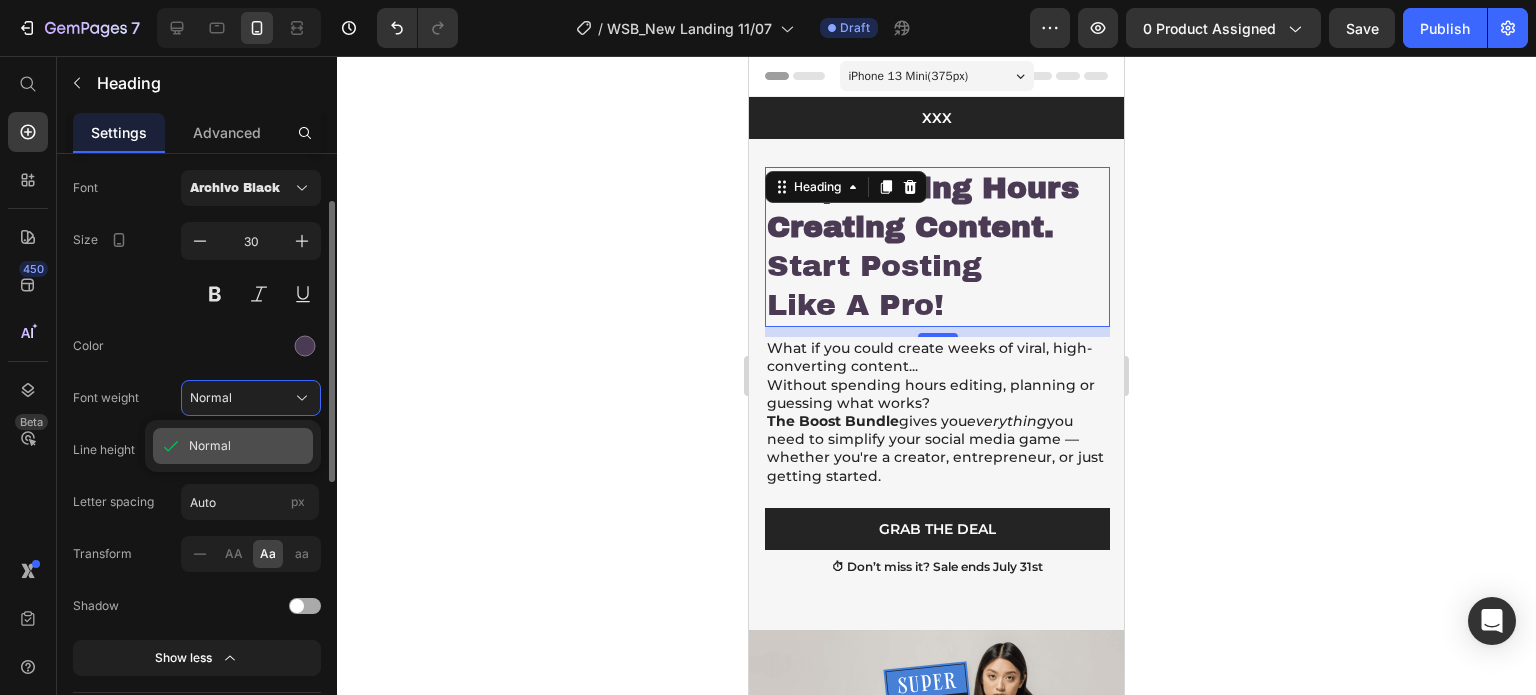 click on "Normal" at bounding box center (247, 446) 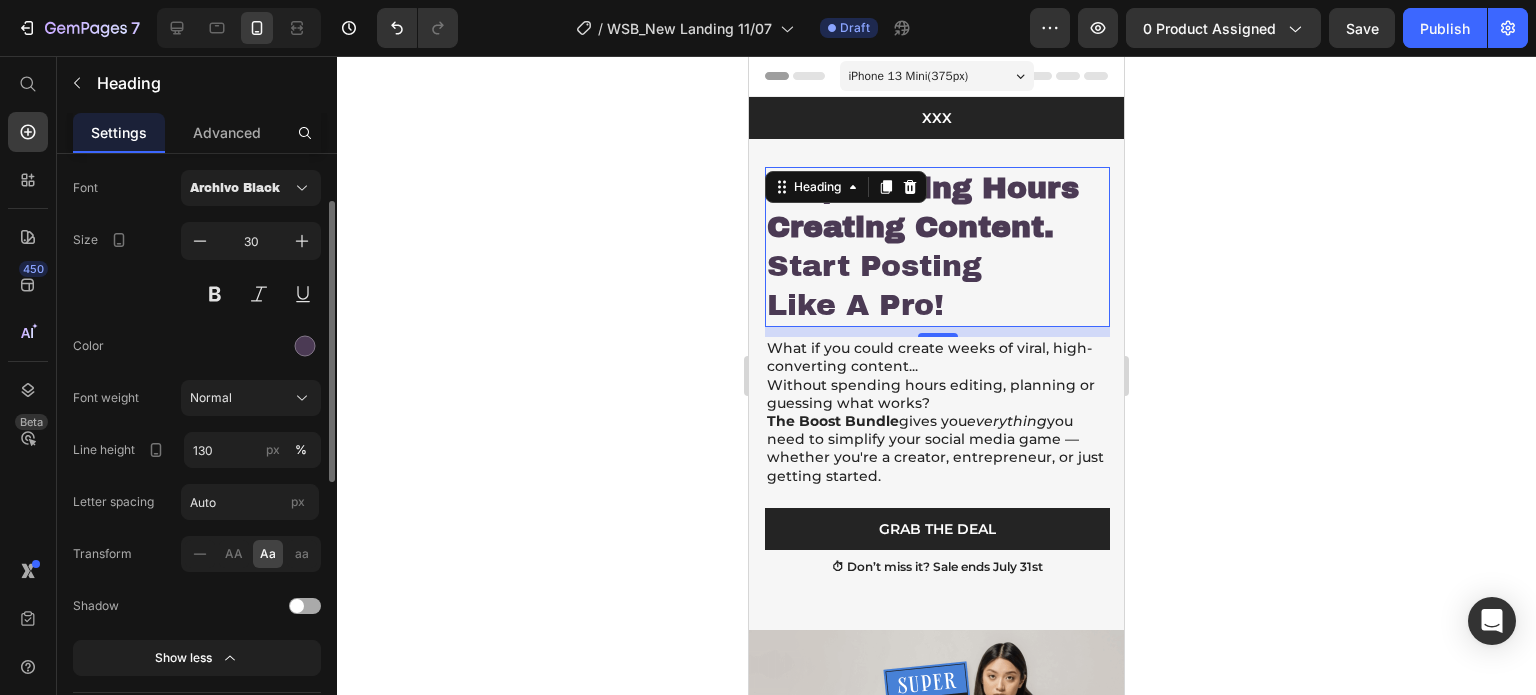 click 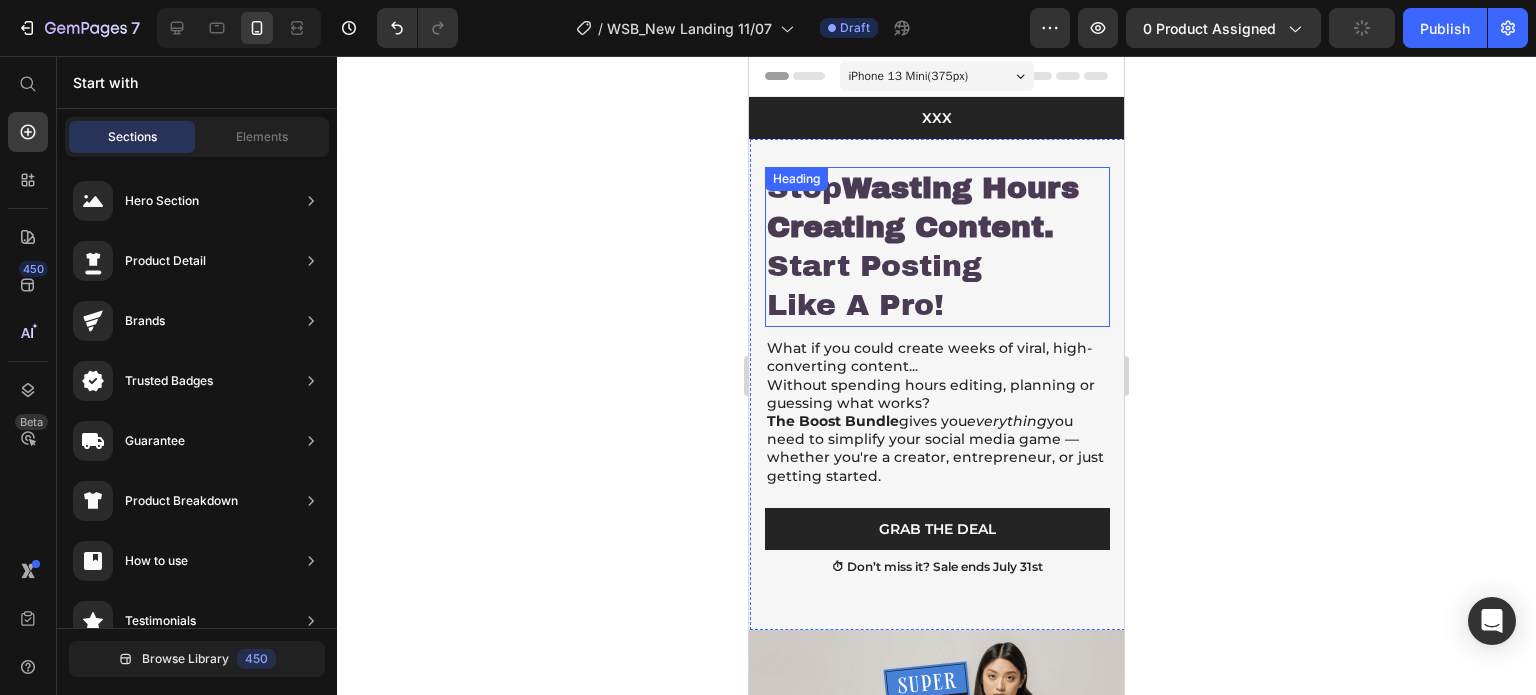 click on "Stop  Wasting Hours Creating Content. Start Posting  Like a Pro!" at bounding box center [937, 247] 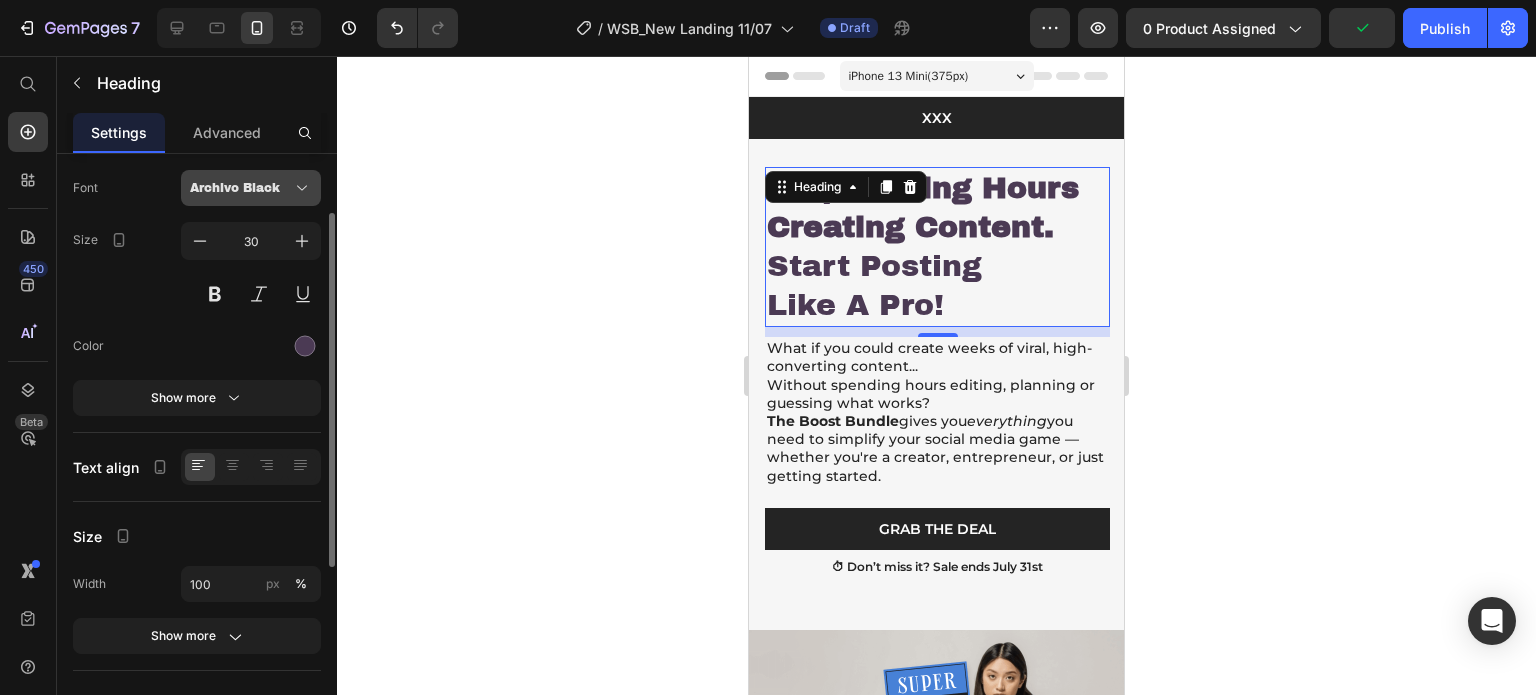 click on "Archivo Black" at bounding box center (251, 188) 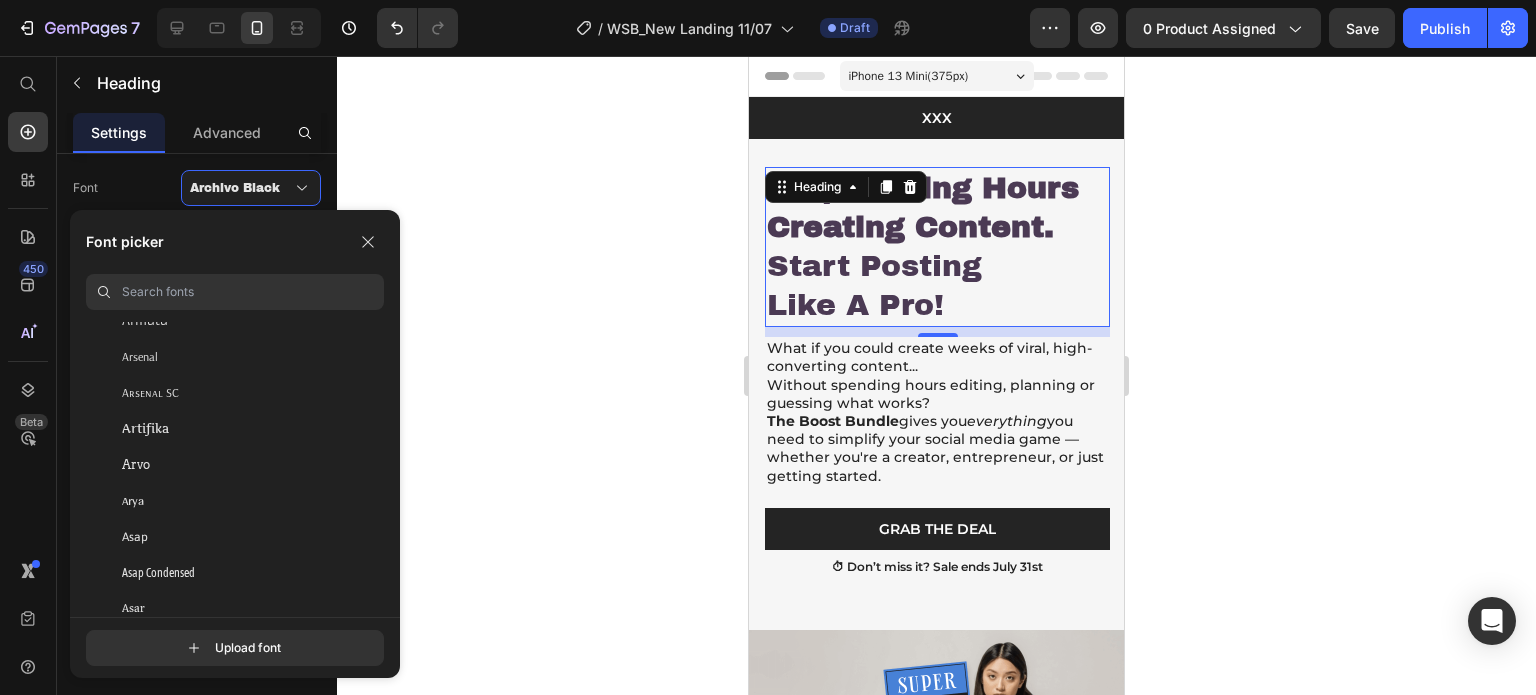 scroll, scrollTop: 4000, scrollLeft: 0, axis: vertical 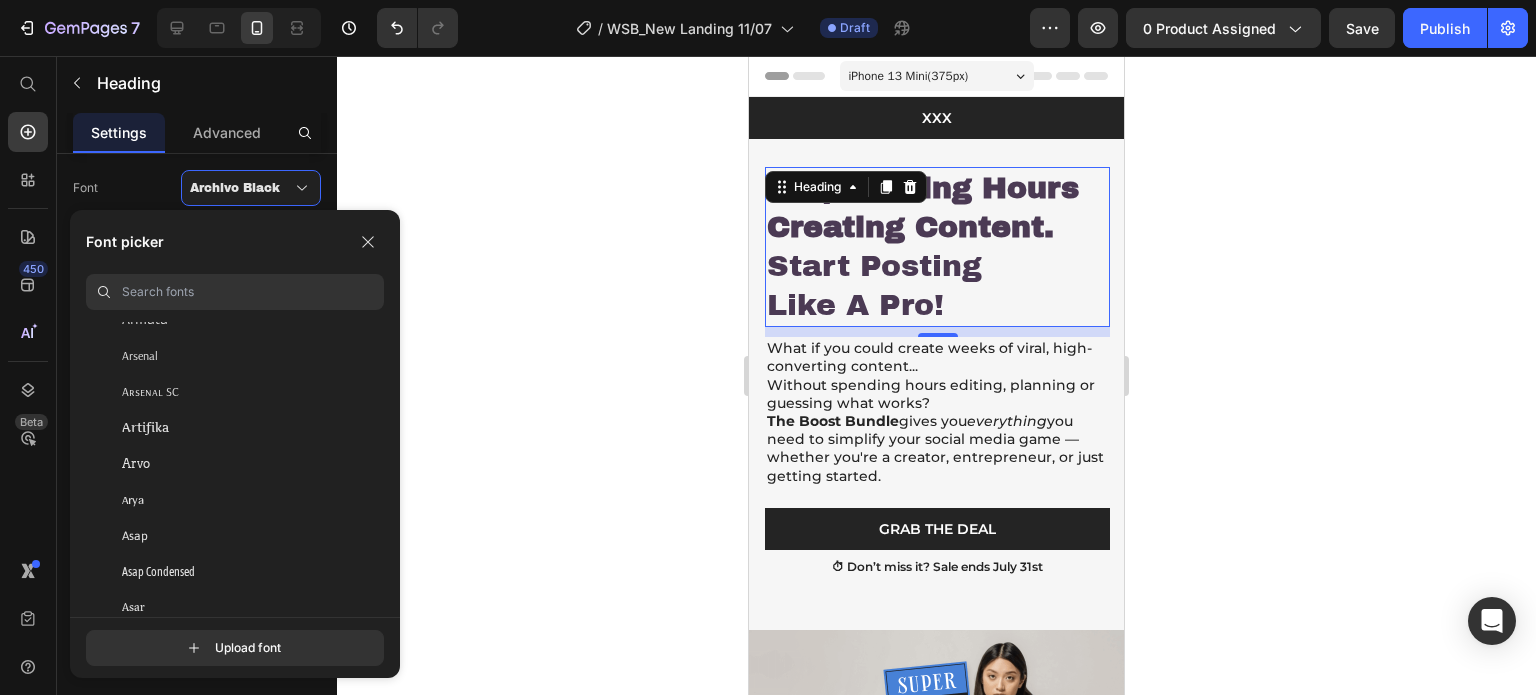 click at bounding box center (253, 292) 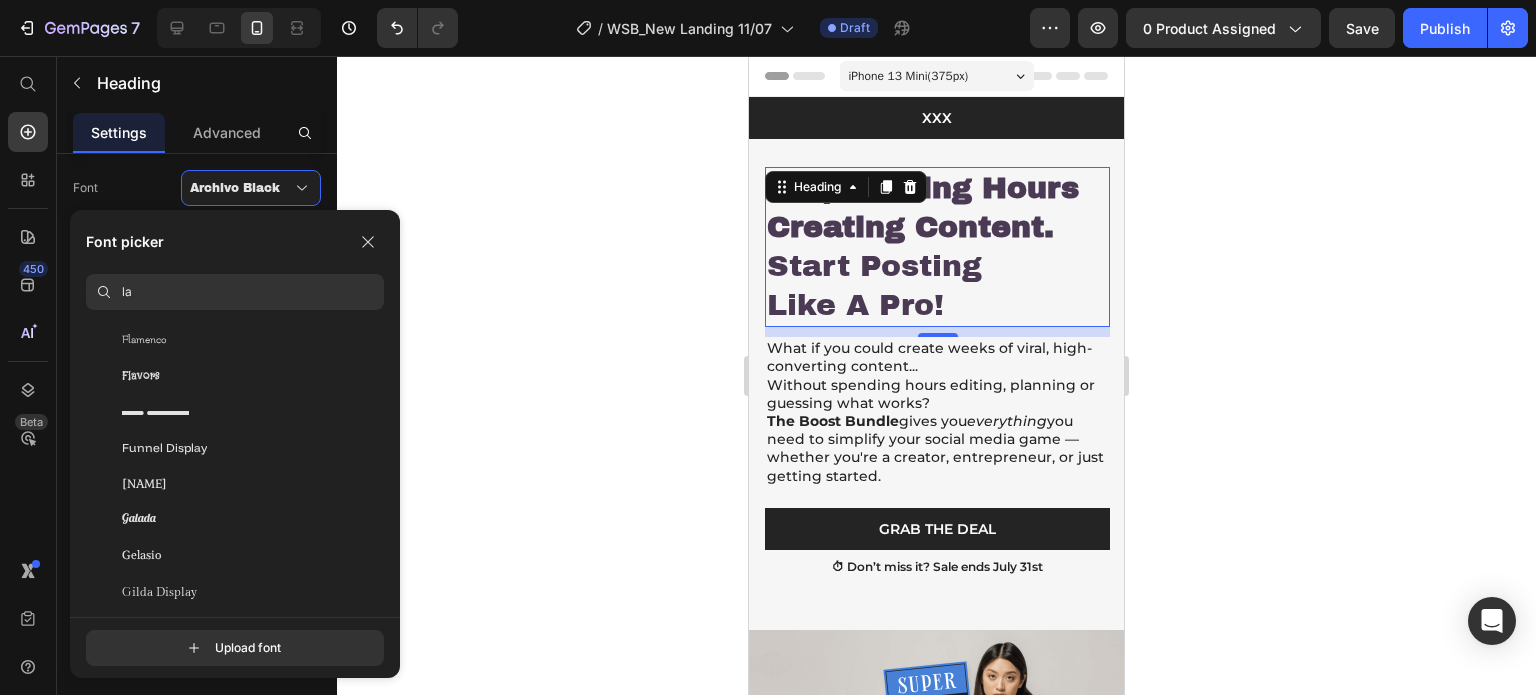 scroll, scrollTop: 1500, scrollLeft: 0, axis: vertical 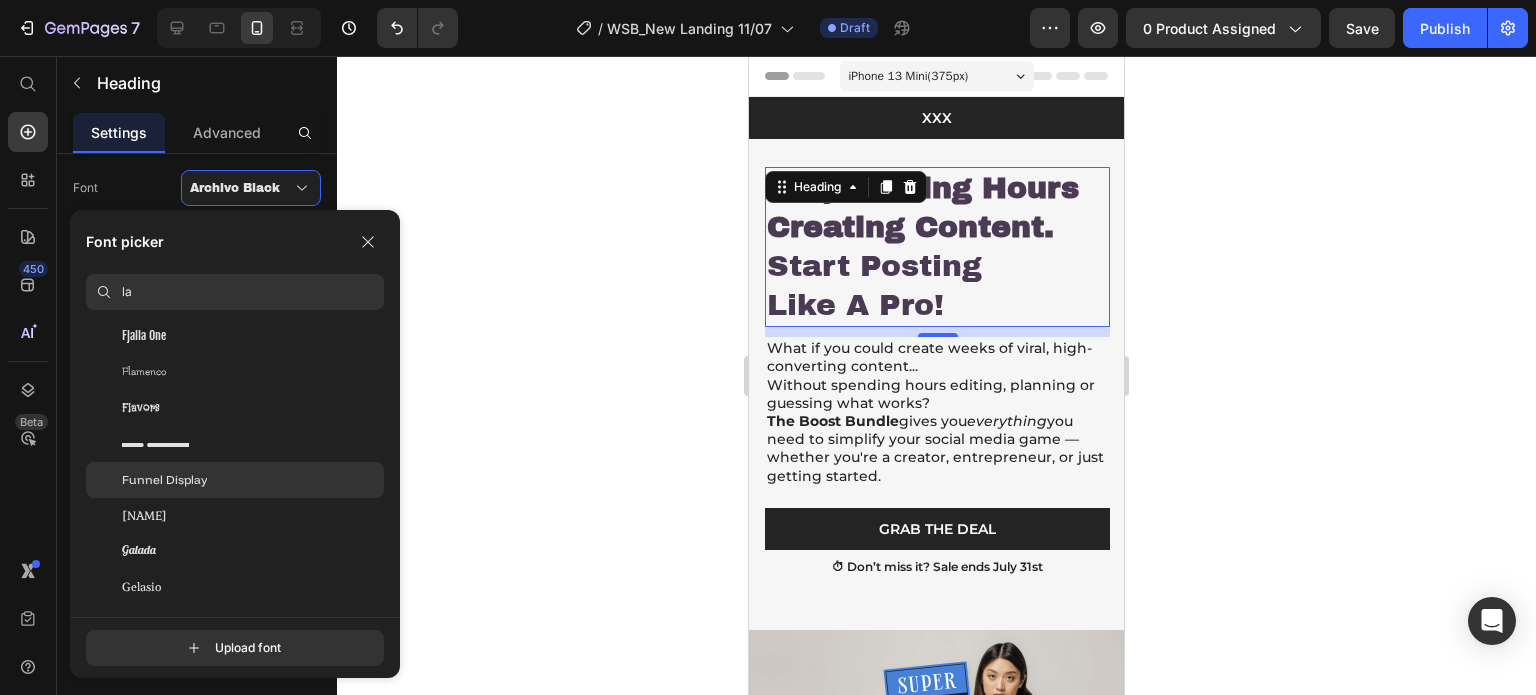 type on "la" 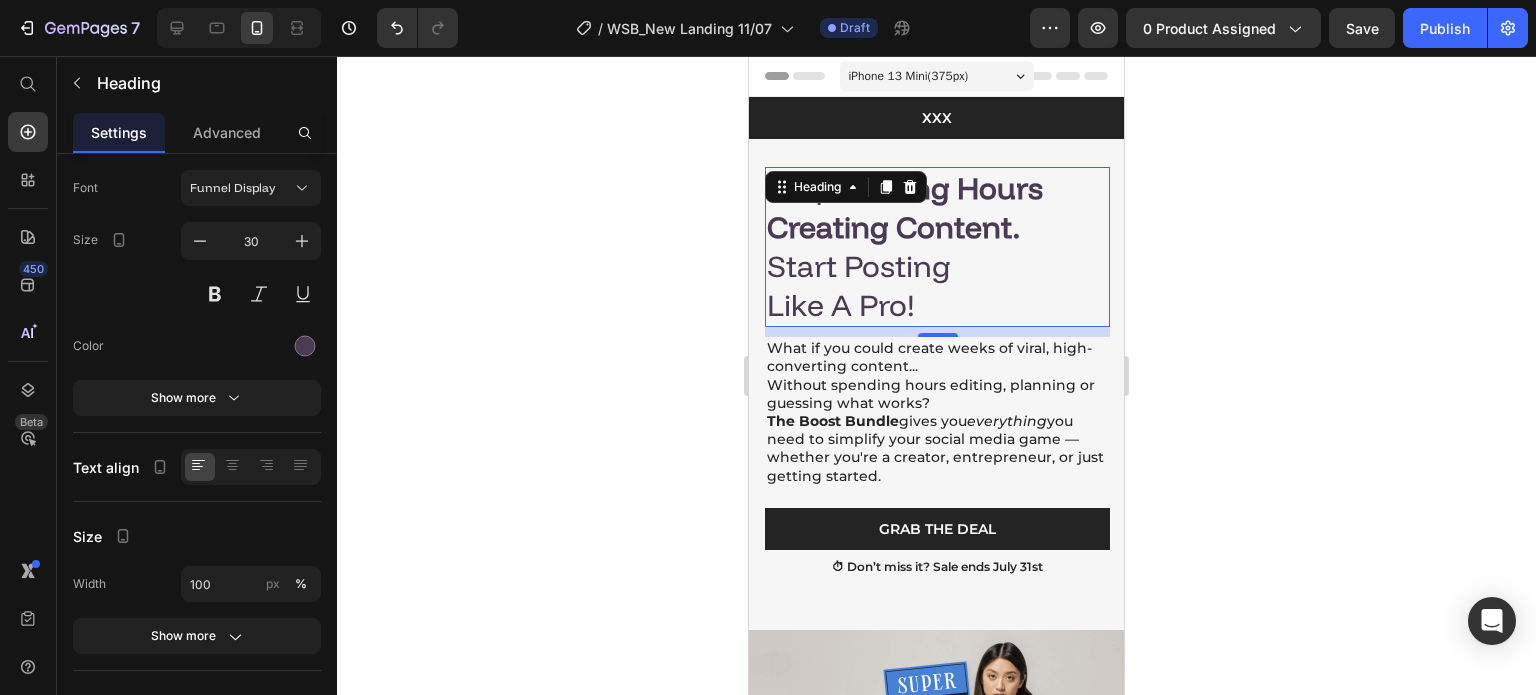 click 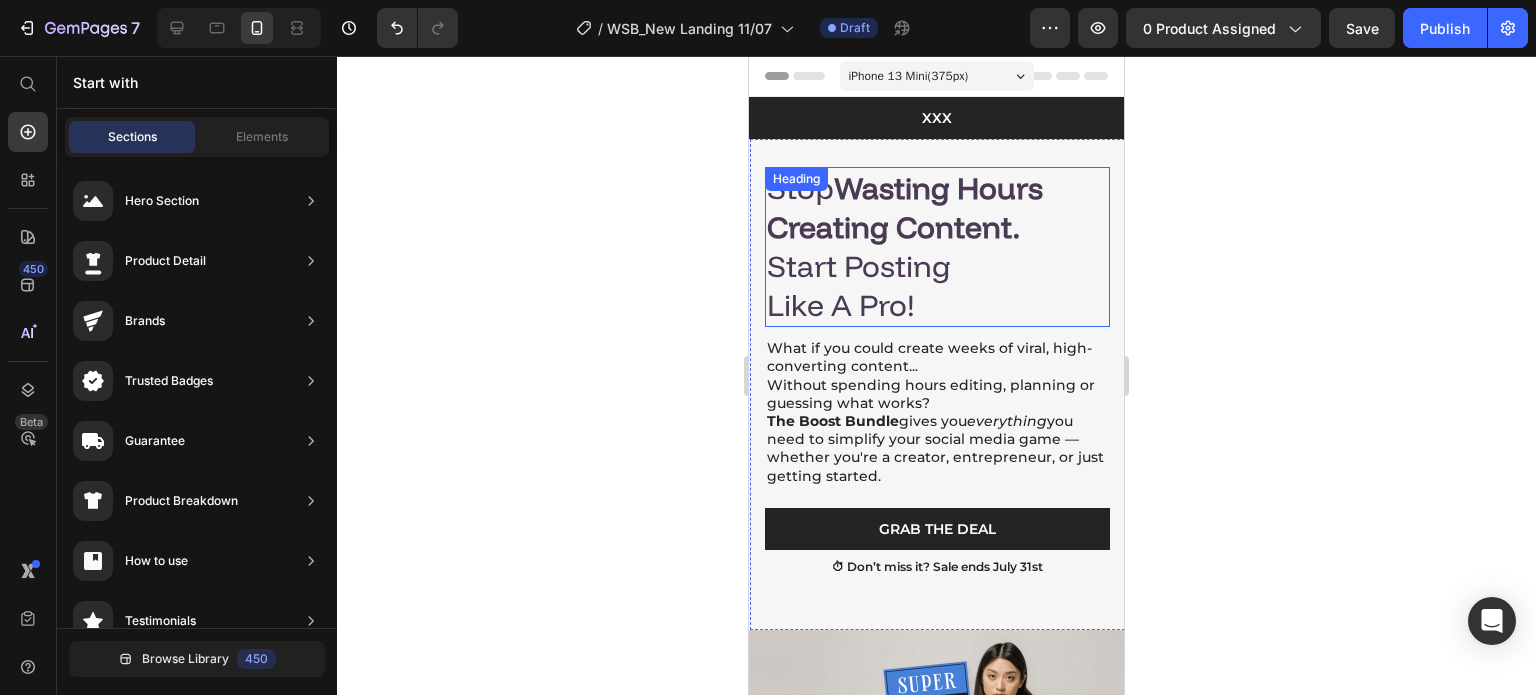 click on "Wasting Hours Creating Content." at bounding box center [905, 207] 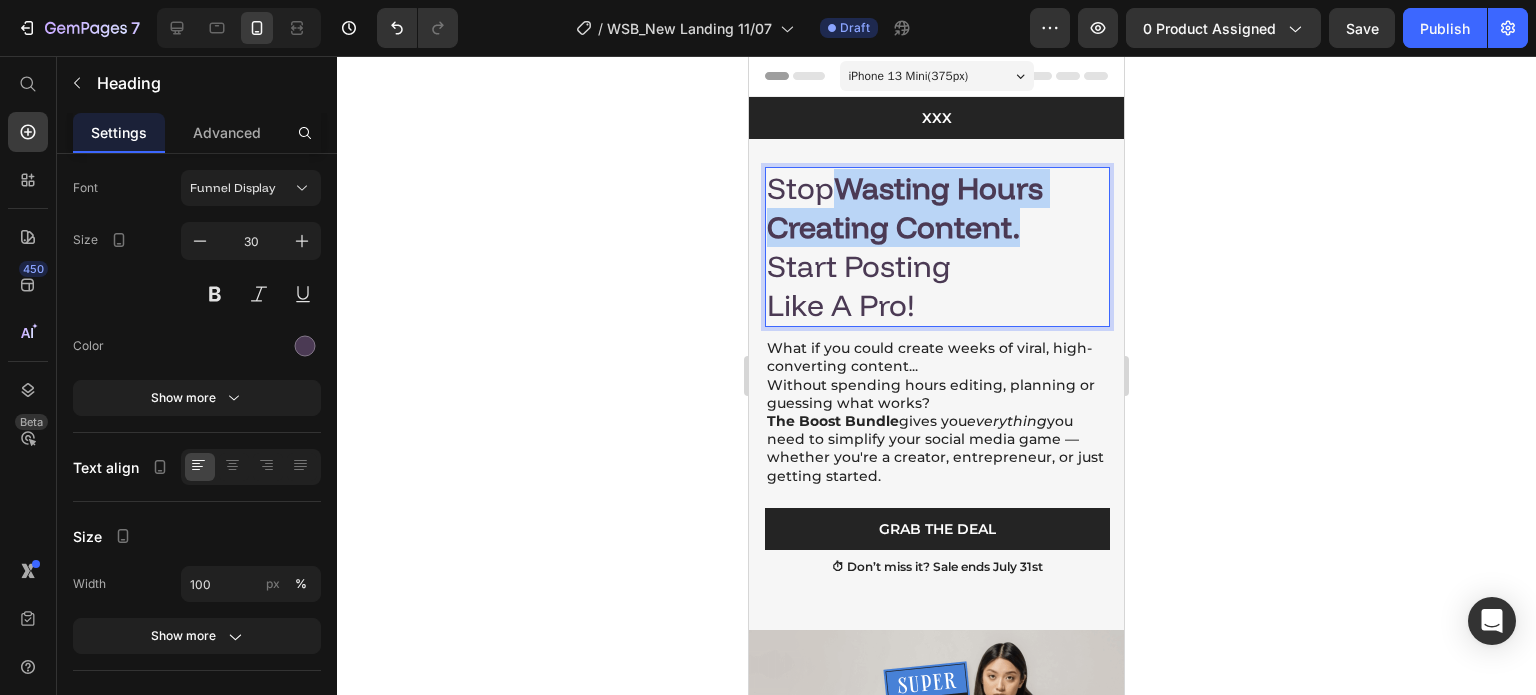 drag, startPoint x: 1018, startPoint y: 229, endPoint x: 848, endPoint y: 182, distance: 176.37744 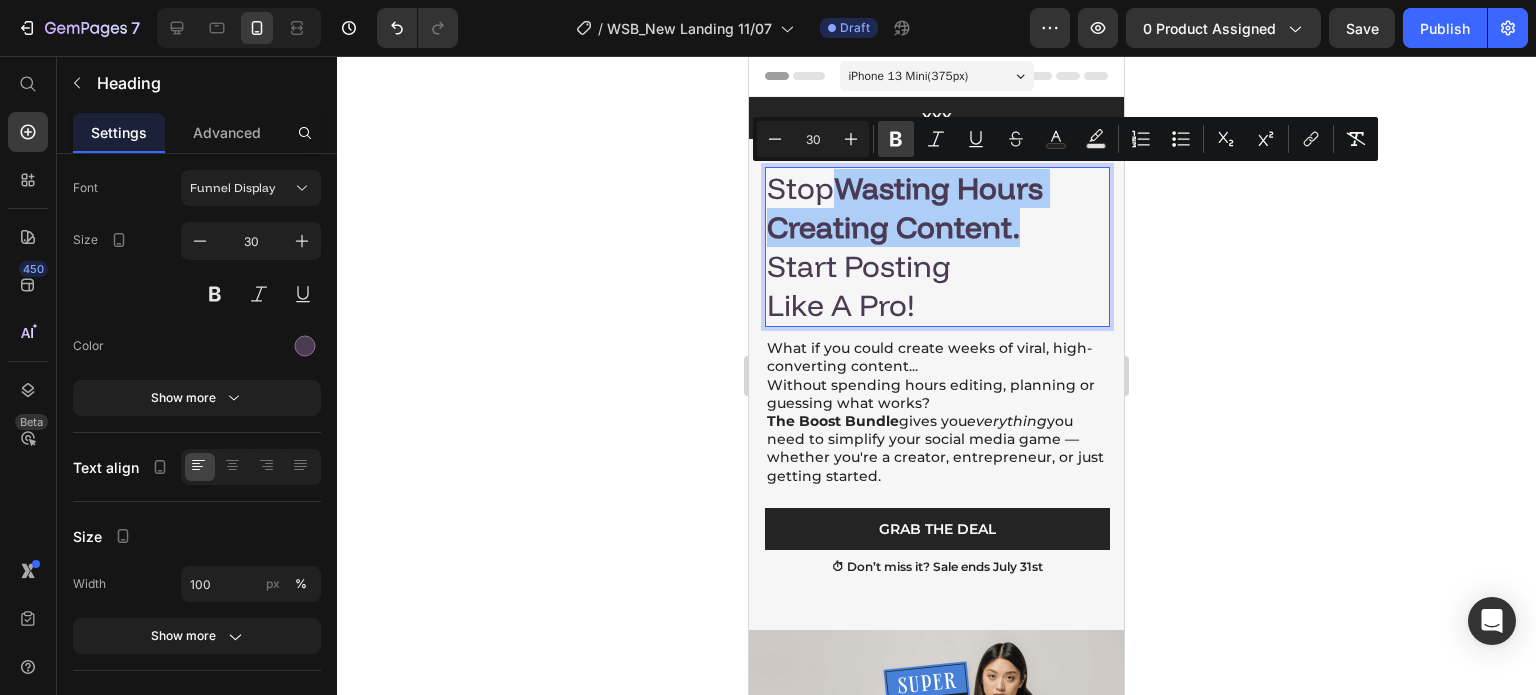 click 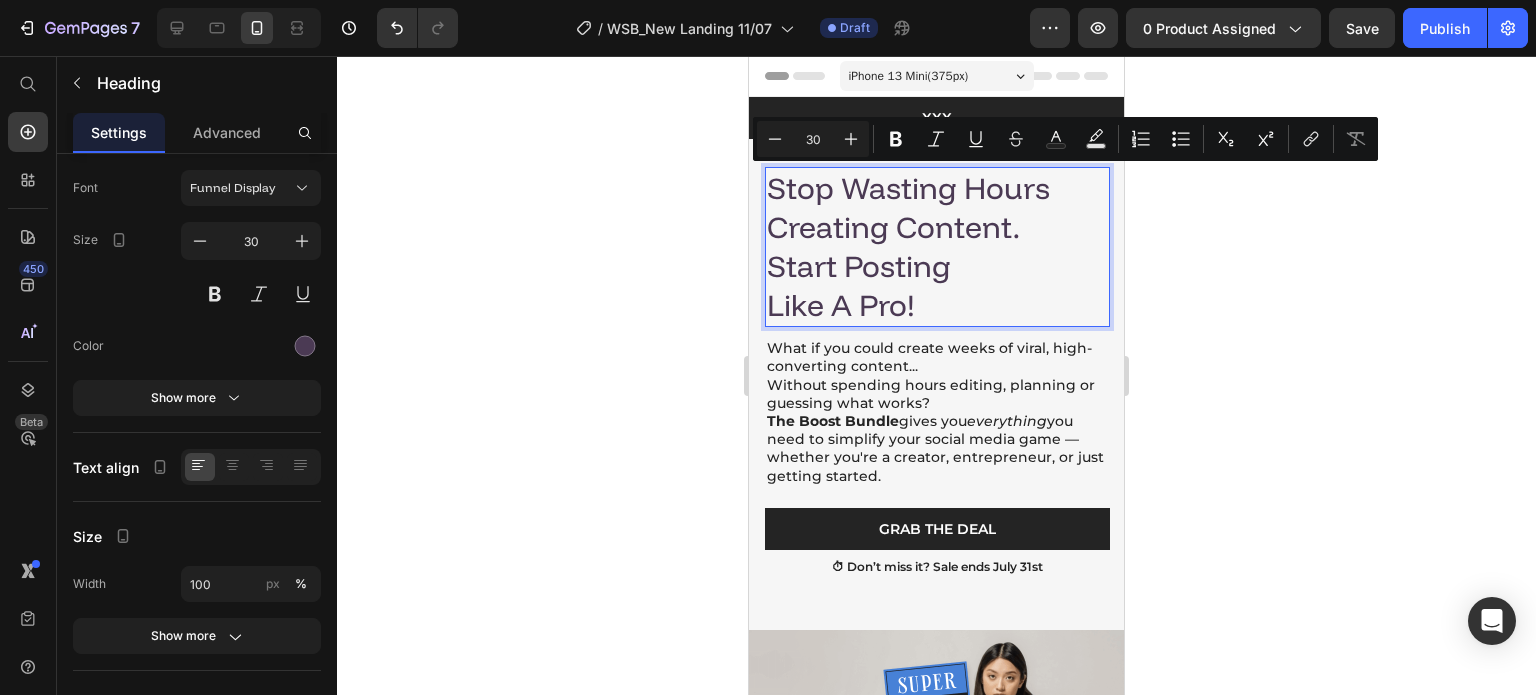 click on "Stop Wasting Hours Creating Content. Start Posting  Like a Pro!" at bounding box center (937, 247) 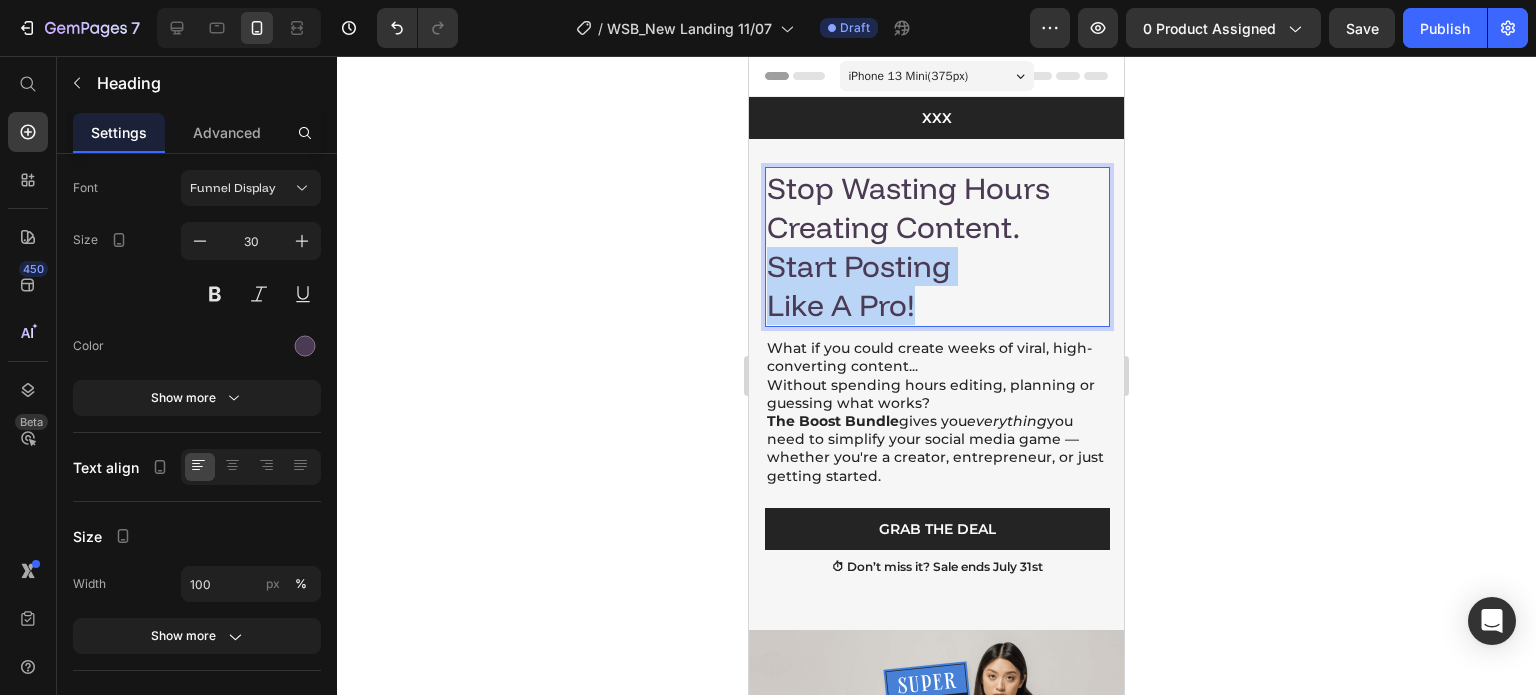 drag, startPoint x: 943, startPoint y: 314, endPoint x: 773, endPoint y: 263, distance: 177.48521 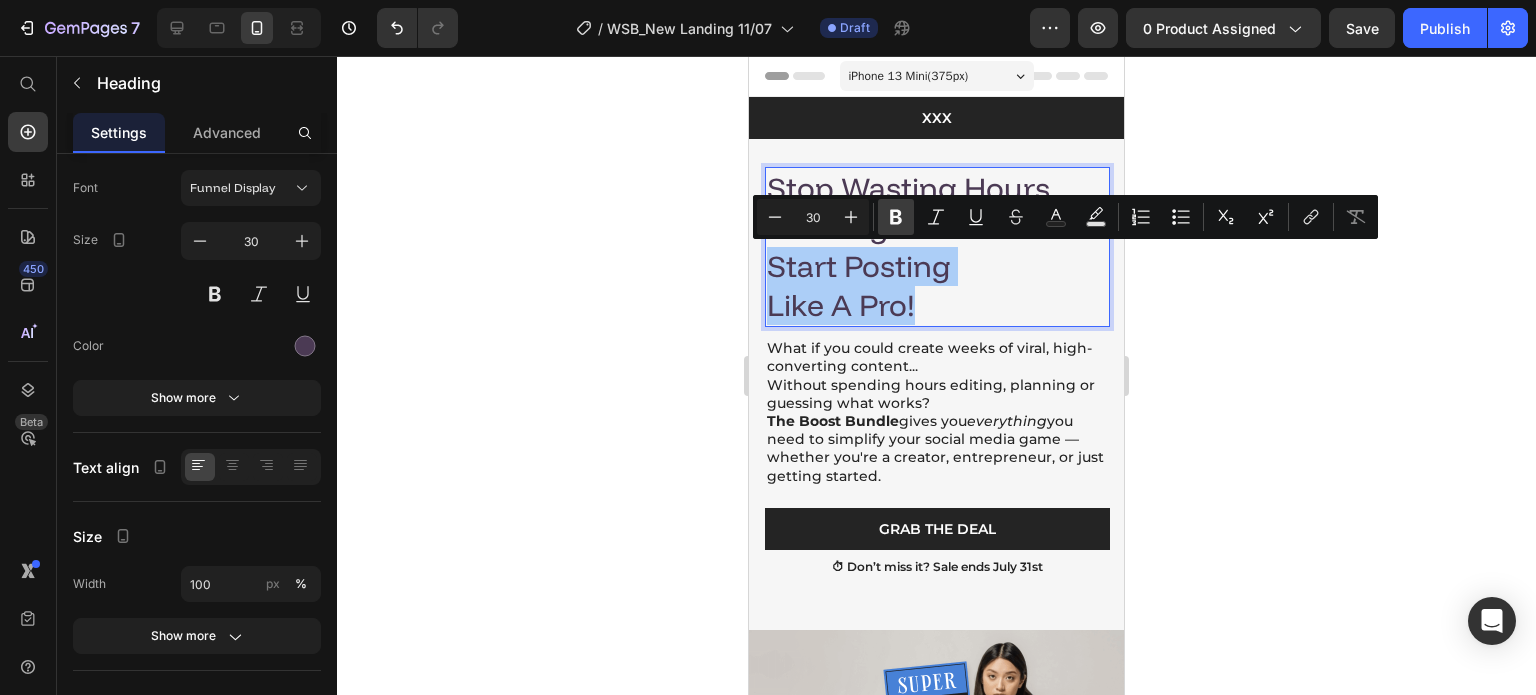 click 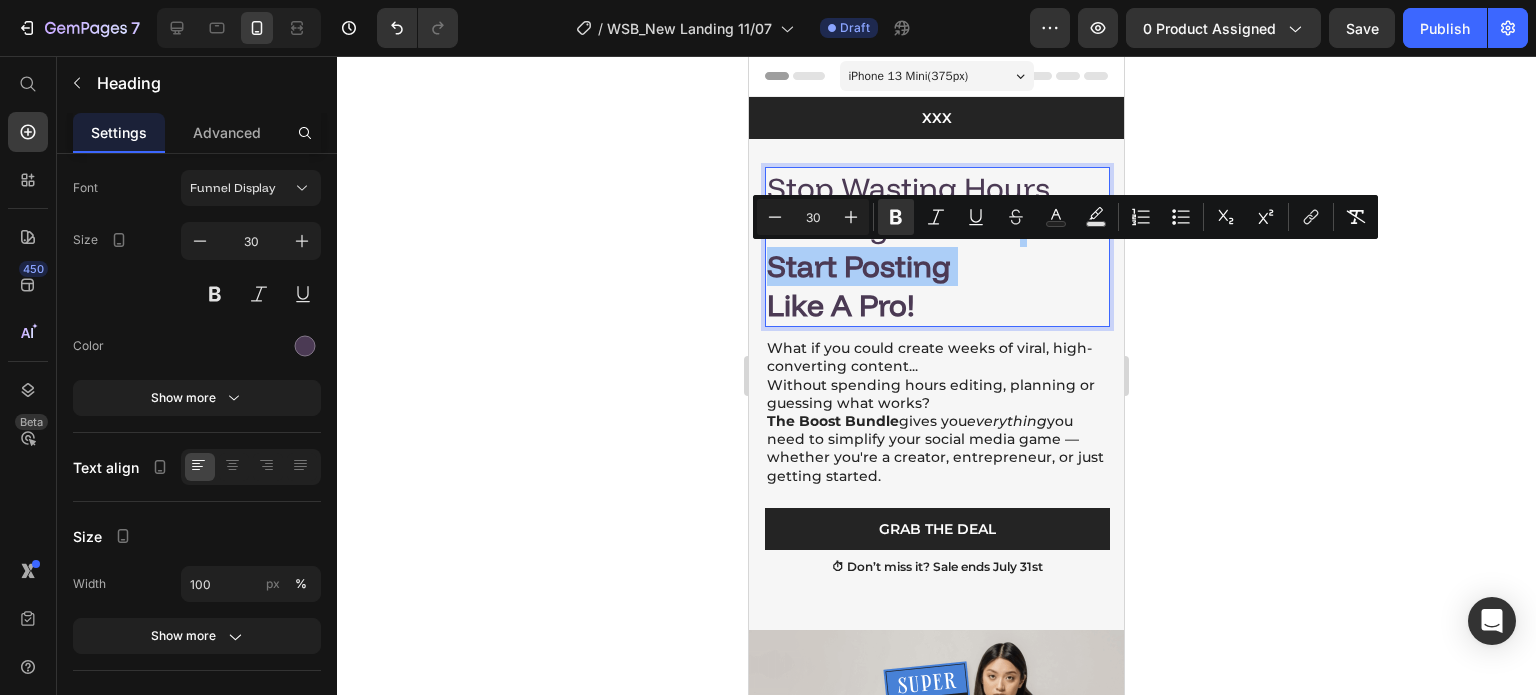 click 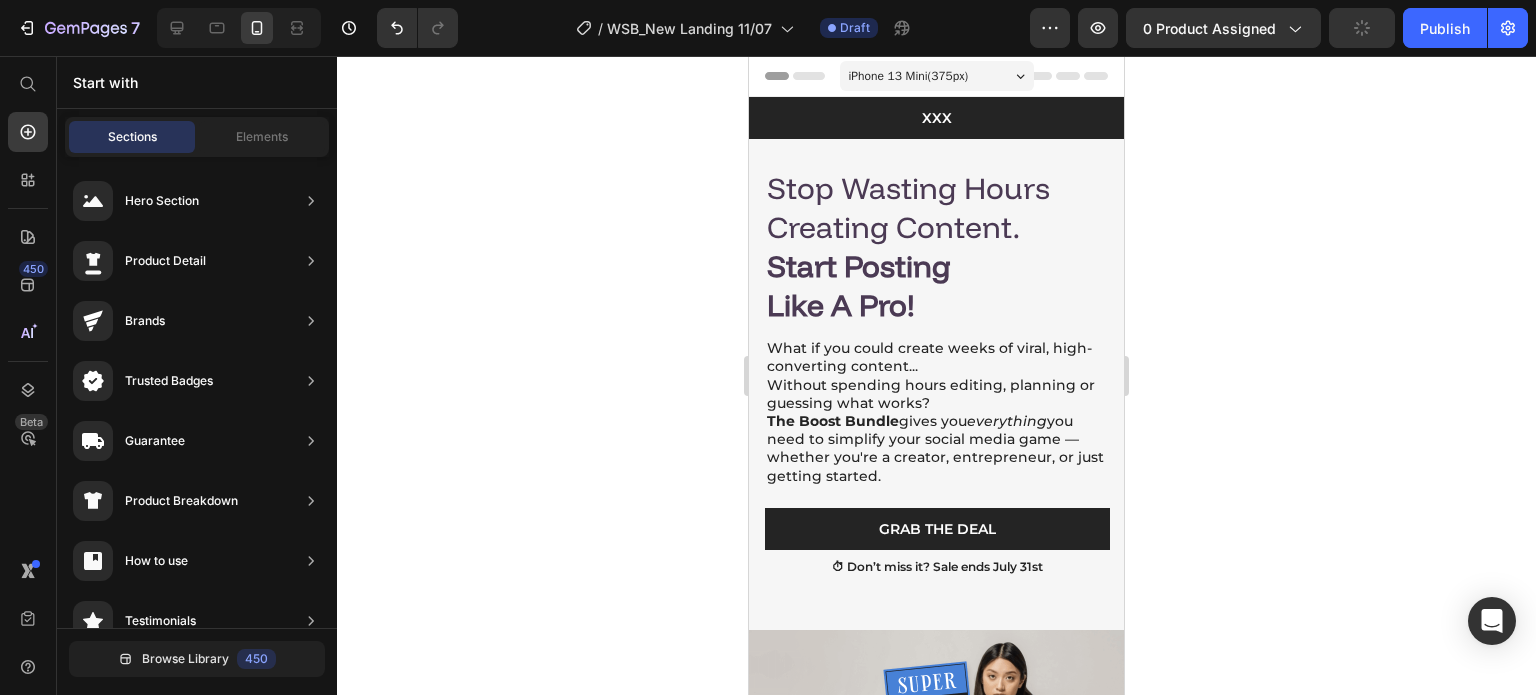 click 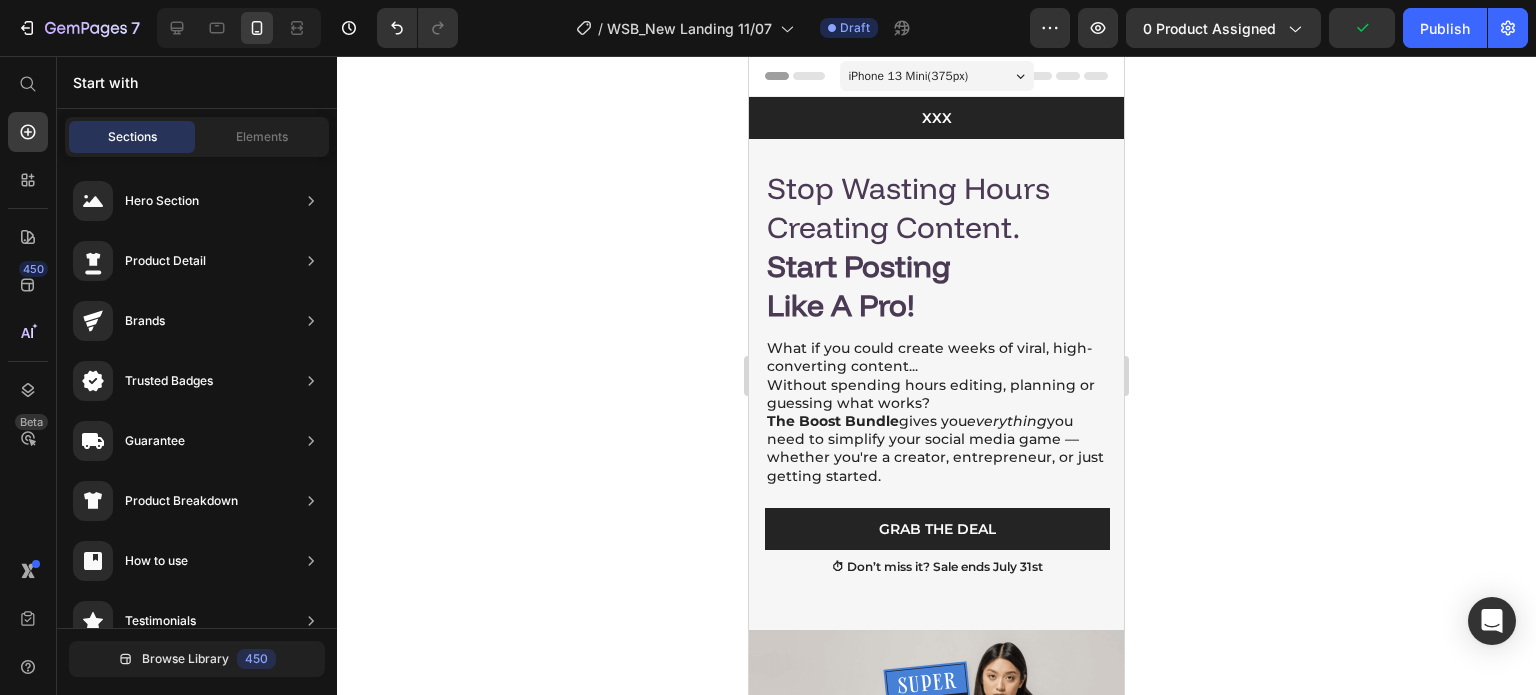 click 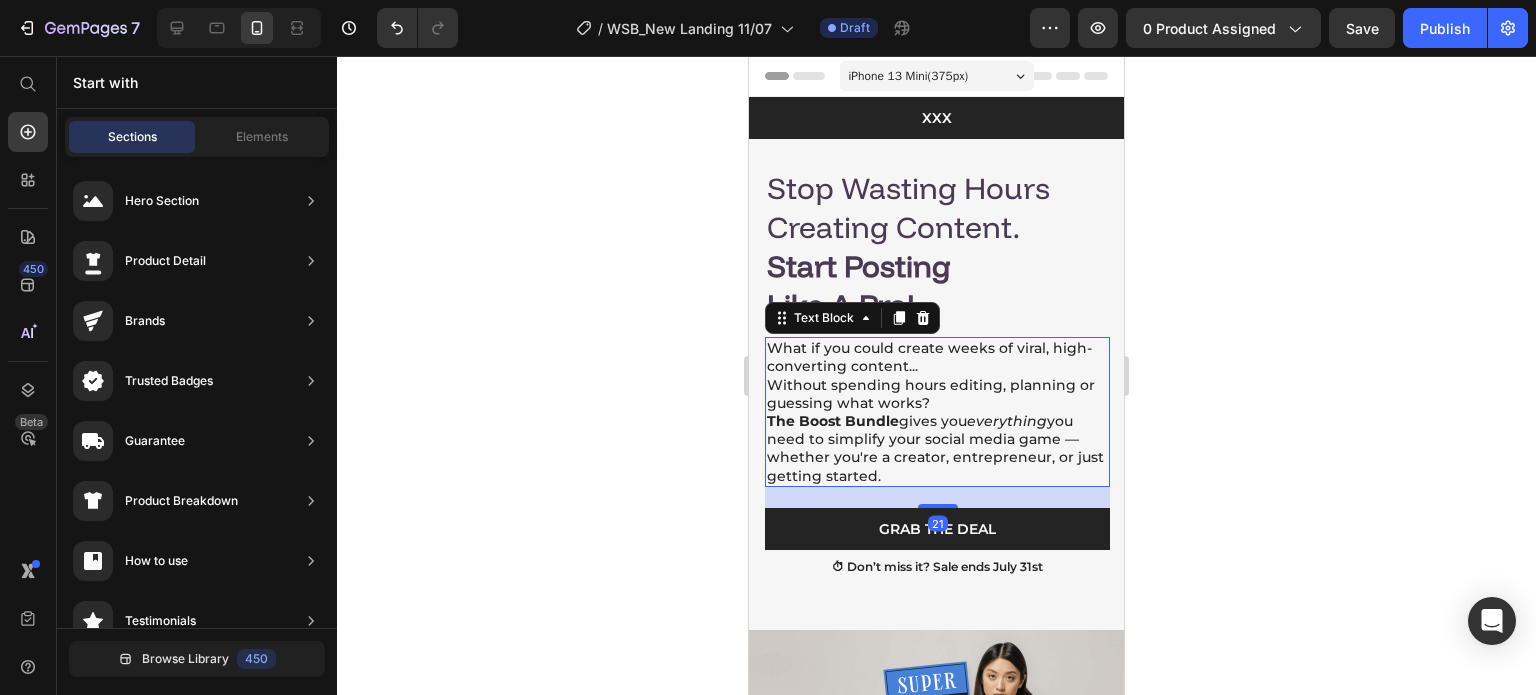 click on "What if you could create weeks of viral, high-converting content... Without spending hours editing, planning or guessing what works?" at bounding box center (937, 375) 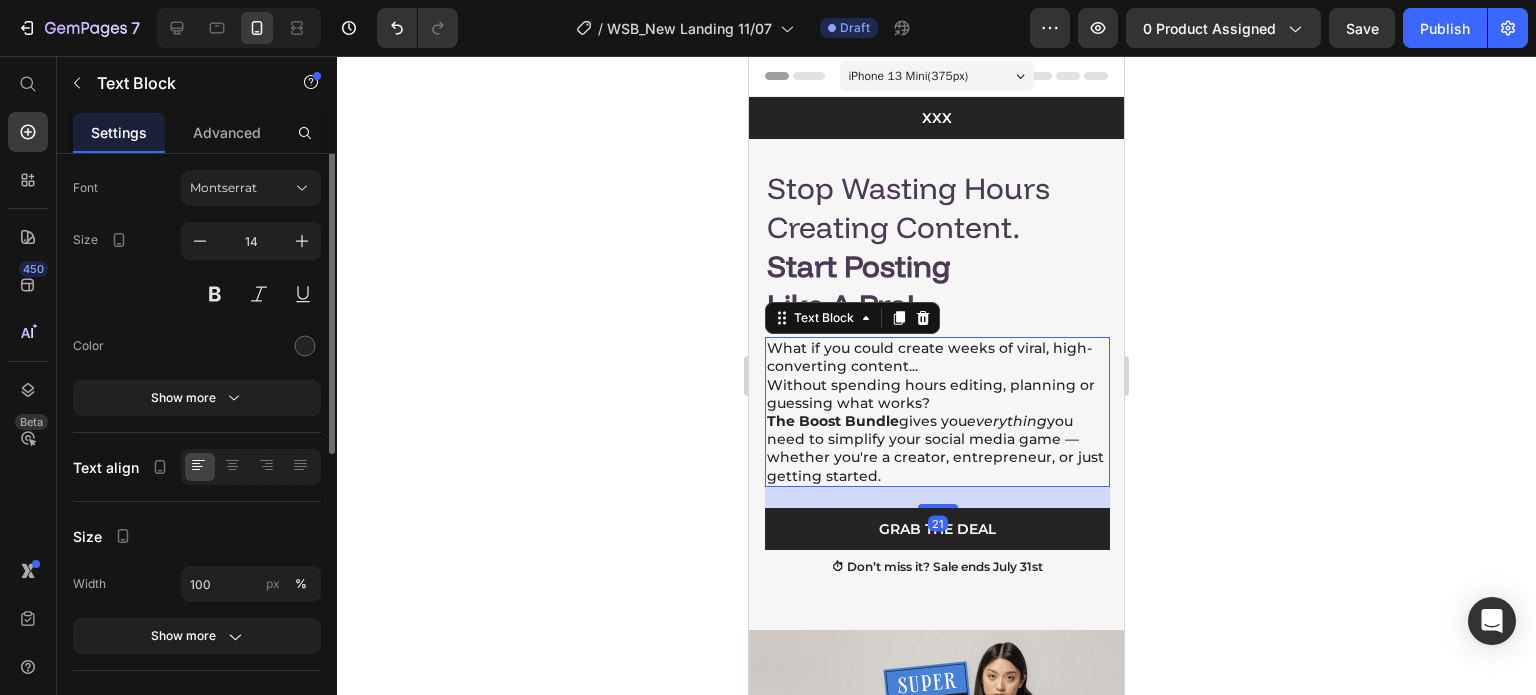 scroll, scrollTop: 0, scrollLeft: 0, axis: both 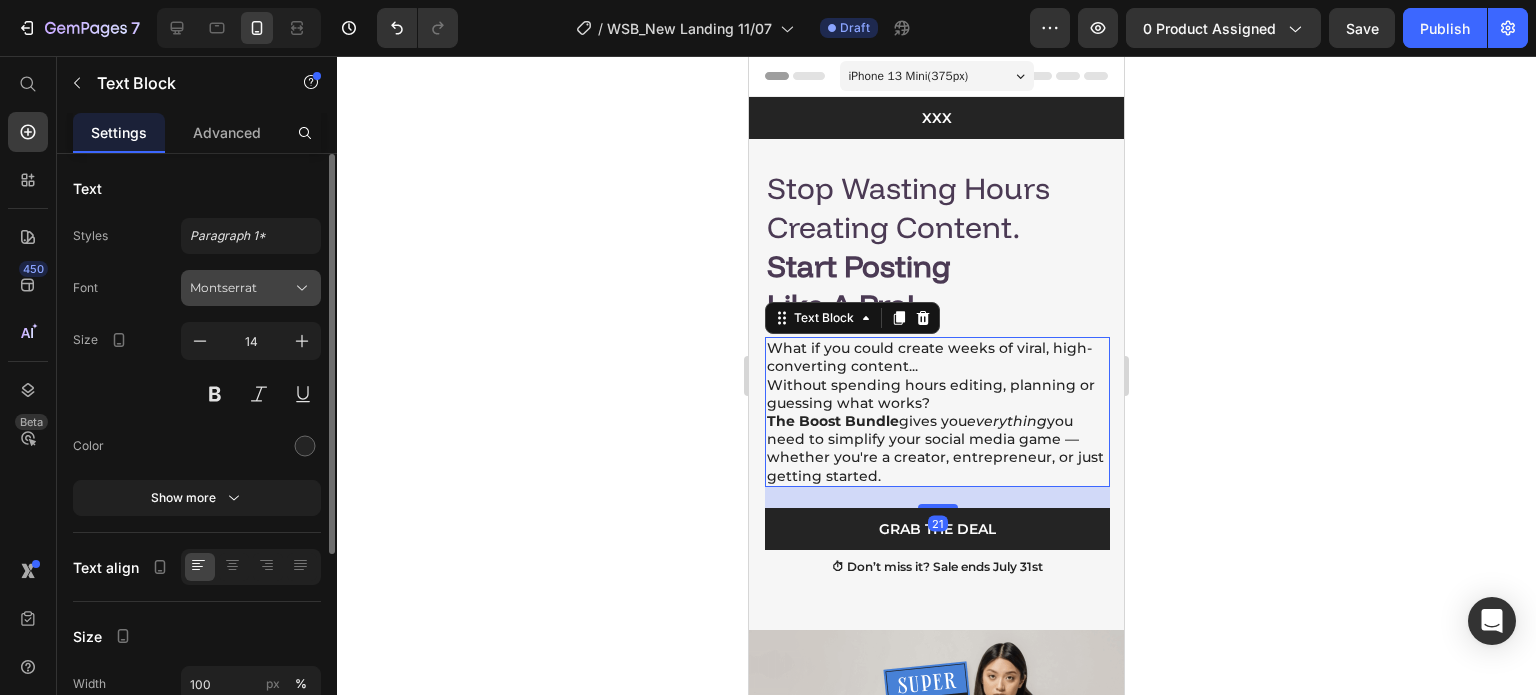 click on "Montserrat" at bounding box center (241, 288) 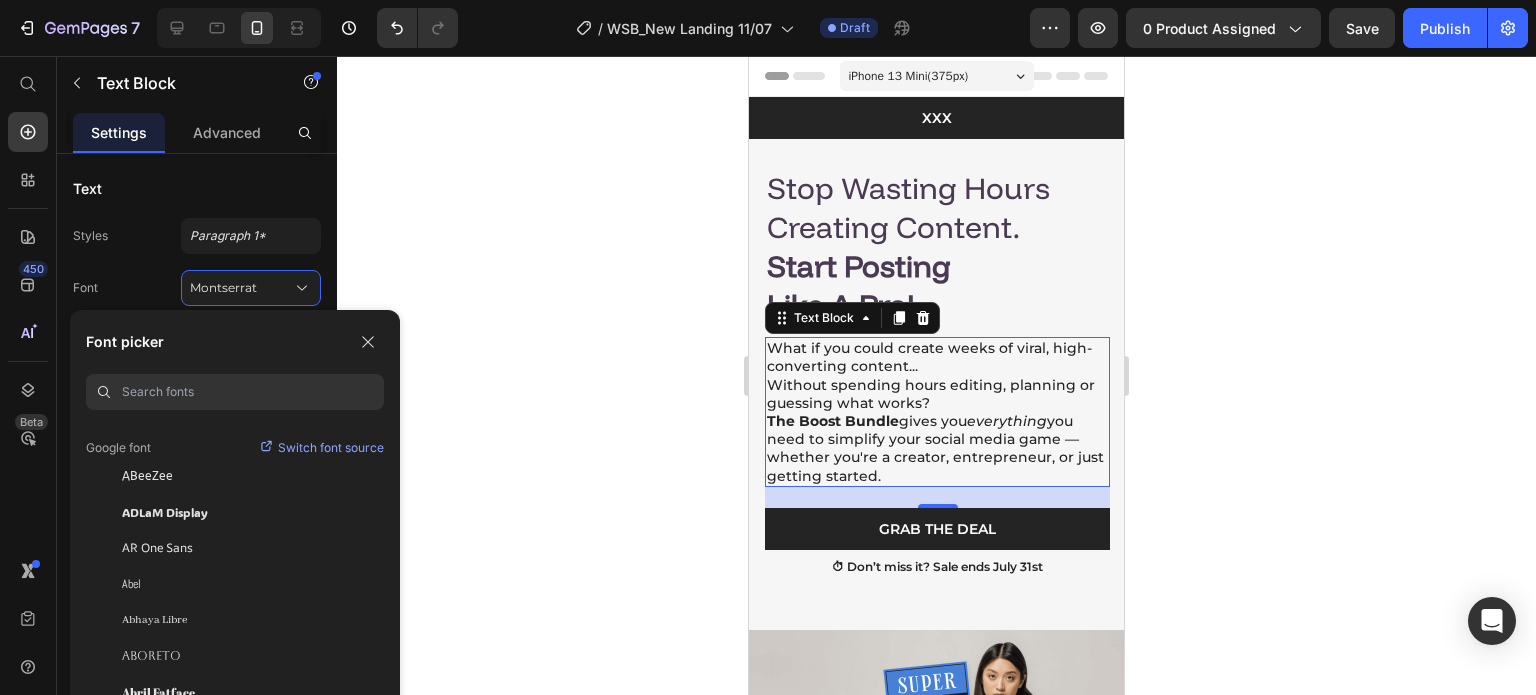scroll, scrollTop: 0, scrollLeft: 0, axis: both 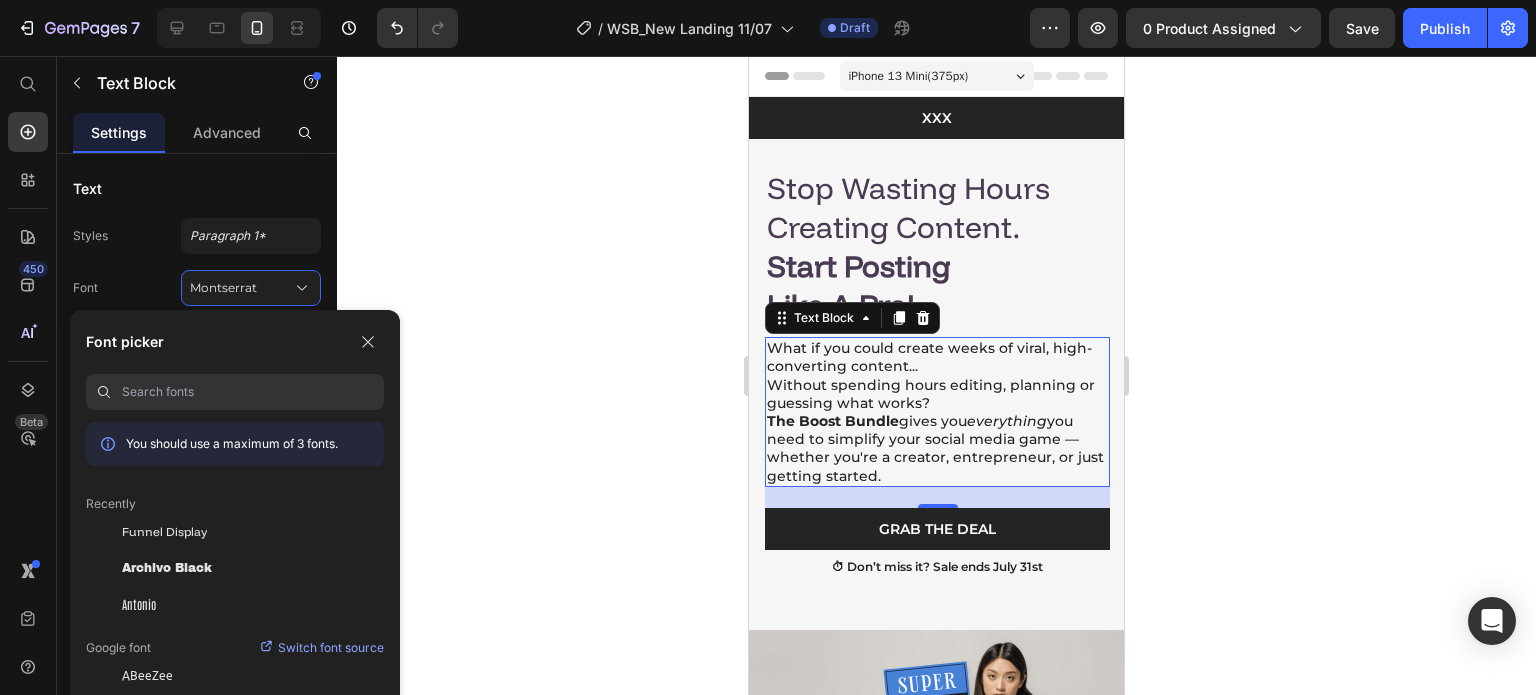 click 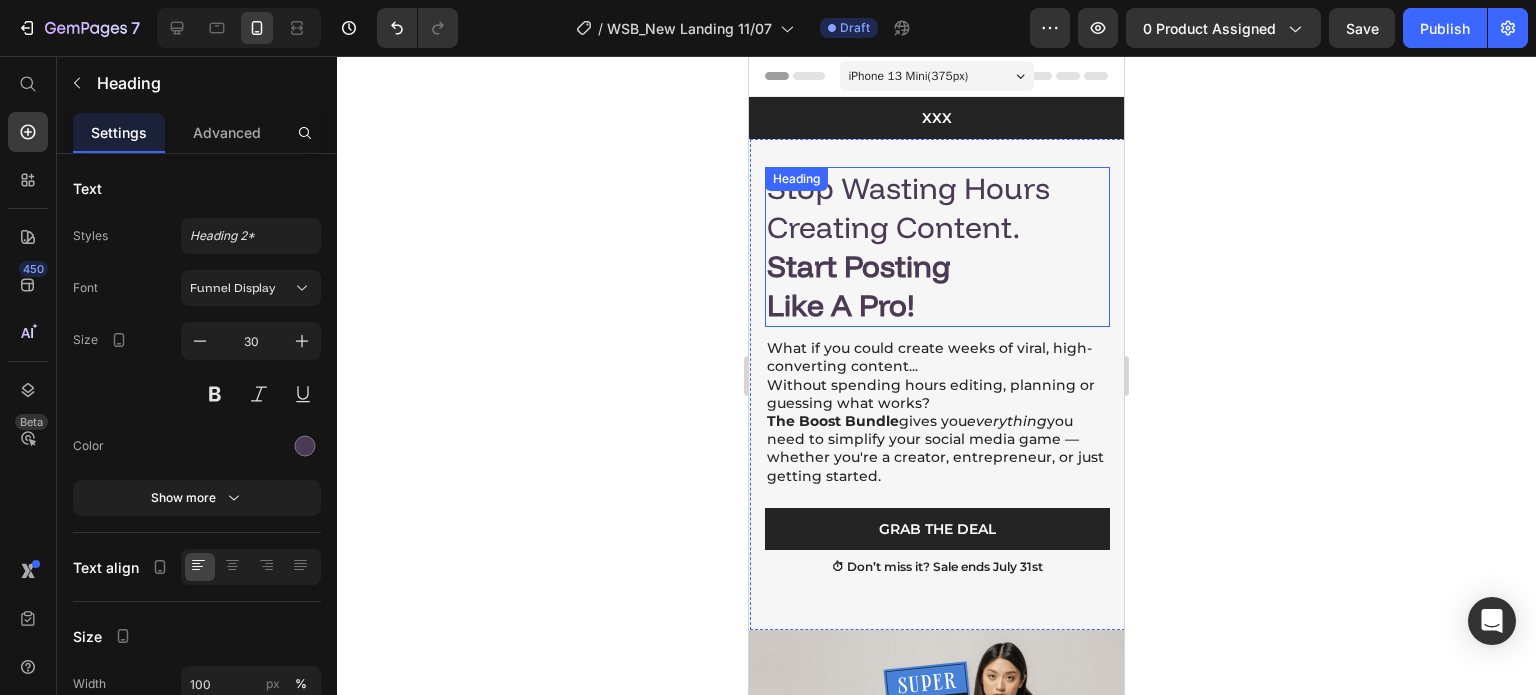 click on "Stop Wasting Hours Creating Content. Start Posting  Like a Pro!" at bounding box center (937, 247) 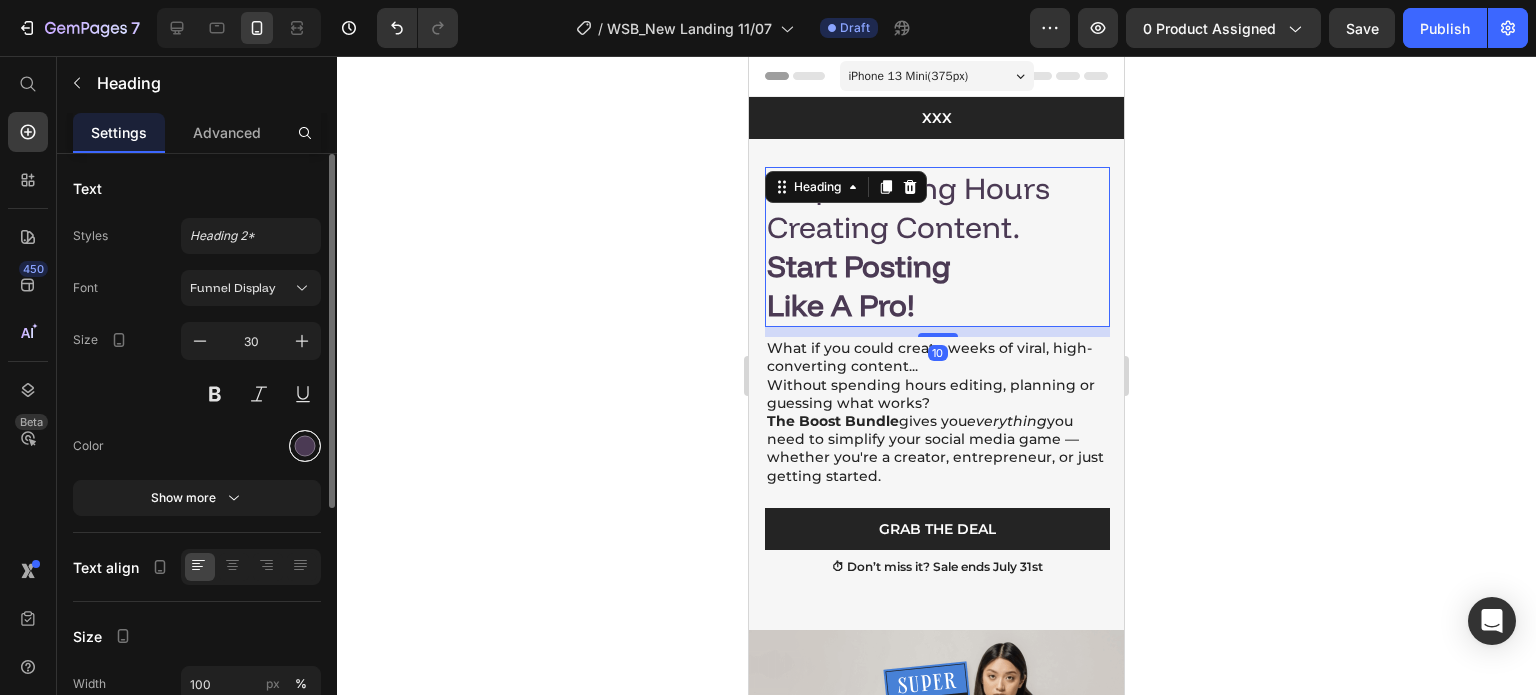 click at bounding box center [305, 446] 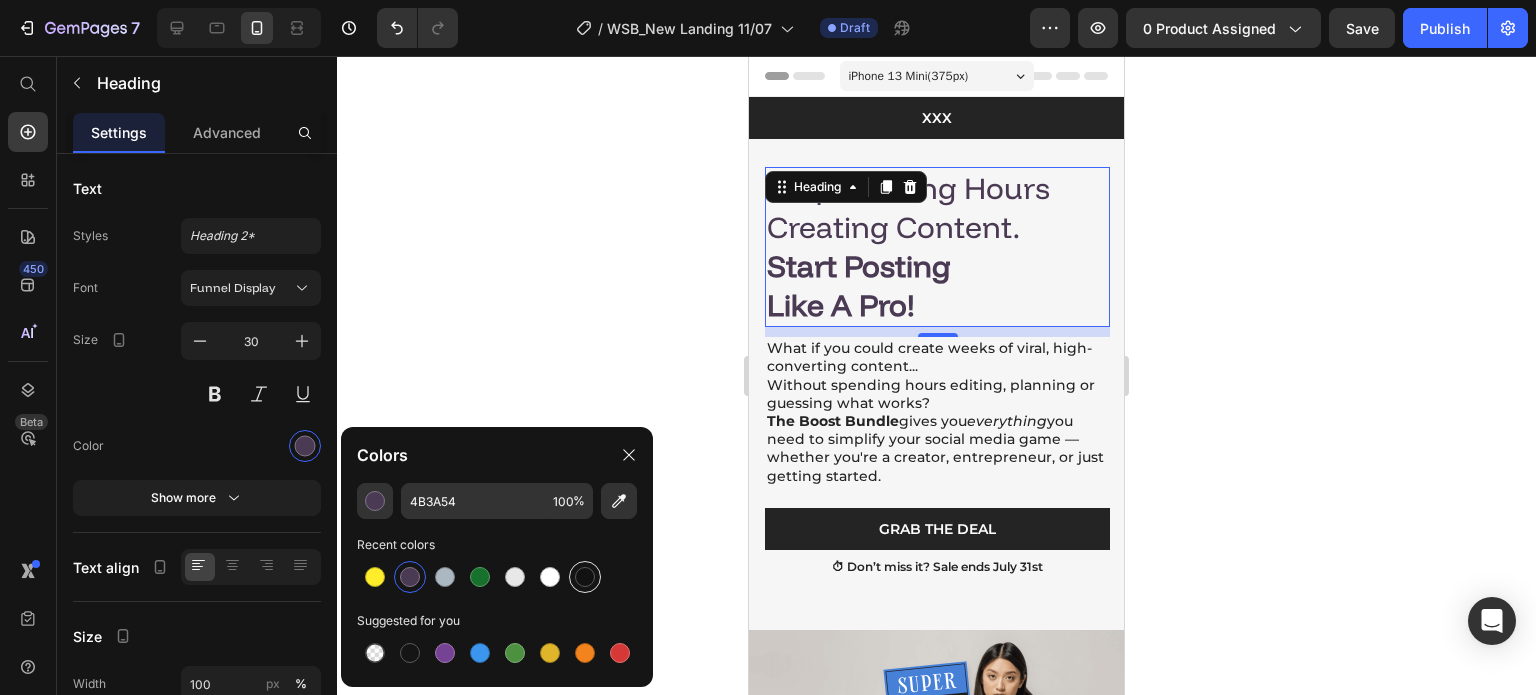 click at bounding box center (585, 577) 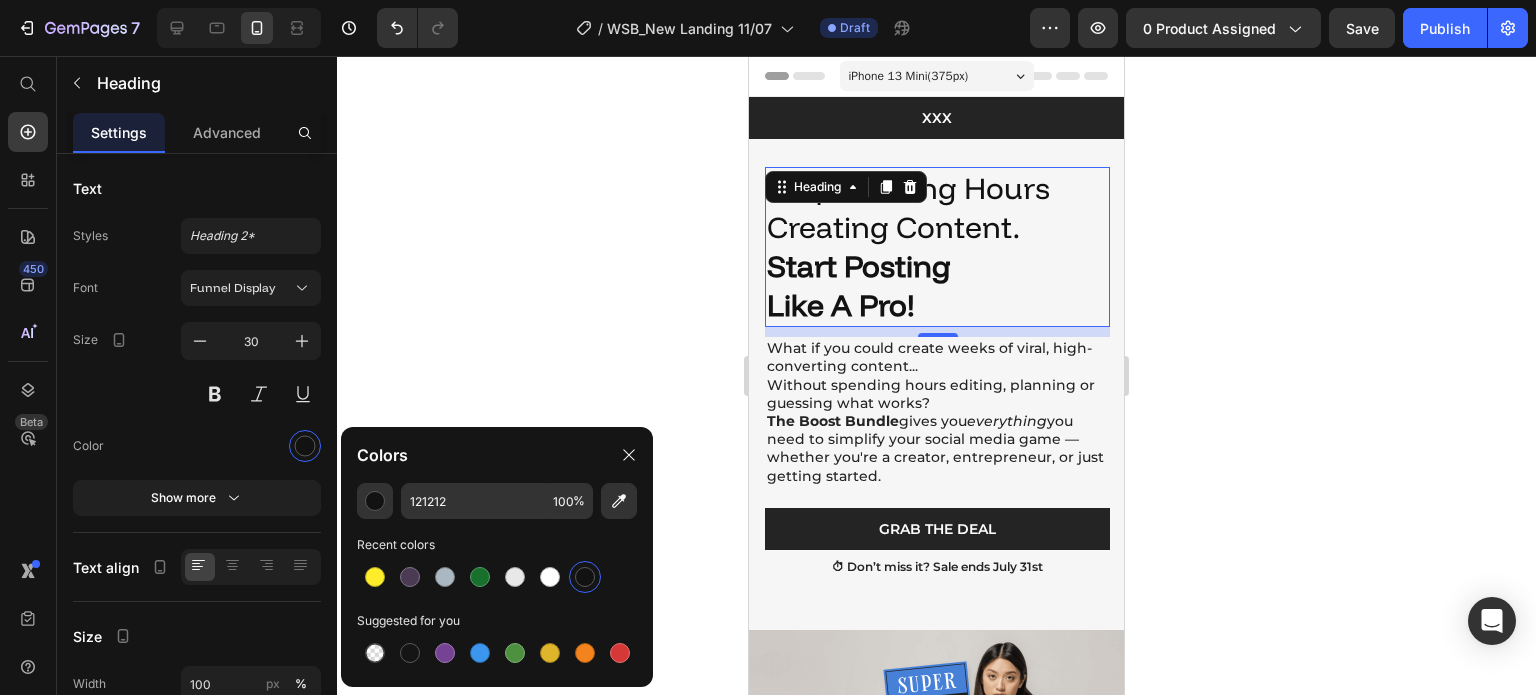 click 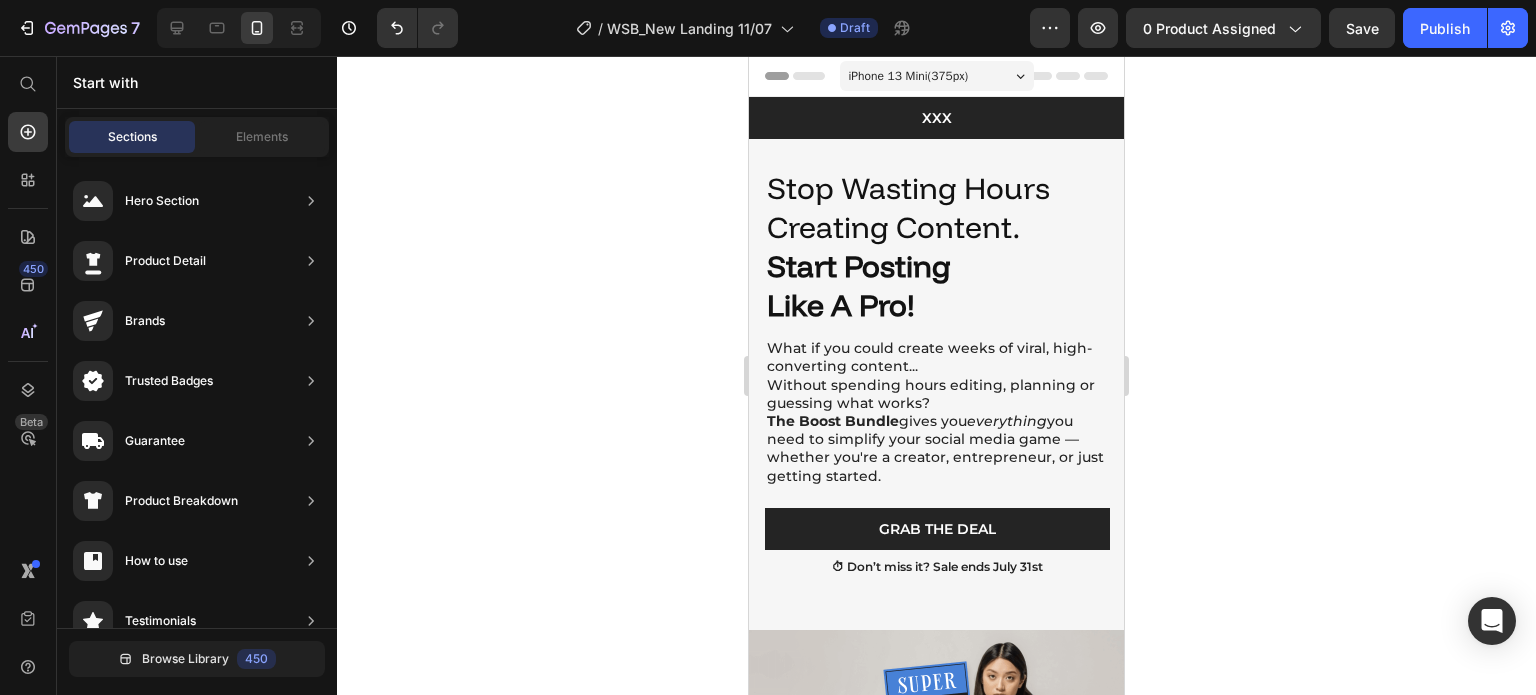click 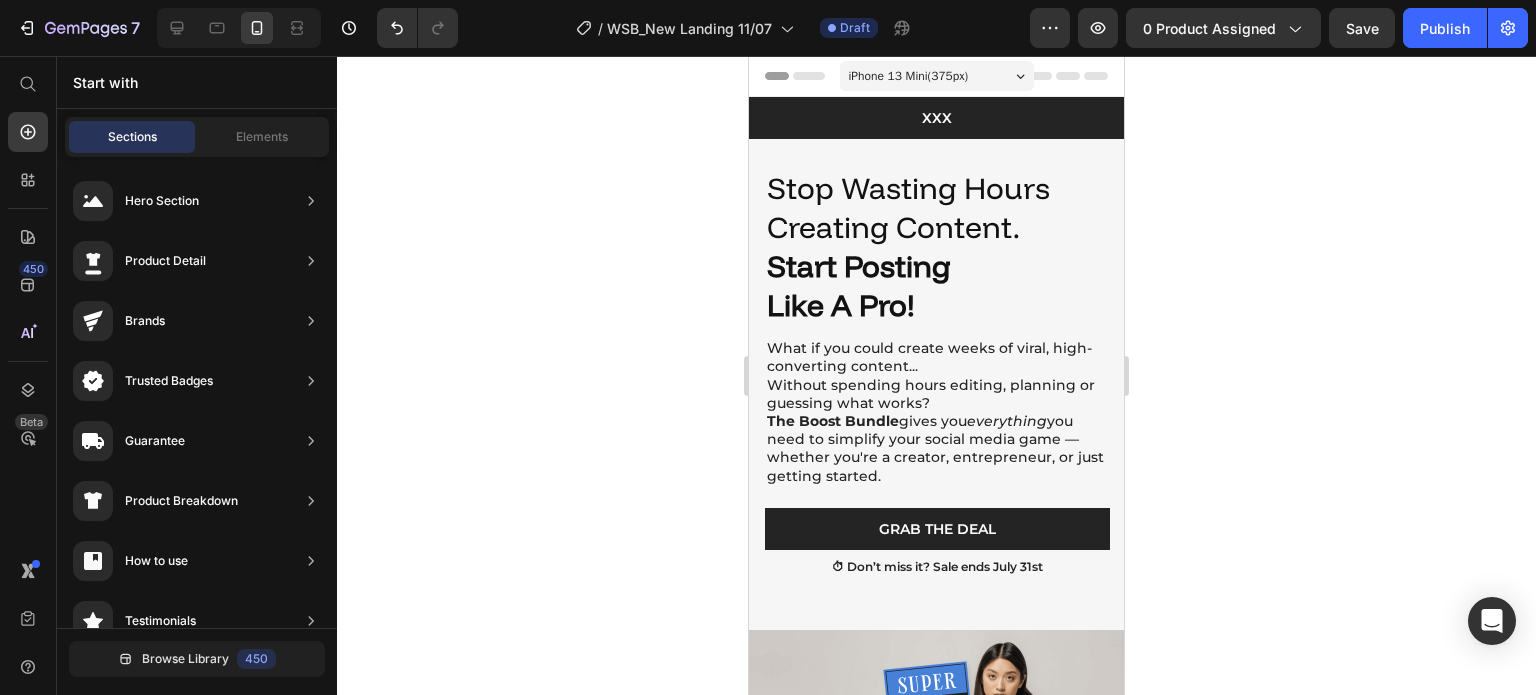 click 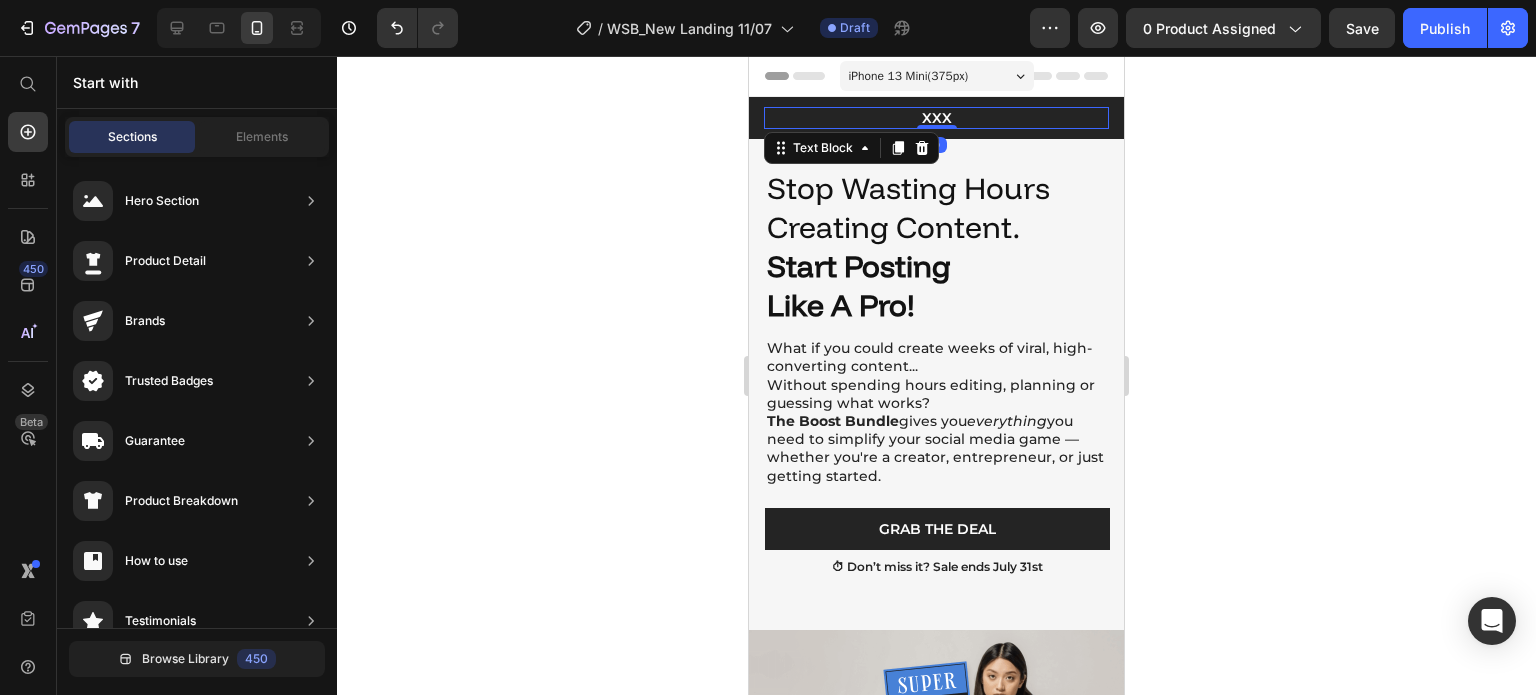 click on "XXX" at bounding box center (936, 118) 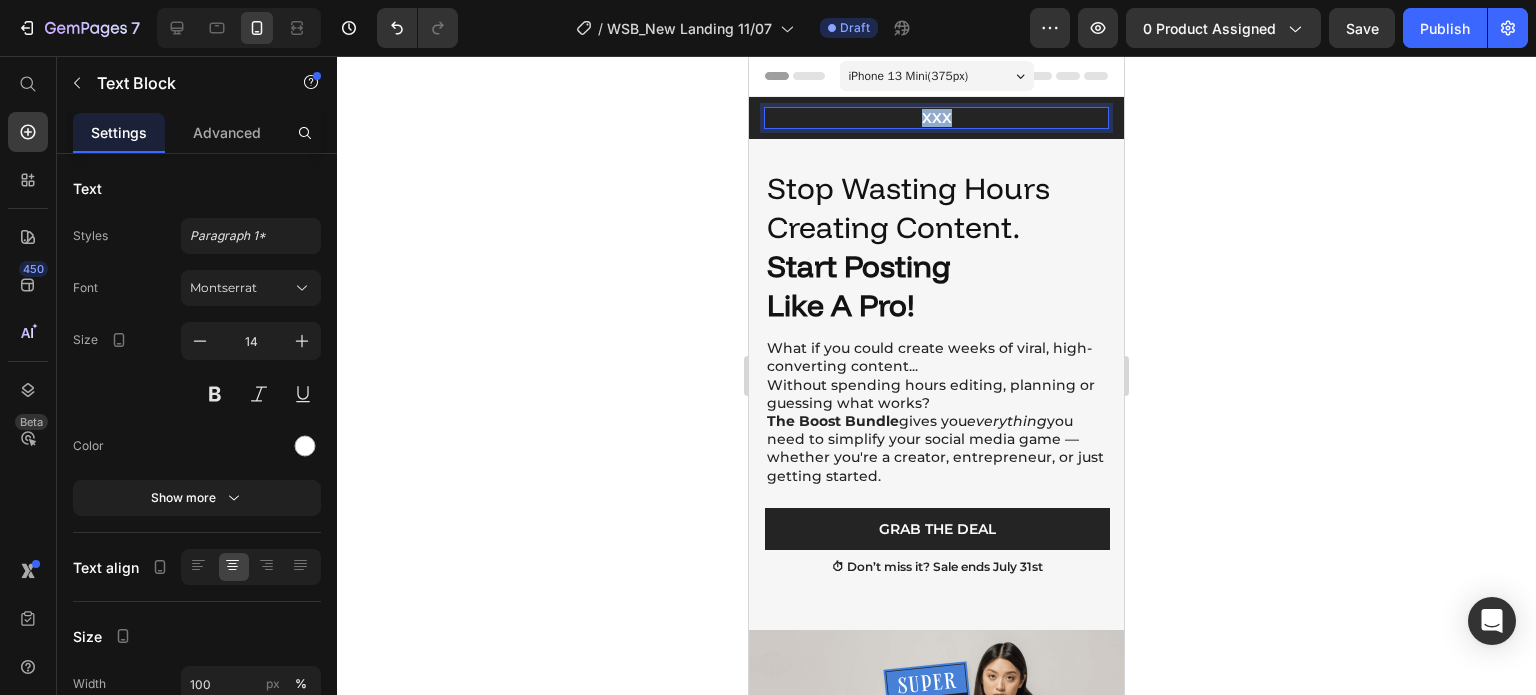 click on "XXX" at bounding box center (936, 118) 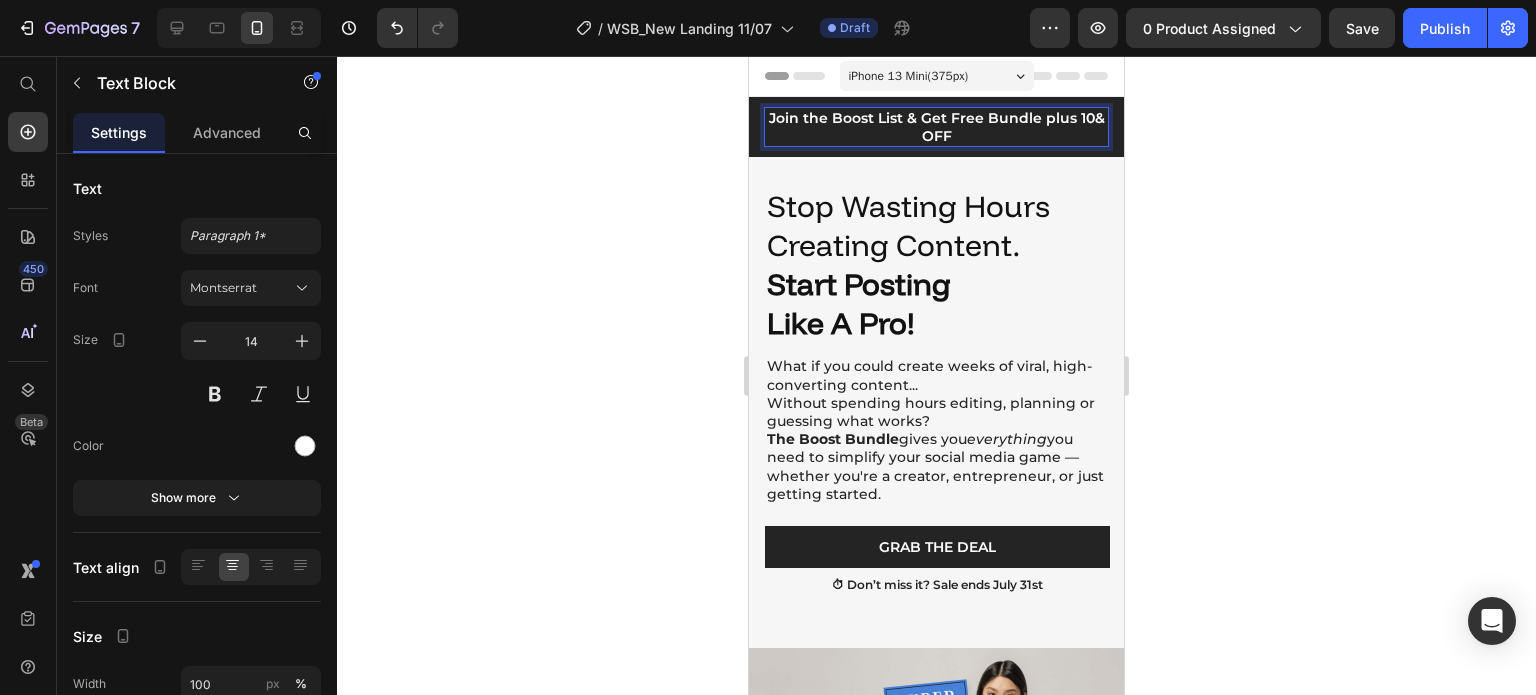 click on "Join the Boost List & Get Free Bundle plus 10& OFF" at bounding box center (936, 127) 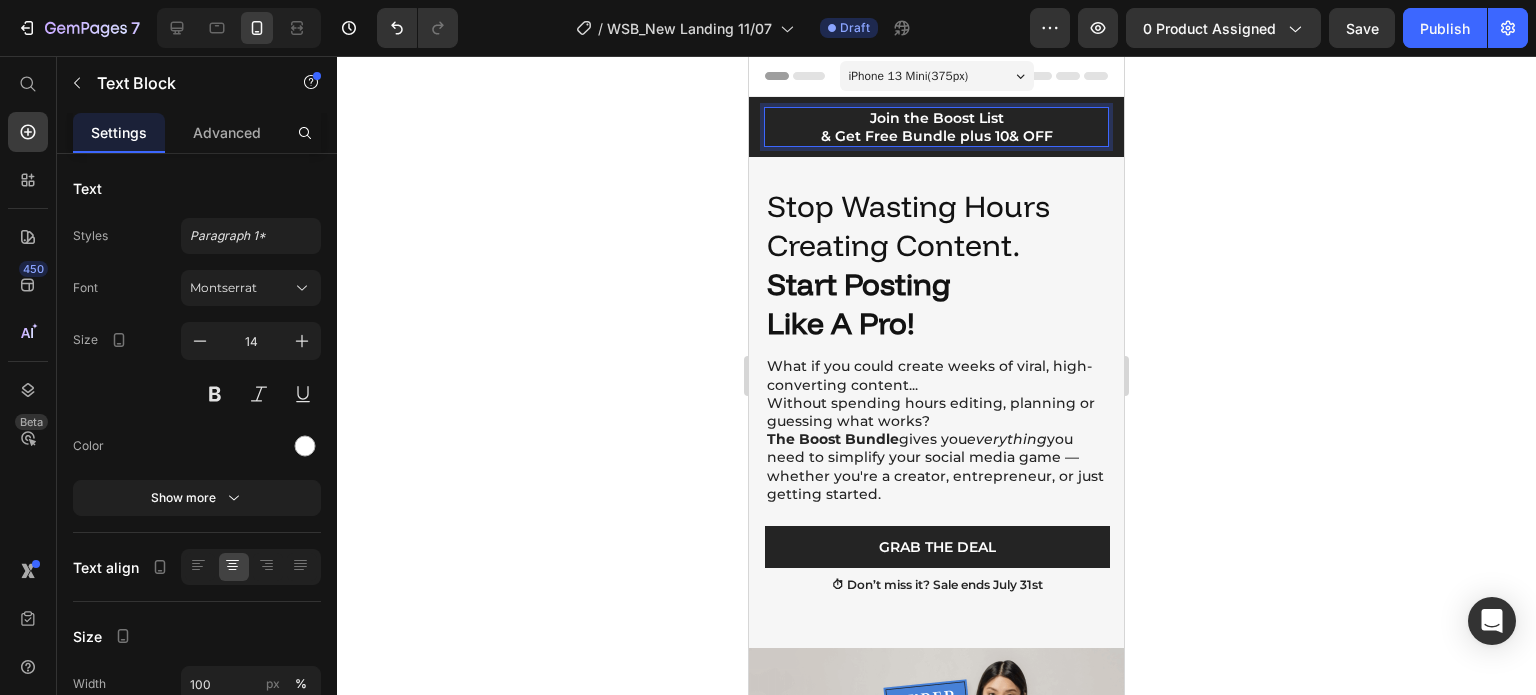 click 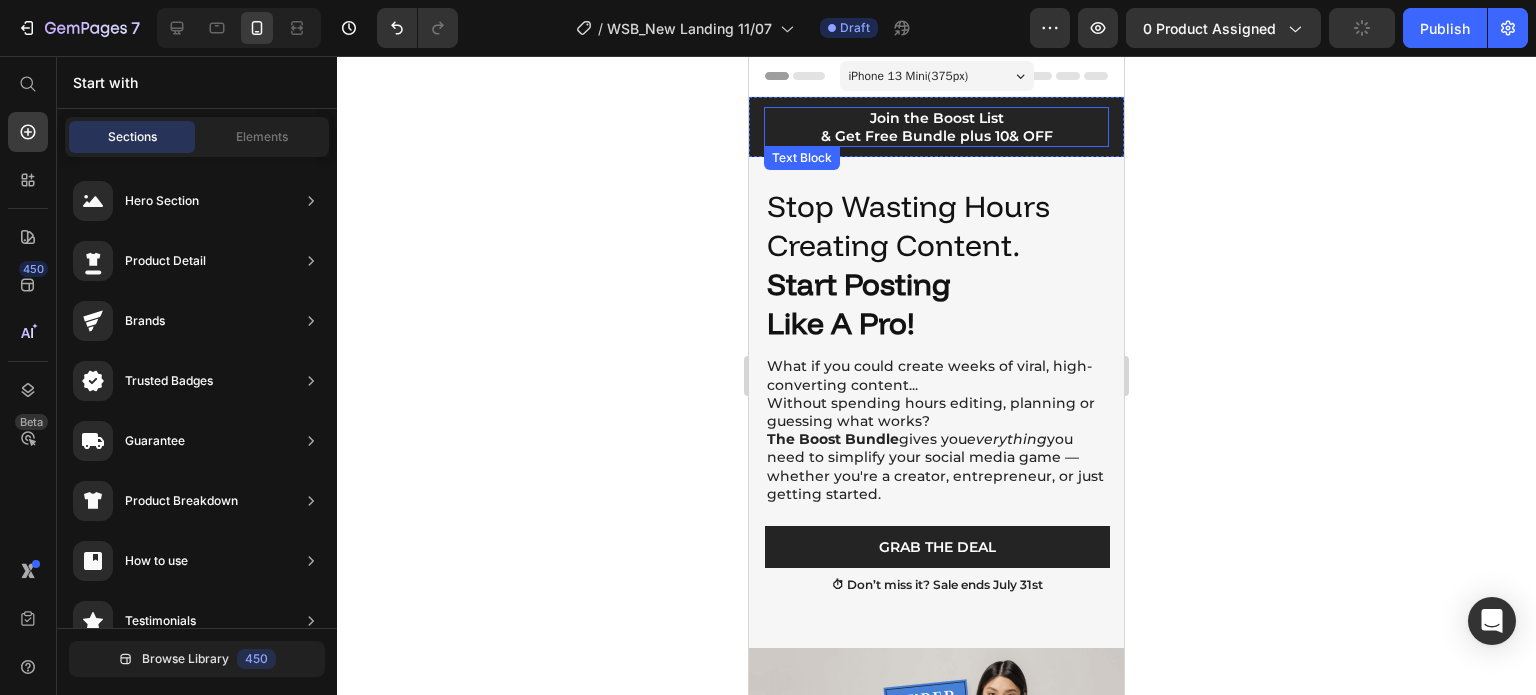 click on "Join the Boost List" at bounding box center (936, 118) 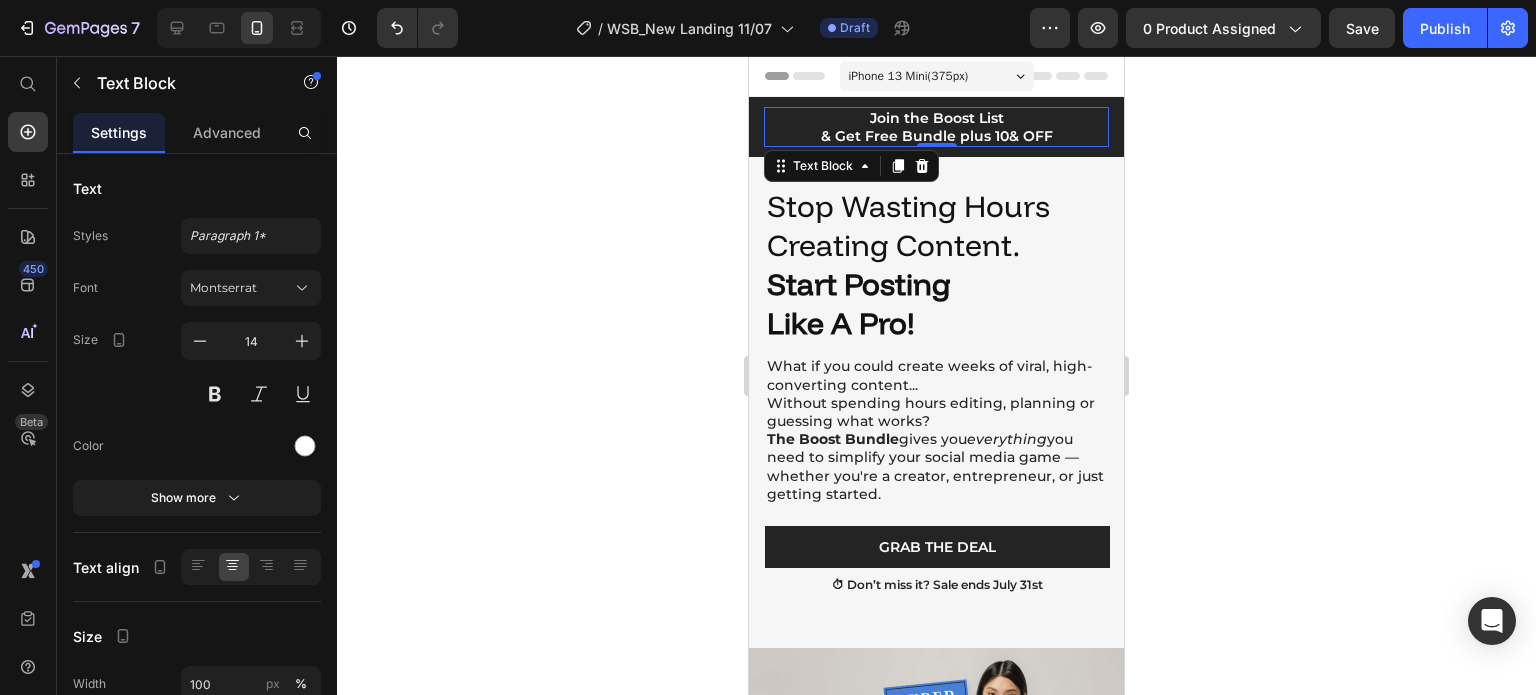 click 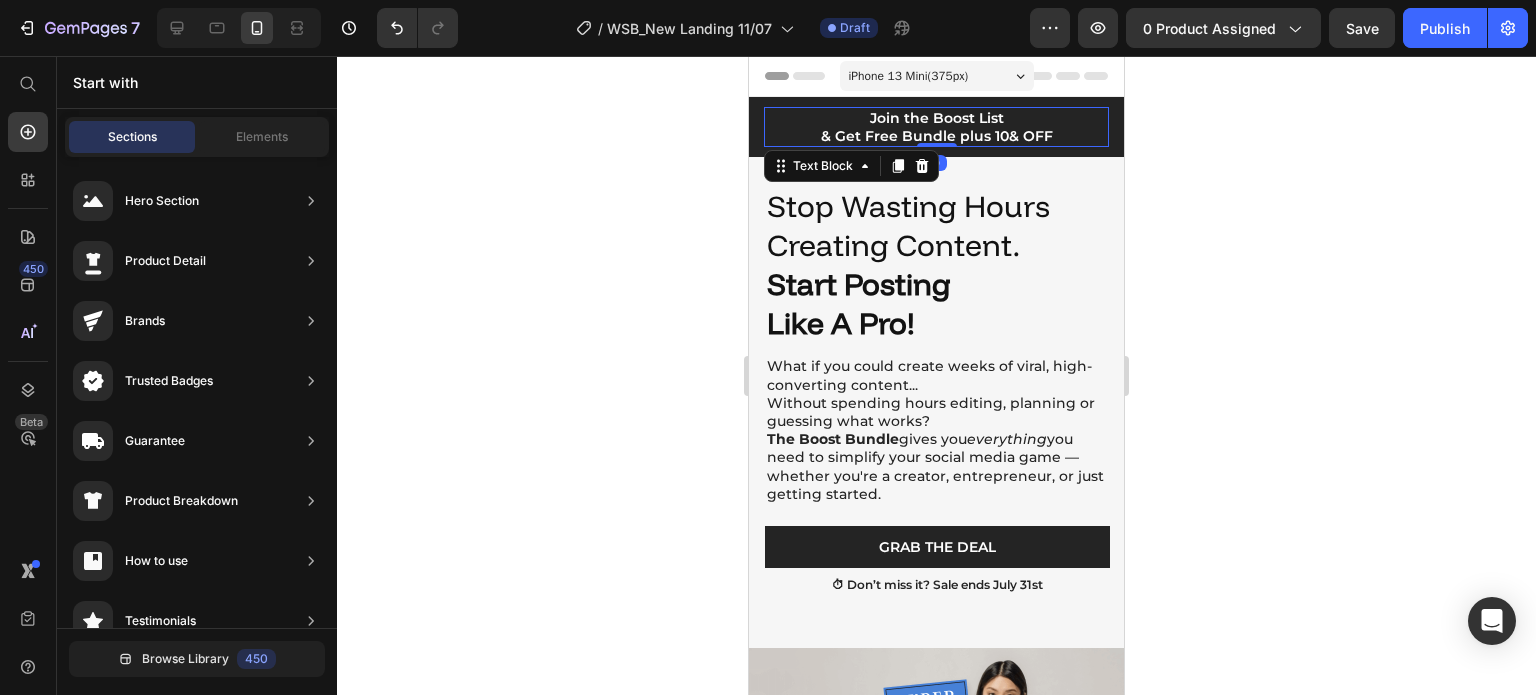 click on "& Get Free Bundle plus 10& OFF" at bounding box center [936, 136] 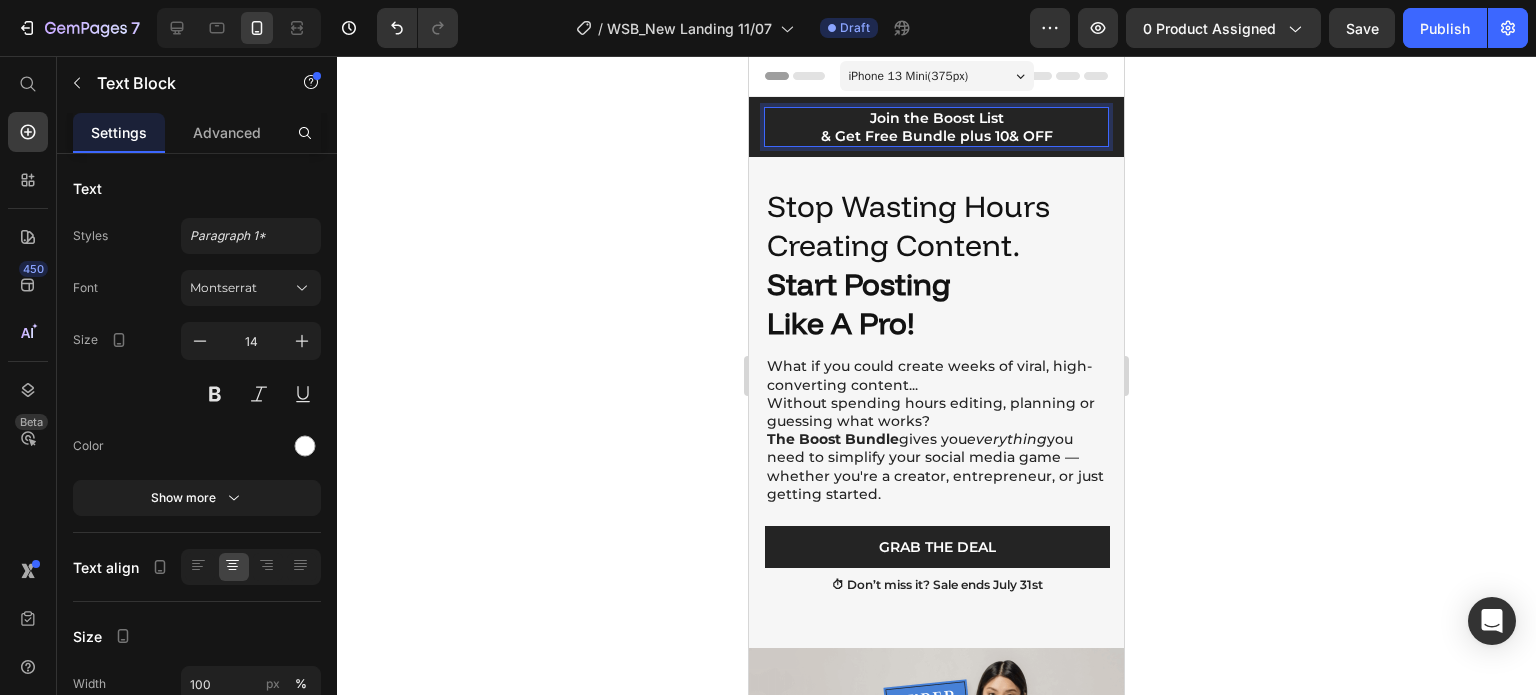 click on "& Get Free Bundle plus 10& OFF" at bounding box center [936, 136] 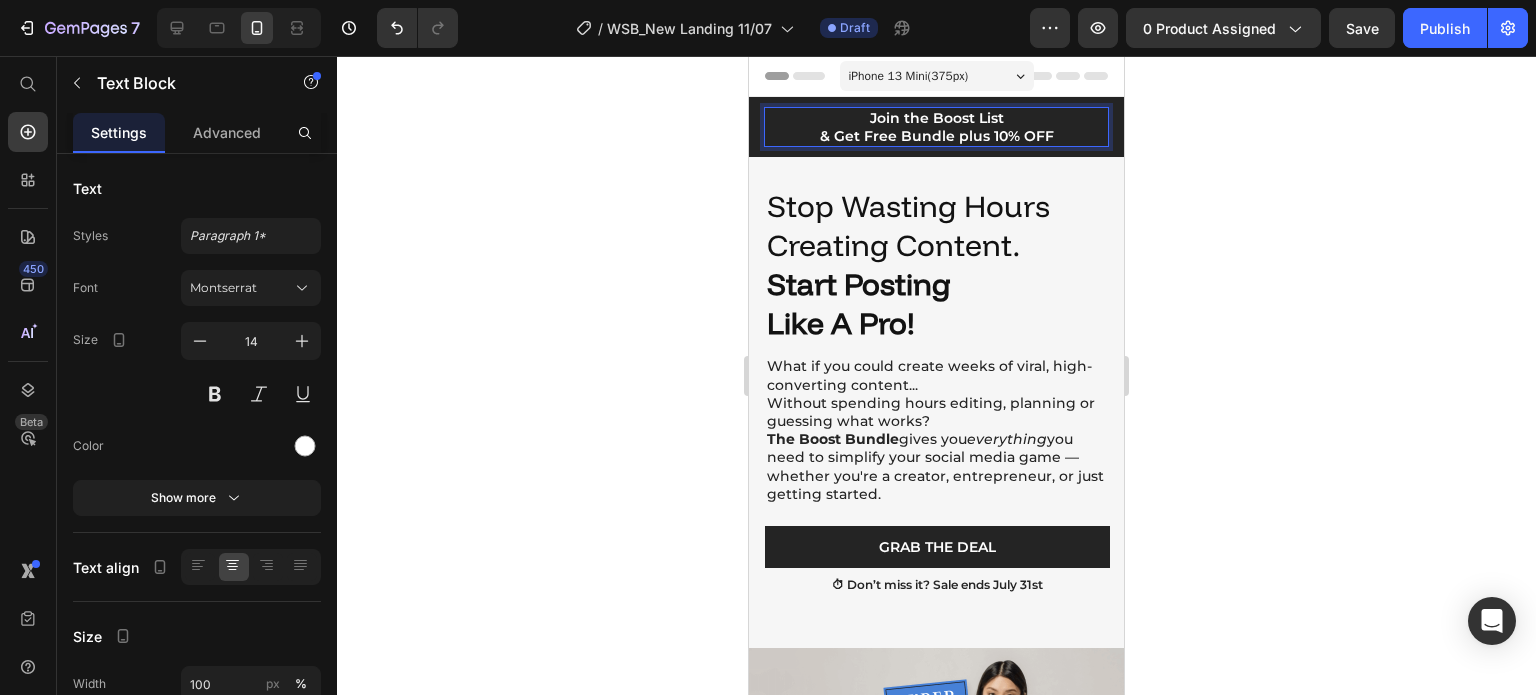 click 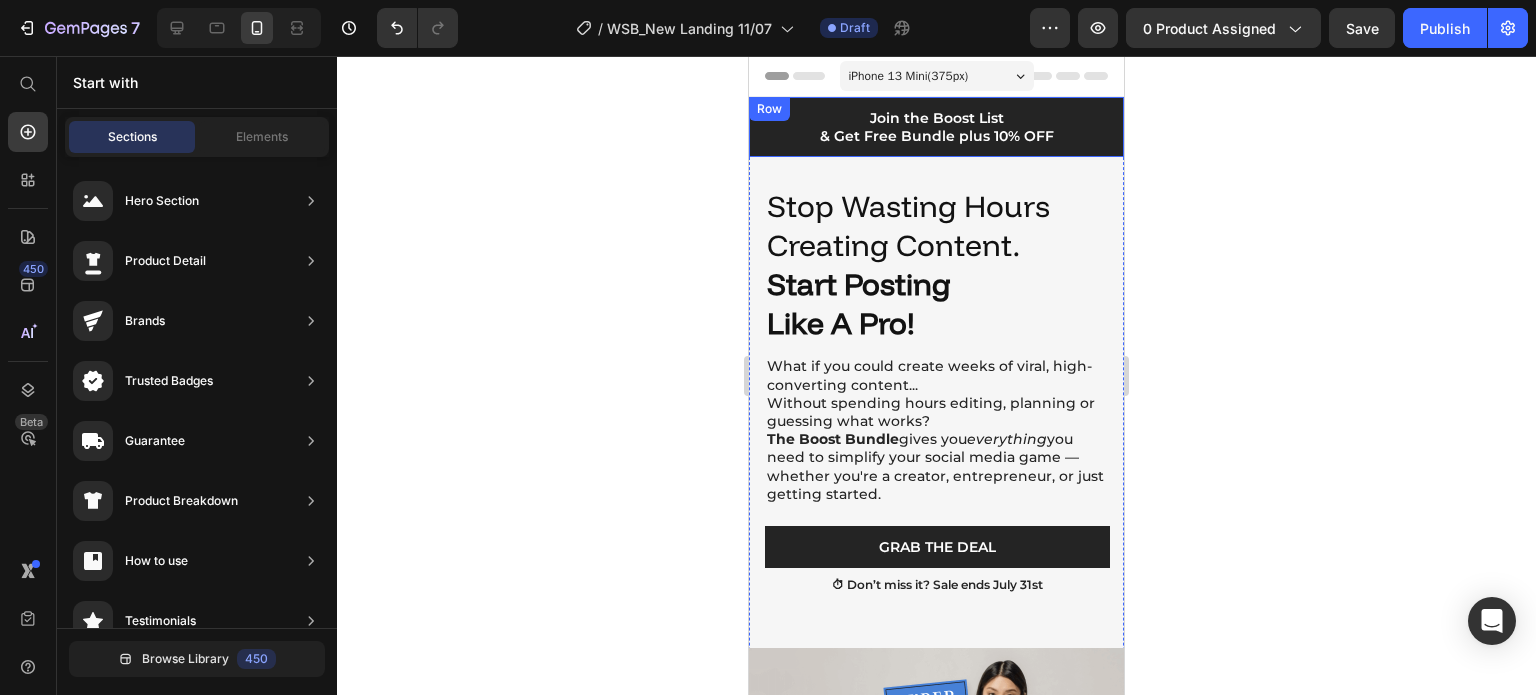 click 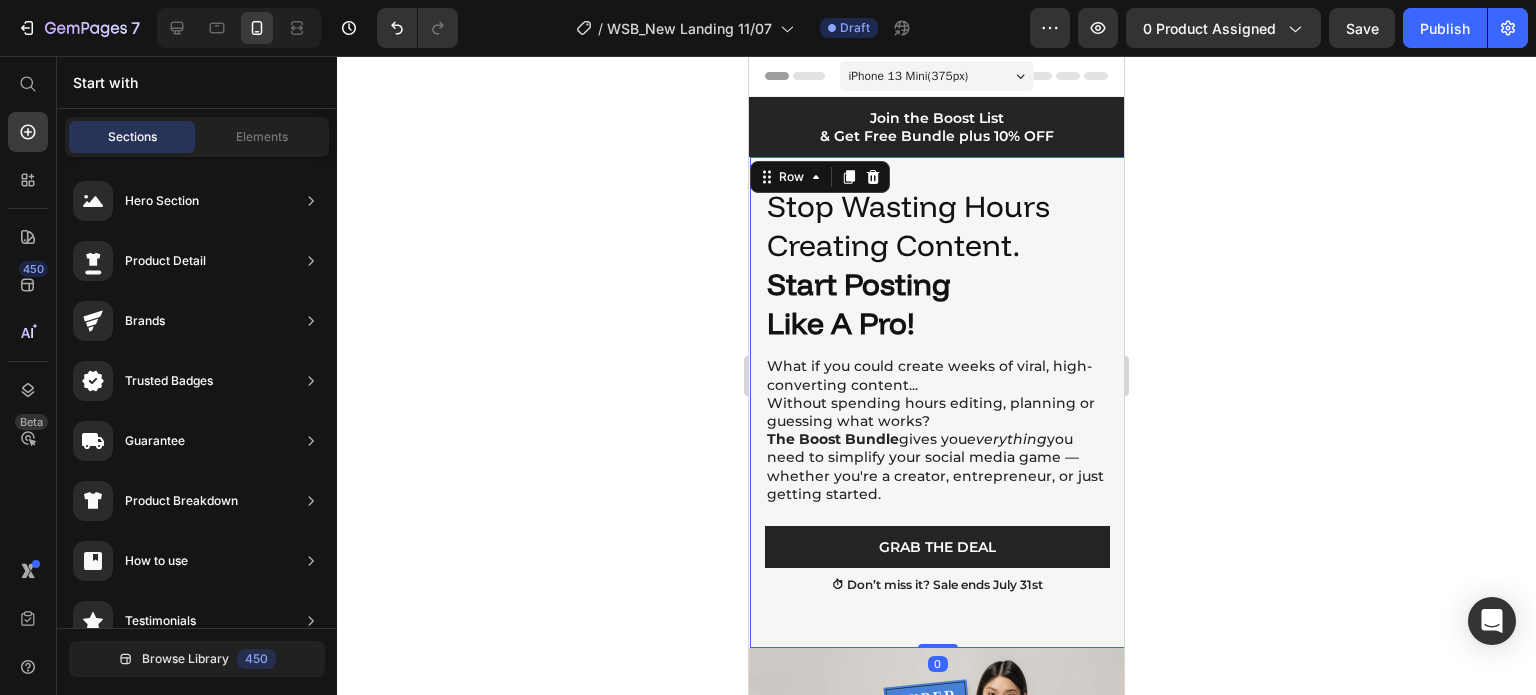 click on "Stop Wasting Hours Creating Content. Start Posting  Like a Pro! Heading What if you could create weeks of viral, high-converting content... Without spending hours editing, planning or guessing what works? The Boost Bundle  gives you  everything  you need to simplify your social media game — whether you're a creator, entrepreneur, or just getting started. Text Block Grab The Deal Button ⏱ Don’t miss it? Sale ends July 31st Text Block Row   0" at bounding box center (937, 402) 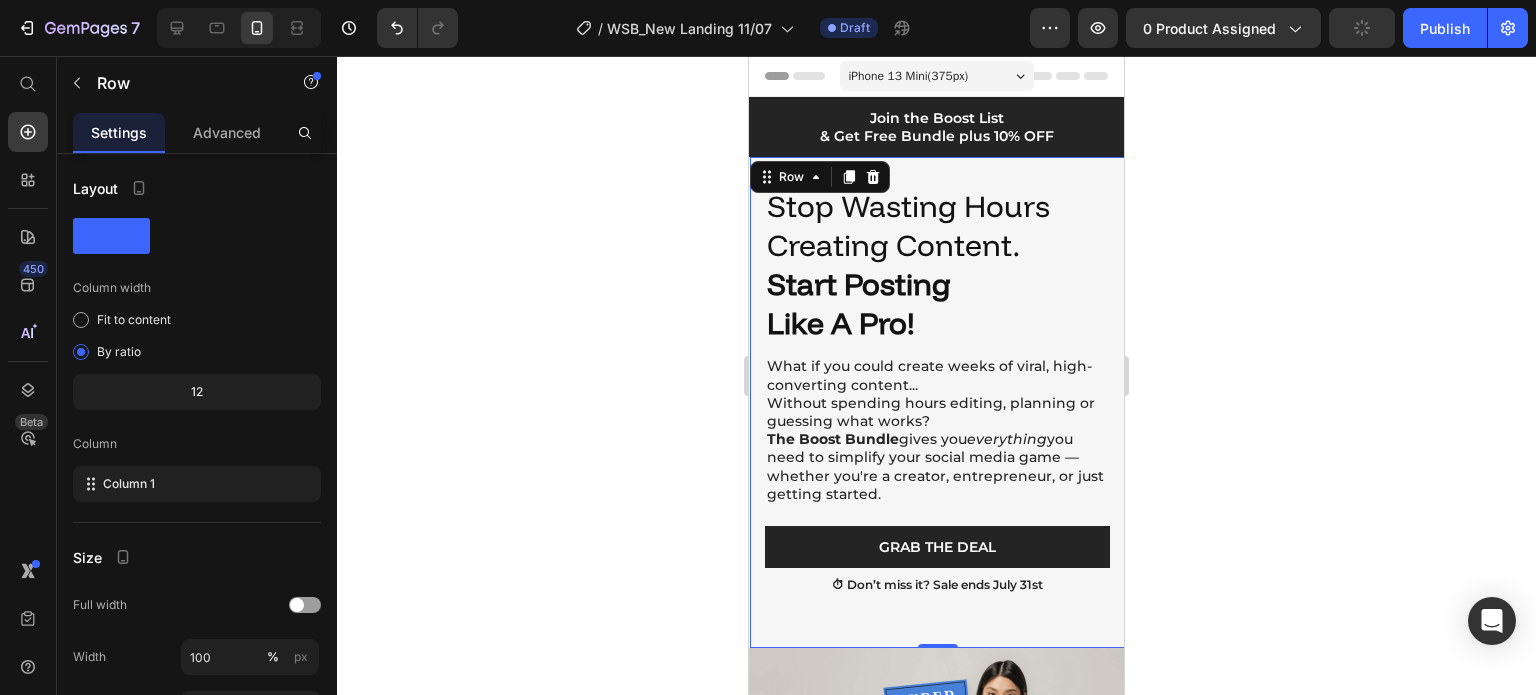 click 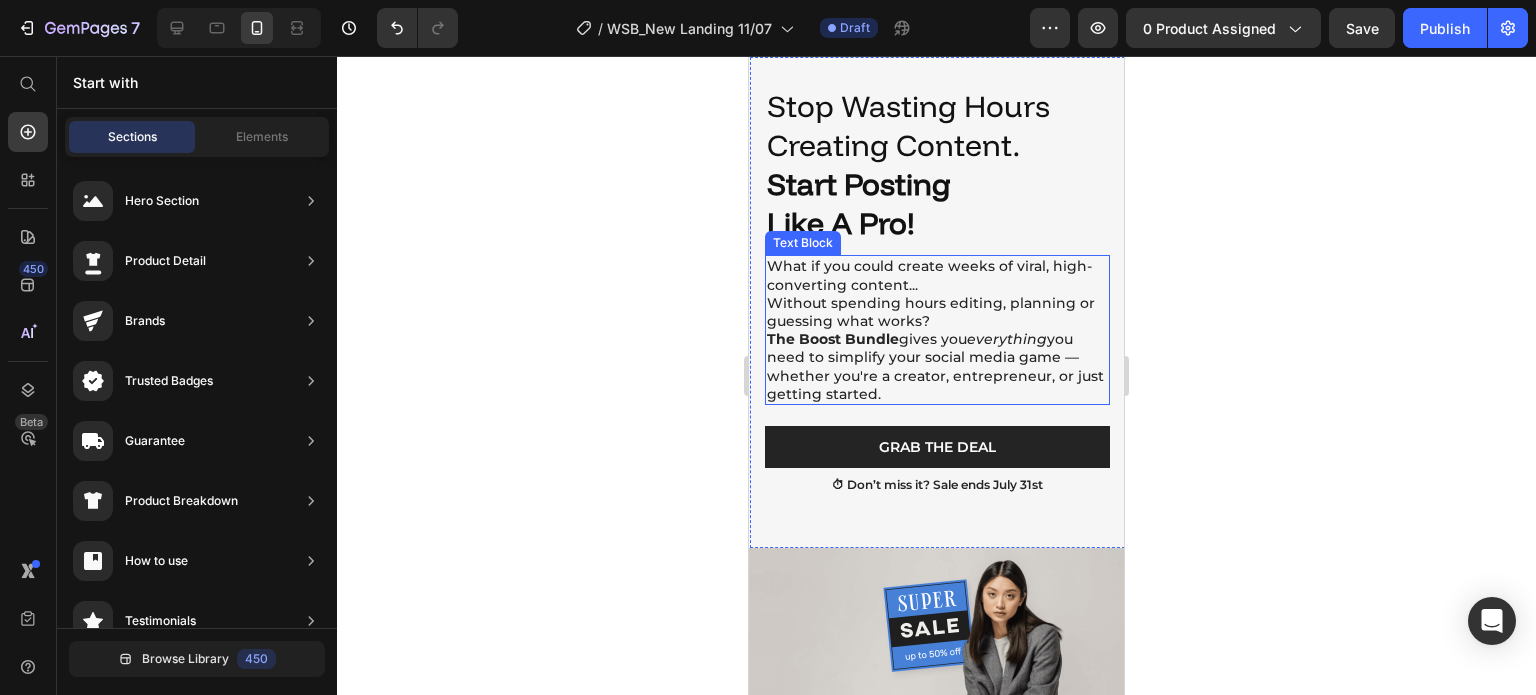 scroll, scrollTop: 0, scrollLeft: 0, axis: both 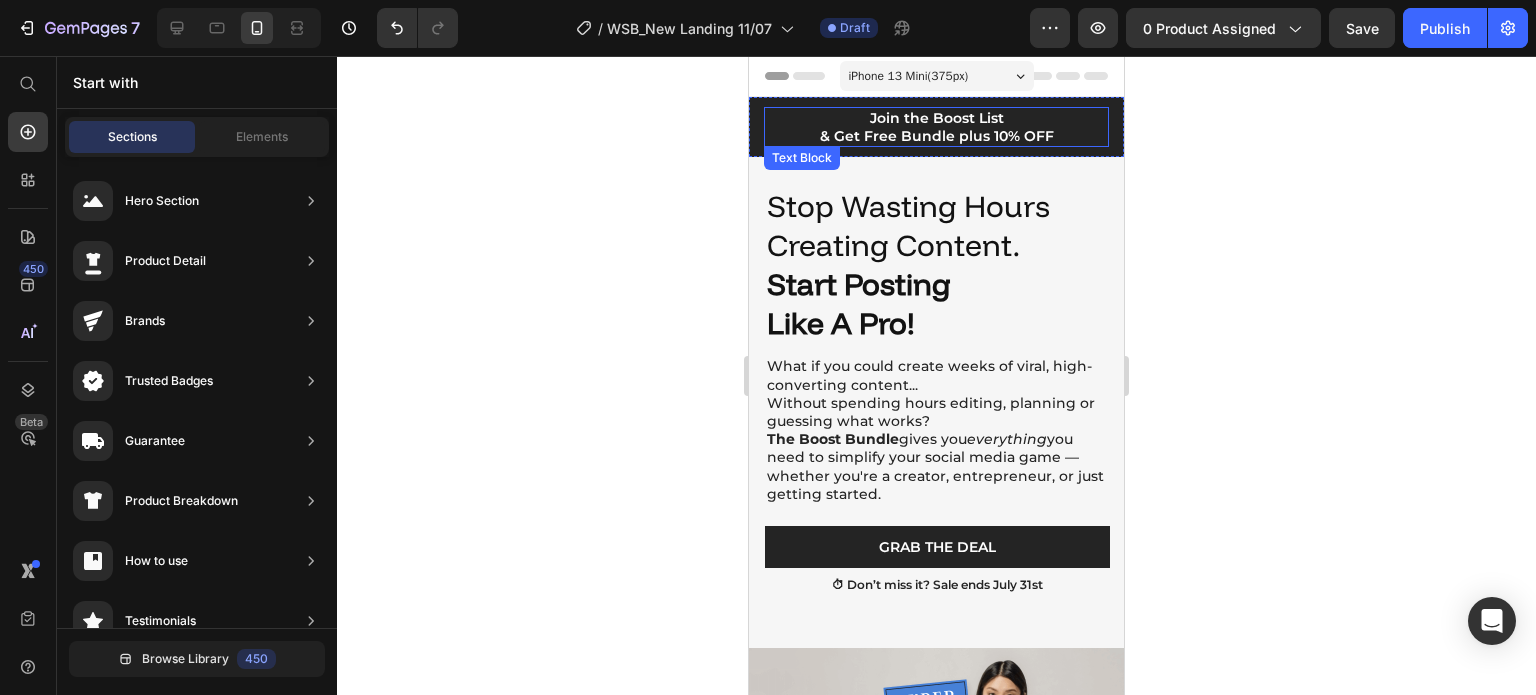click on "Join the Boost List" at bounding box center (936, 118) 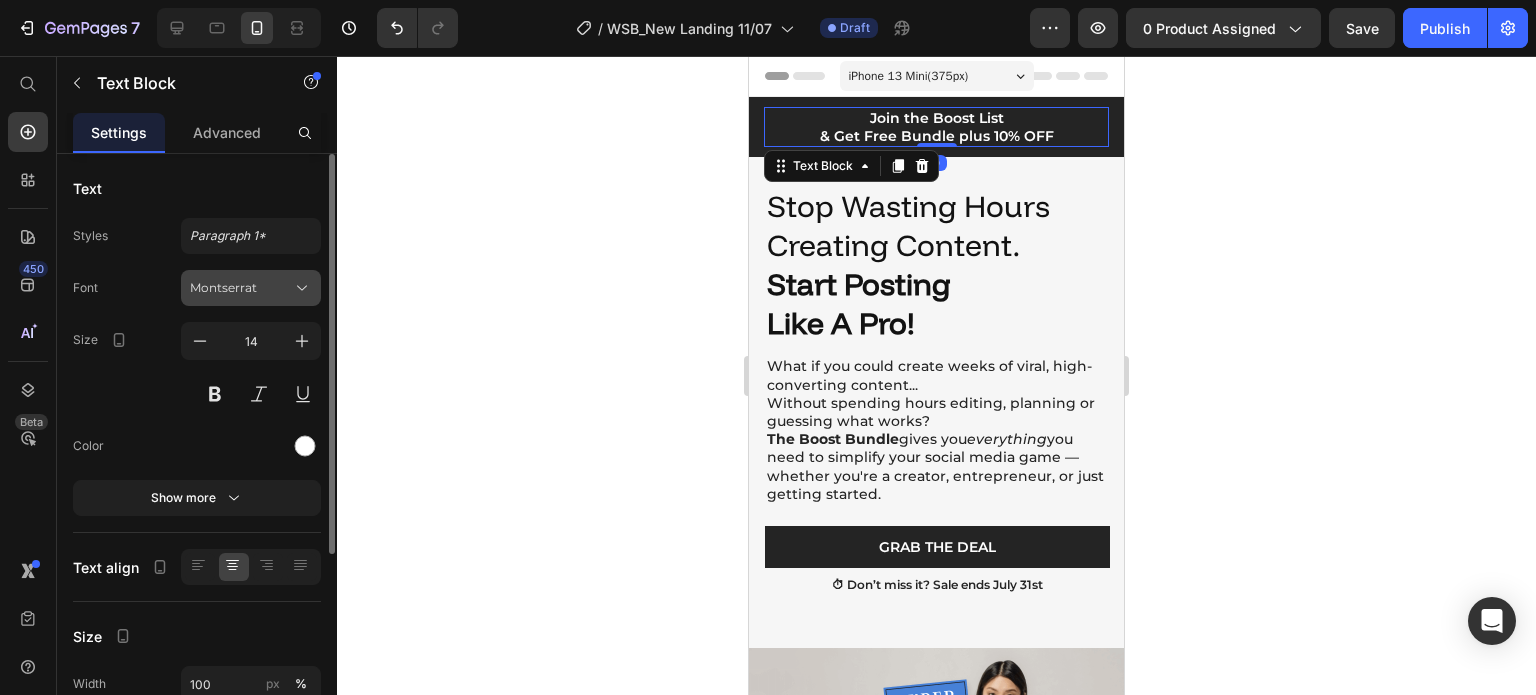 click on "Montserrat" at bounding box center (241, 288) 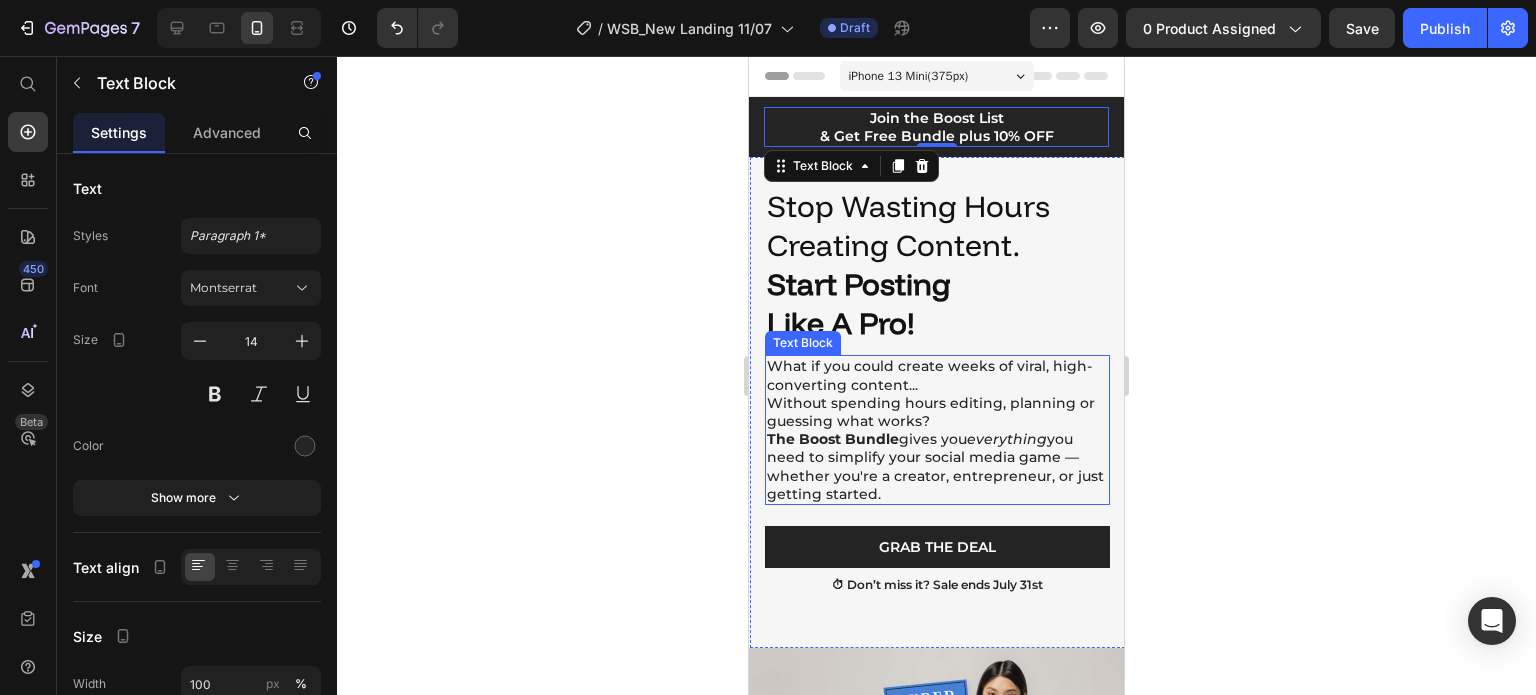 click on "The Boost Bundle gives you everything you need to simplify your social media game — whether you're a creator, entrepreneur, or just getting started." at bounding box center (937, 466) 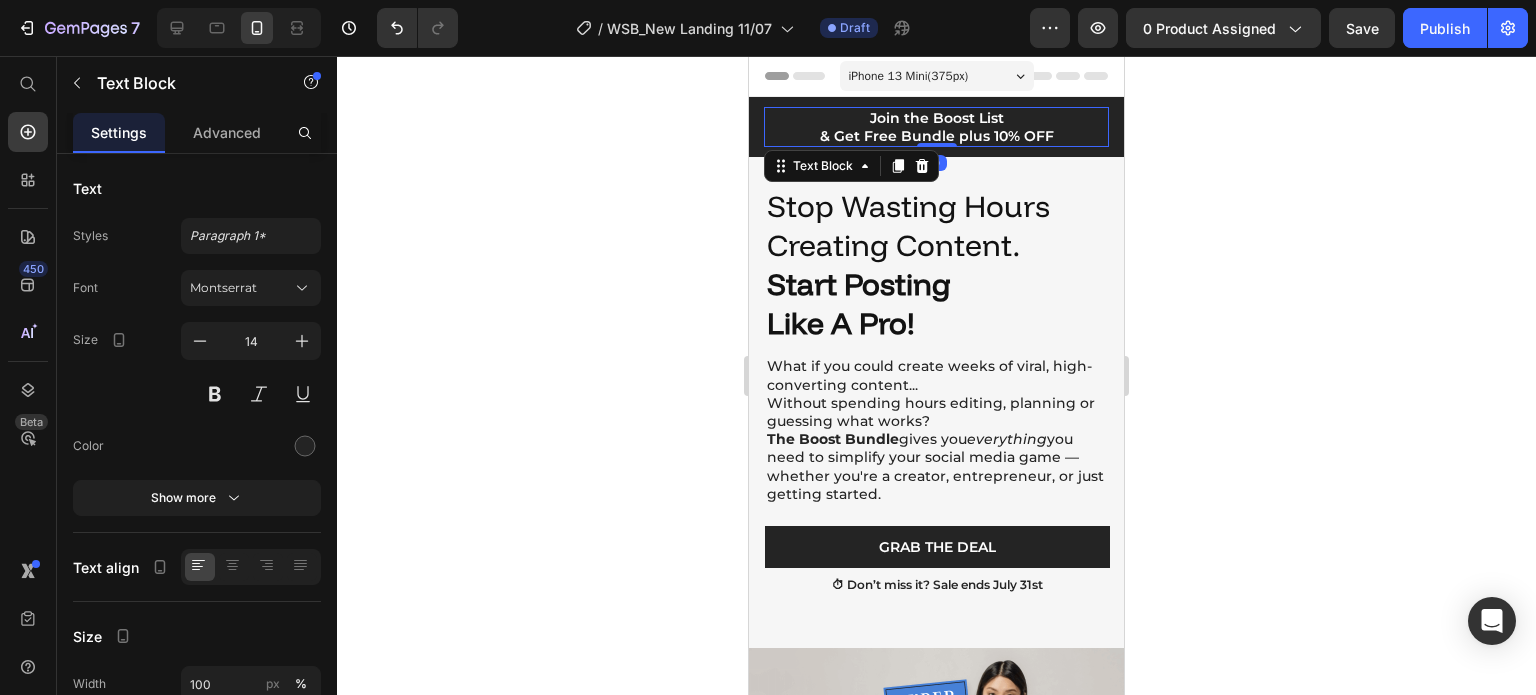 click on "Join the Boost List" at bounding box center (936, 118) 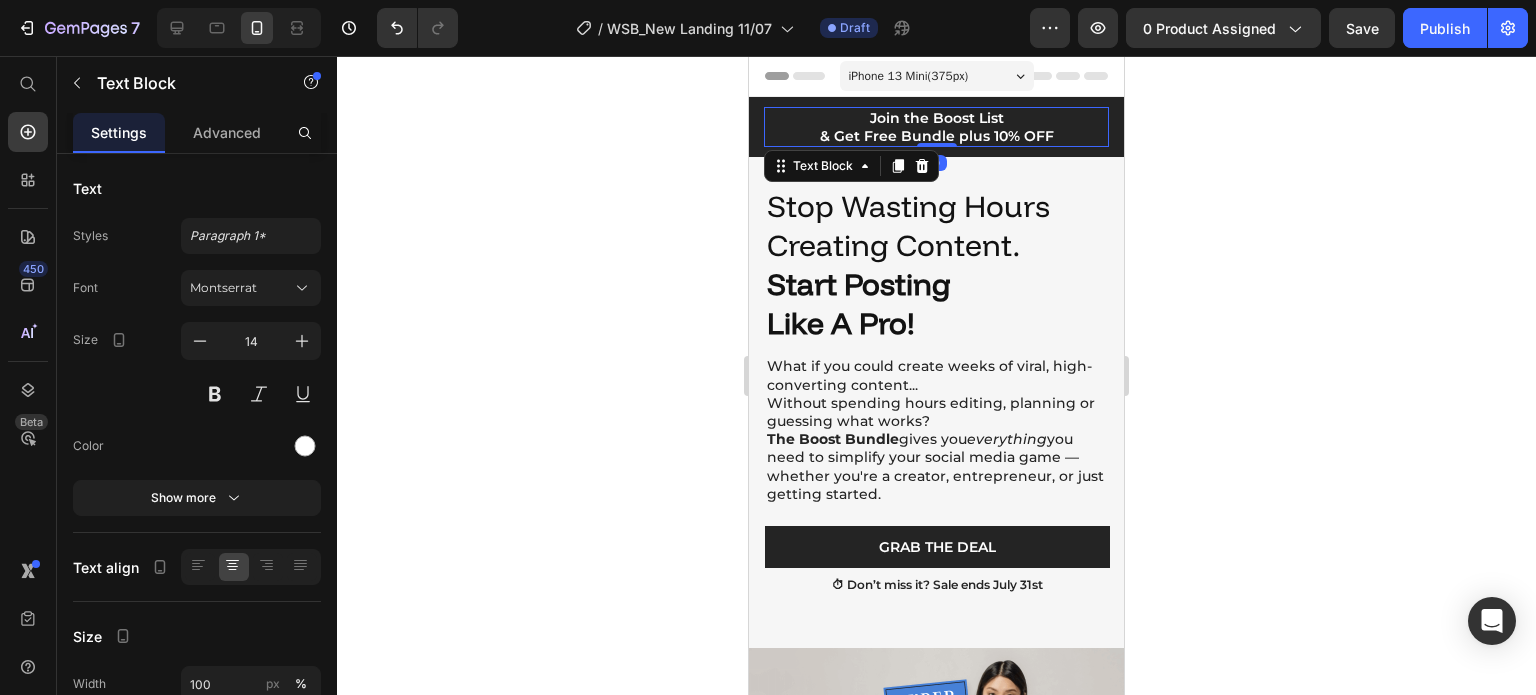 click 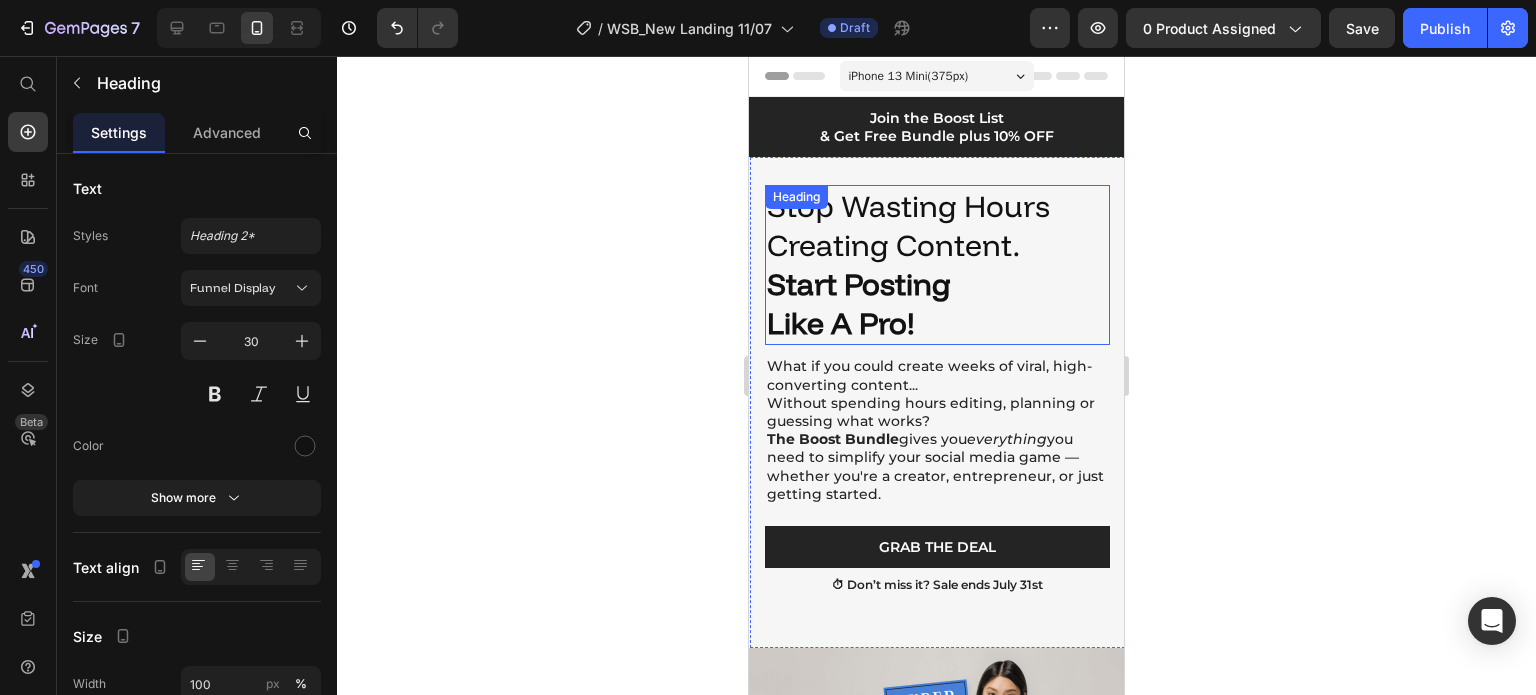 click on "Stop Wasting Hours Creating Content. Start Posting  Like a Pro!" at bounding box center [937, 265] 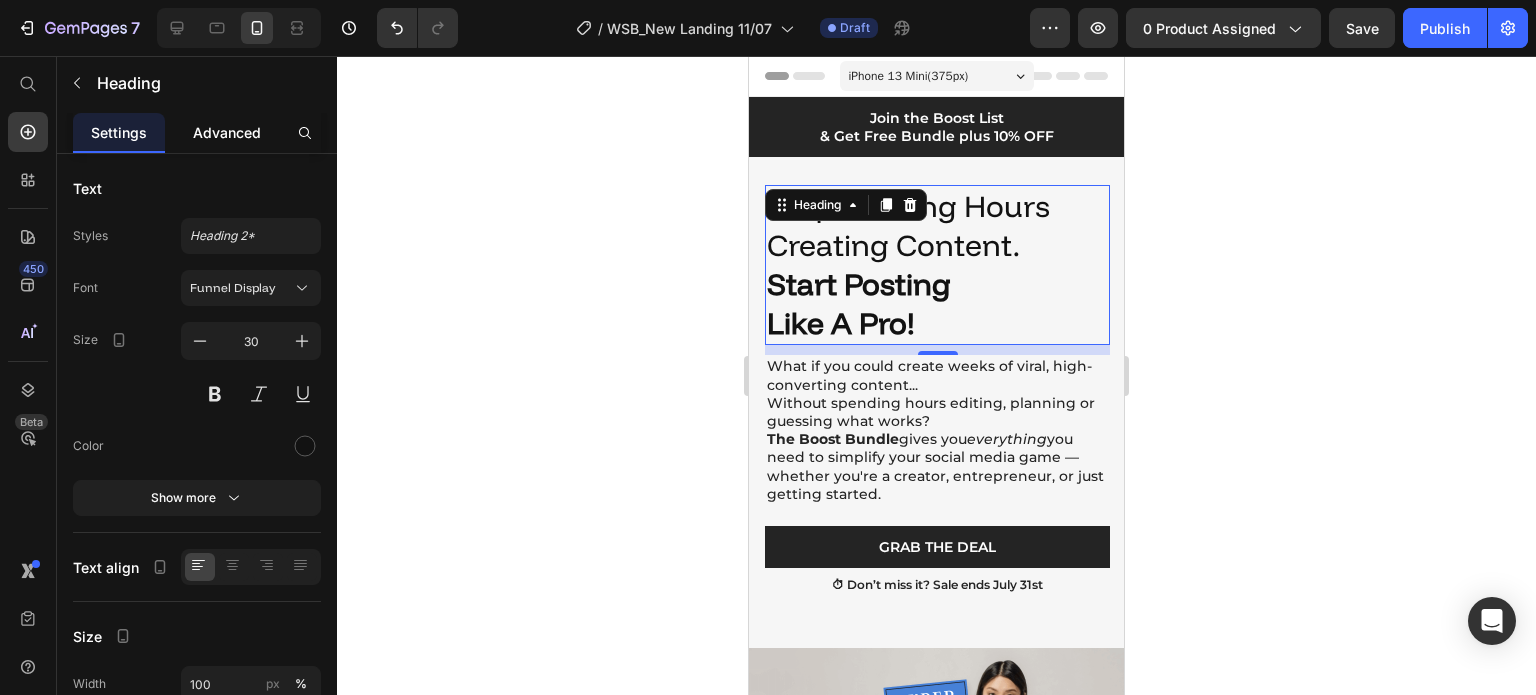 click on "Advanced" 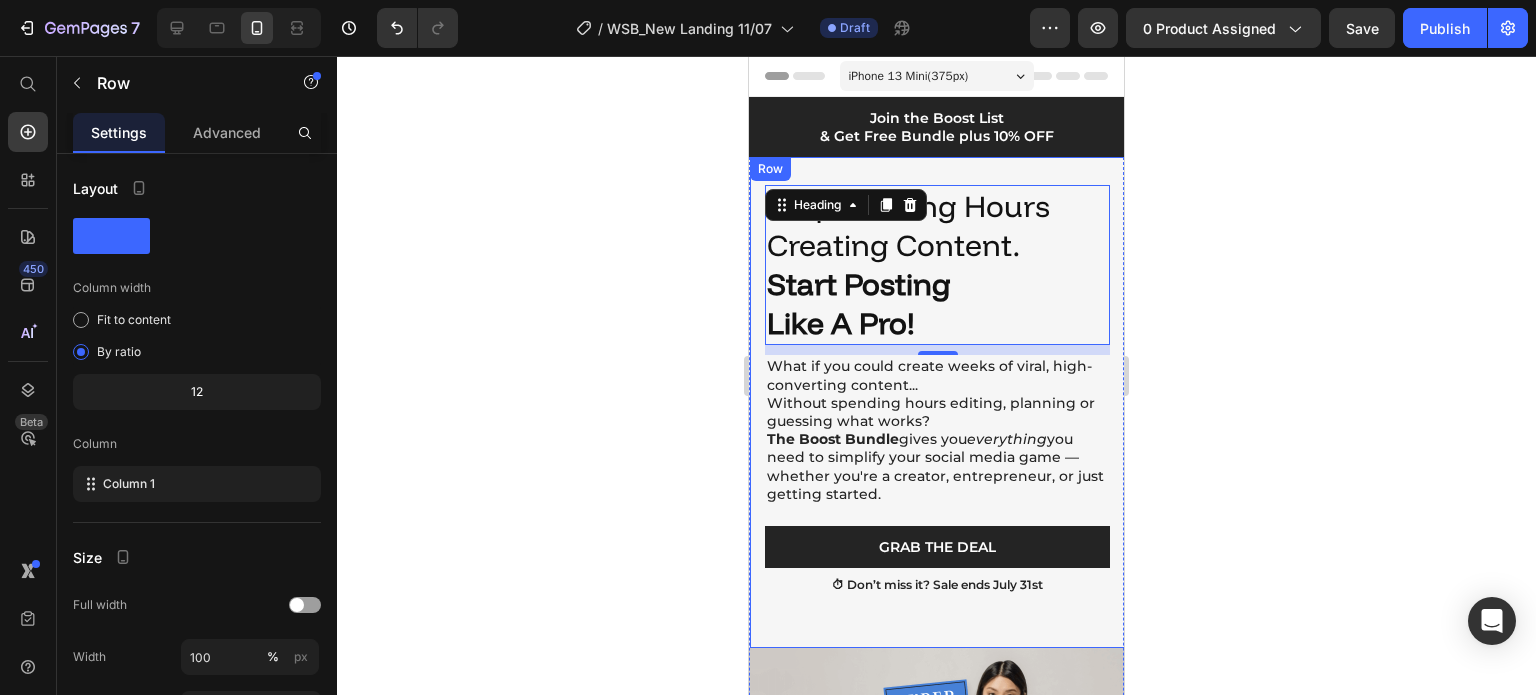 click on "Stop Wasting Hours Creating Content. Start Posting Like a Pro! Heading 10 What if you could create weeks of viral, high-converting content... Without spending hours editing, planning or guessing what works? The Boost Bundle gives you everything you need to simplify your social media game — whether you're a creator, entrepreneur, or just getting started. Text Block Grab The Deal Button ⏱ Don’t miss it? Sale ends [DATE] Text Block Row" at bounding box center (937, 402) 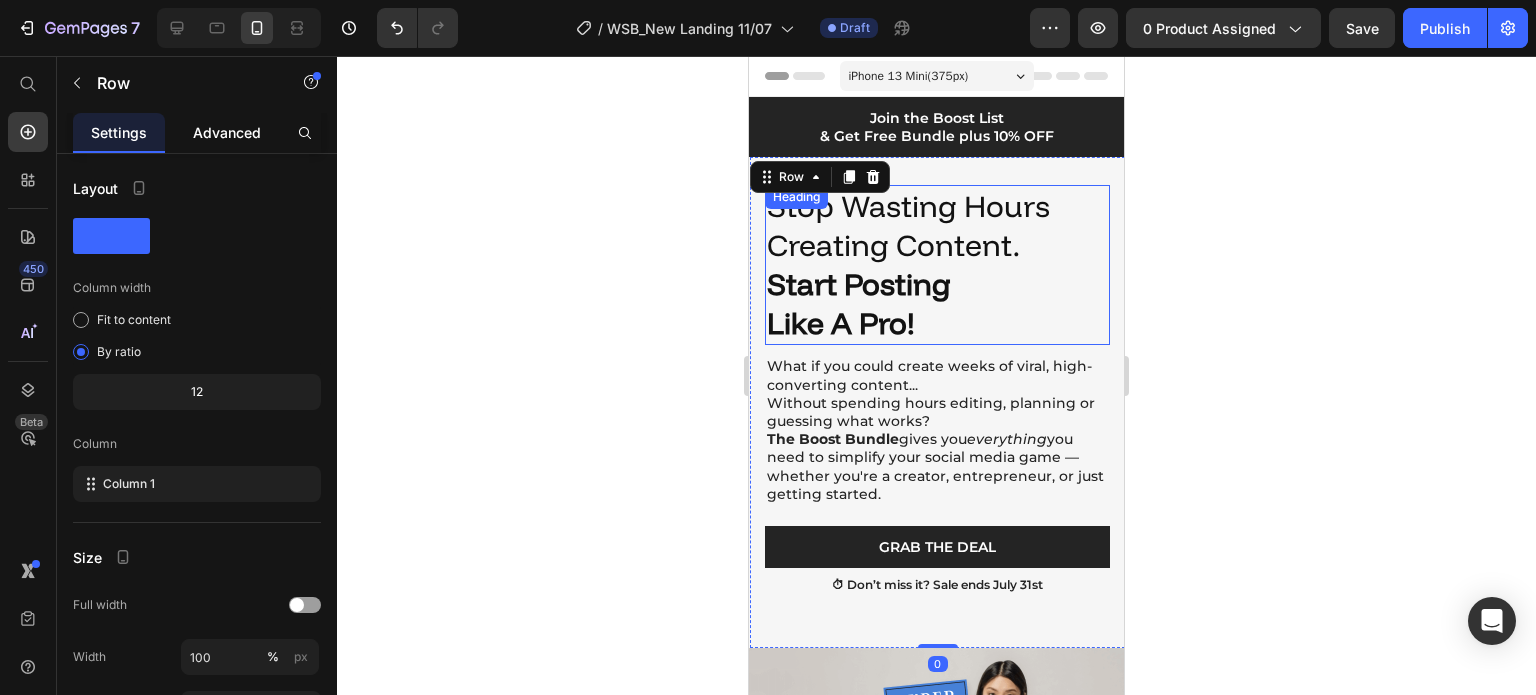 click on "Advanced" 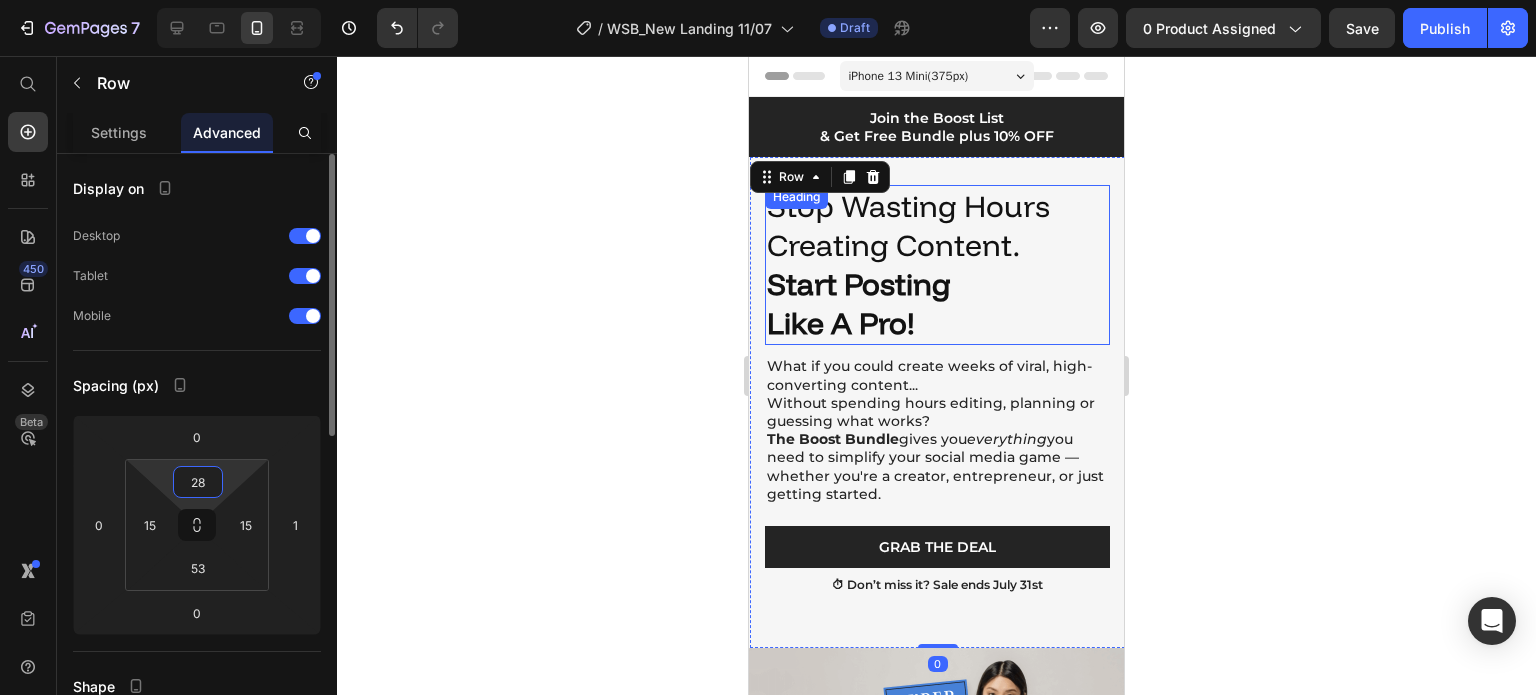 click on "28" at bounding box center (198, 482) 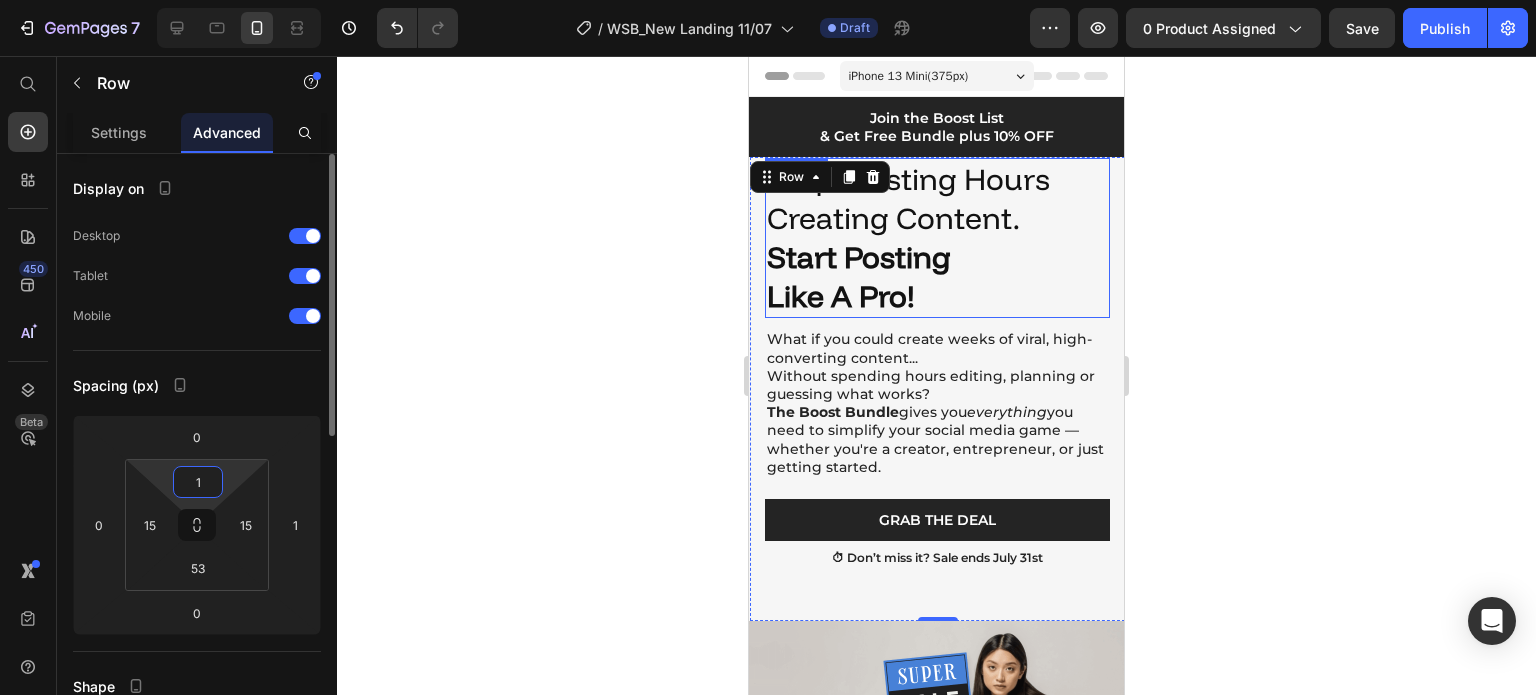 type on "15" 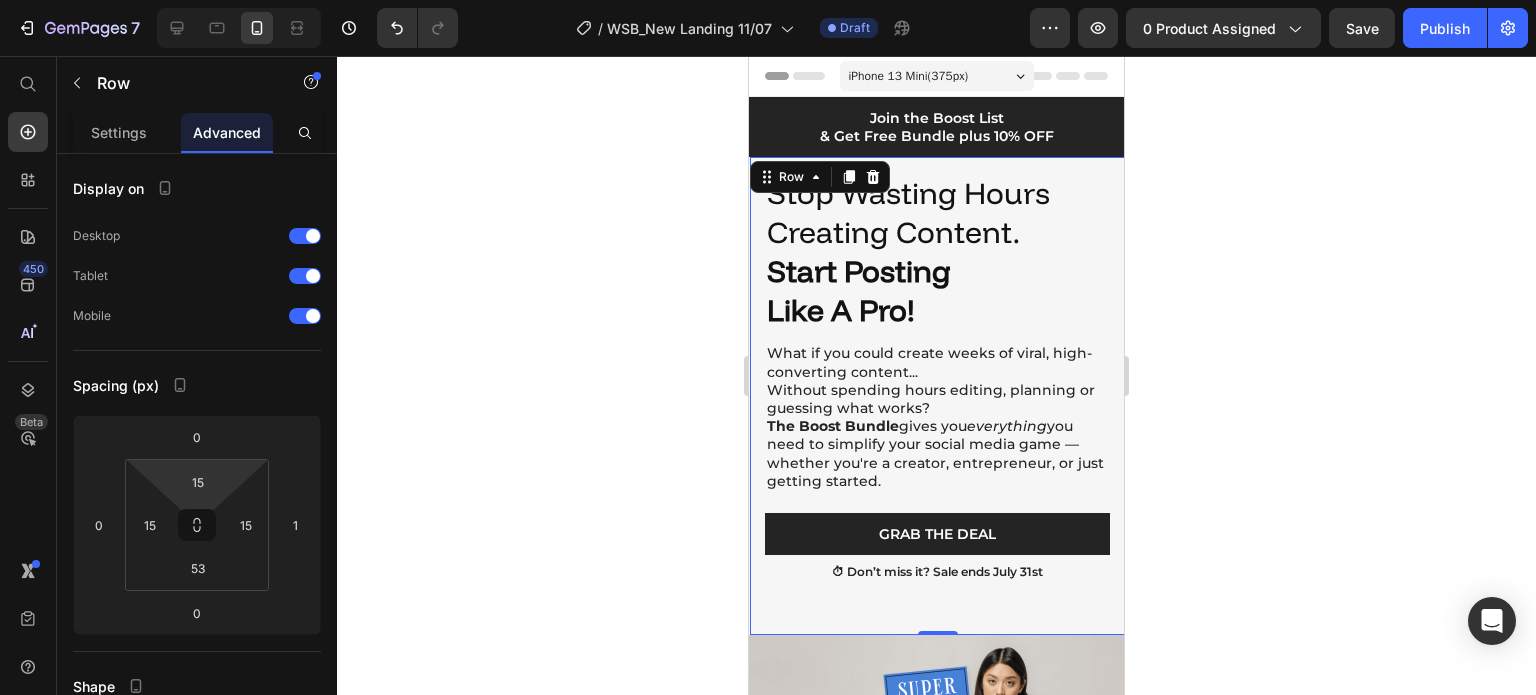 click 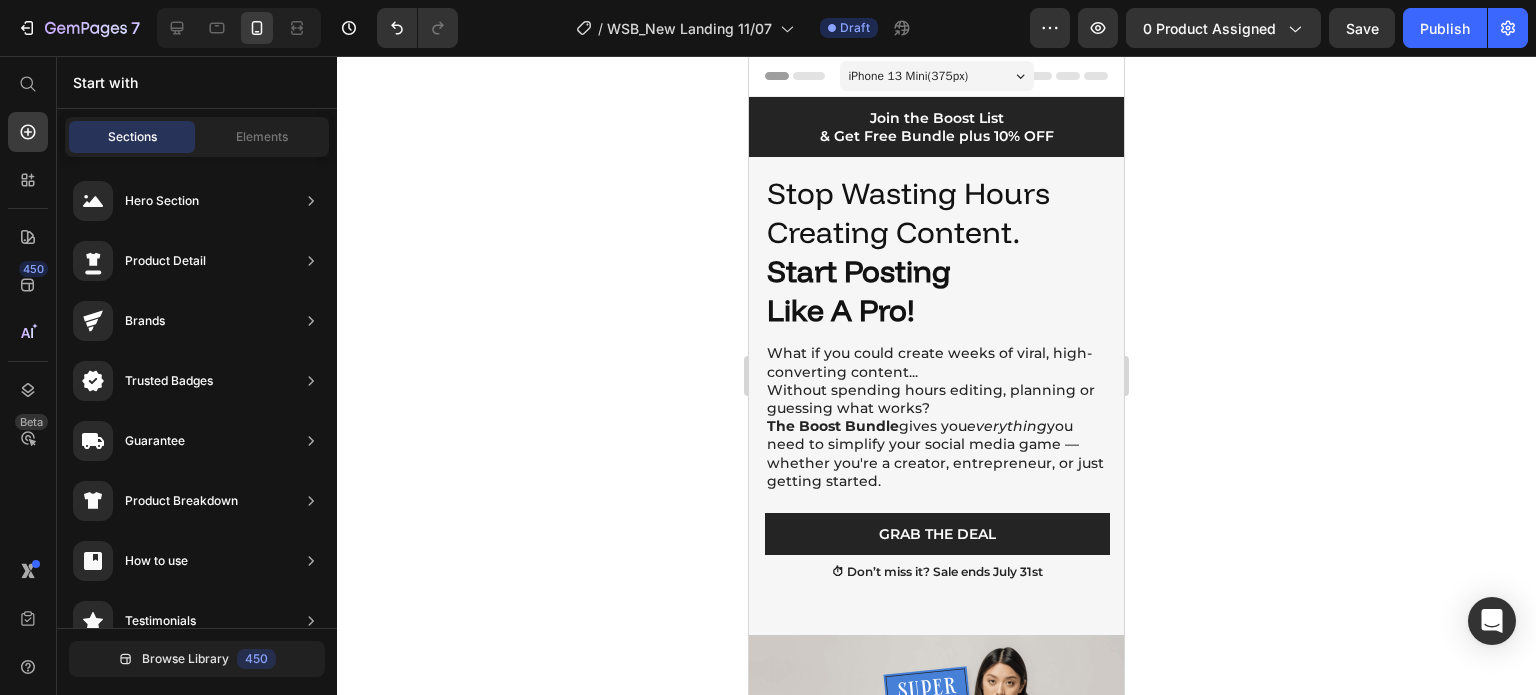 click 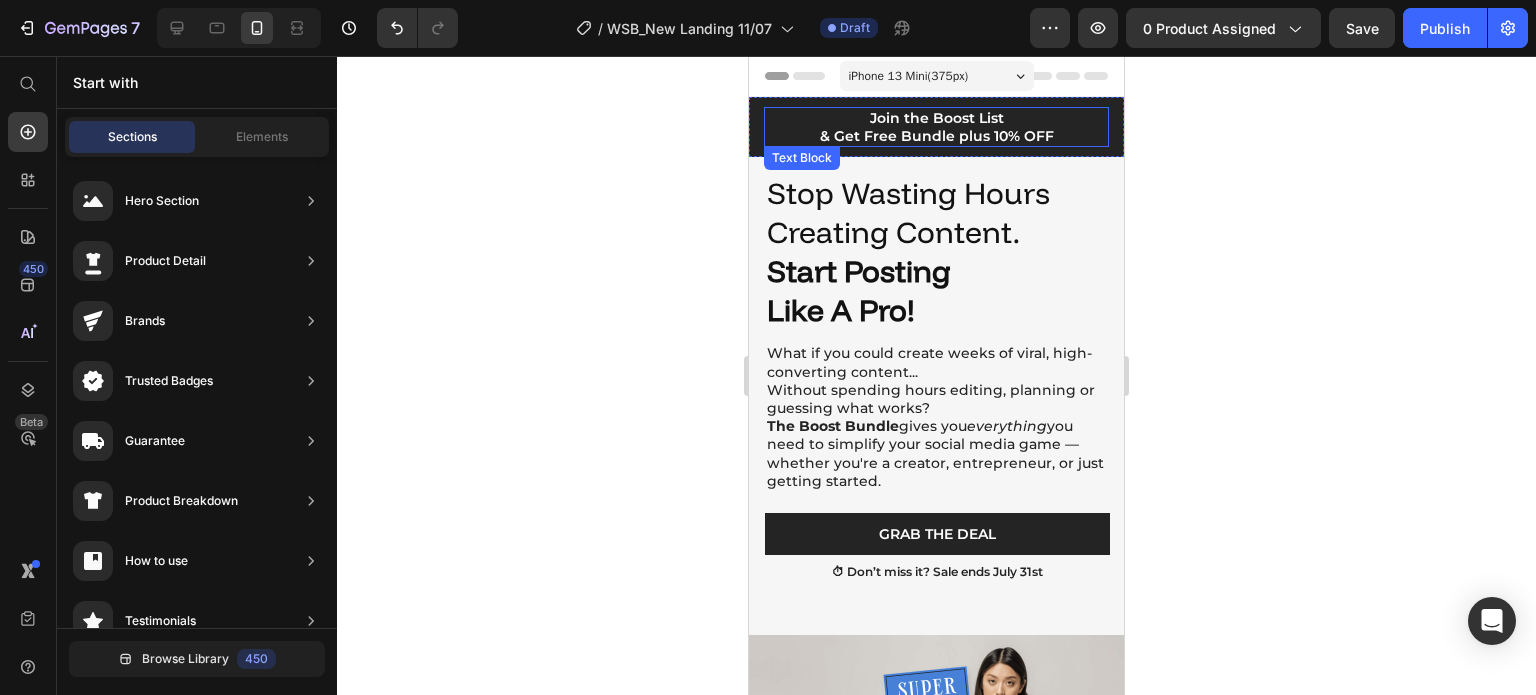 click on "Join the Boost List" at bounding box center (936, 118) 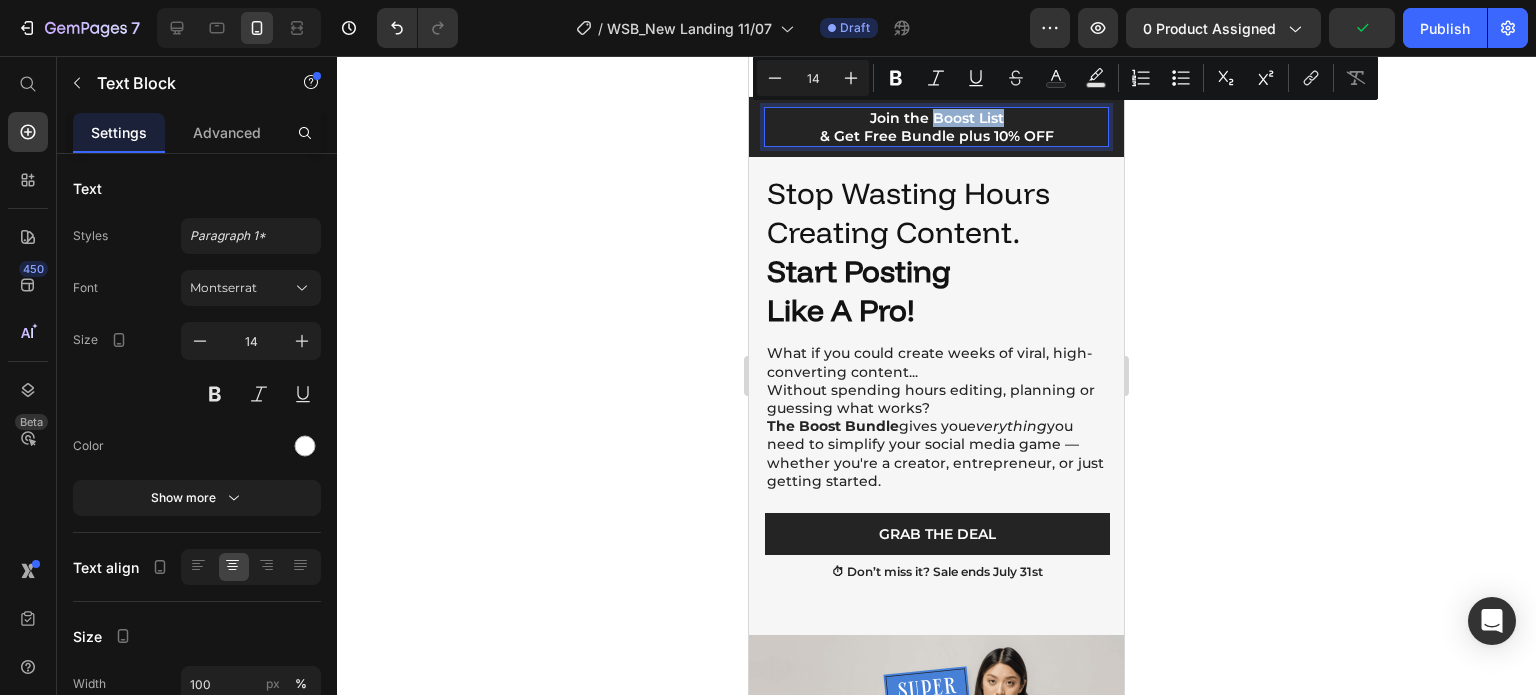 drag, startPoint x: 990, startPoint y: 118, endPoint x: 922, endPoint y: 118, distance: 68 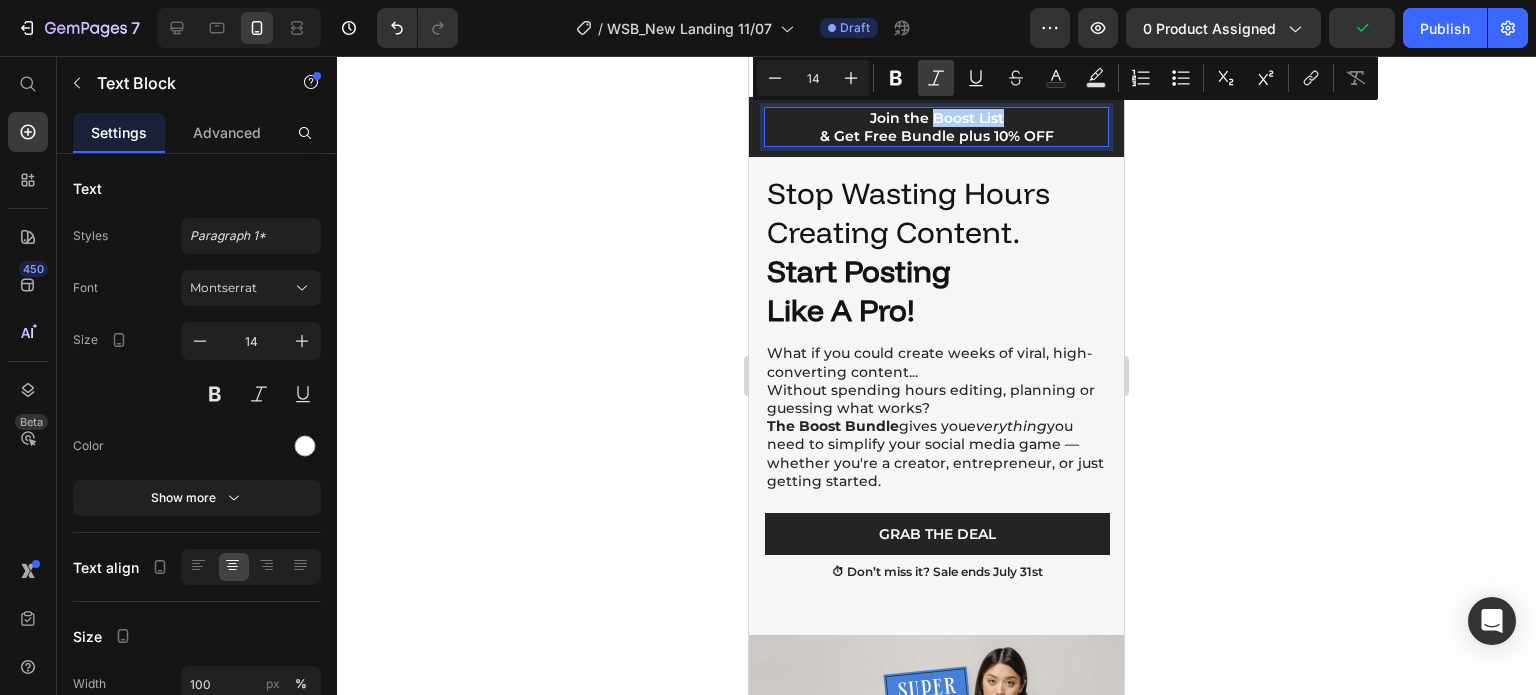 click 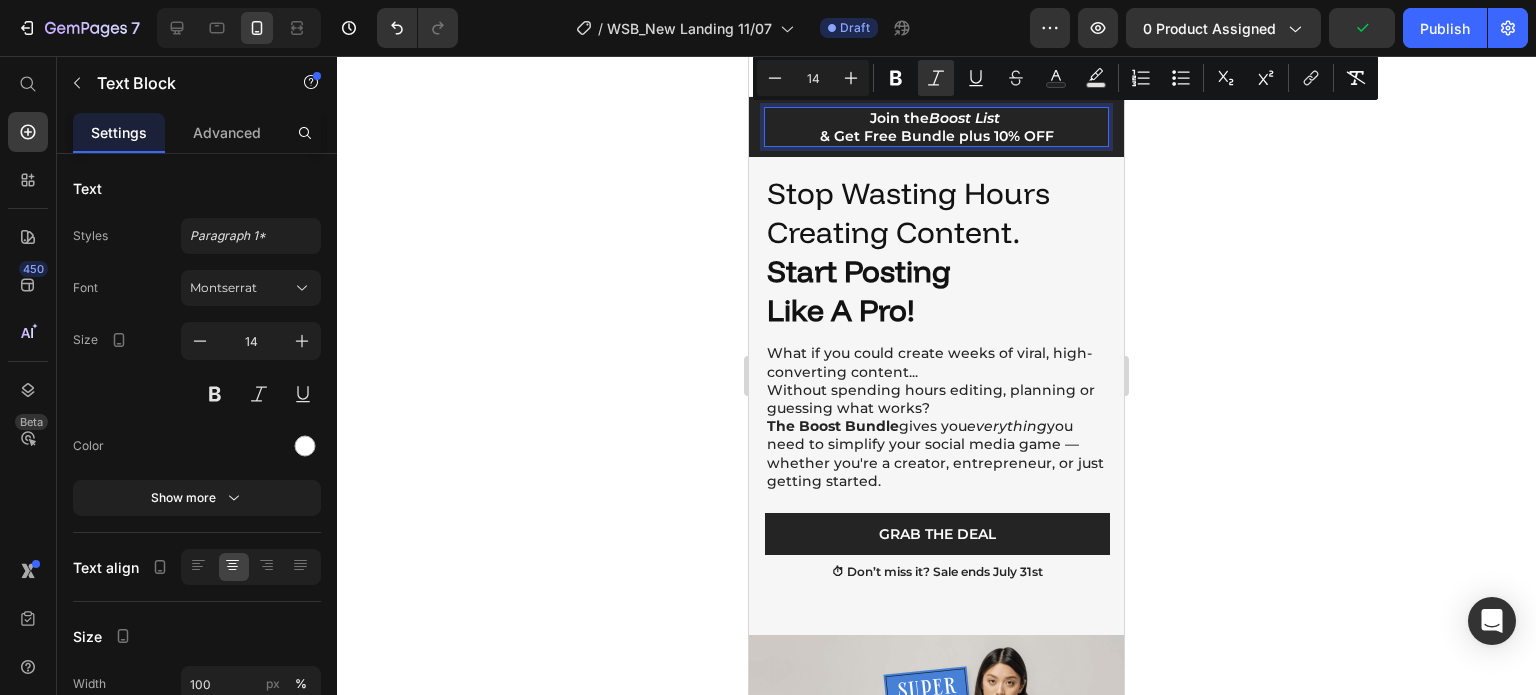click 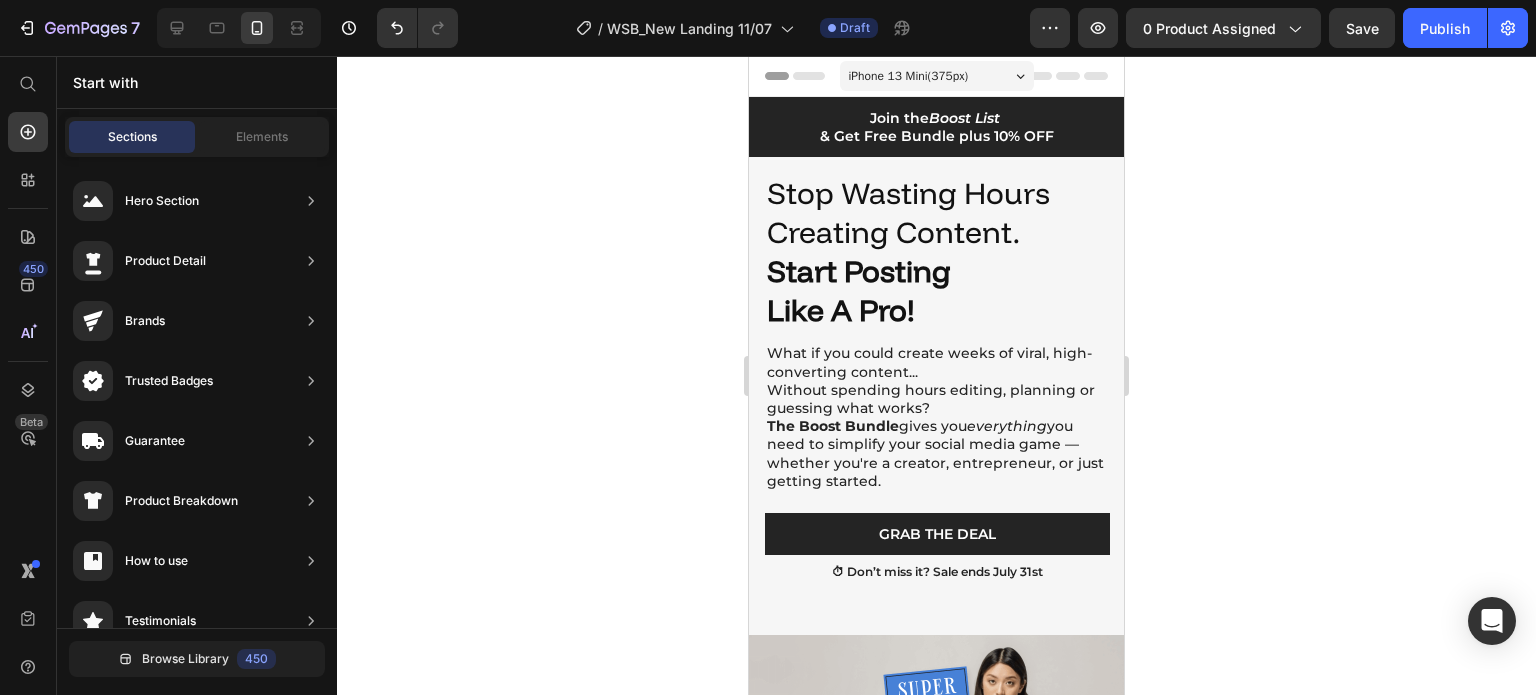 click 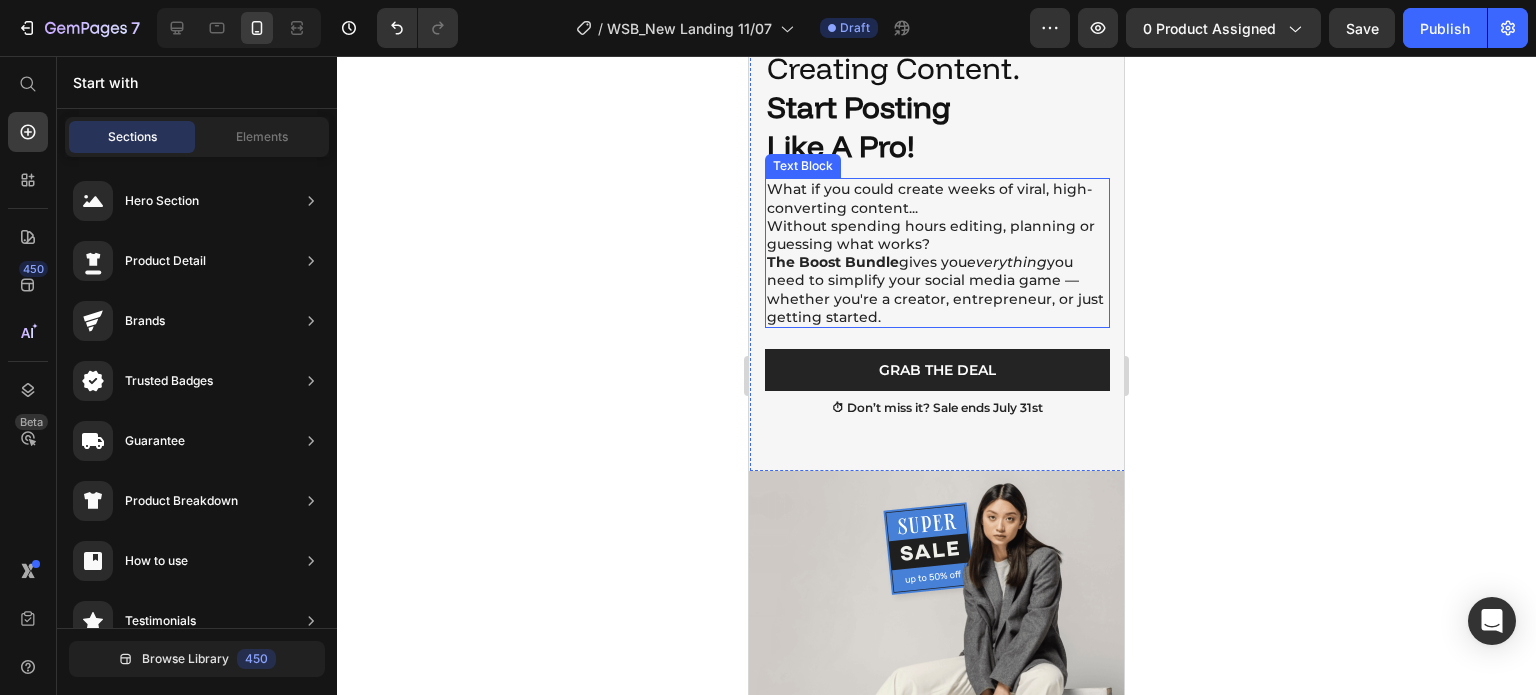 scroll, scrollTop: 200, scrollLeft: 0, axis: vertical 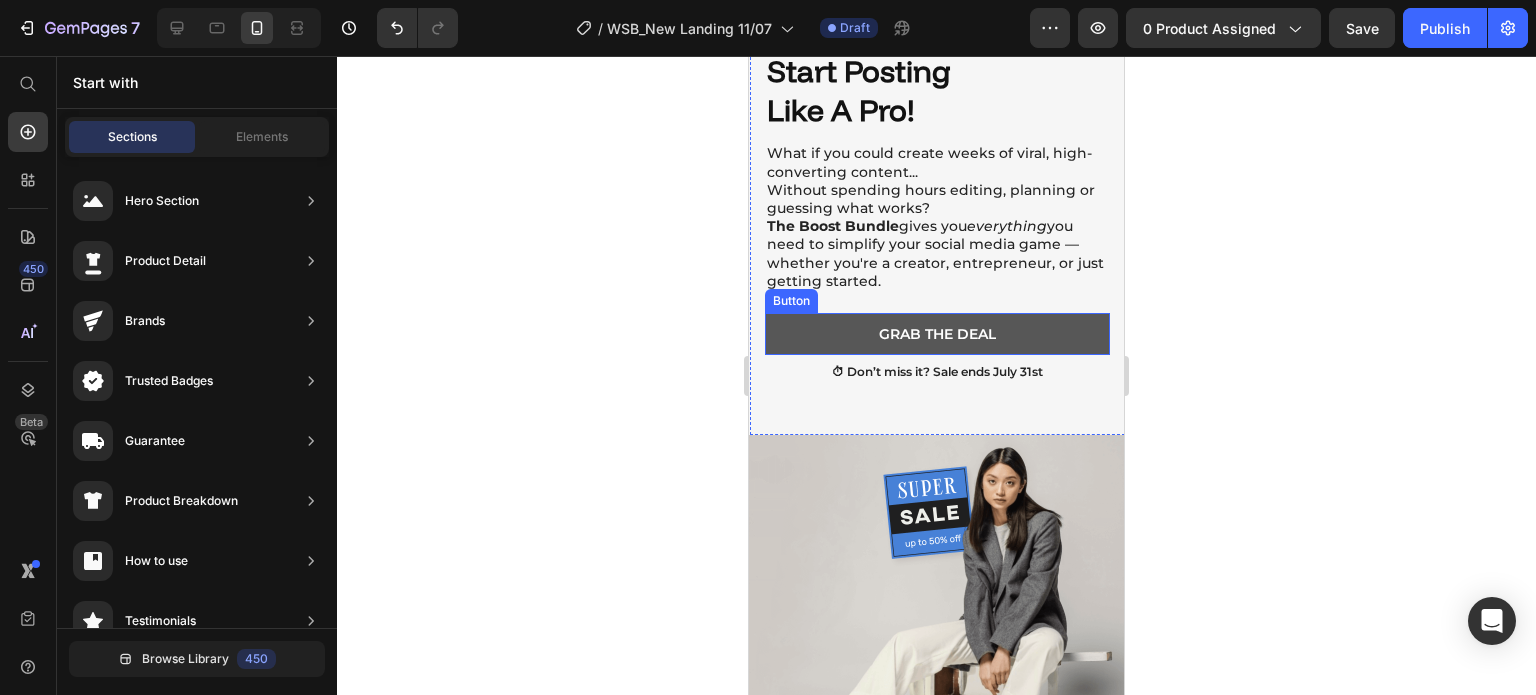 click on "Grab The Deal" at bounding box center (937, 334) 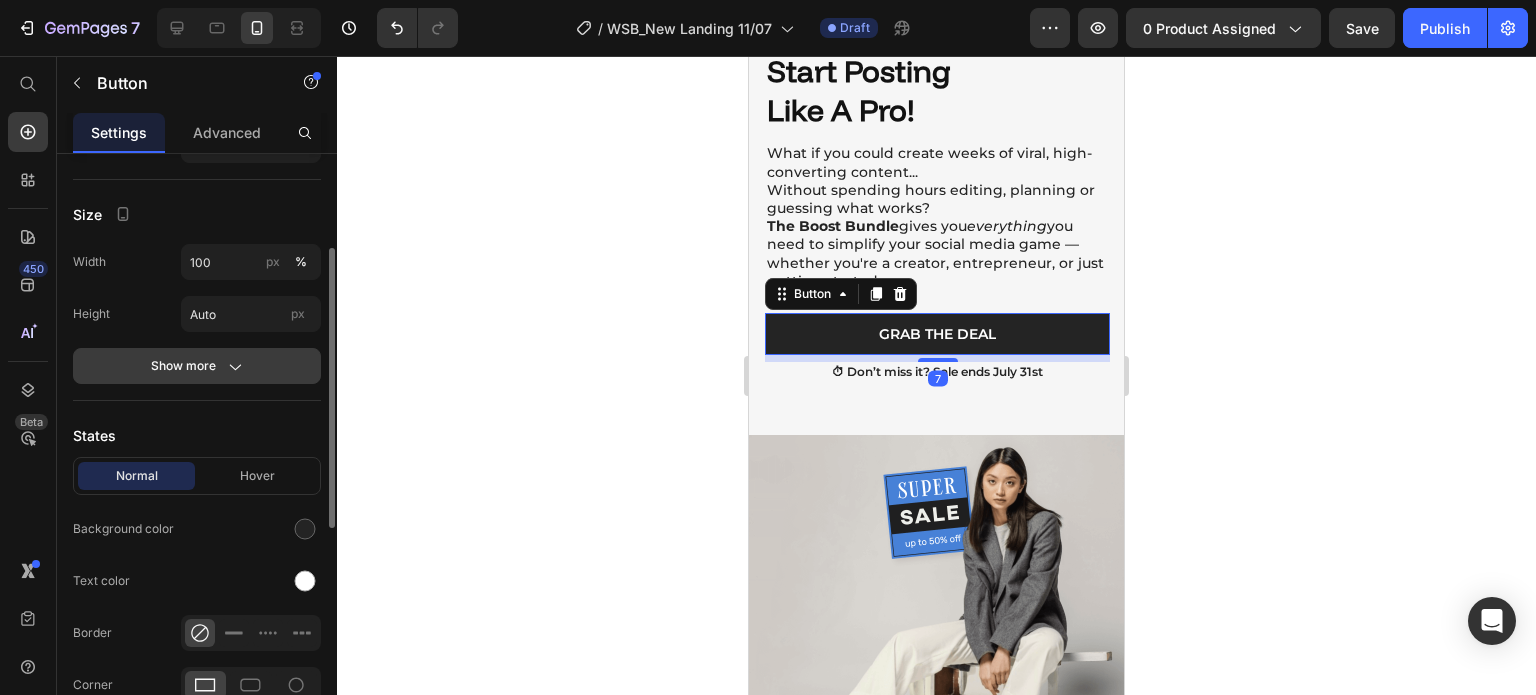 scroll, scrollTop: 400, scrollLeft: 0, axis: vertical 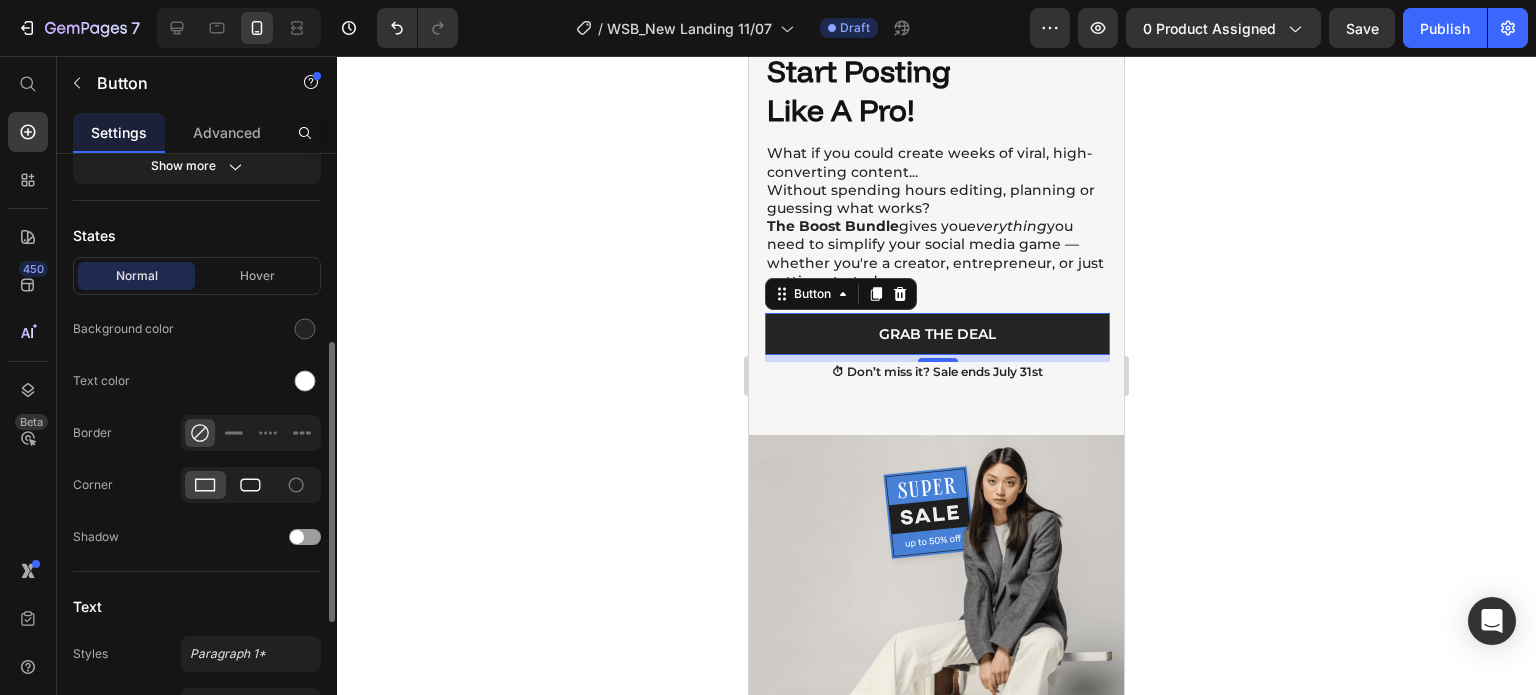 click 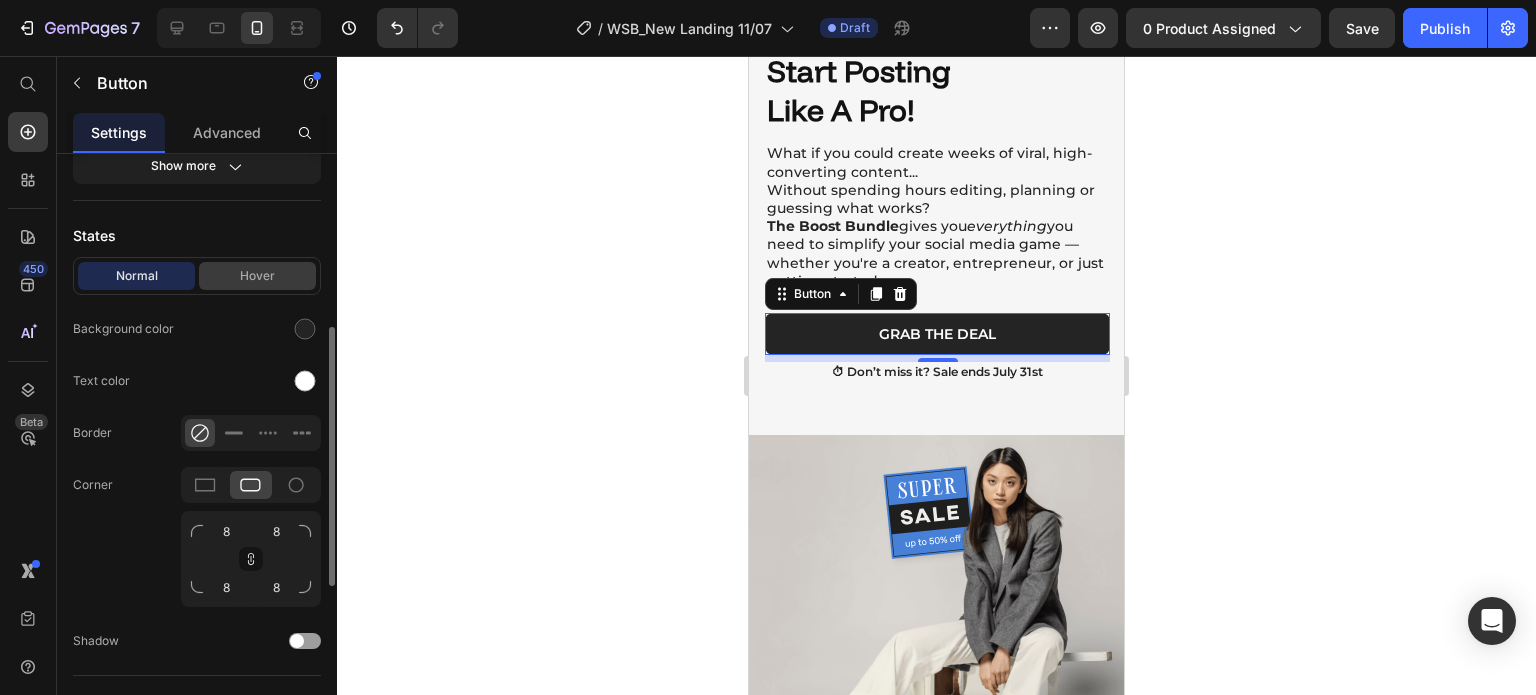 click on "Hover" at bounding box center (257, 276) 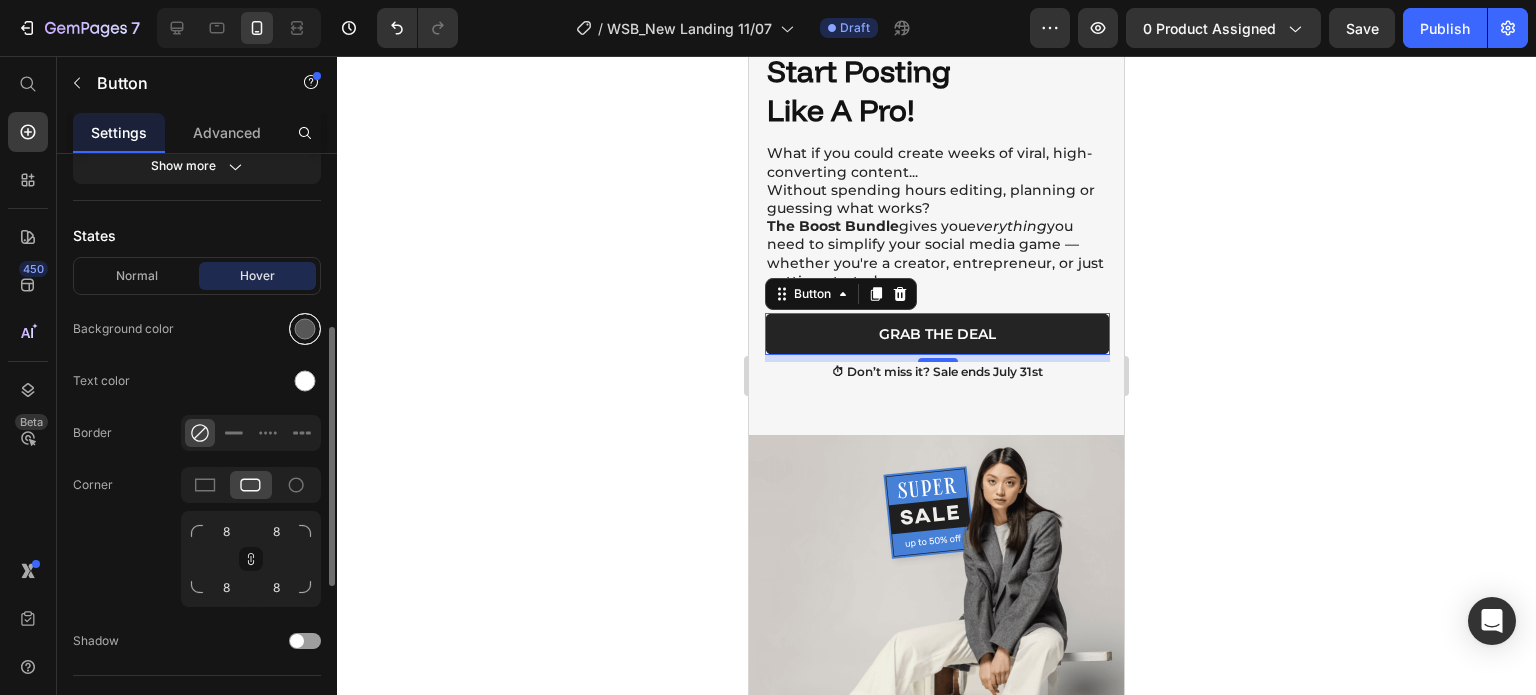 click at bounding box center (305, 329) 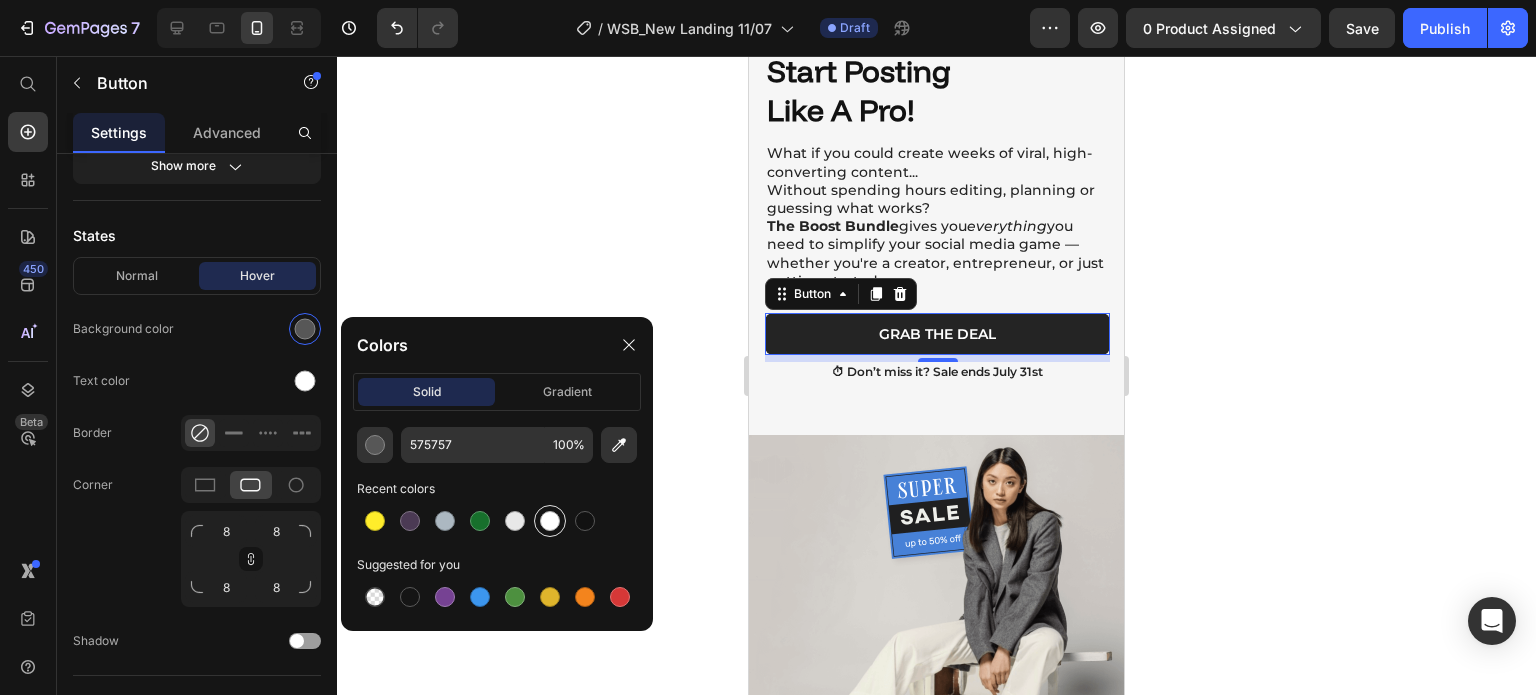 click at bounding box center [550, 521] 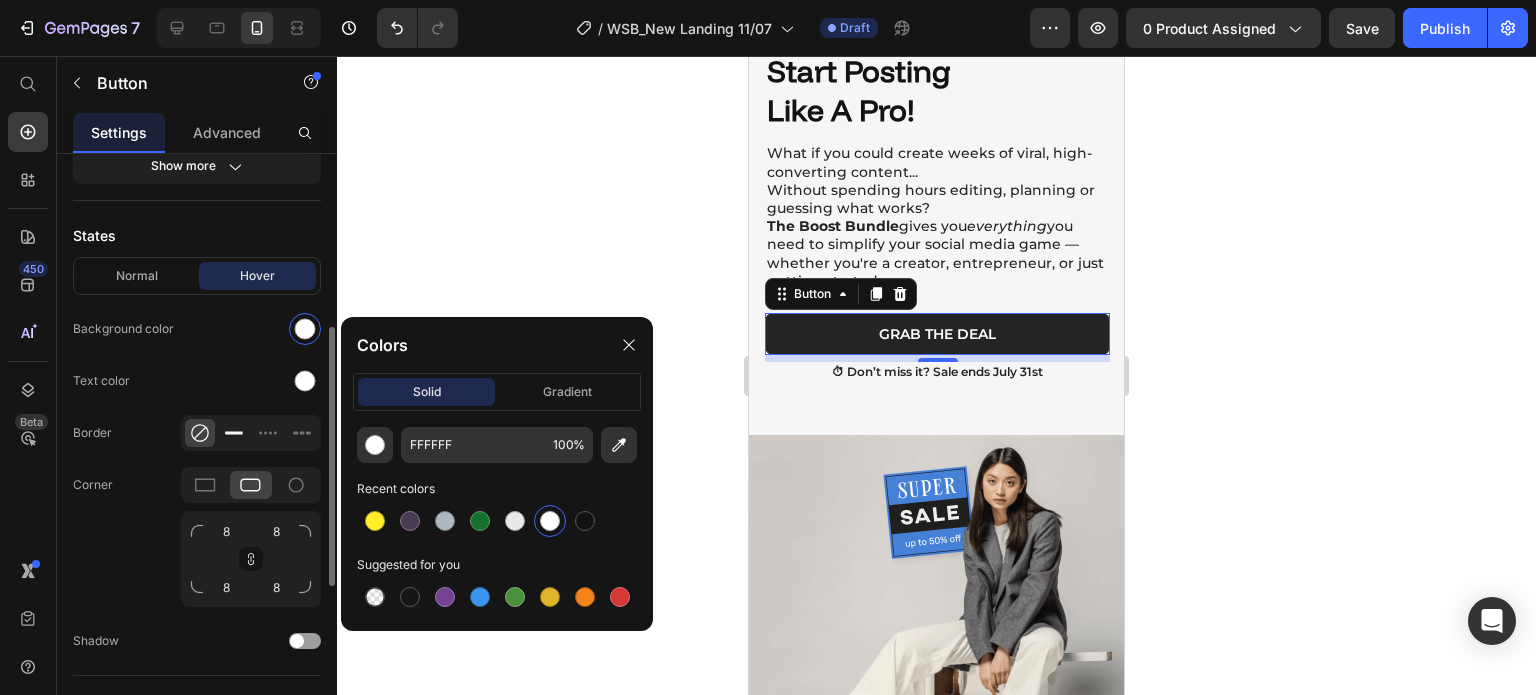 click 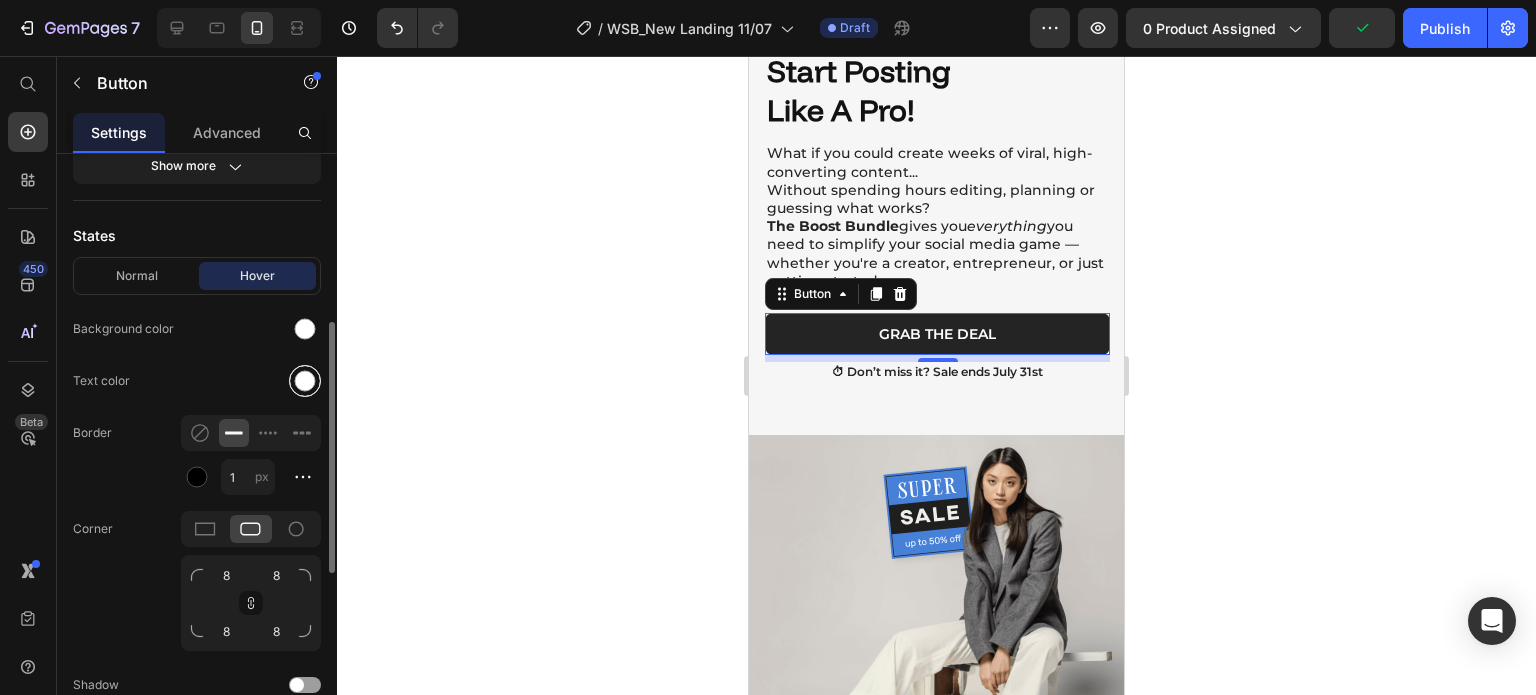 click at bounding box center (305, 381) 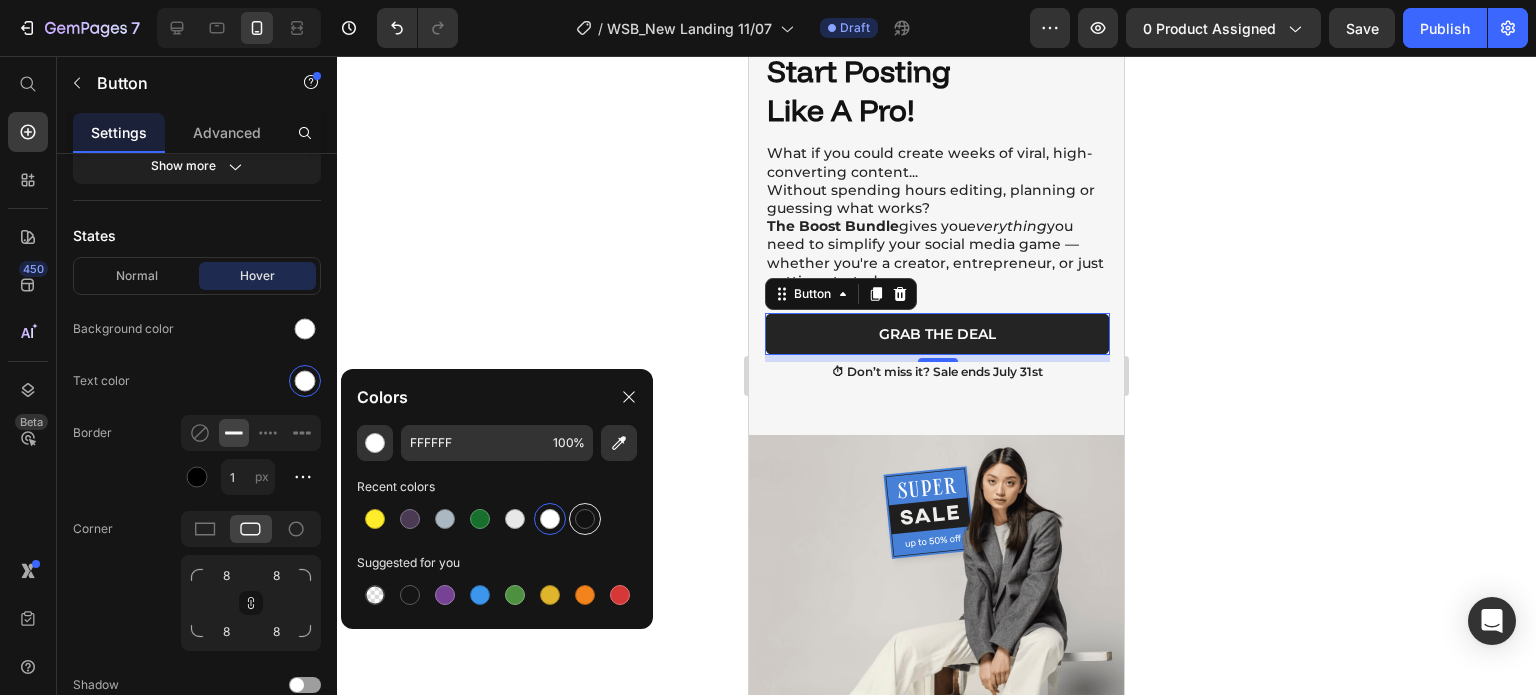 click at bounding box center (585, 519) 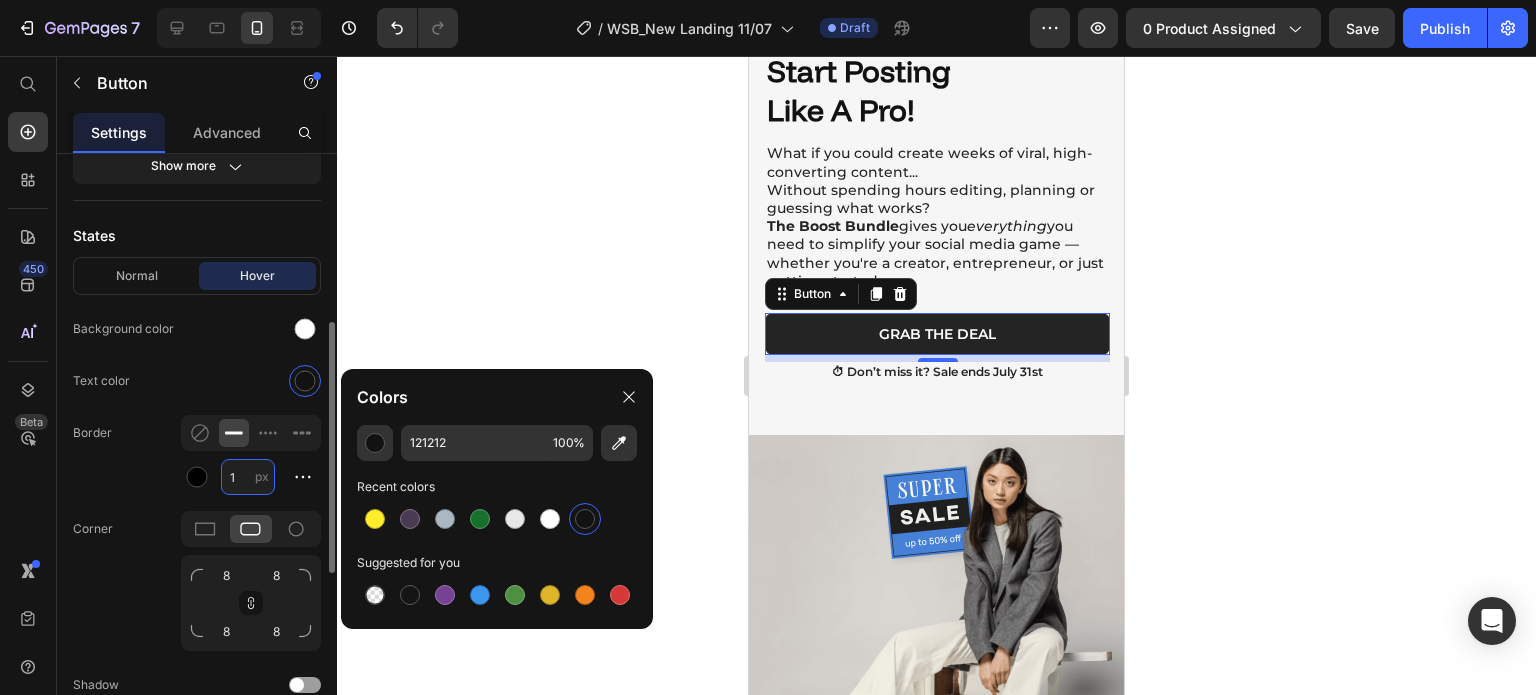 click on "1" at bounding box center [248, 477] 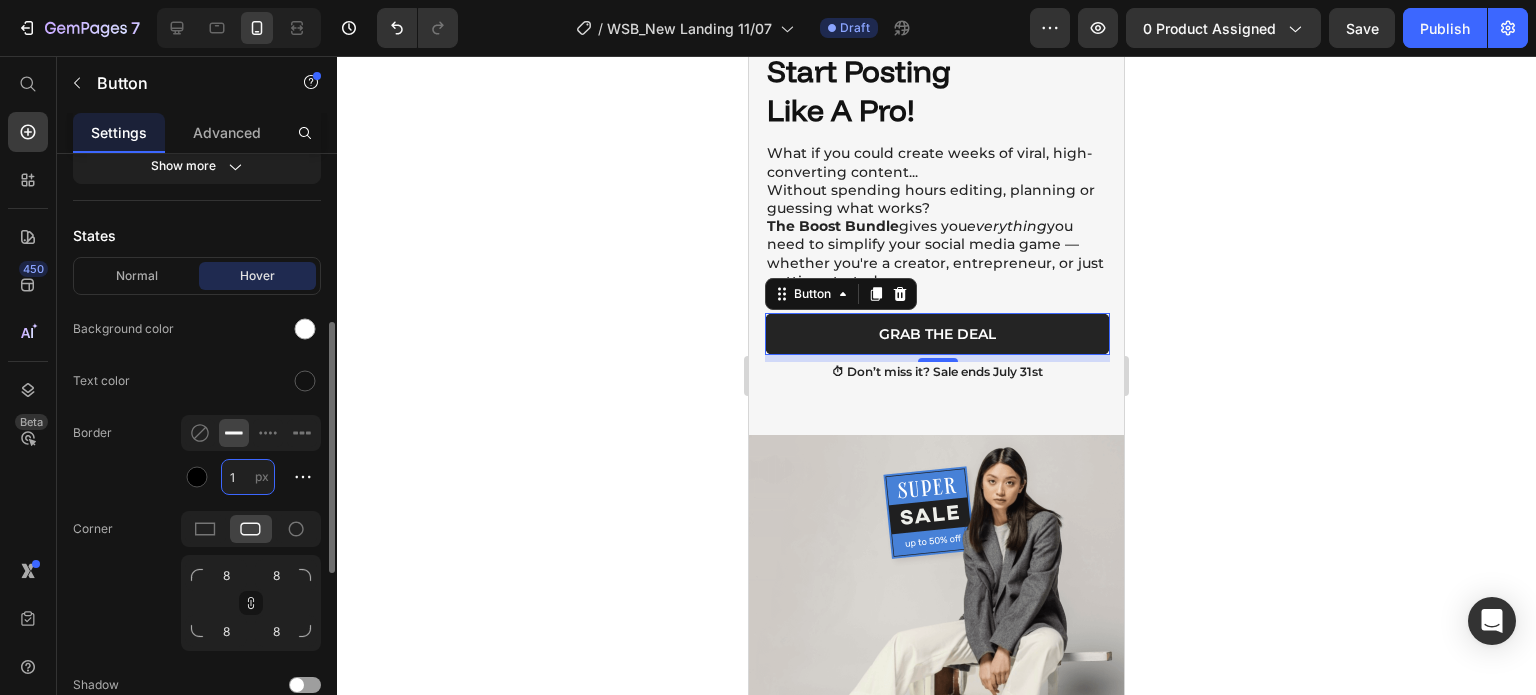 click on "1" at bounding box center [248, 477] 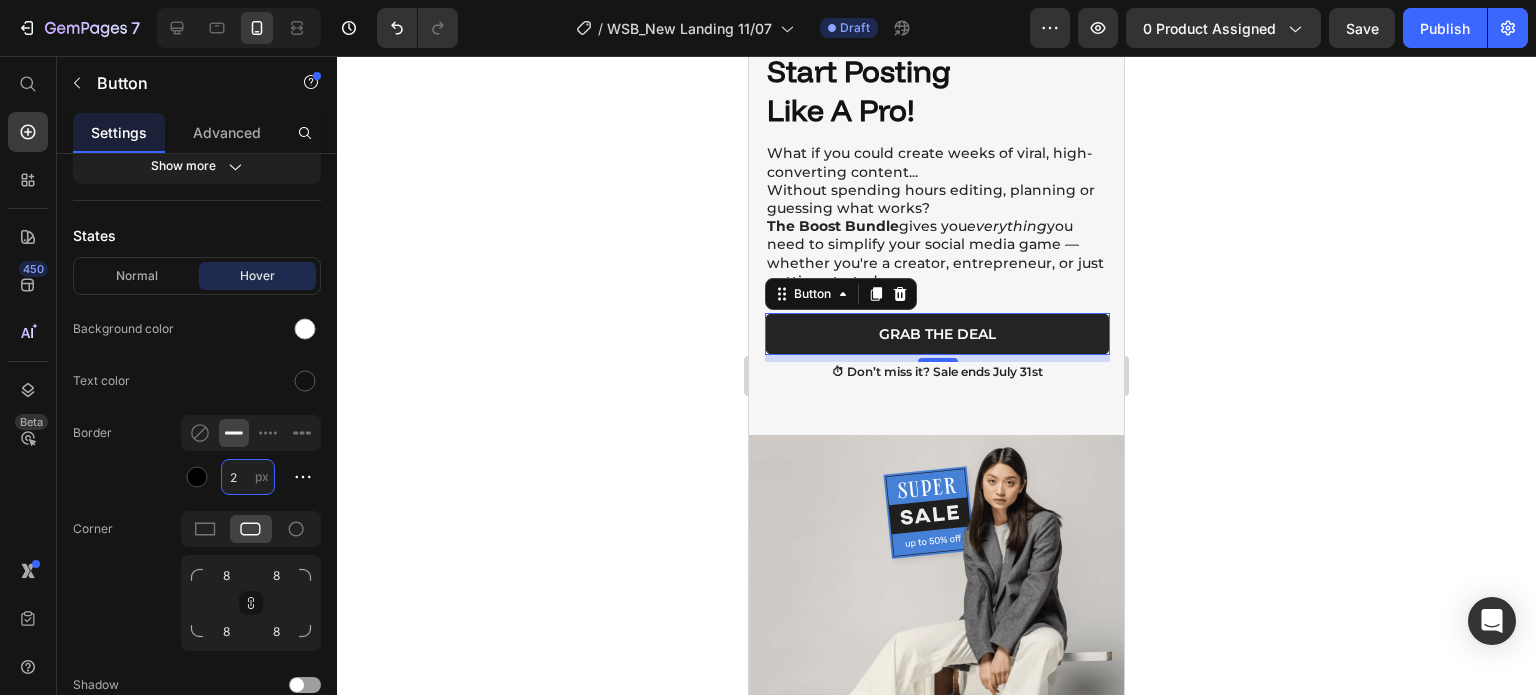 type on "2" 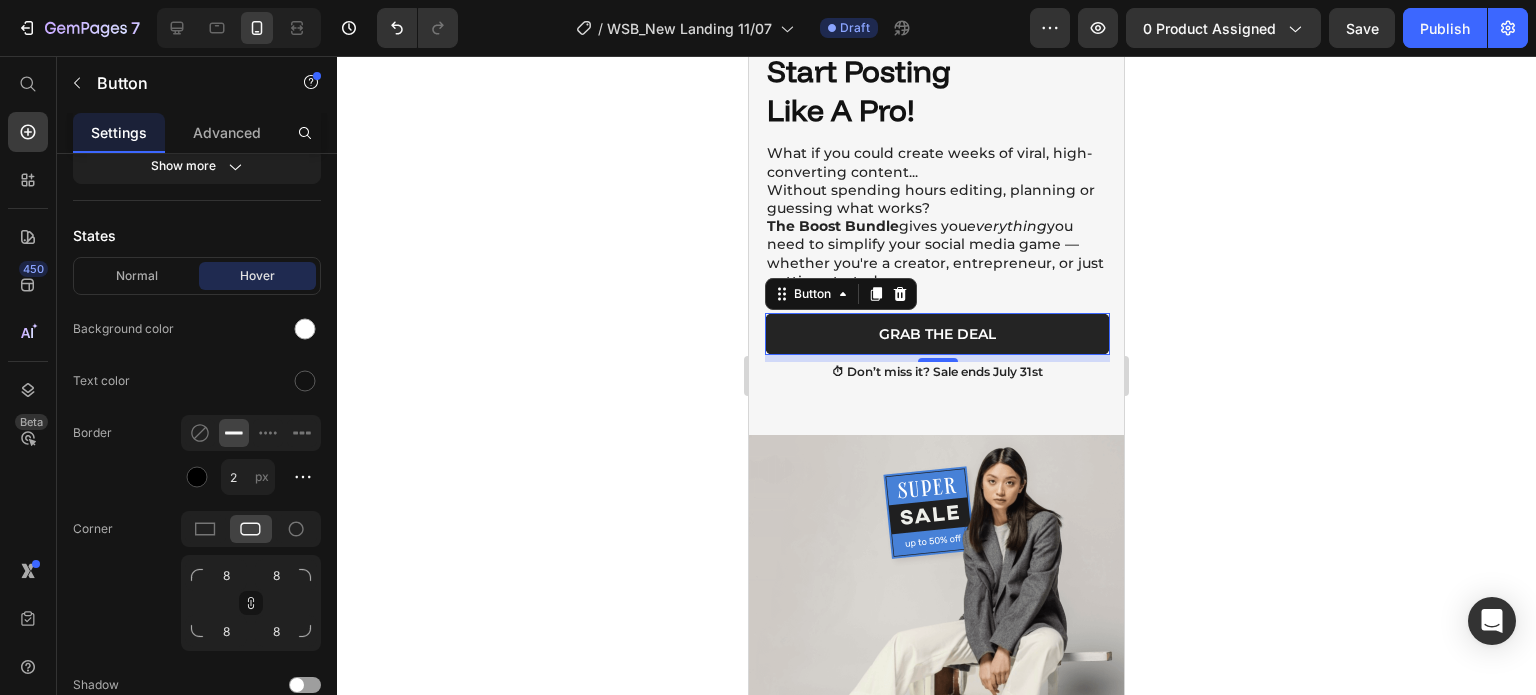 click 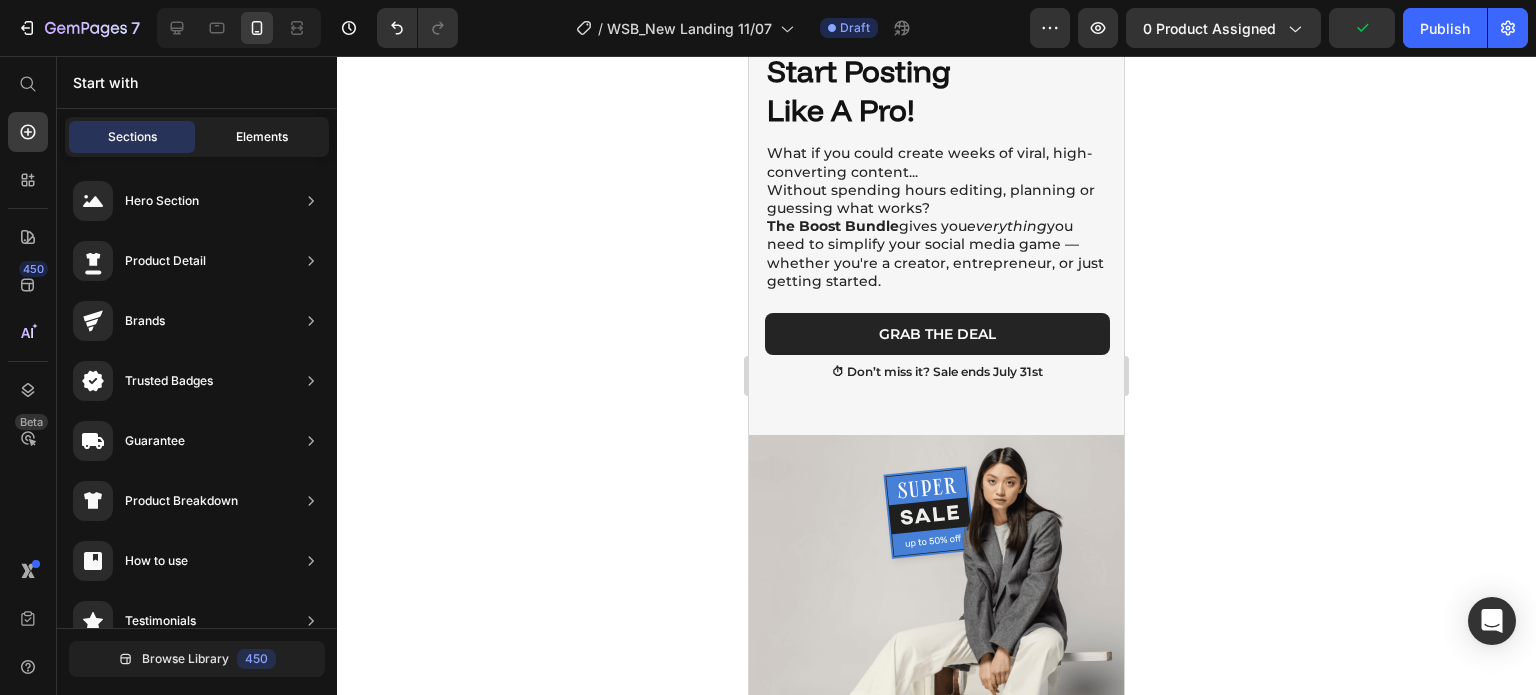 click on "Elements" at bounding box center (262, 137) 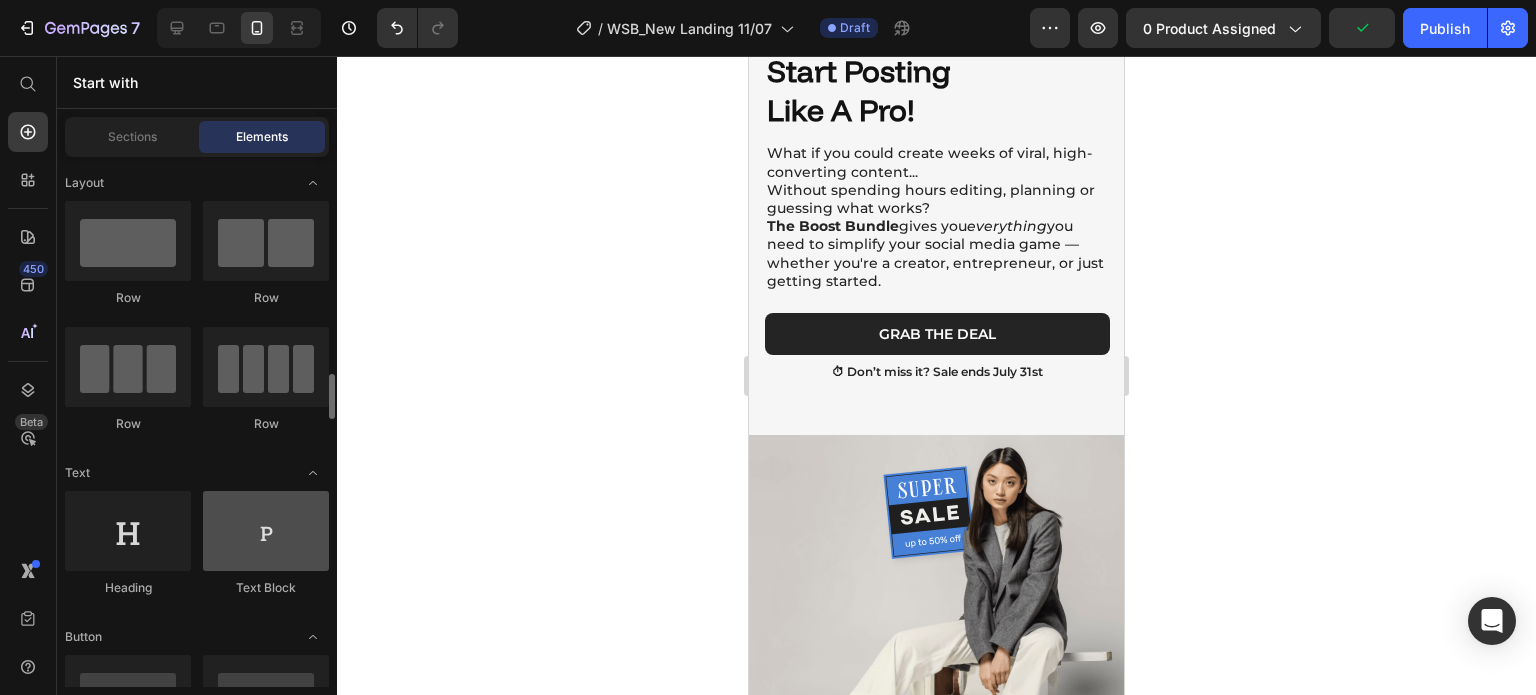 scroll, scrollTop: 200, scrollLeft: 0, axis: vertical 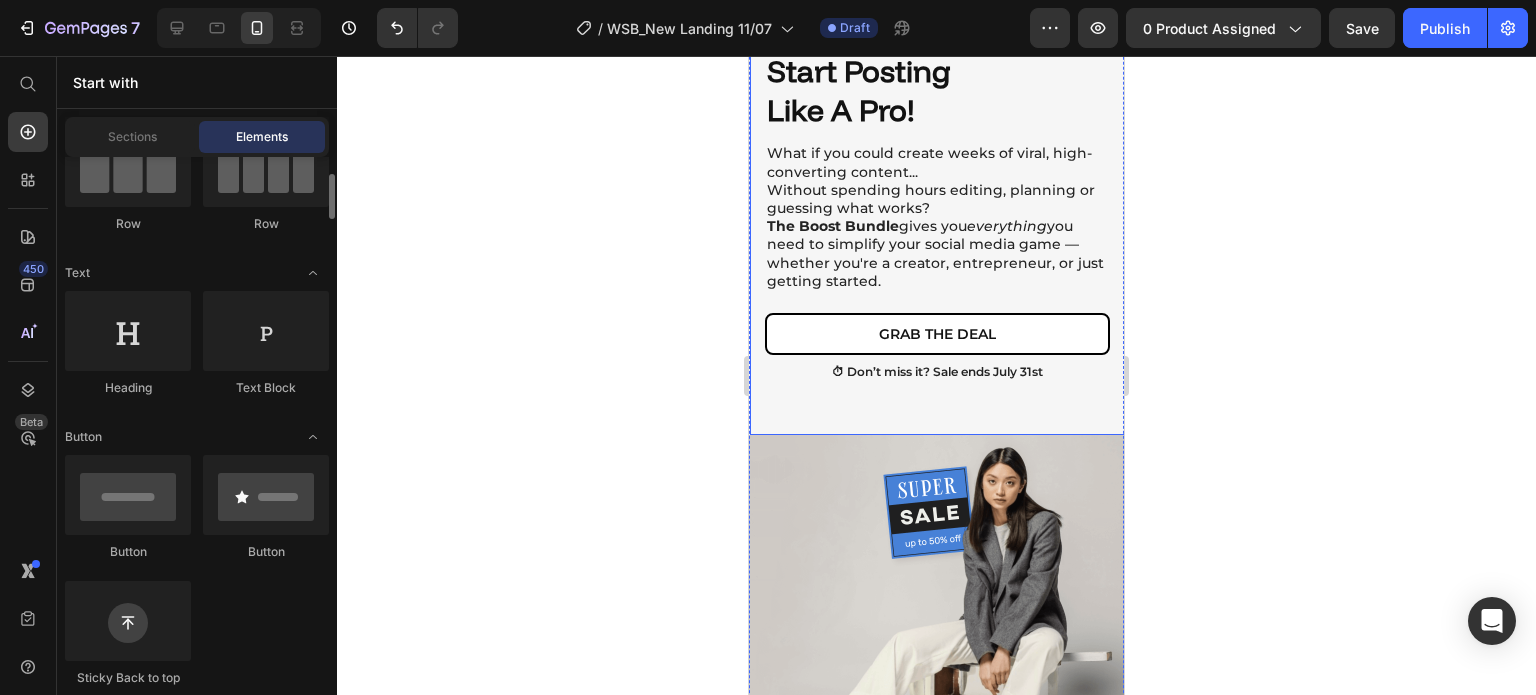 click on "Grab The Deal" at bounding box center (937, 334) 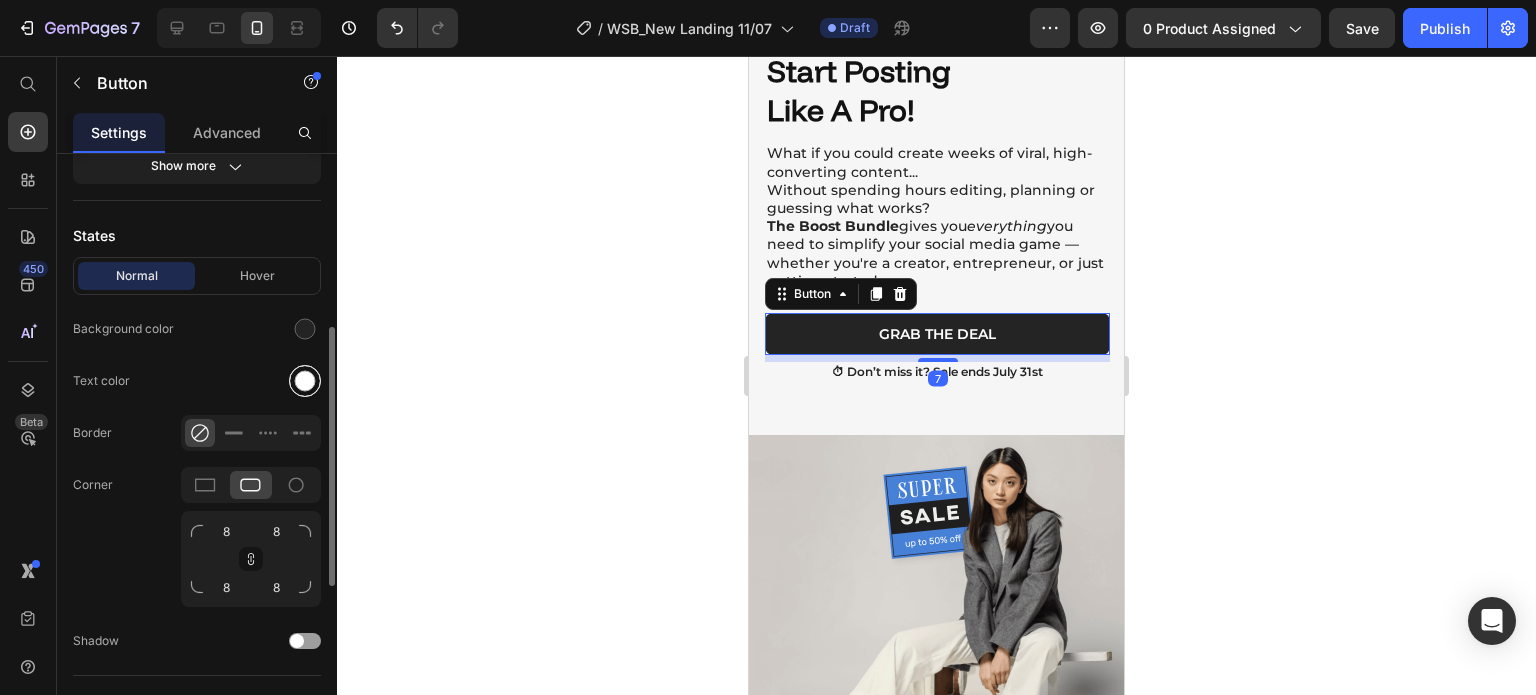 click at bounding box center (305, 381) 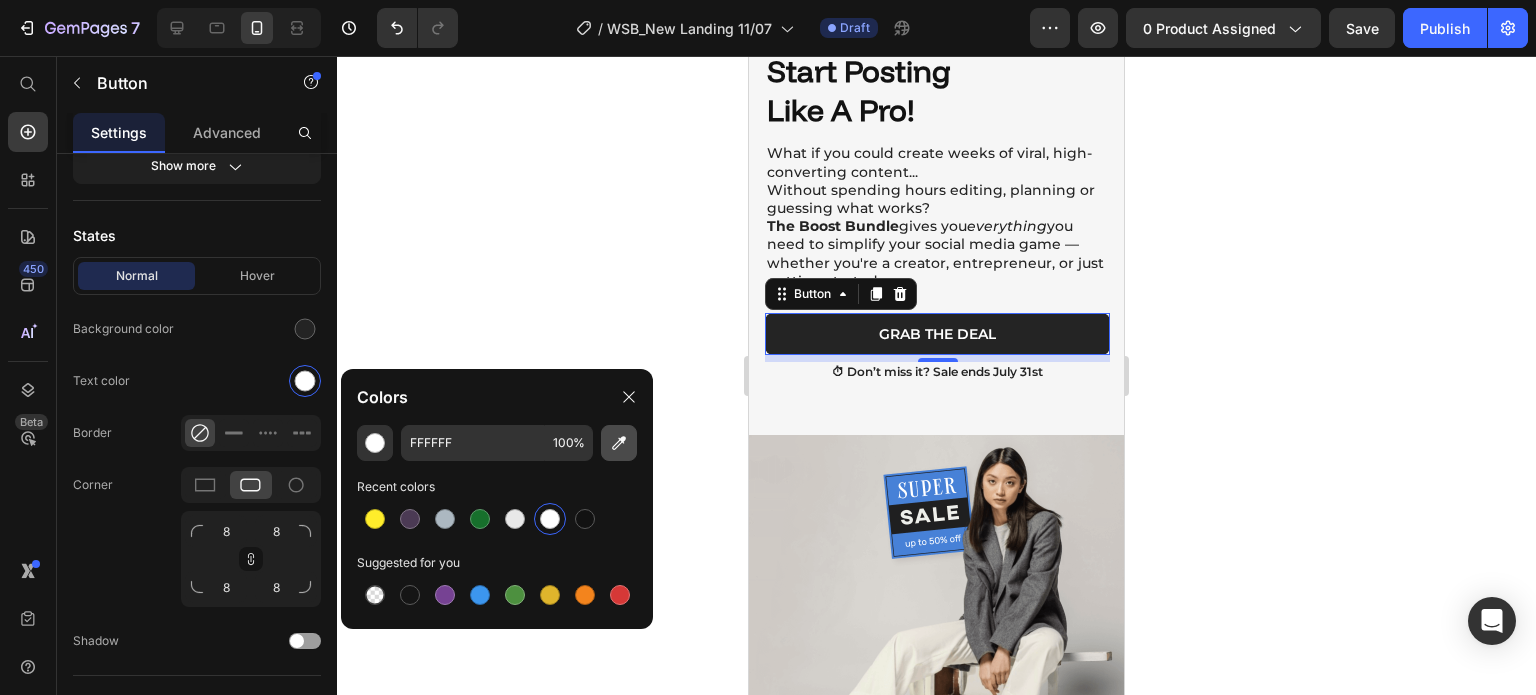 click 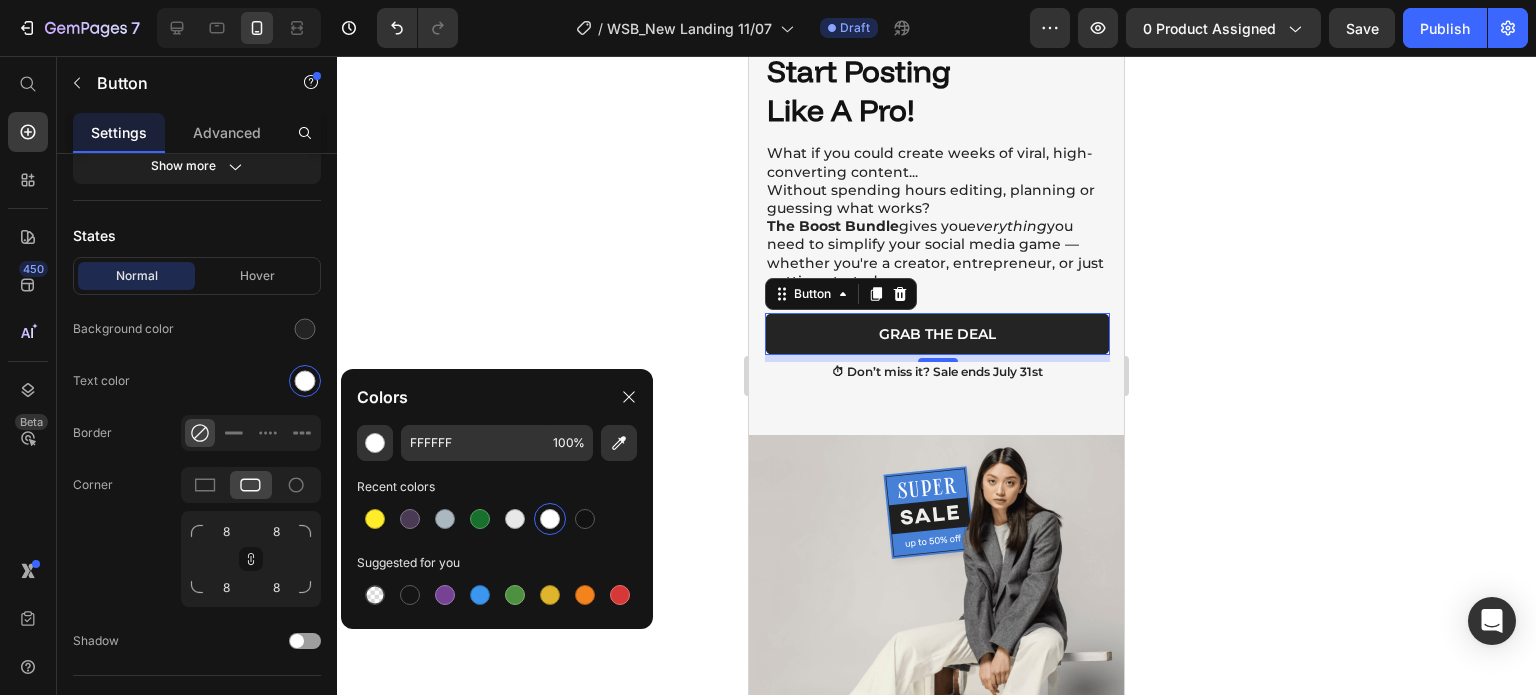 type on "F6F6F6" 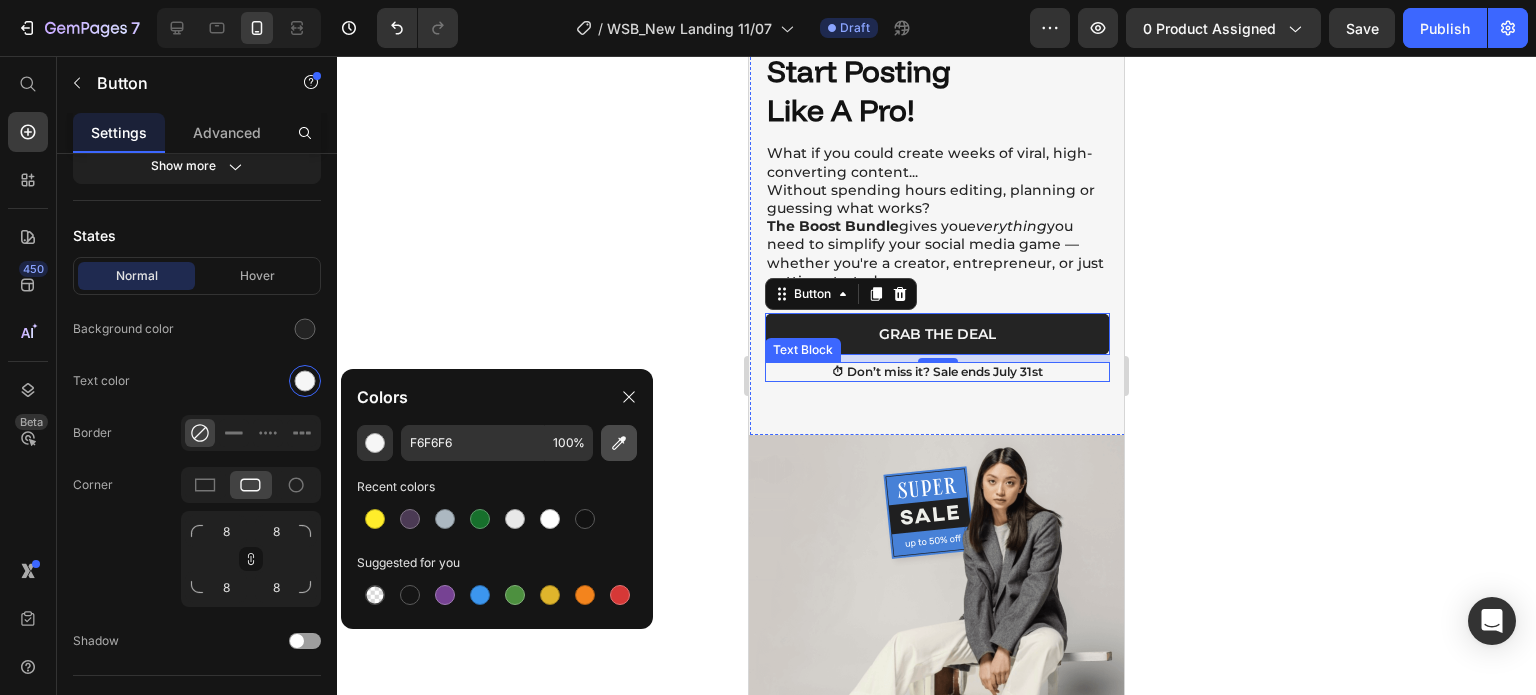 click at bounding box center [619, 443] 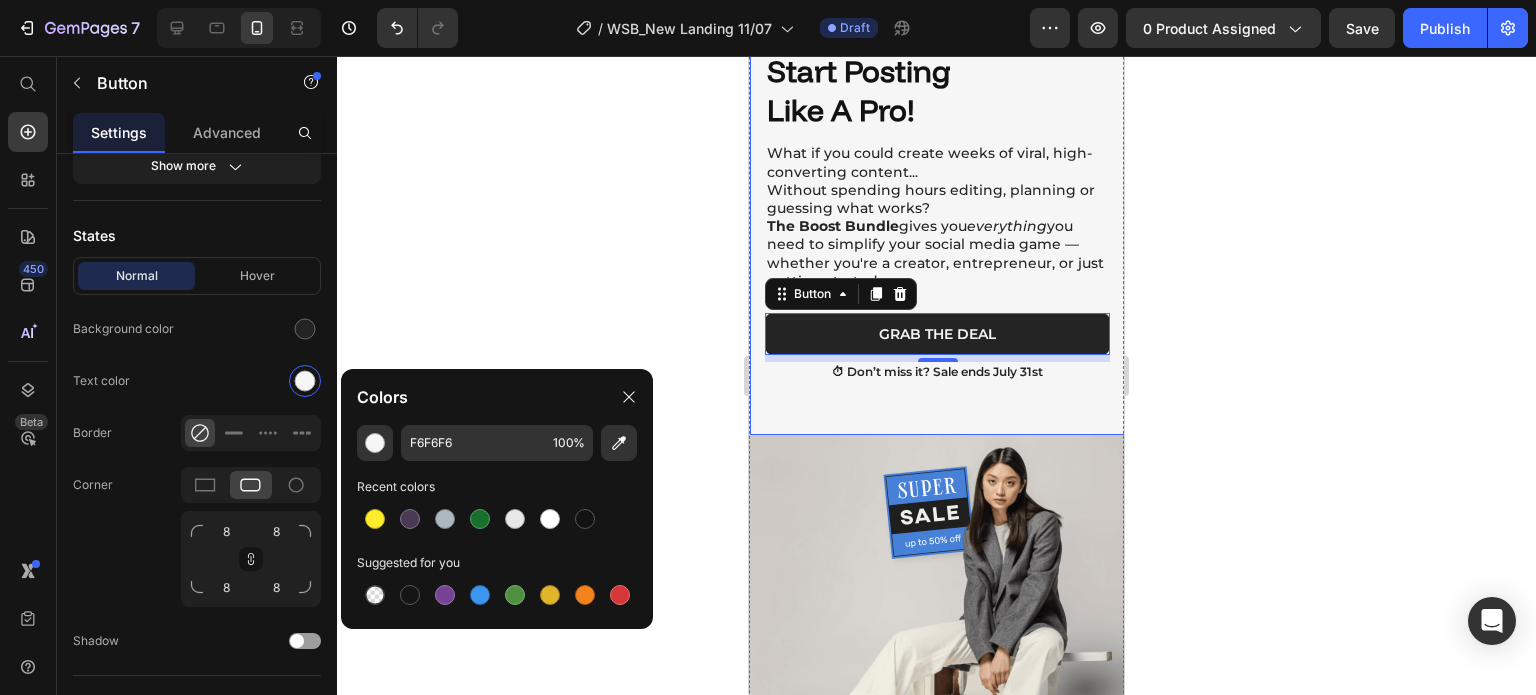 click 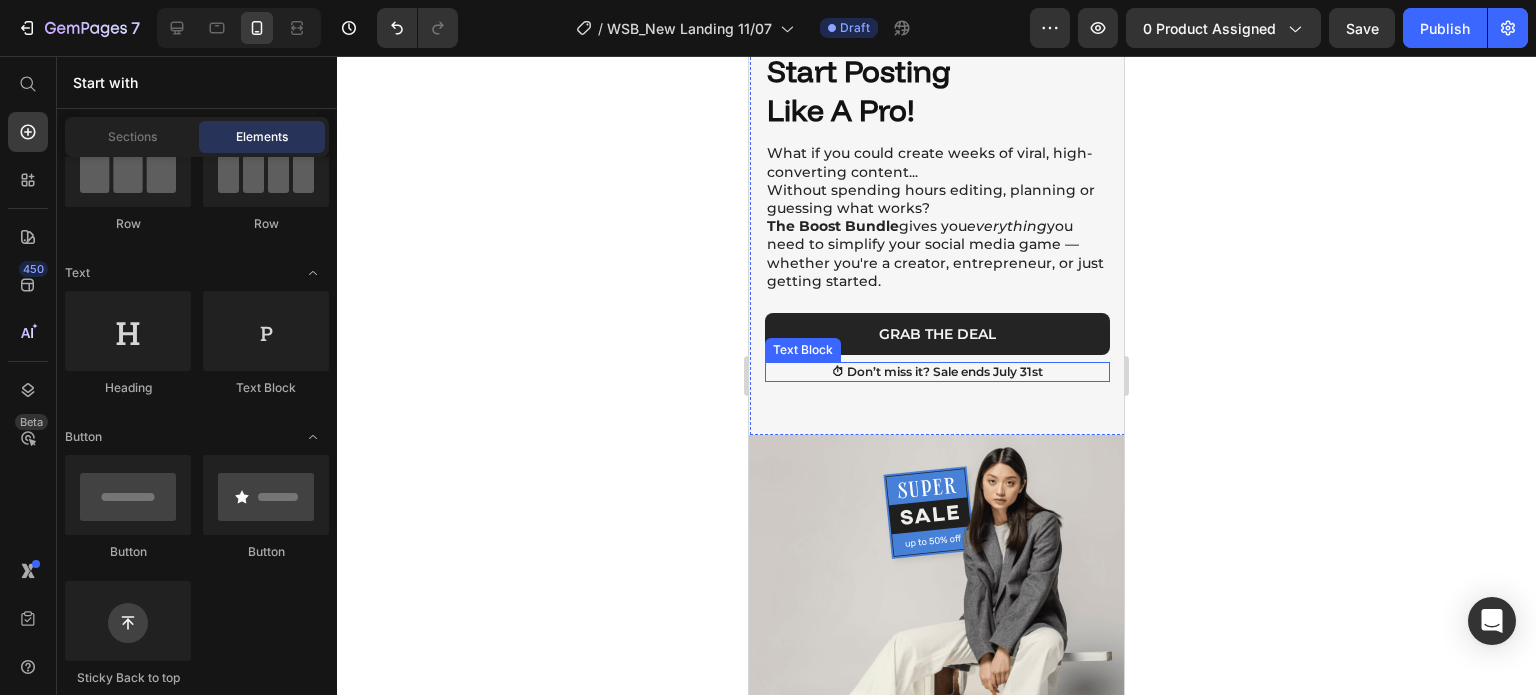 click on "⏱ Don’t miss it? Sale ends July 31st" at bounding box center (937, 372) 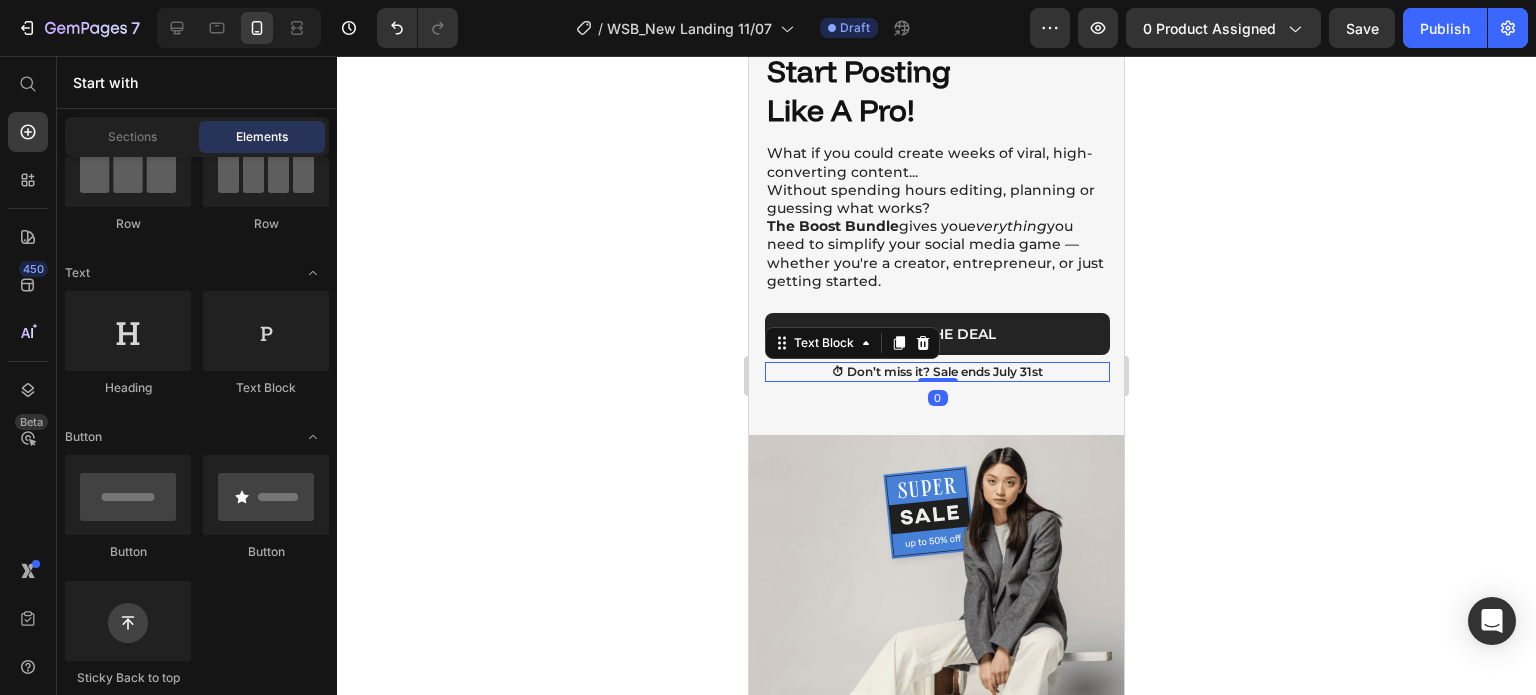 scroll, scrollTop: 0, scrollLeft: 0, axis: both 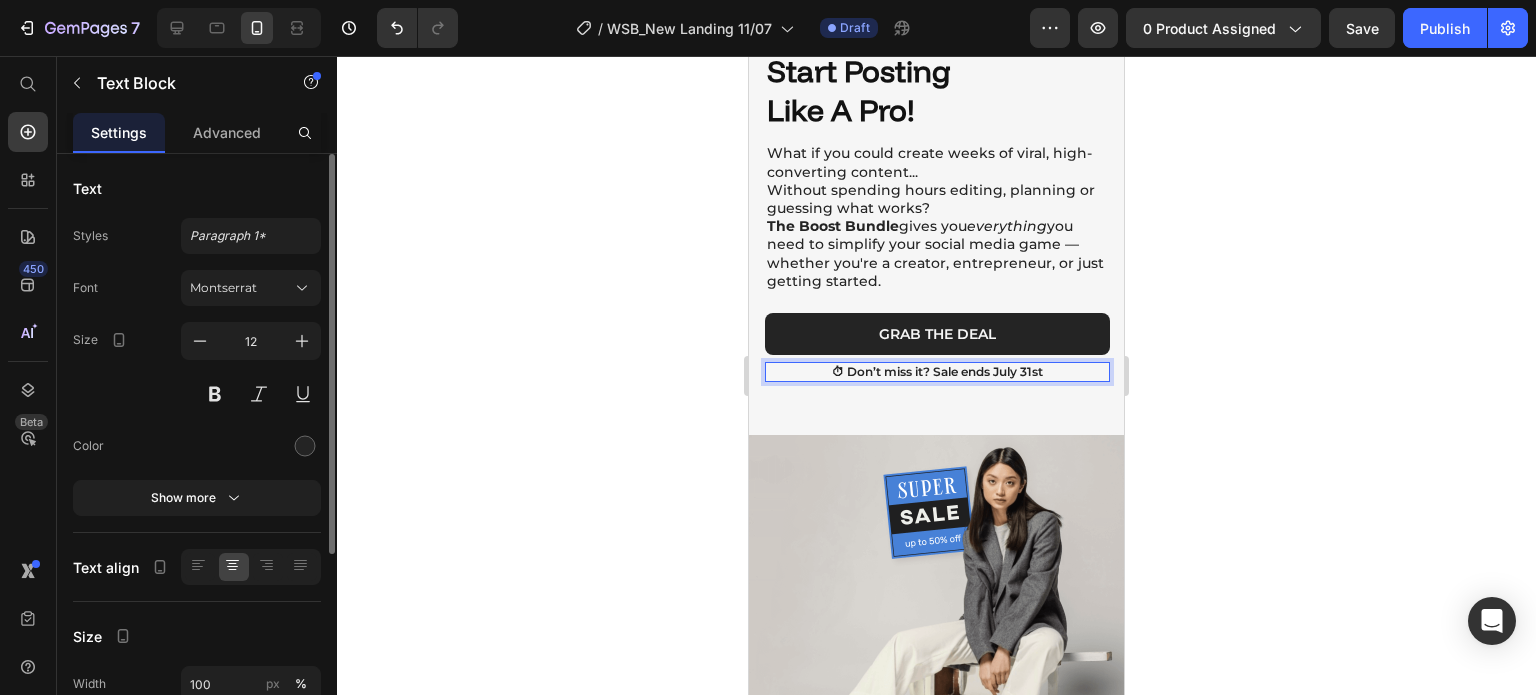 click on "⏱ Don’t miss it? Sale ends July 31st" at bounding box center [937, 372] 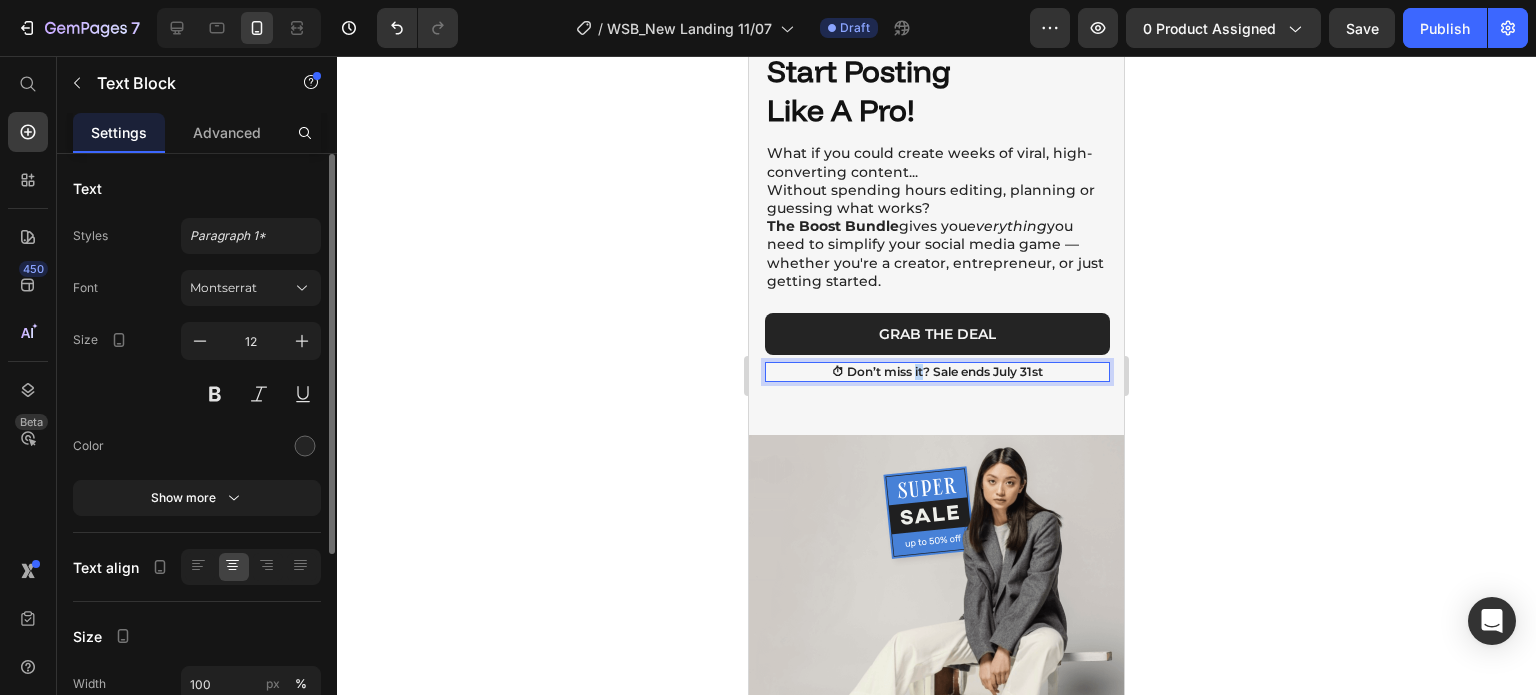 click on "⏱ Don’t miss it? Sale ends July 31st" at bounding box center (937, 372) 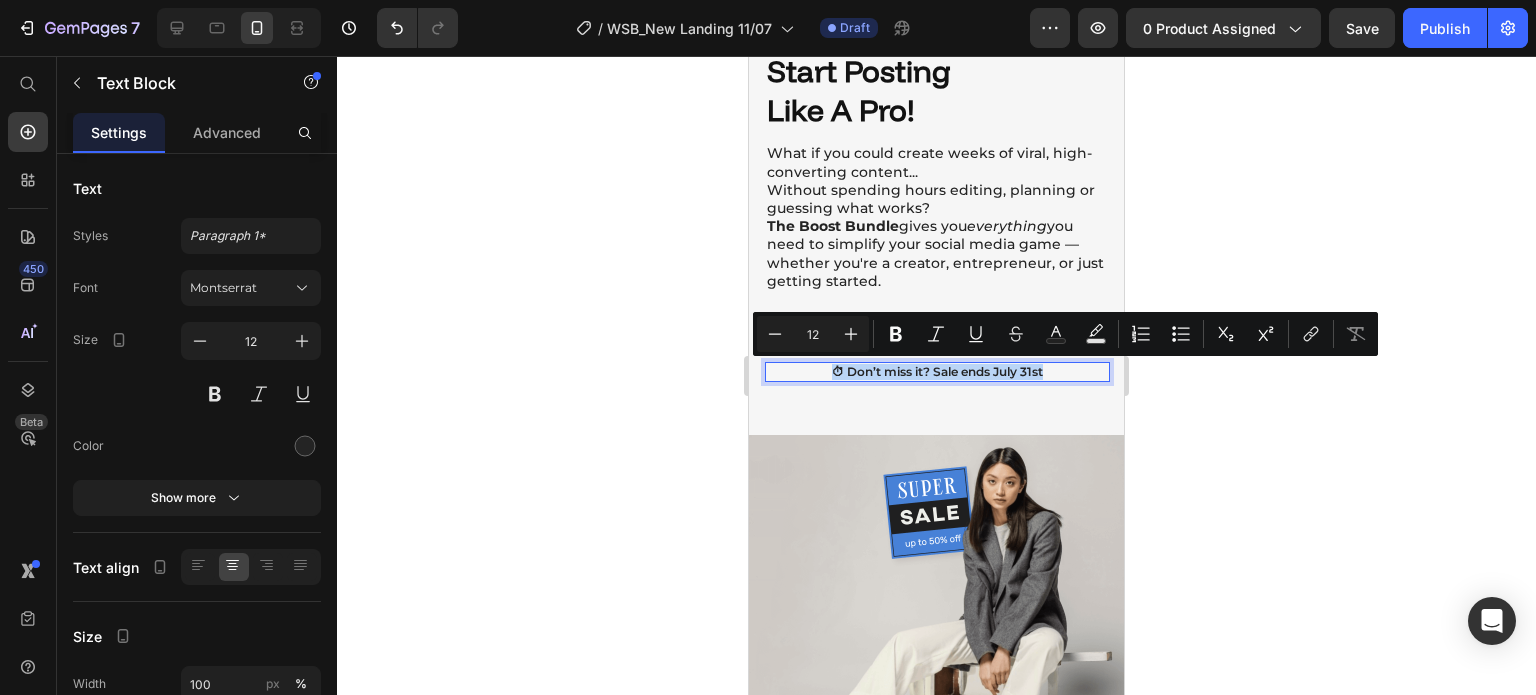 click on "⏱ Don’t miss it? Sale ends July 31st" at bounding box center (937, 372) 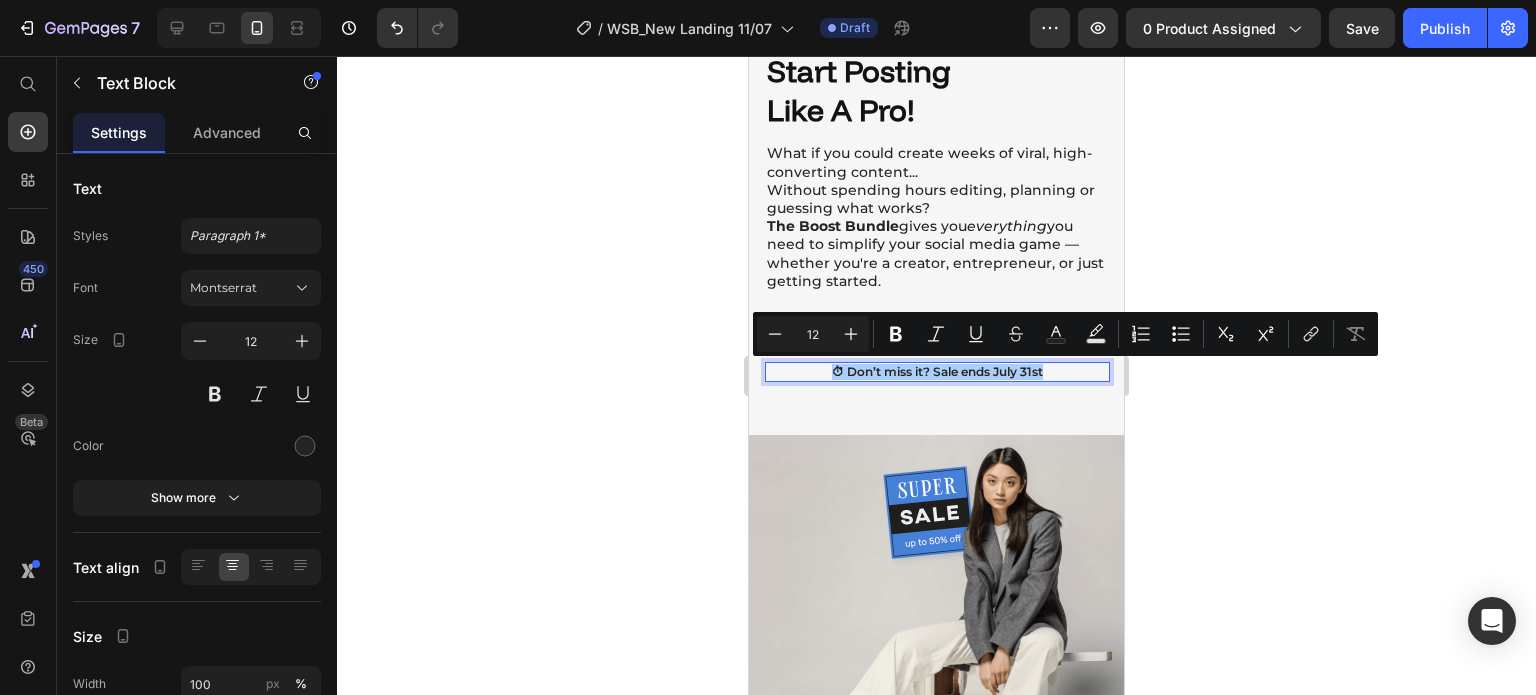 click 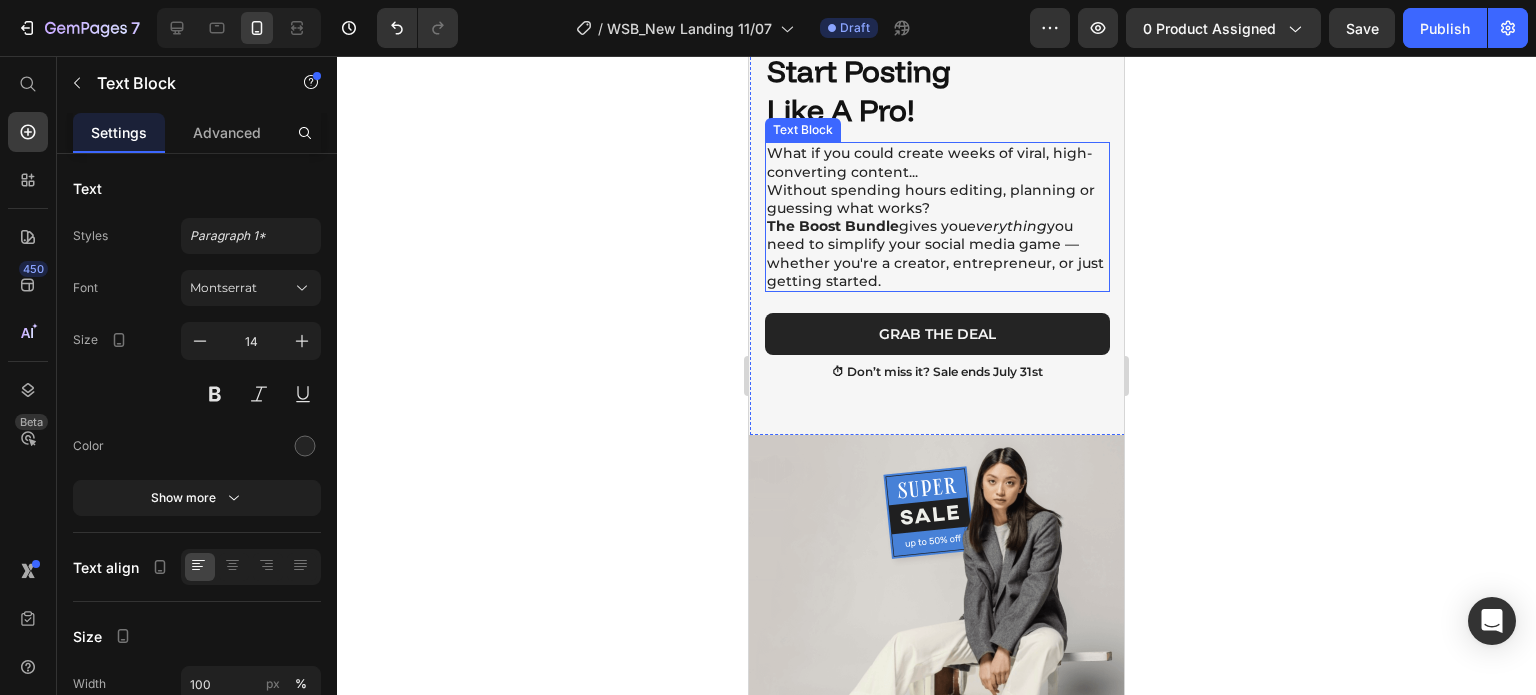 click on "The Boost Bundle gives you everything you need to simplify your social media game — whether you're a creator, entrepreneur, or just getting started." at bounding box center [937, 253] 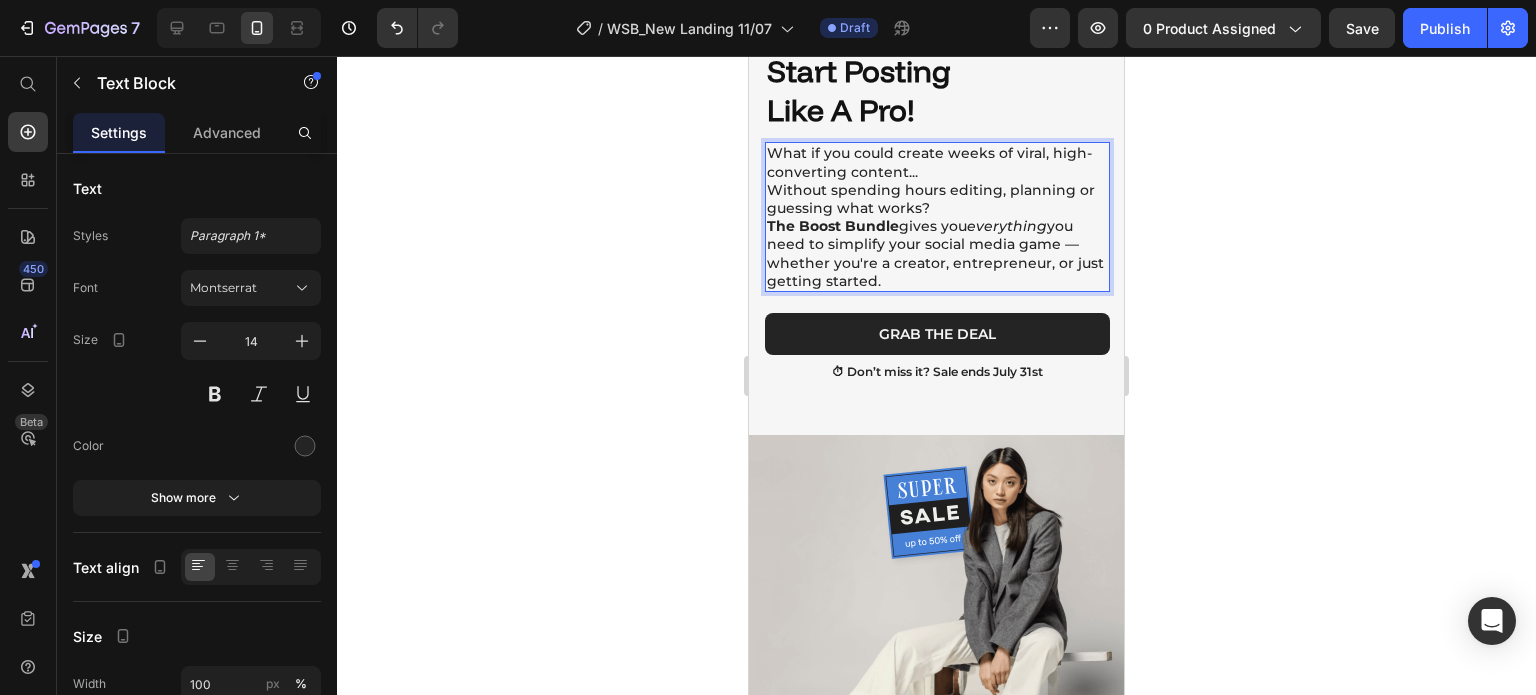 click on "What if you could create weeks of viral, high-converting content... Without spending hours editing, planning or guessing what works?" at bounding box center [937, 180] 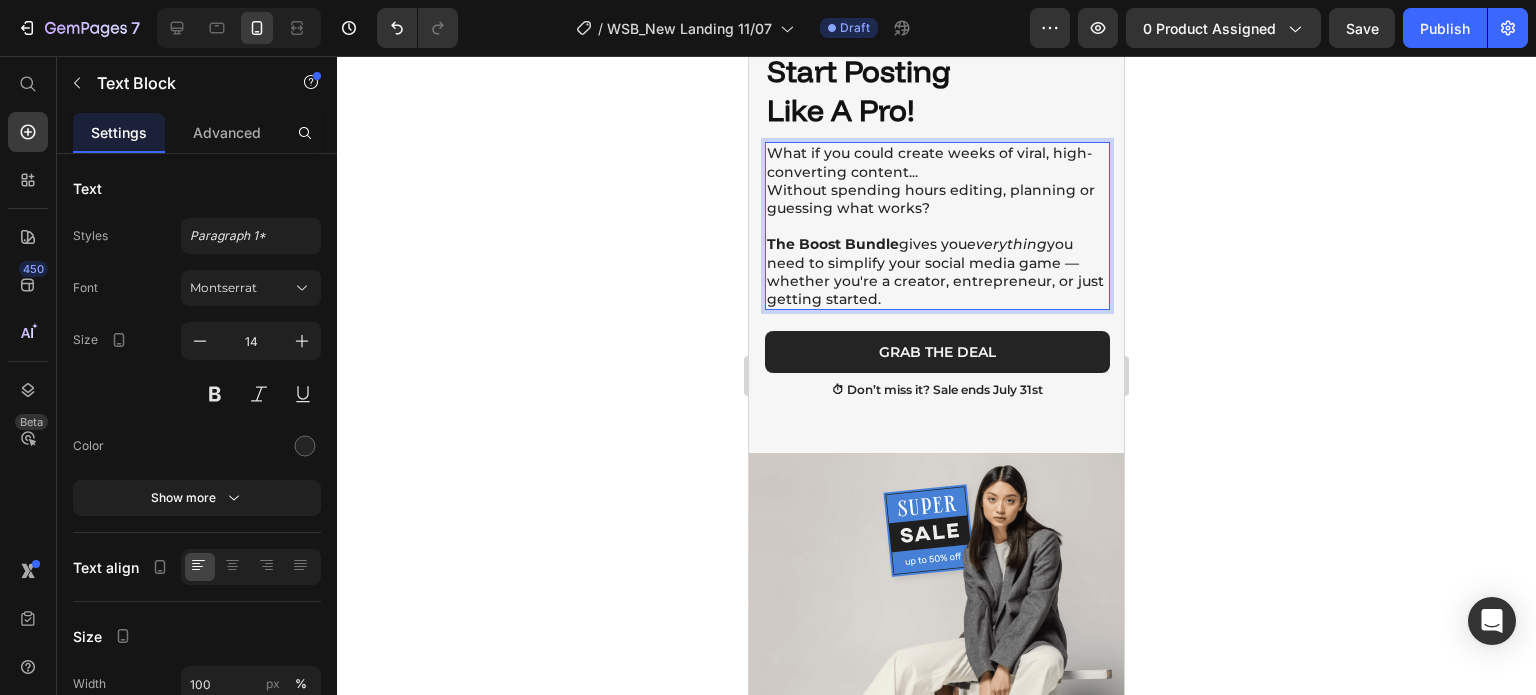 click on "The Boost Bundle" at bounding box center (833, 244) 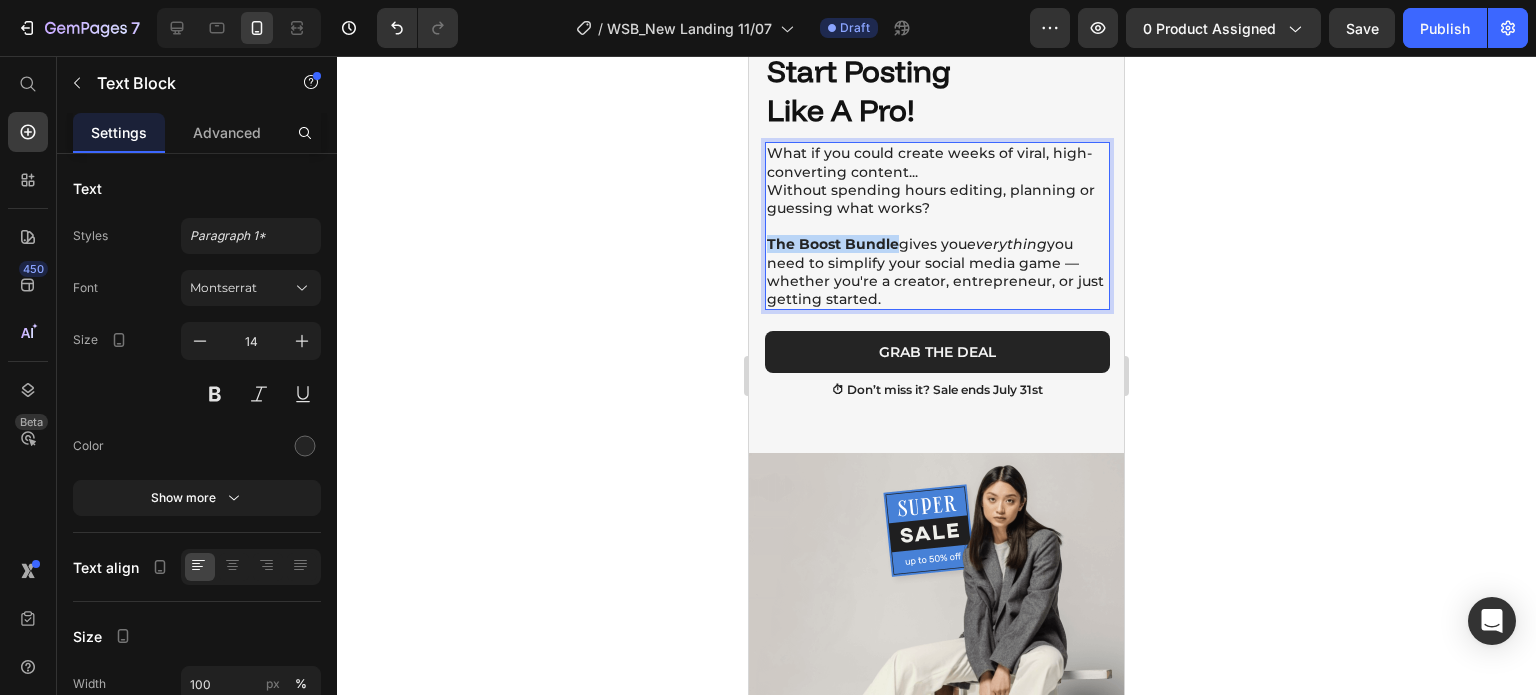 drag, startPoint x: 896, startPoint y: 247, endPoint x: 768, endPoint y: 242, distance: 128.09763 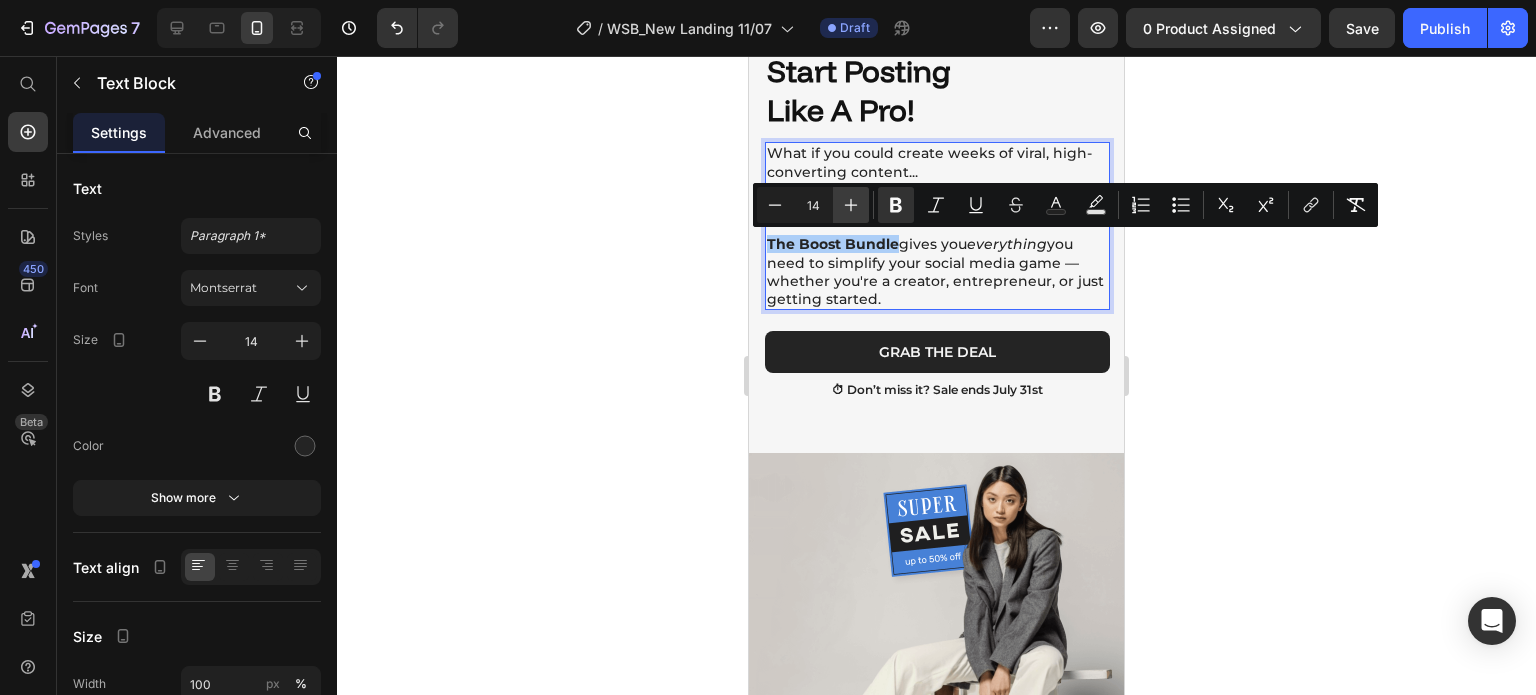 click 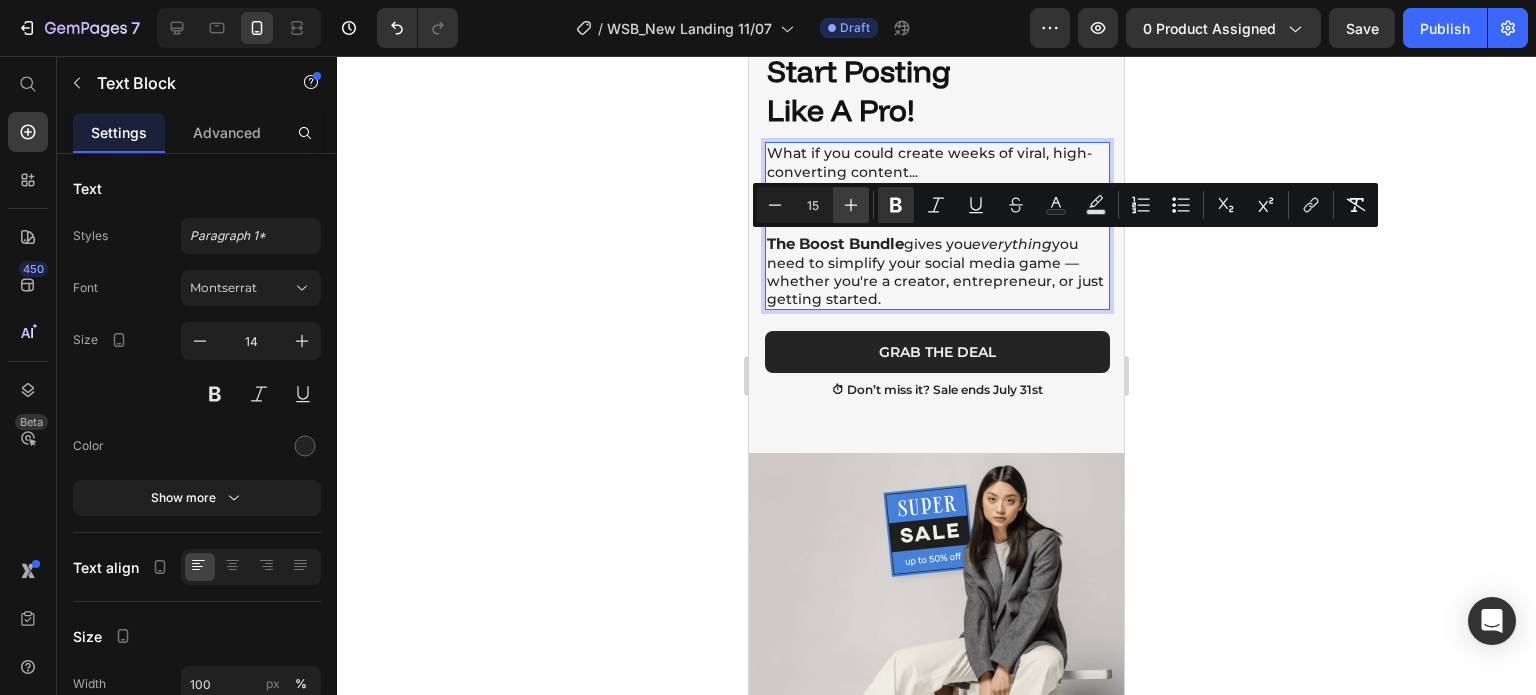 click 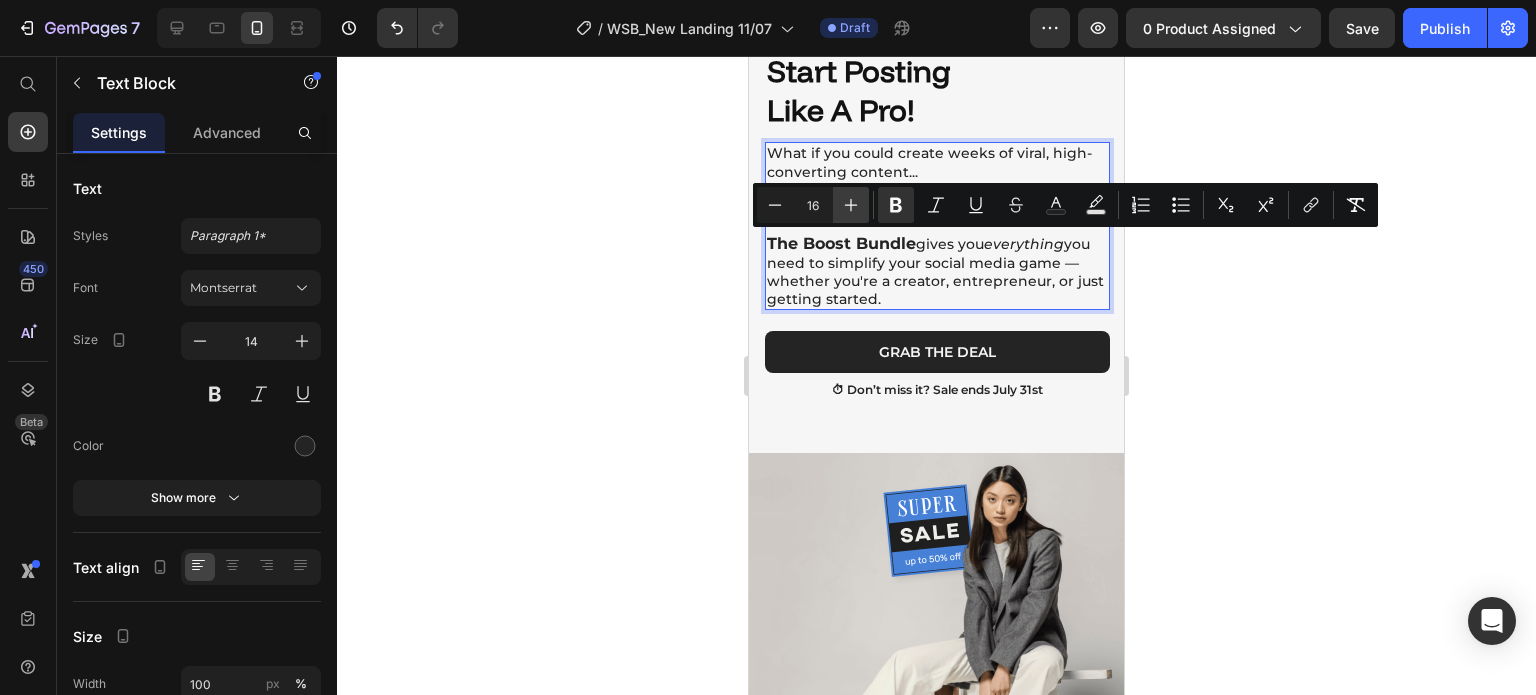 click 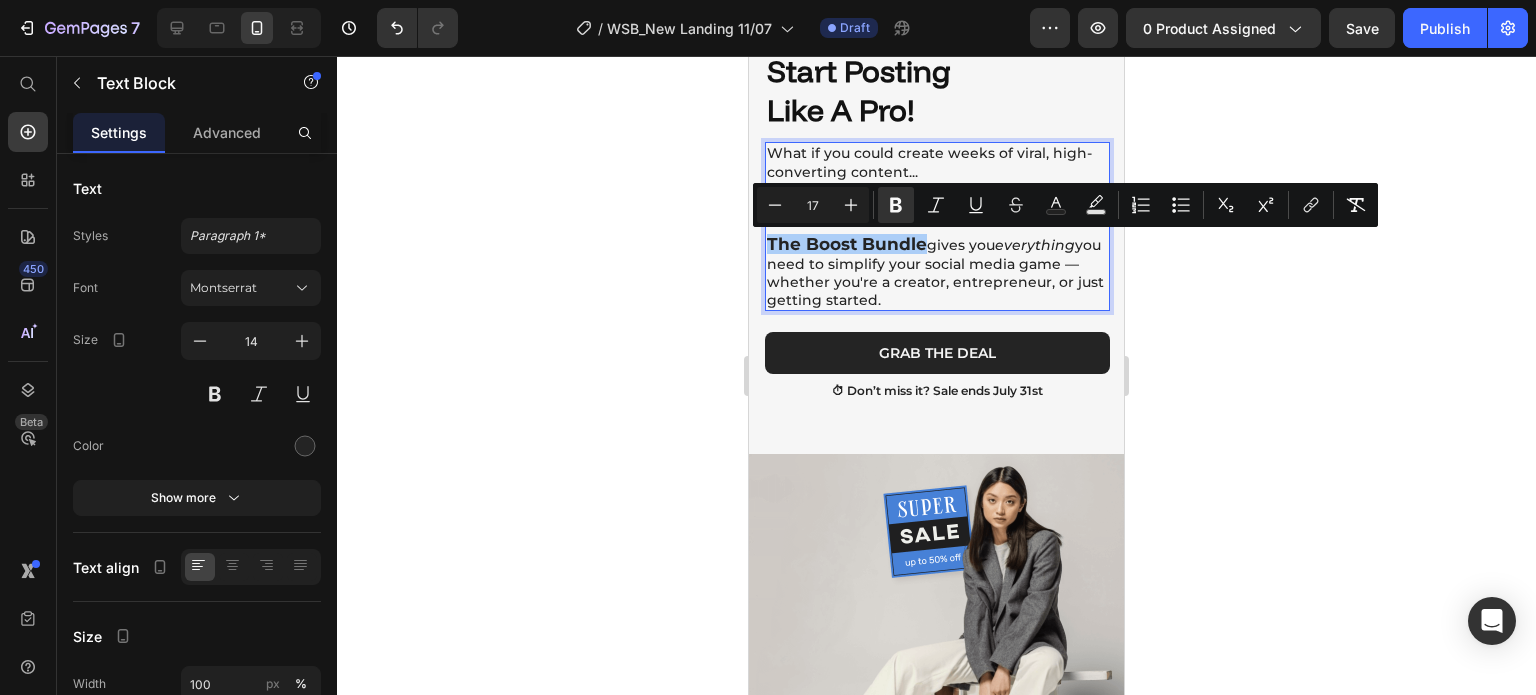 click 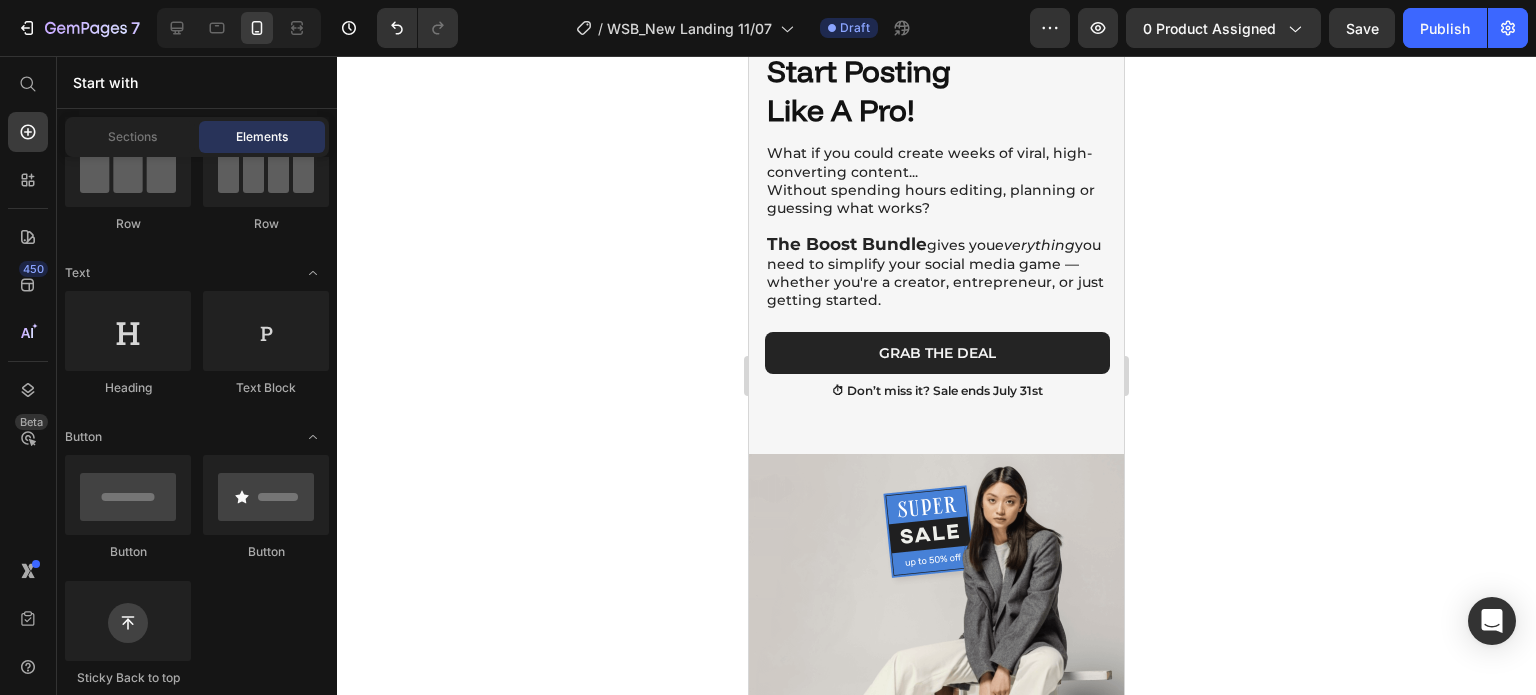 click 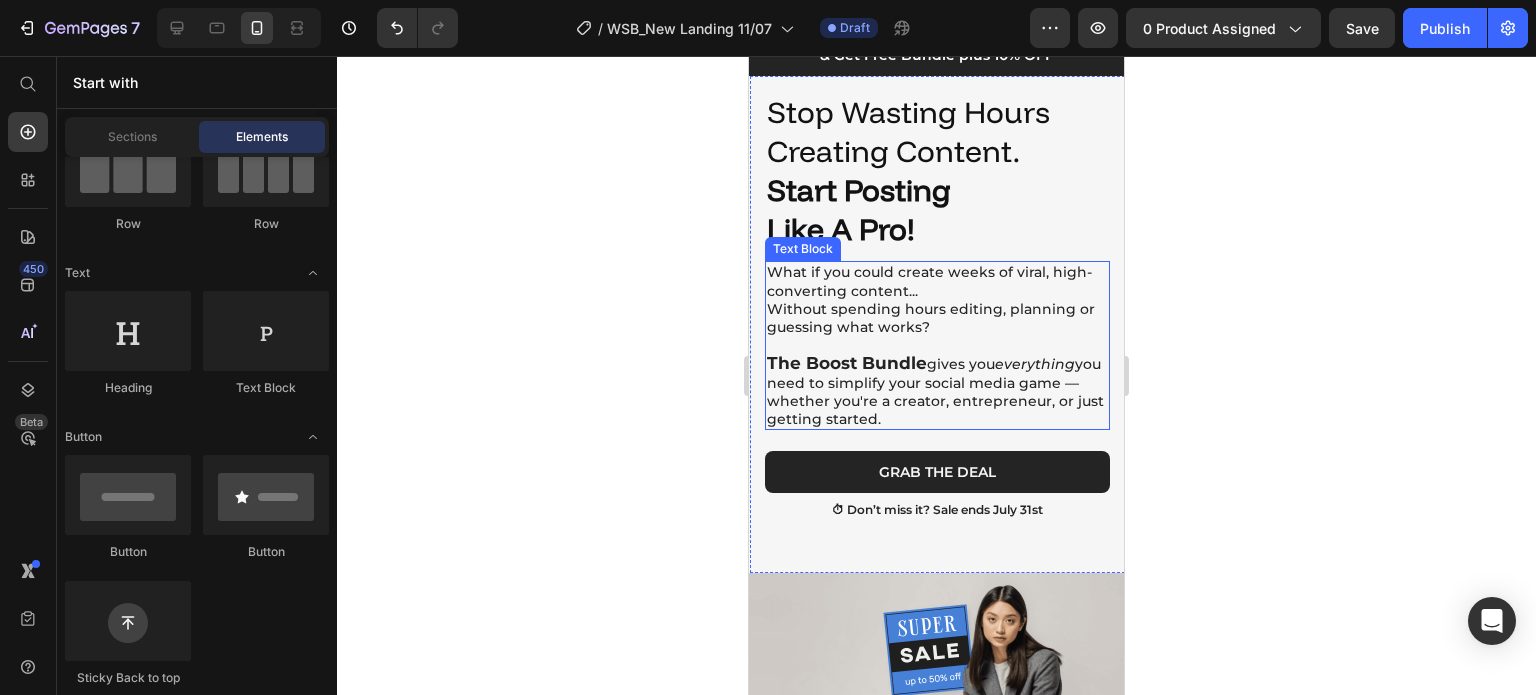scroll, scrollTop: 200, scrollLeft: 0, axis: vertical 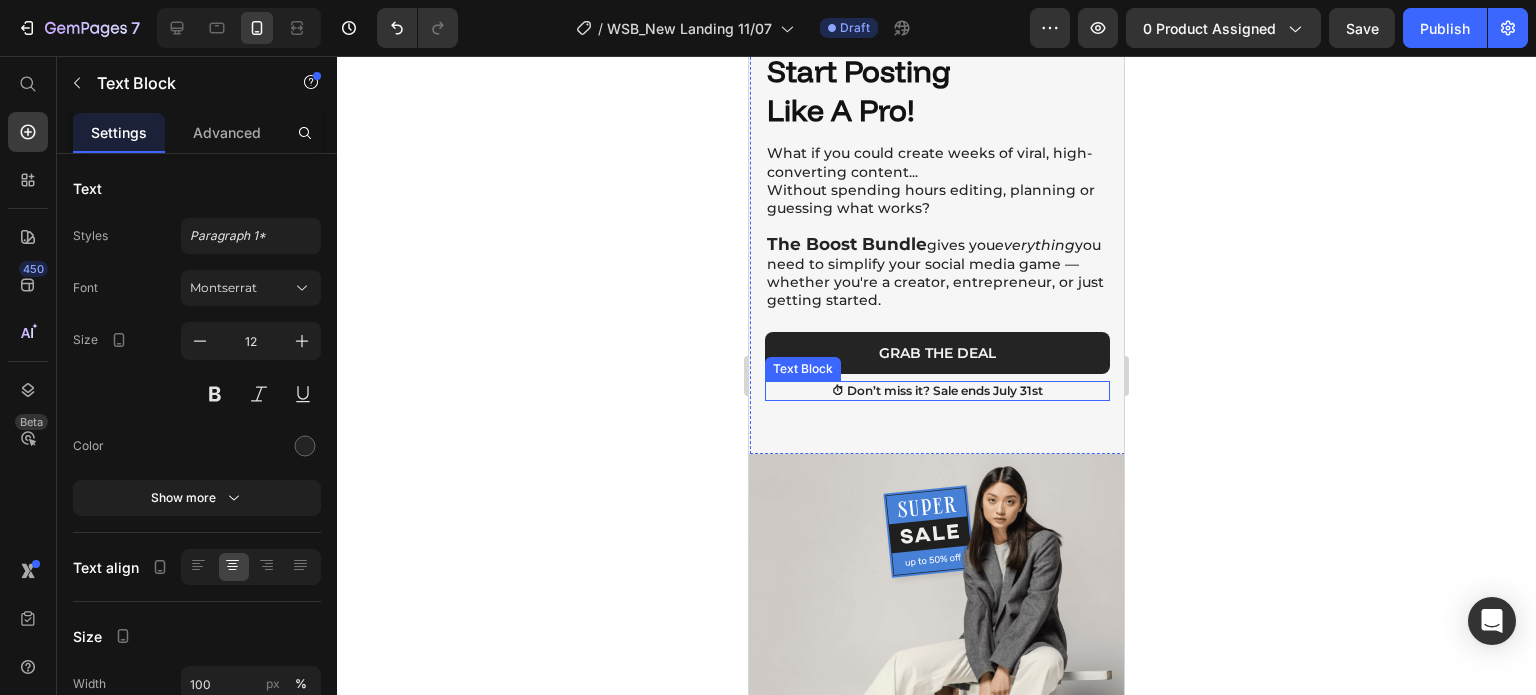 click on "⏱ Don’t miss it? Sale ends July 31st" at bounding box center [937, 391] 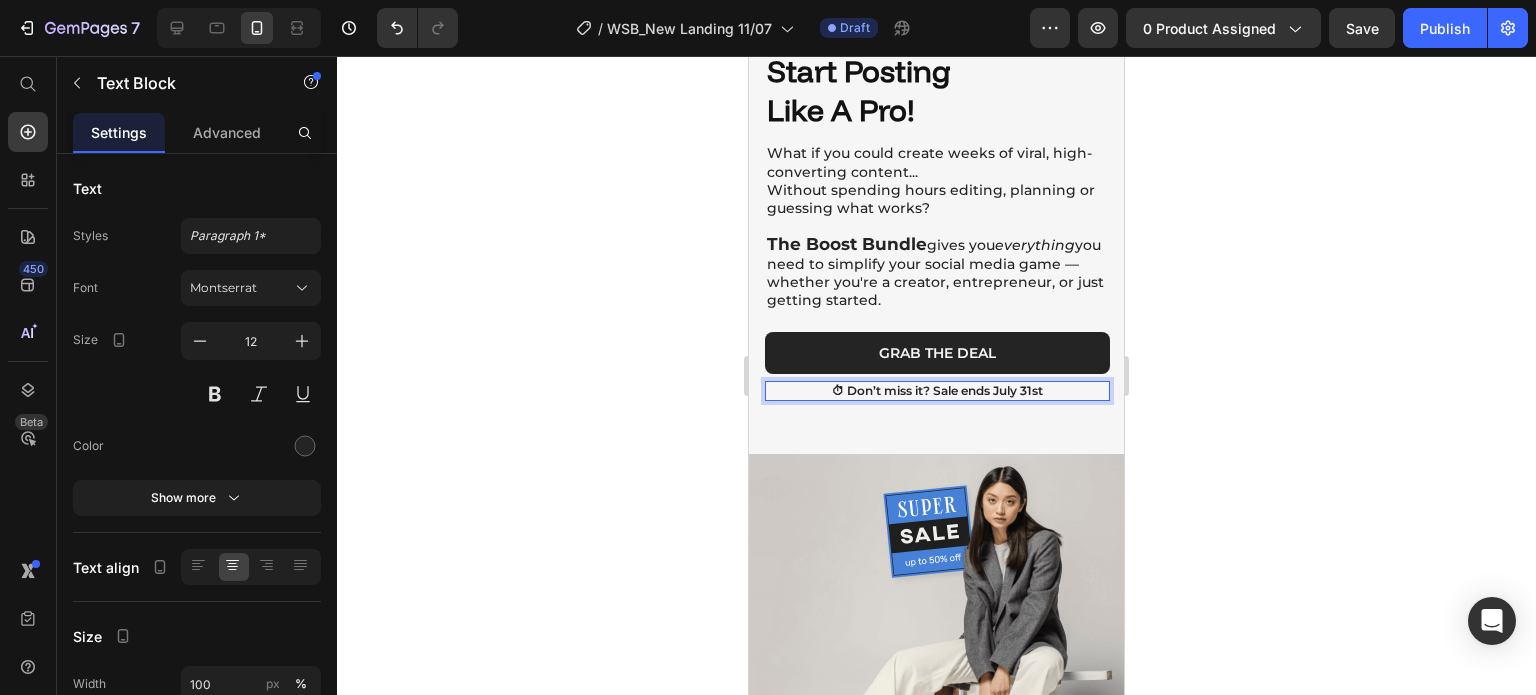 click on "⏱ Don’t miss it? Sale ends July 31st" at bounding box center (937, 391) 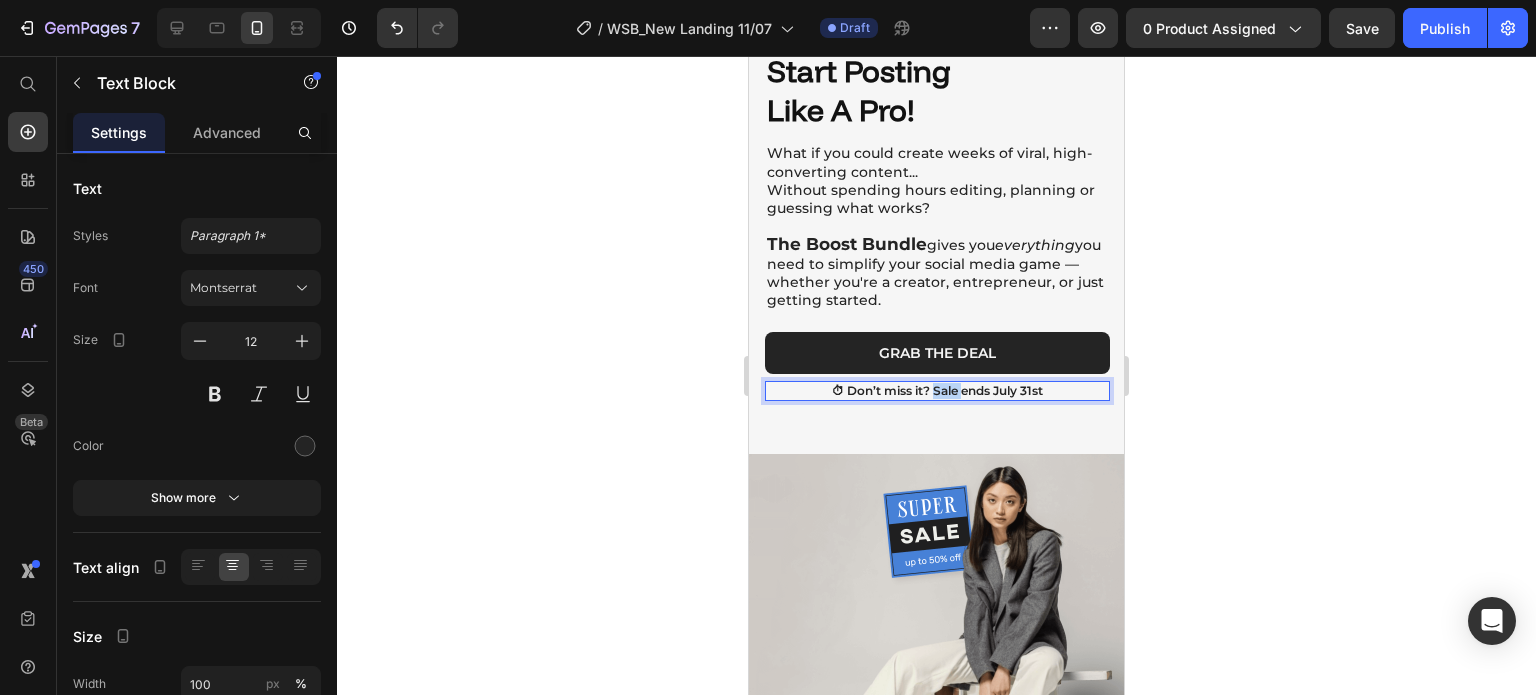 click on "⏱ Don’t miss it? Sale ends July 31st" at bounding box center (937, 391) 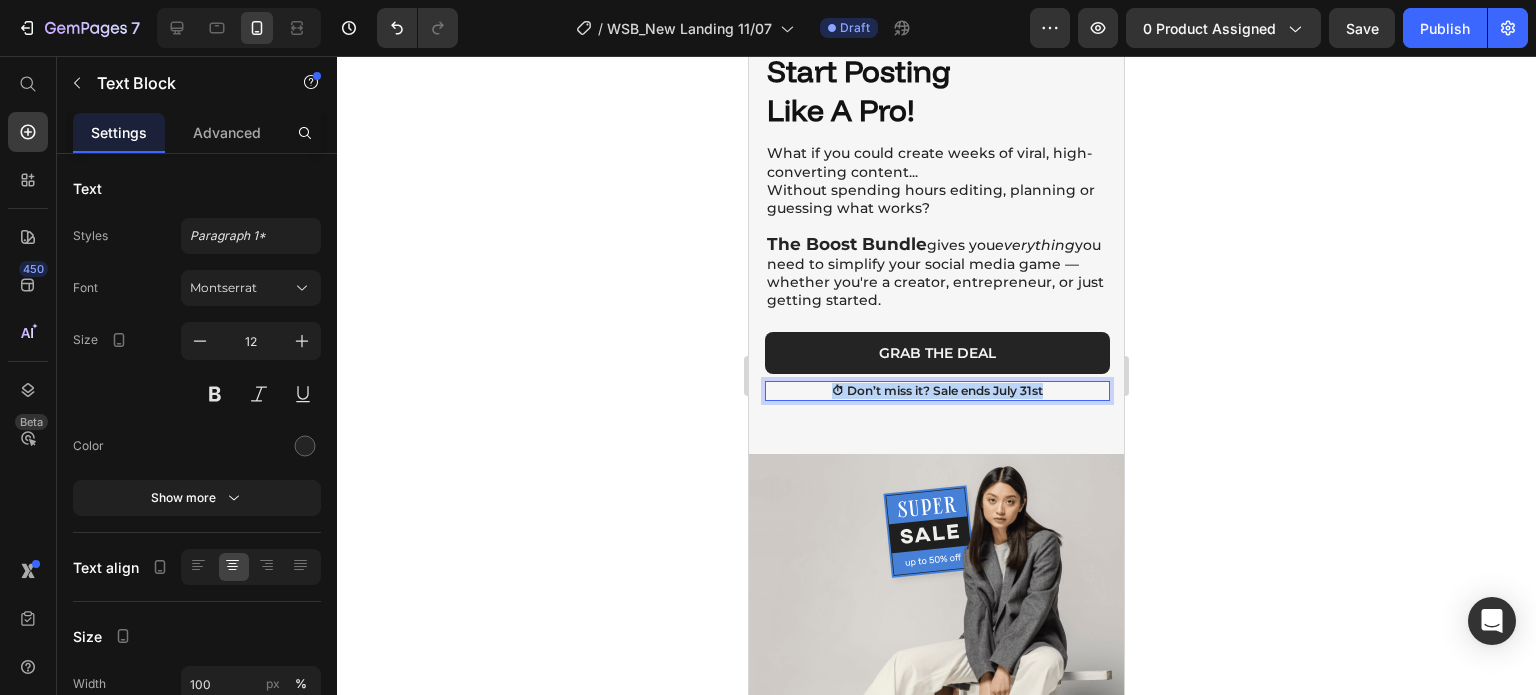 click on "⏱ Don’t miss it? Sale ends July 31st" at bounding box center (937, 391) 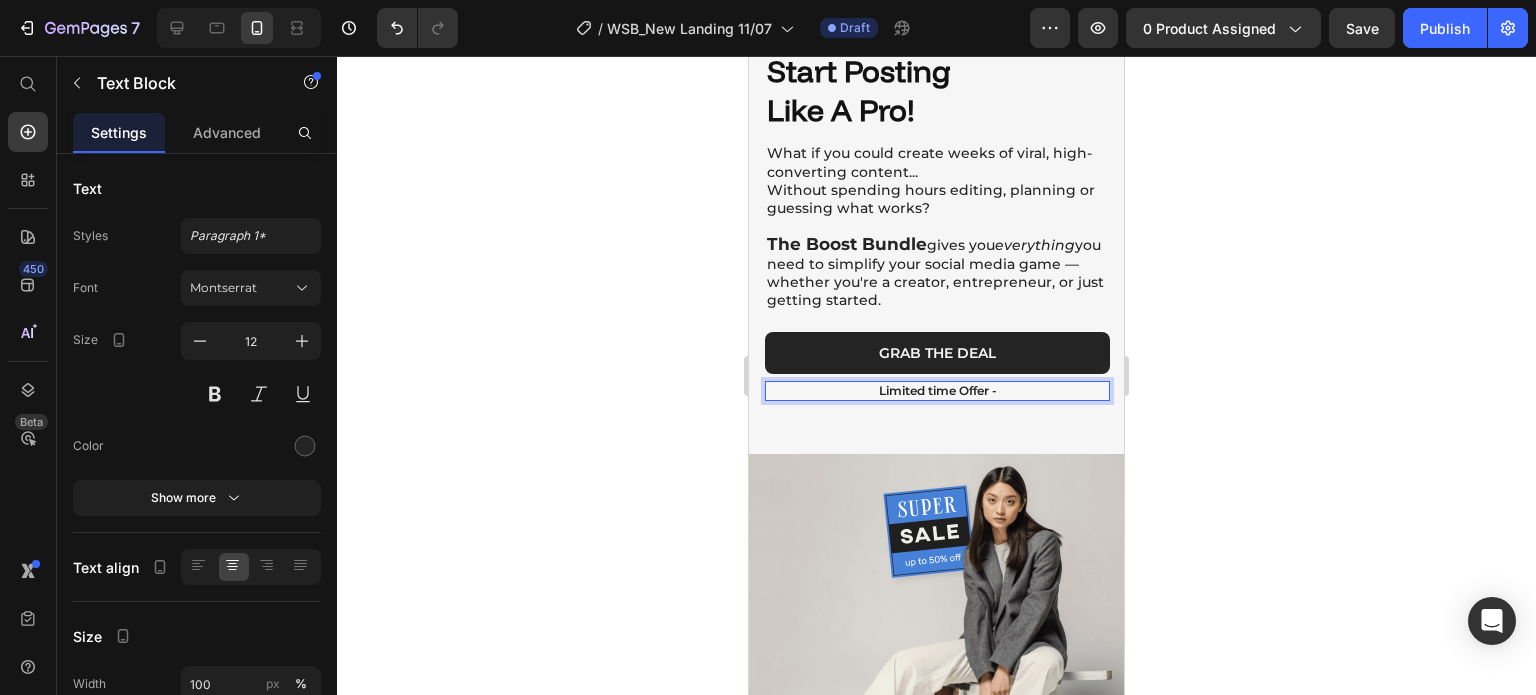 click 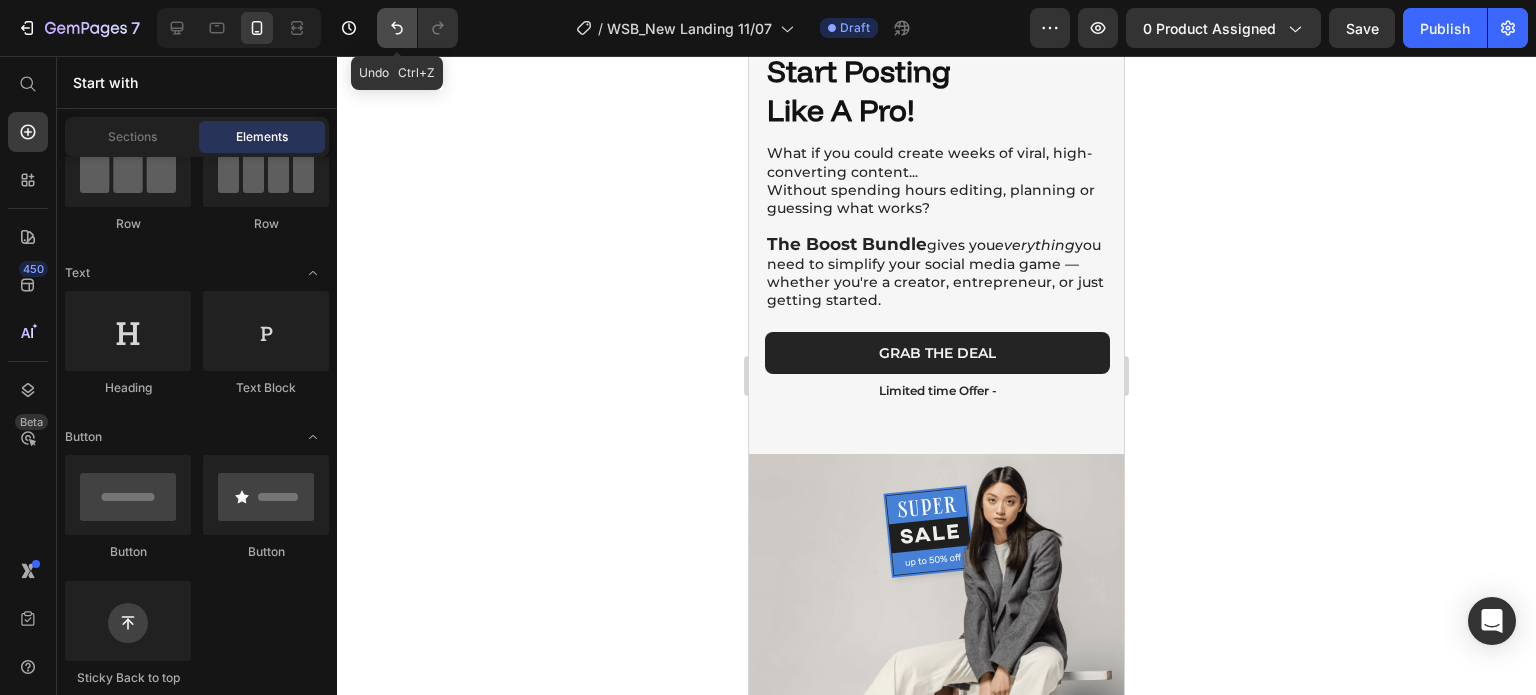 click 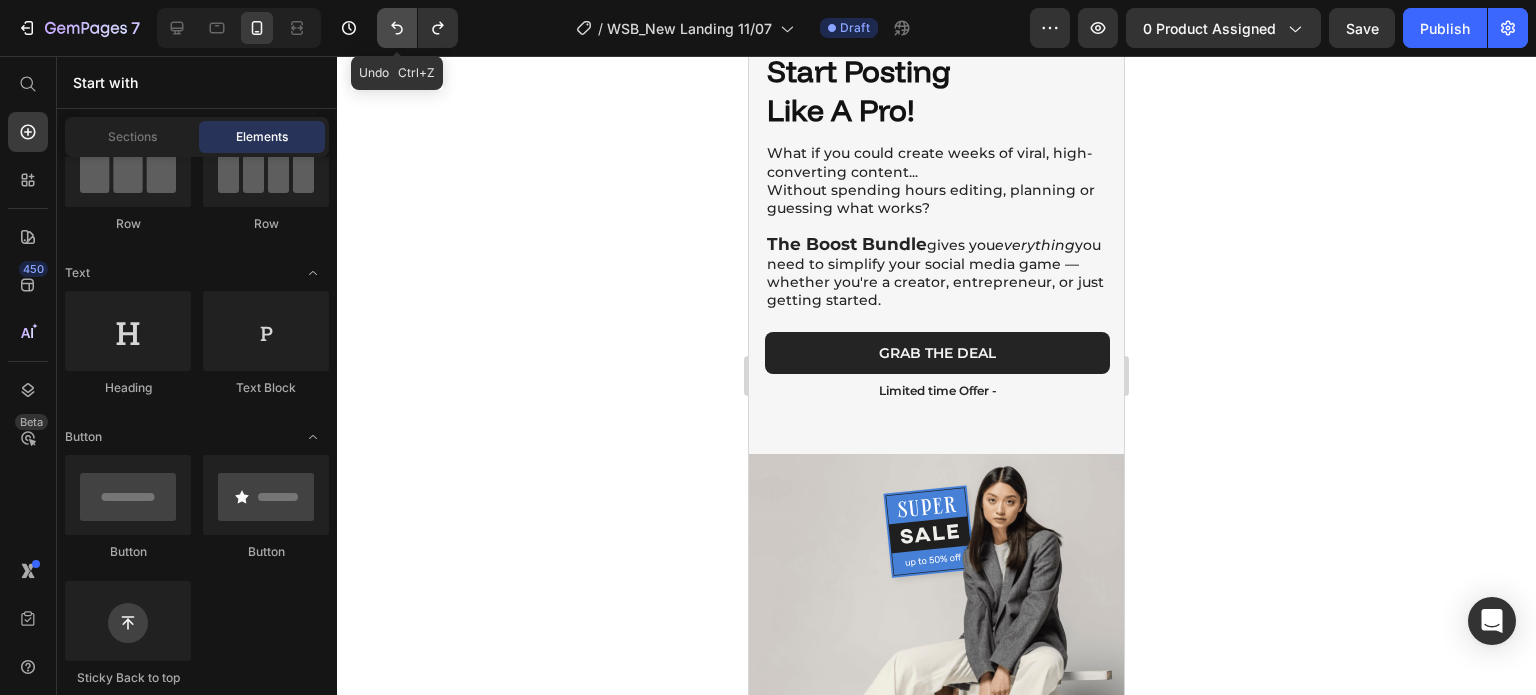 click 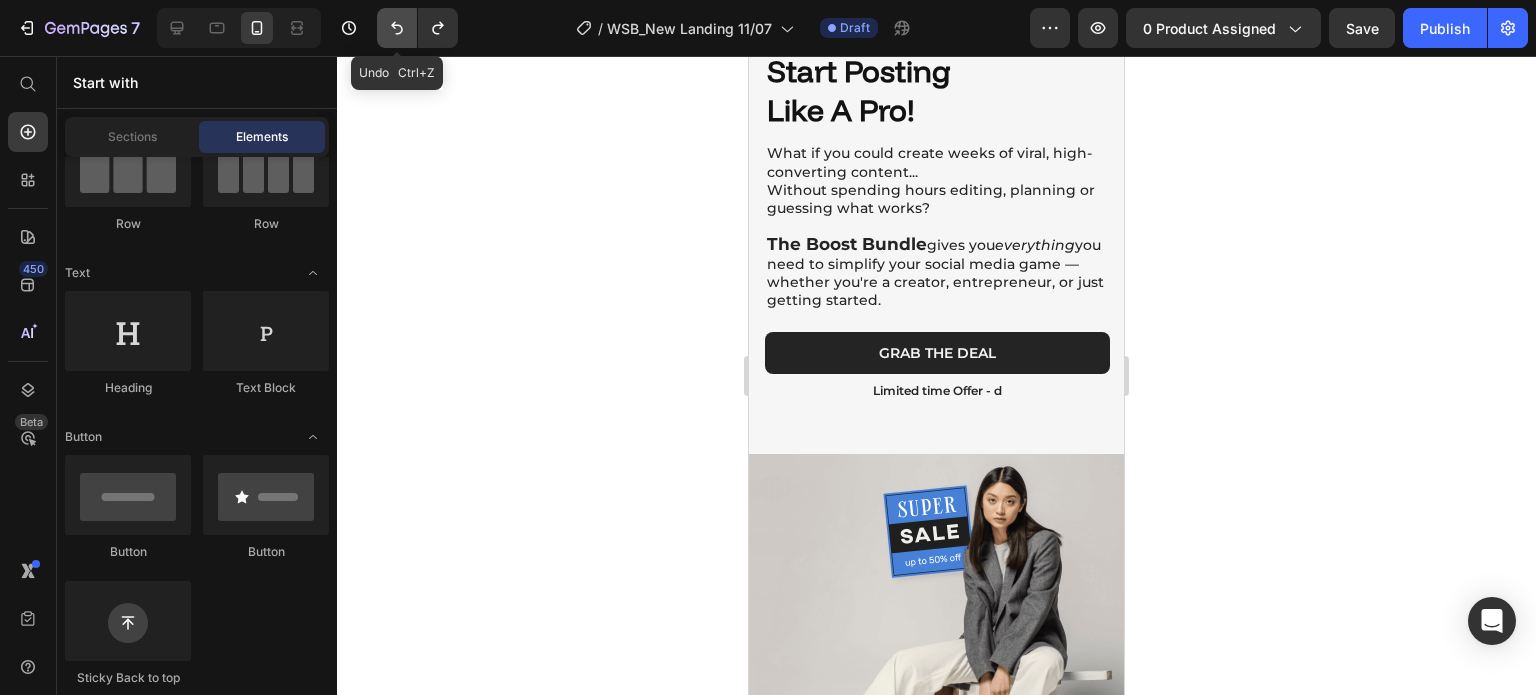 click 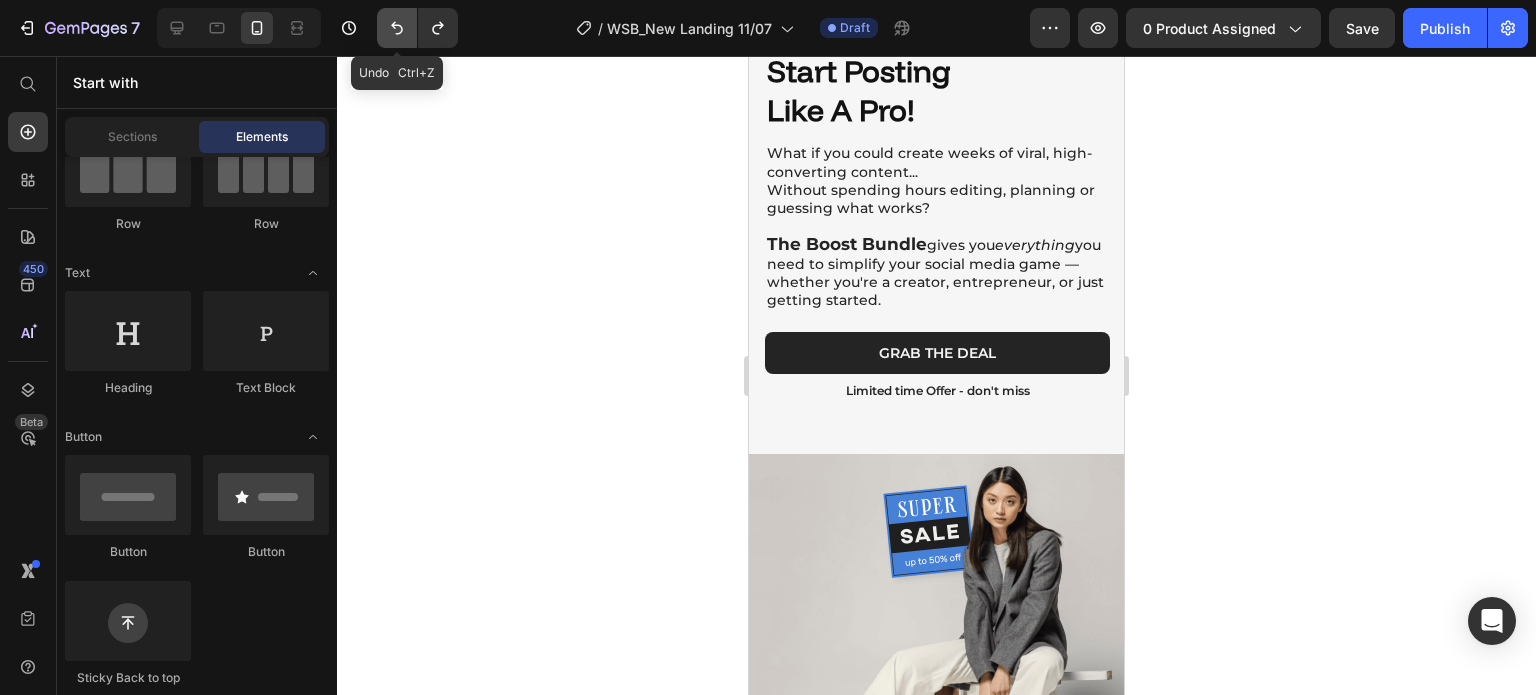 click 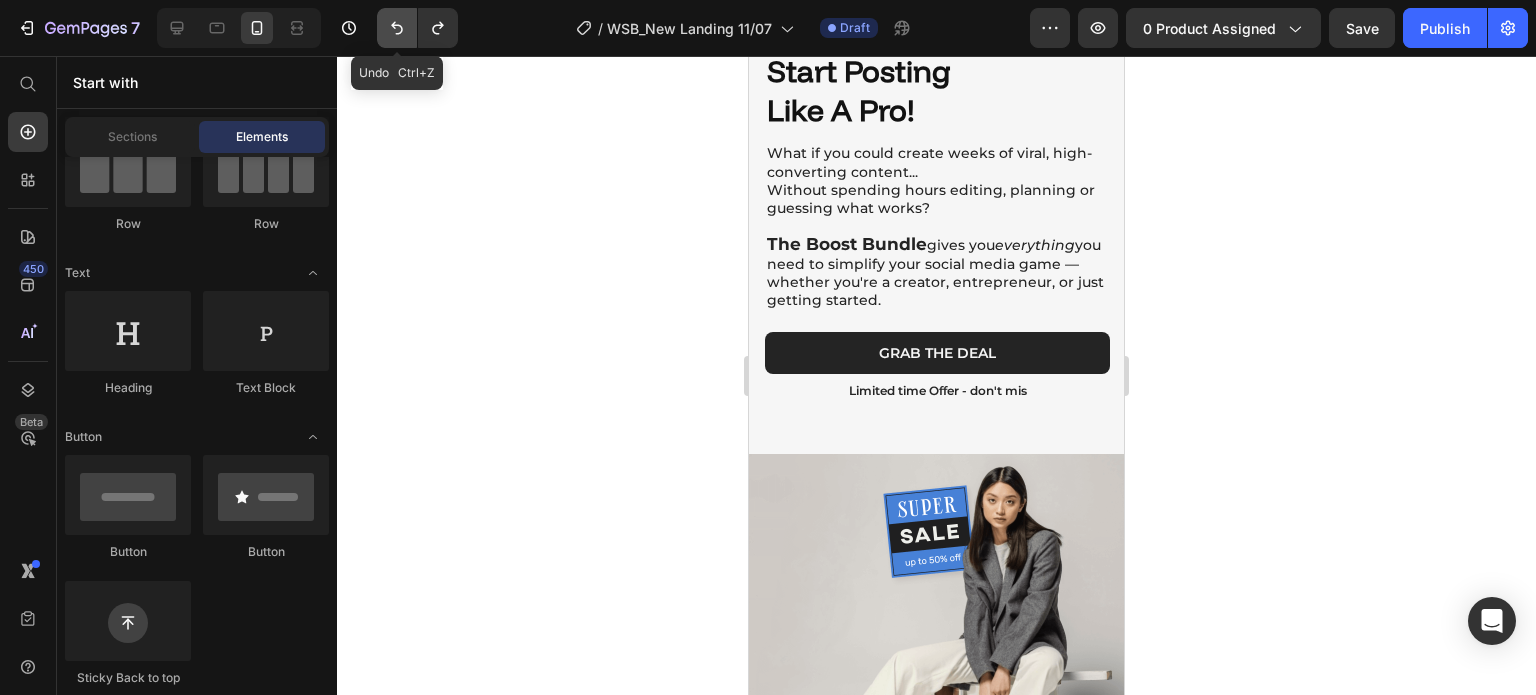 click 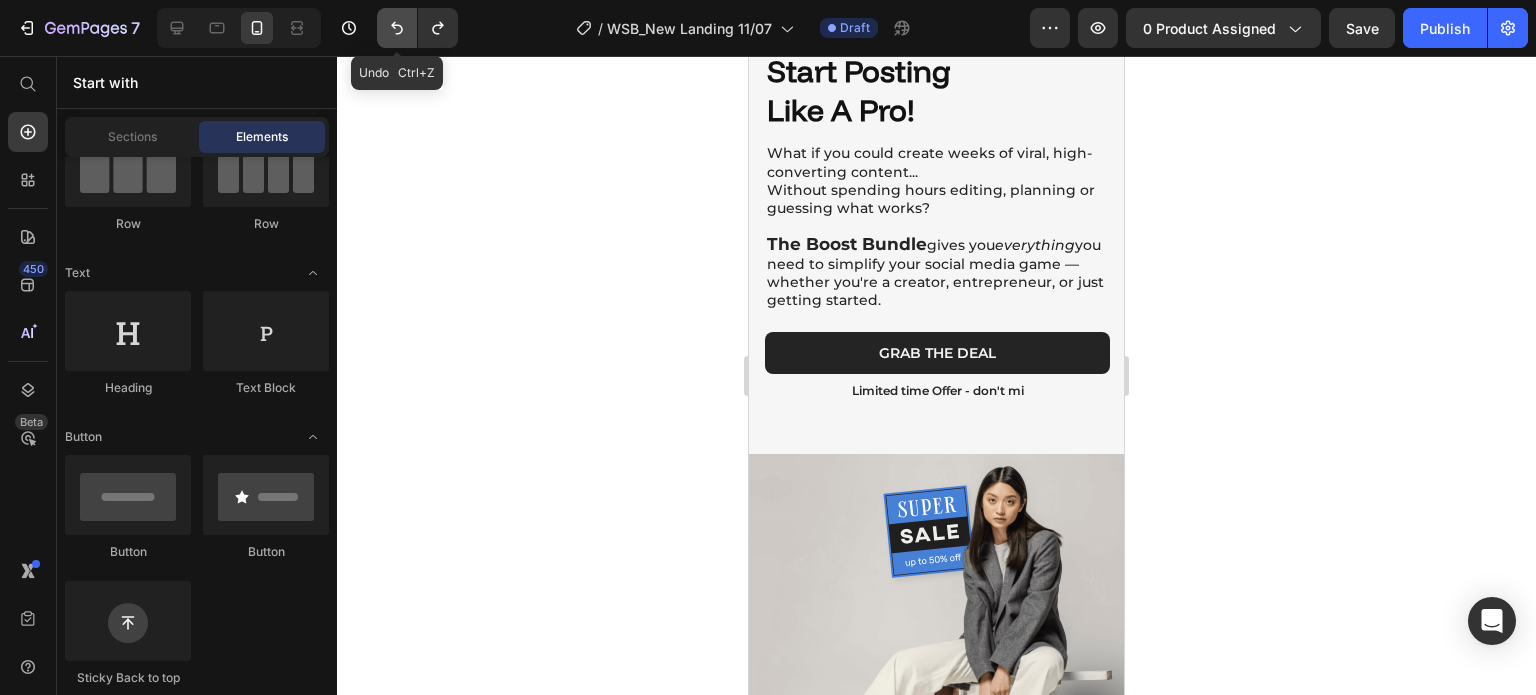 click 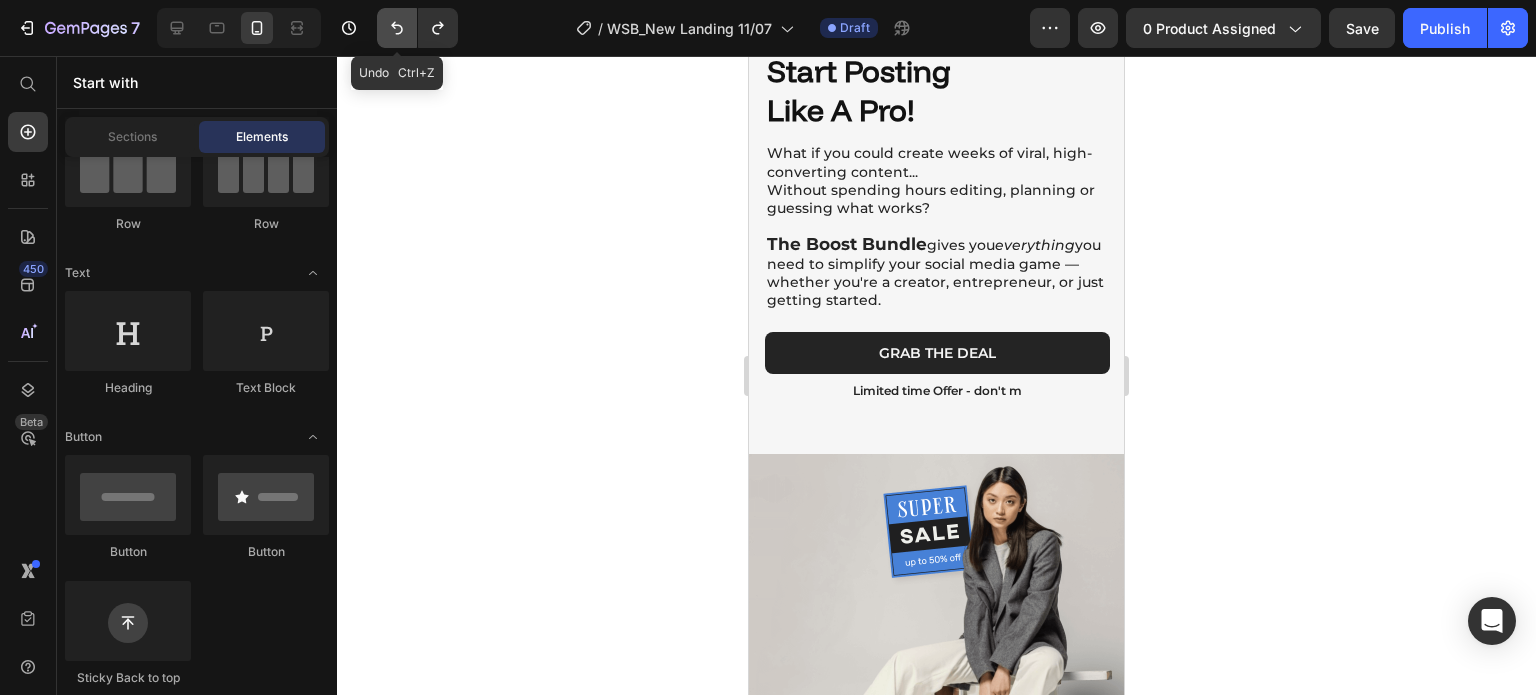 click 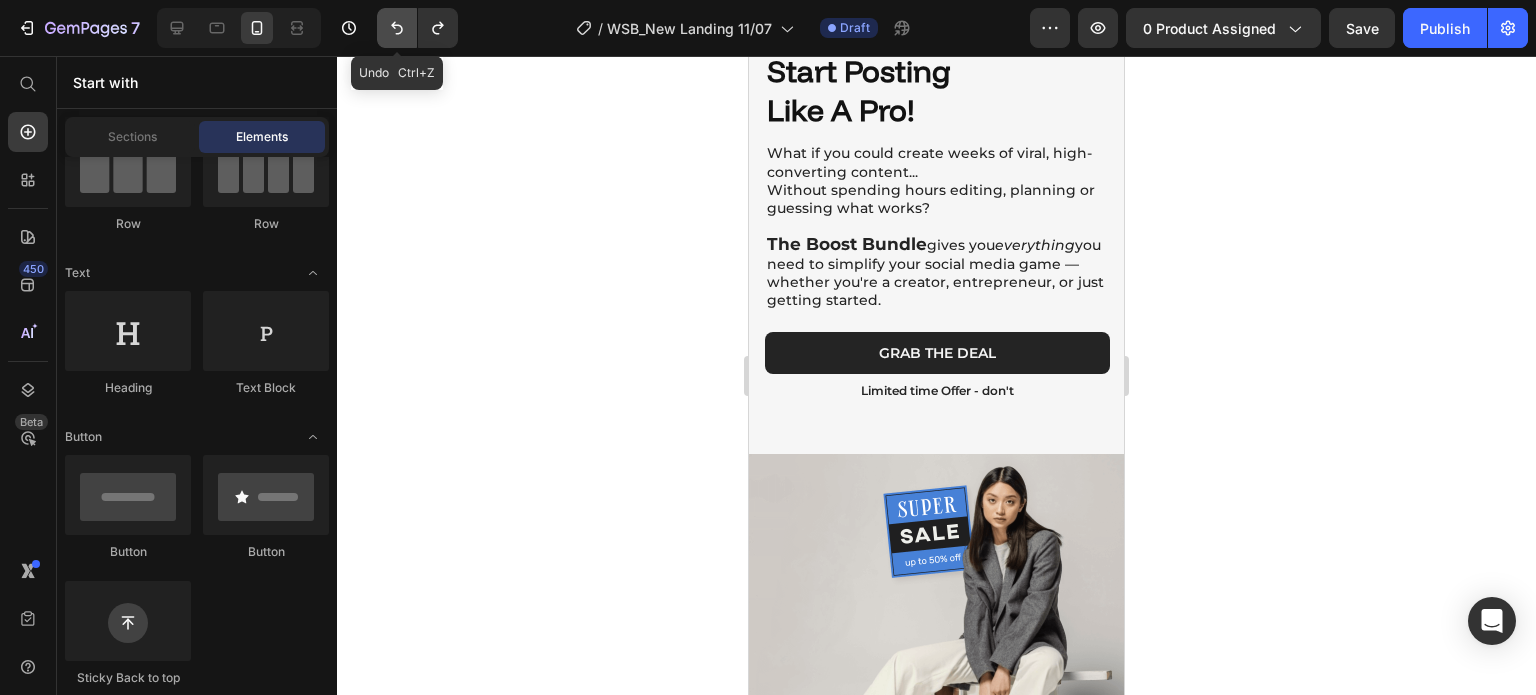 click 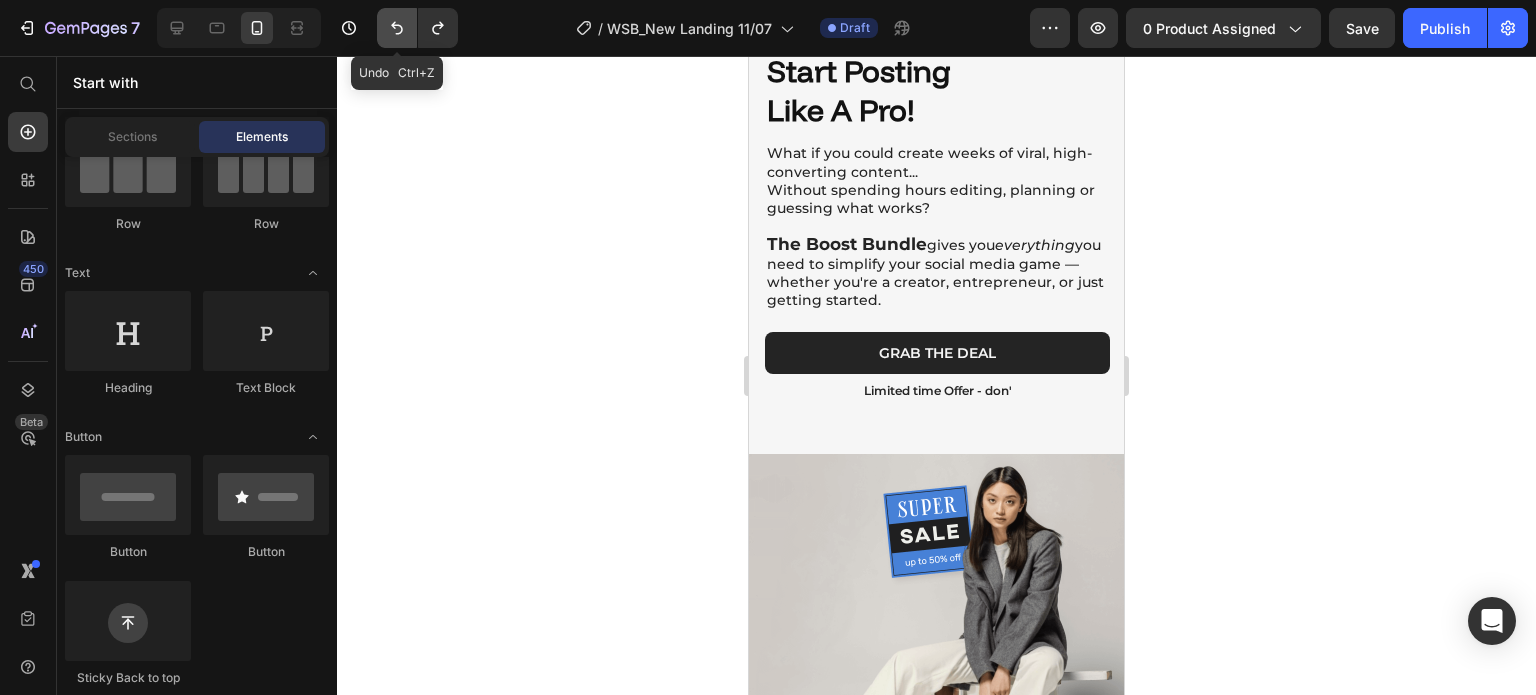 click 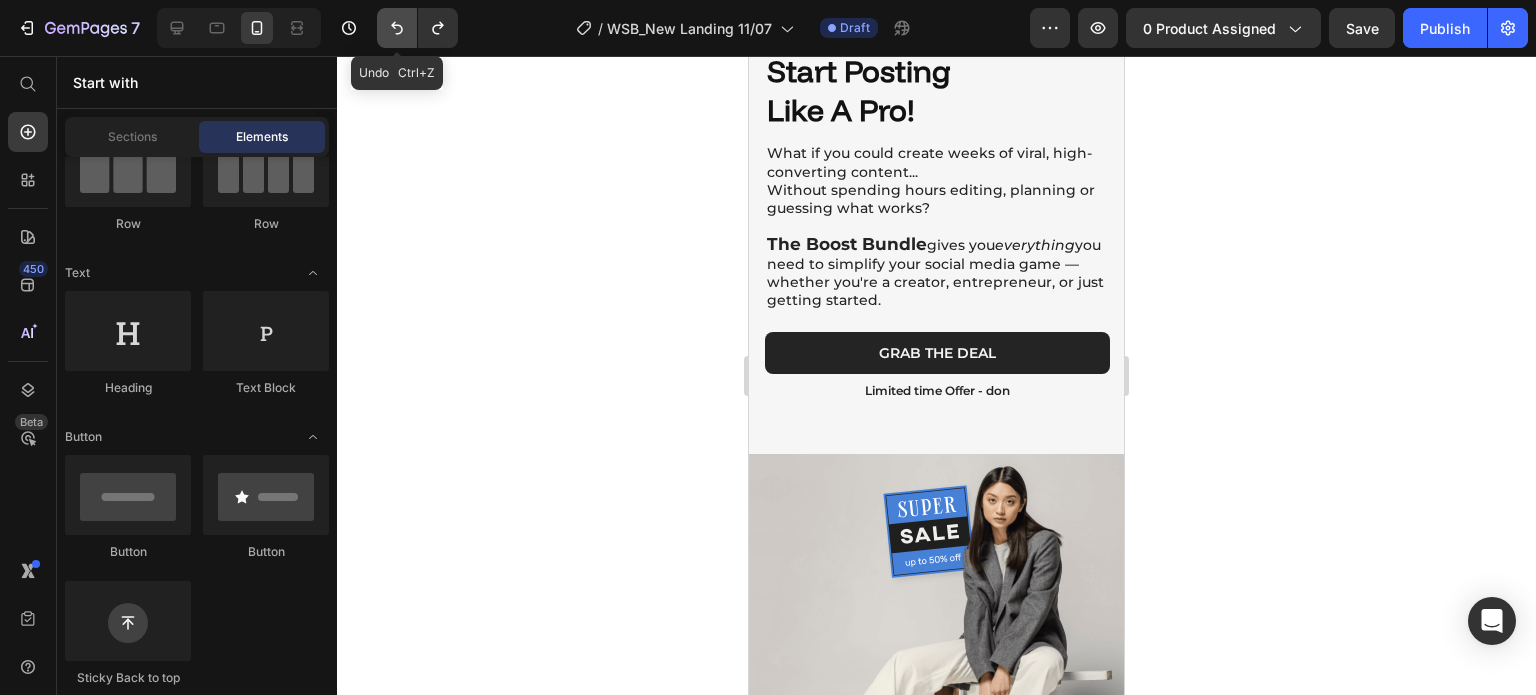 click 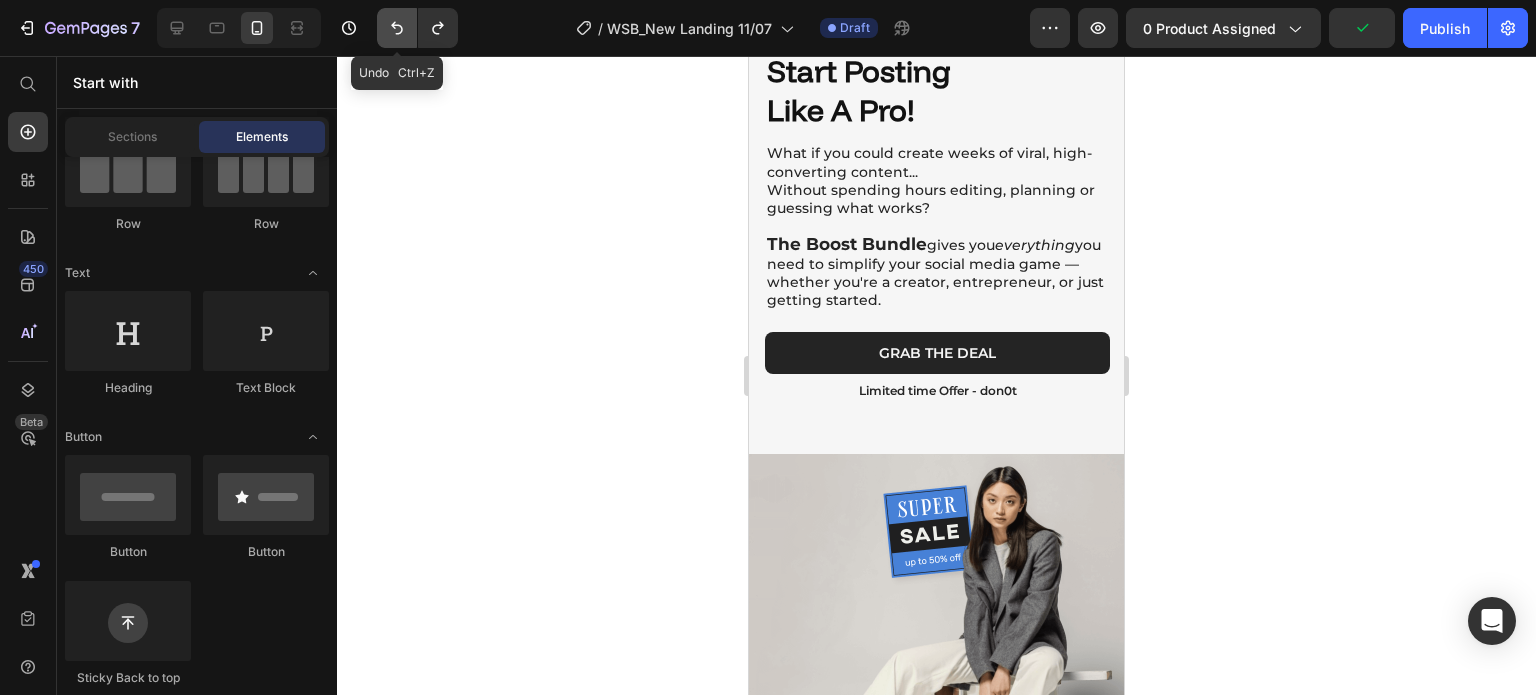 click 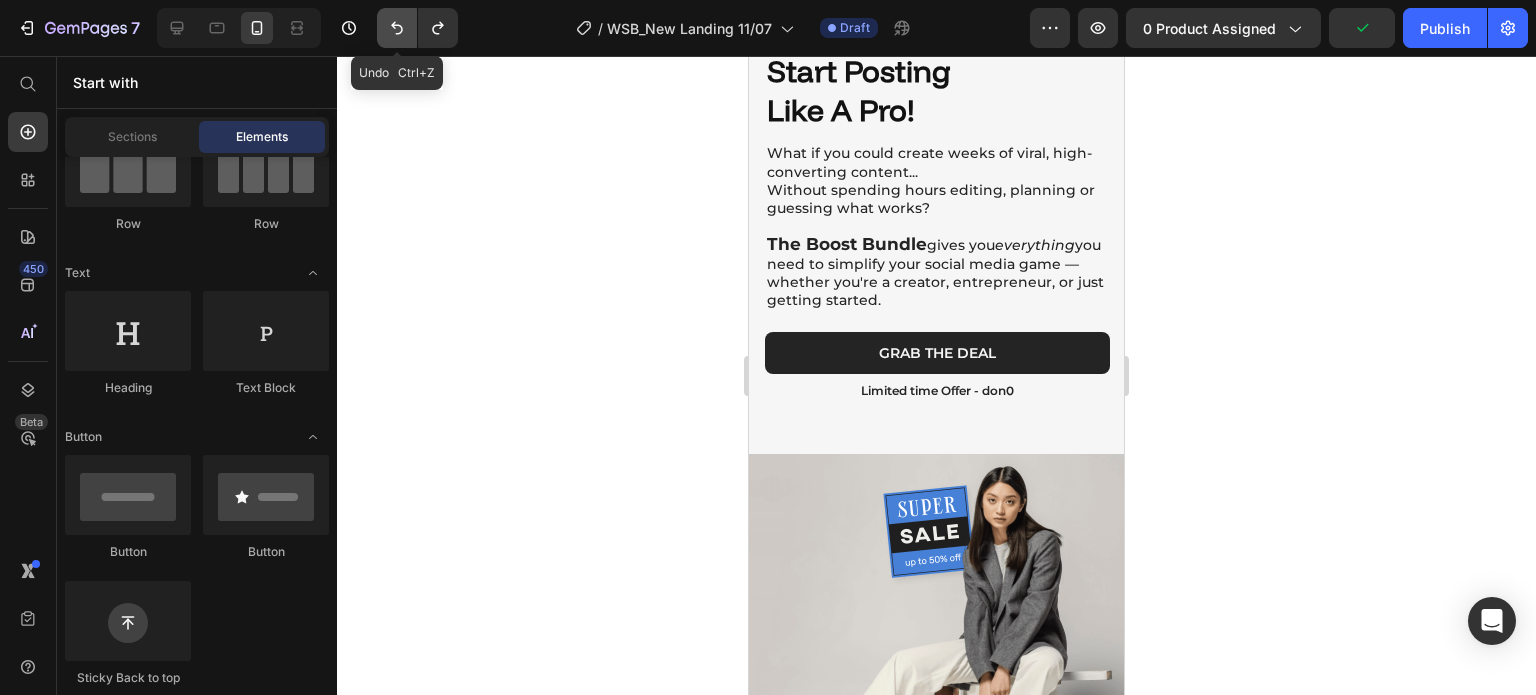 click 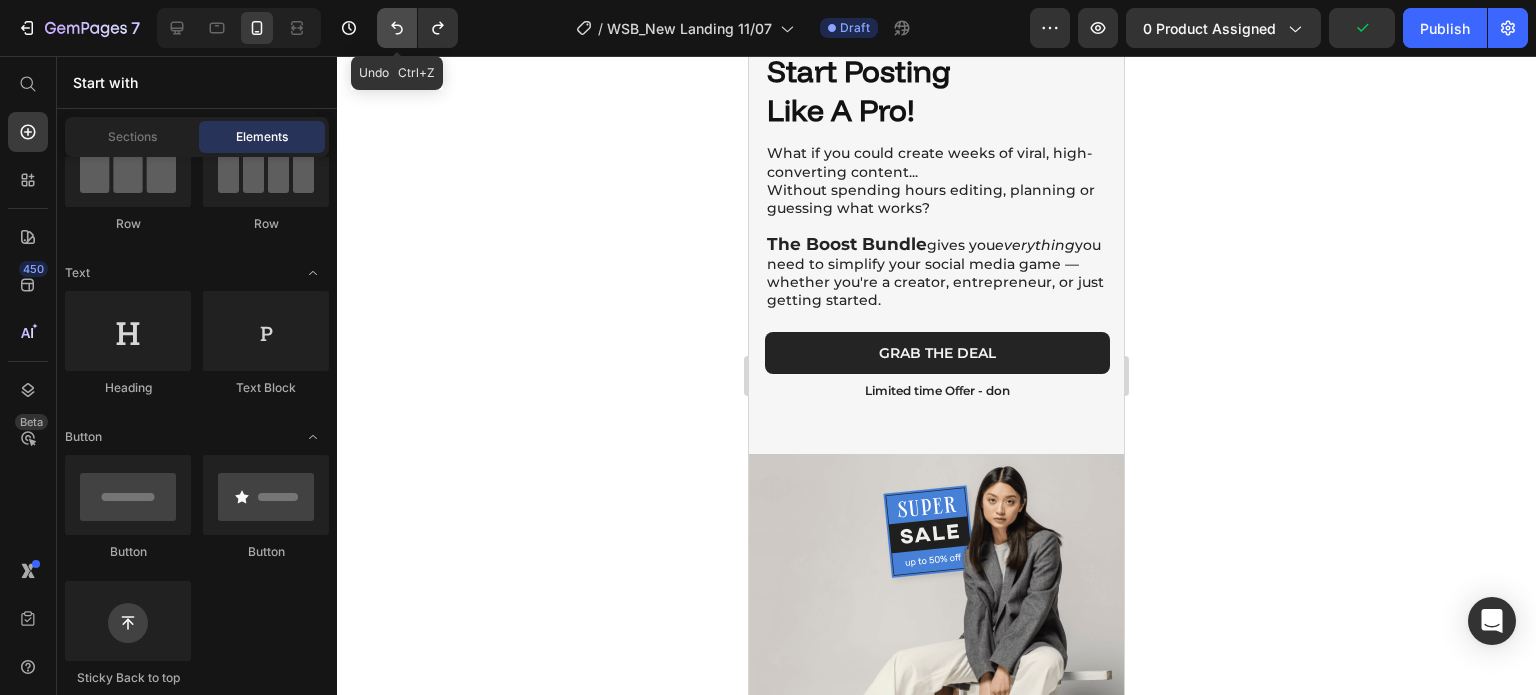 click 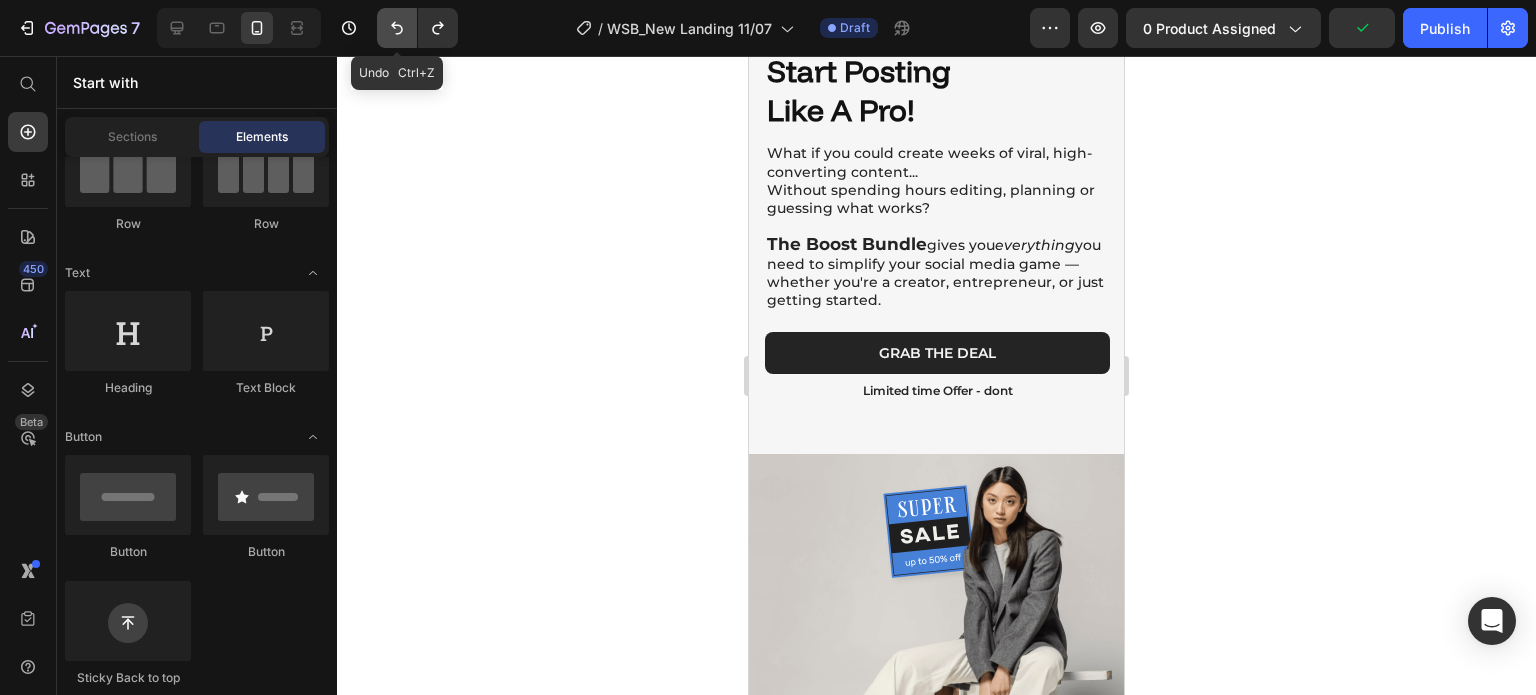 click 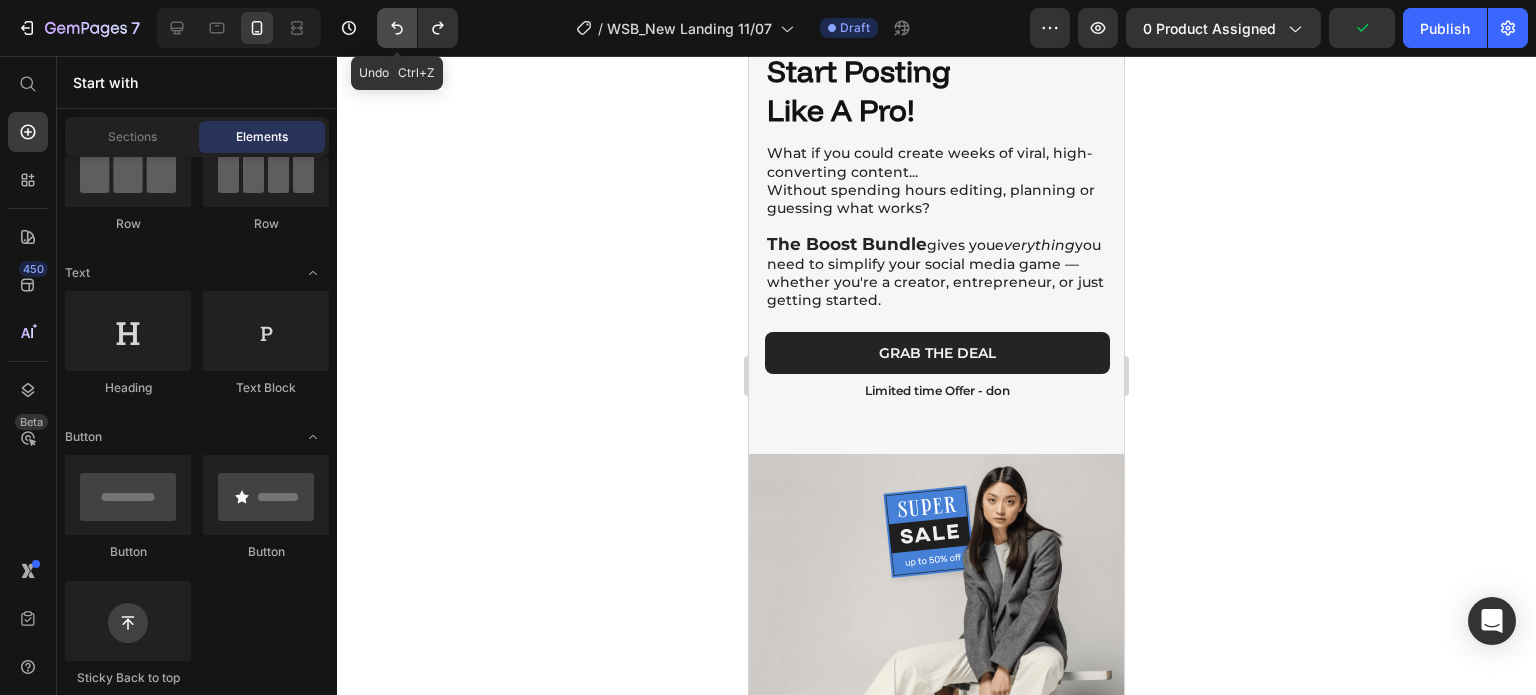 click 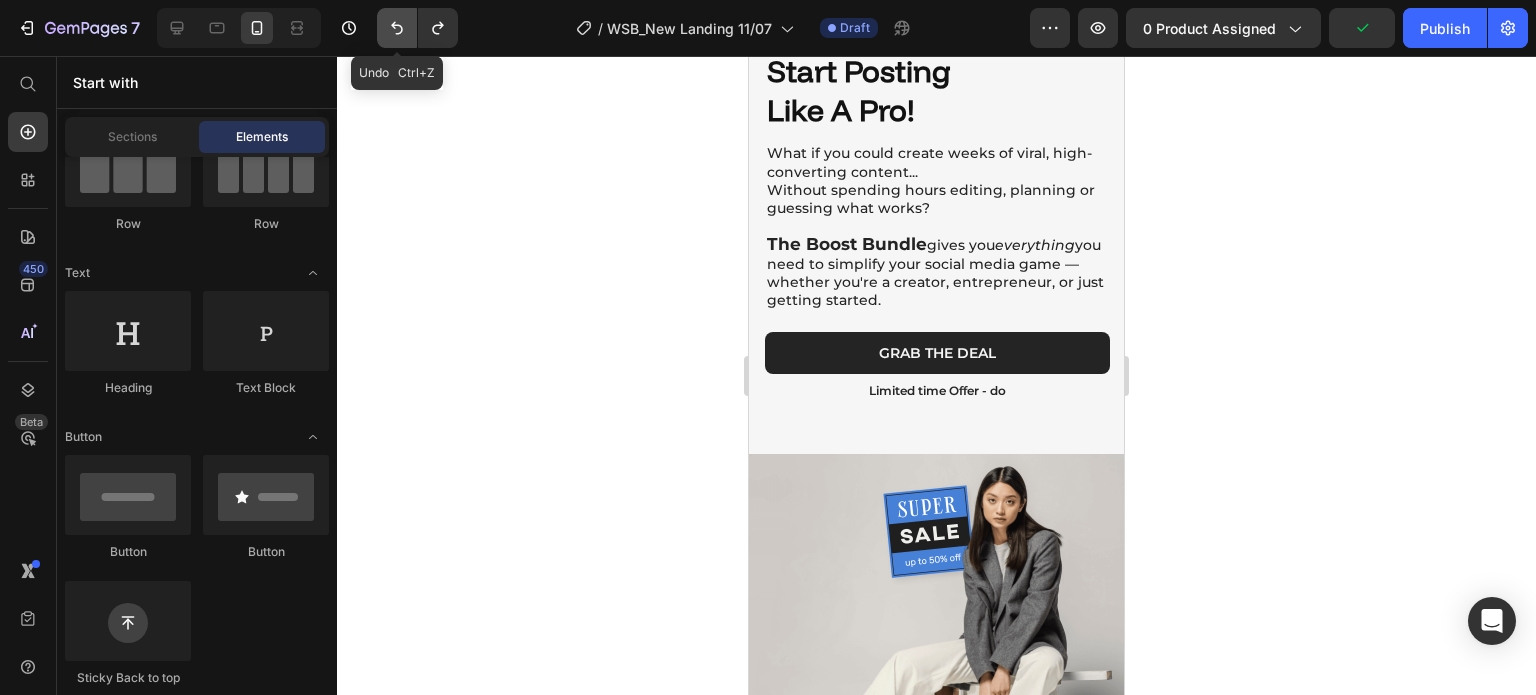 click 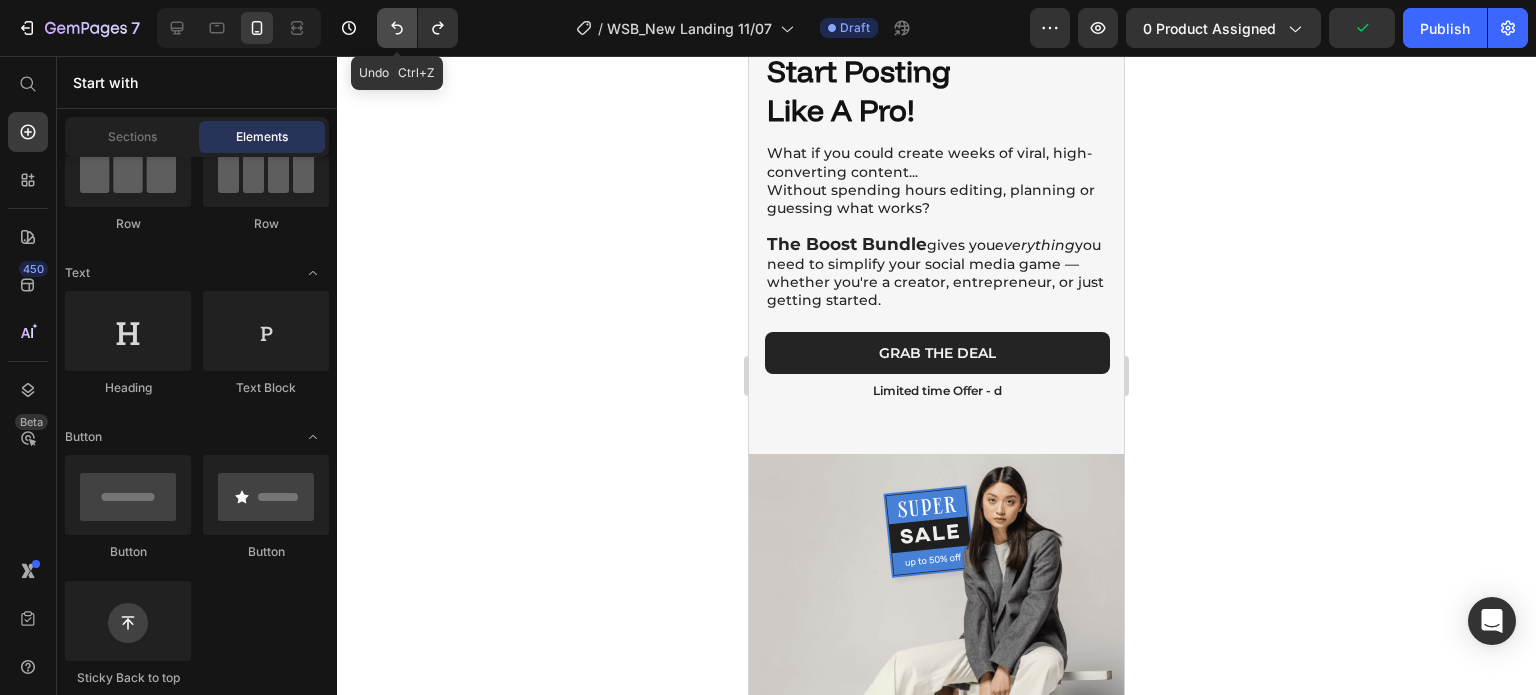 click 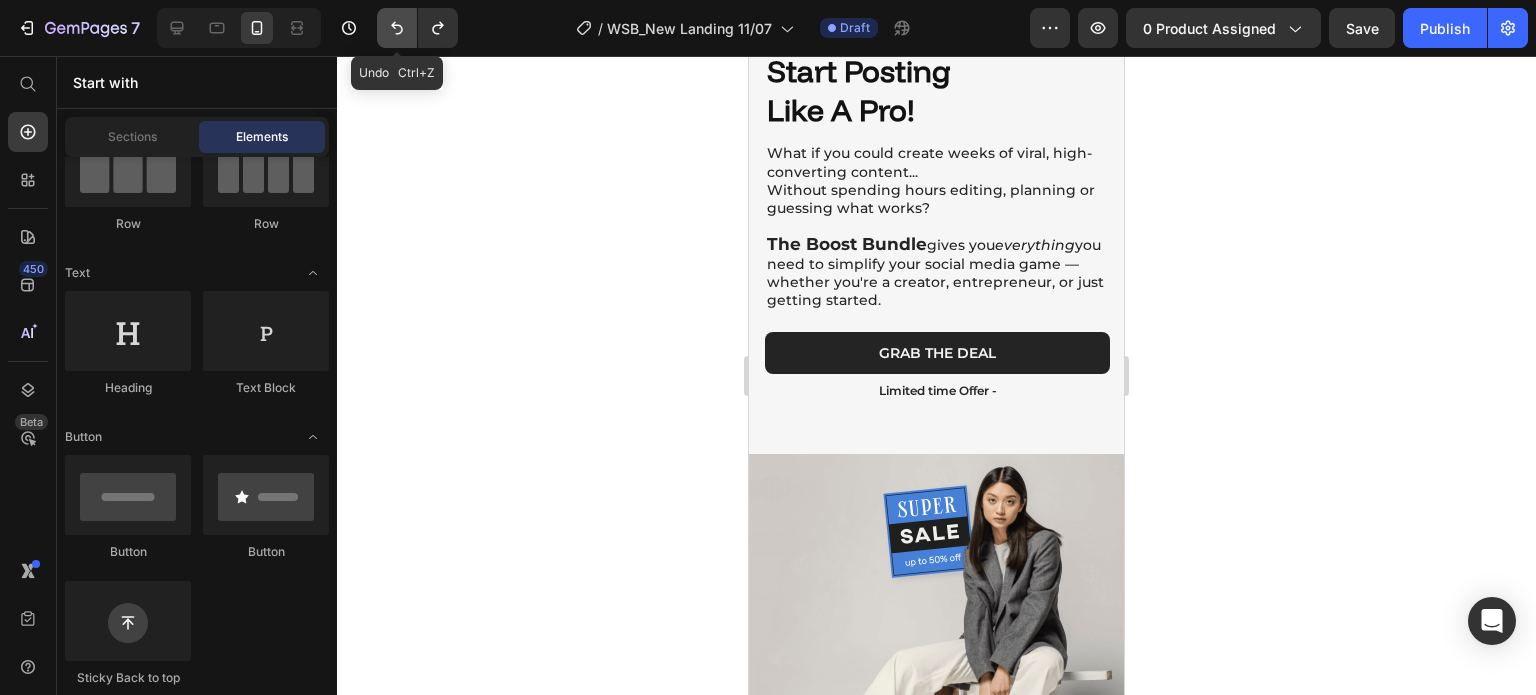 click 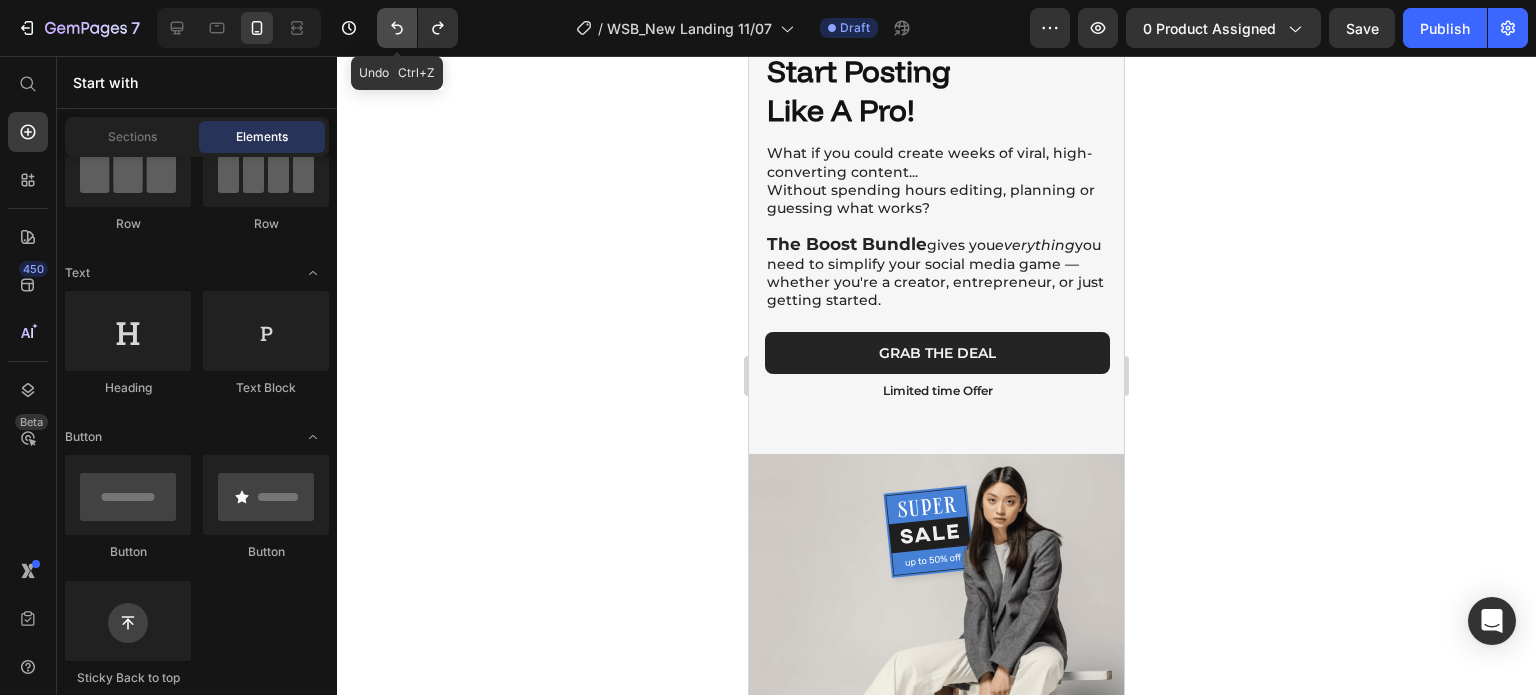click 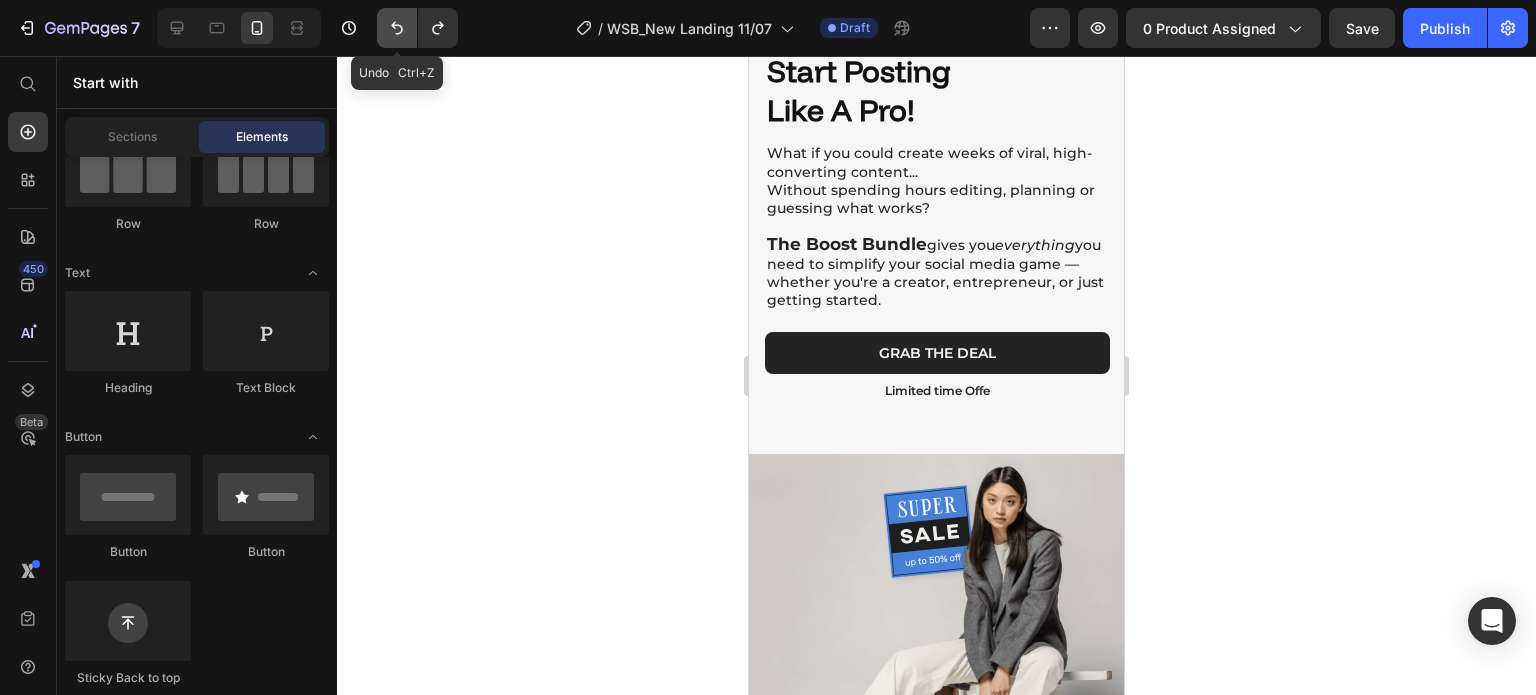 click 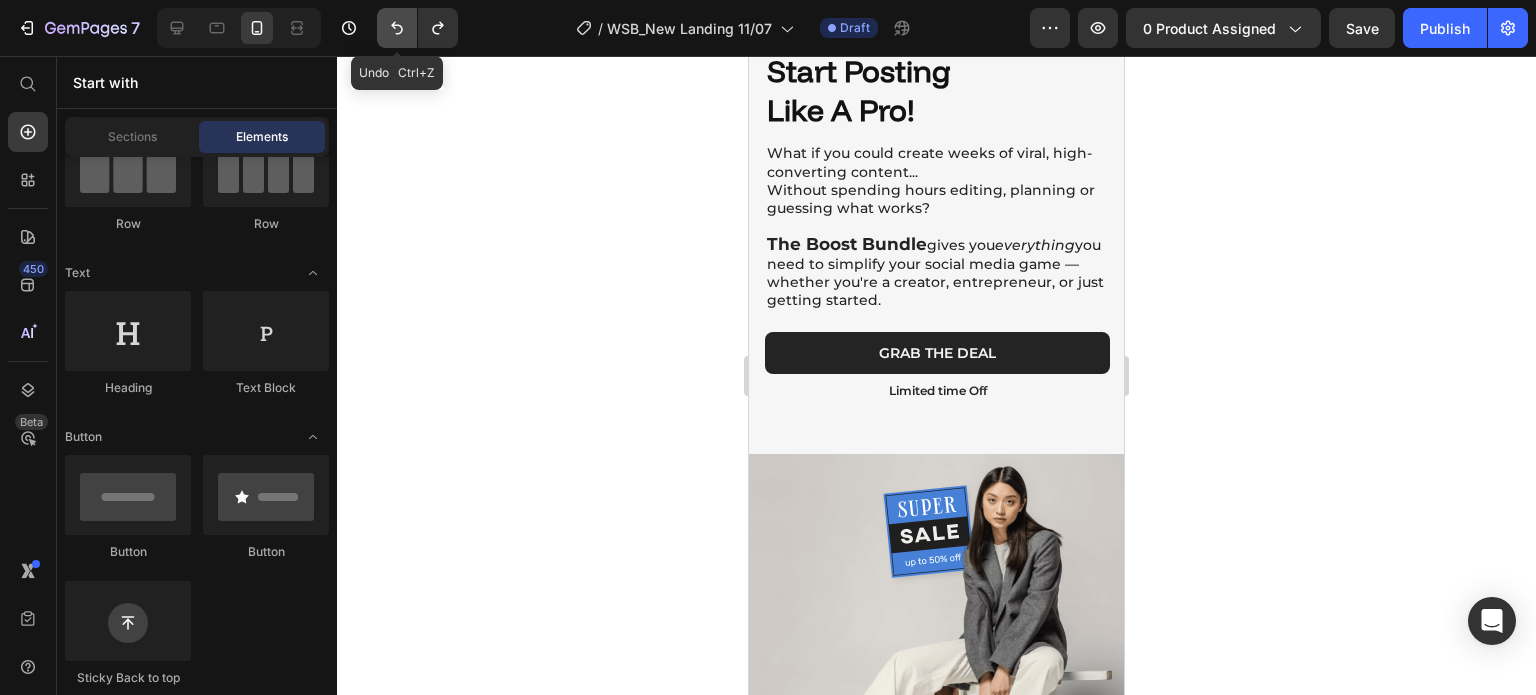 click 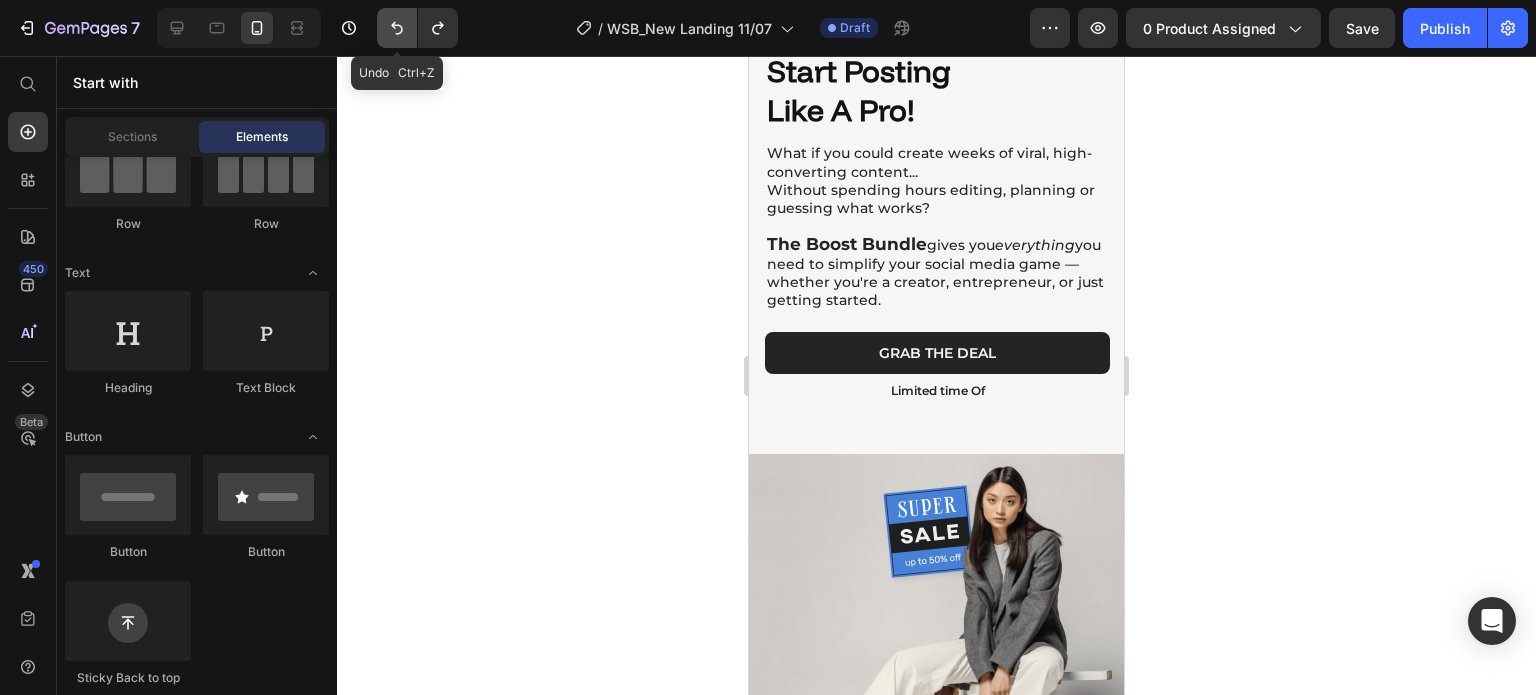 click 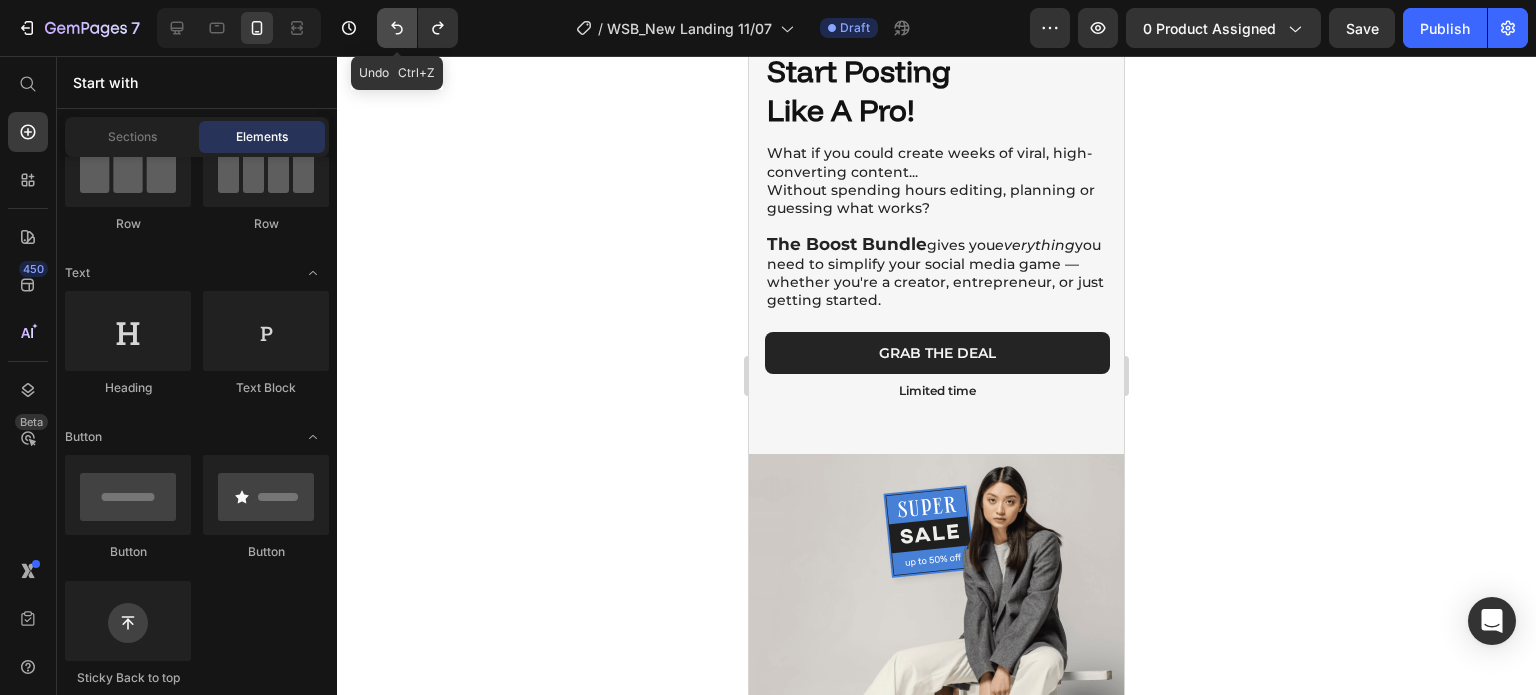 click 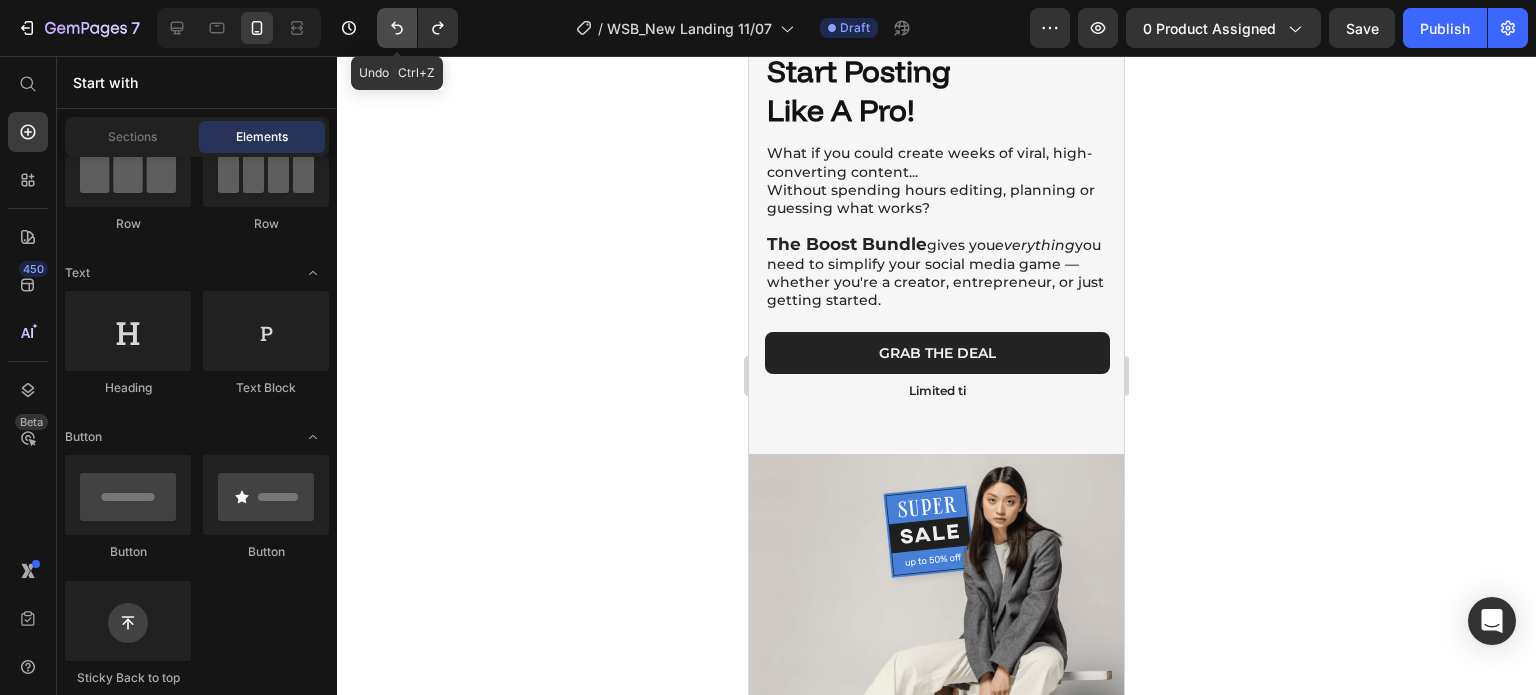 click 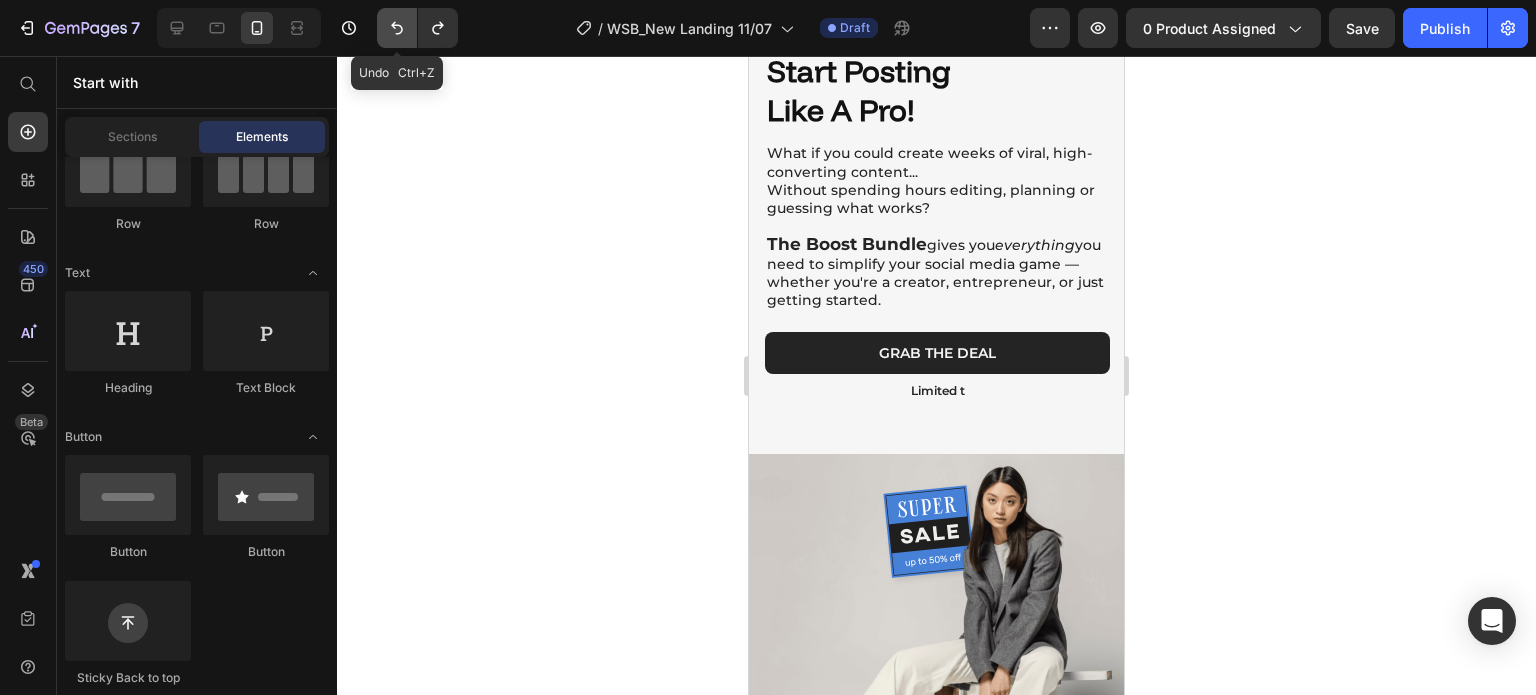 click 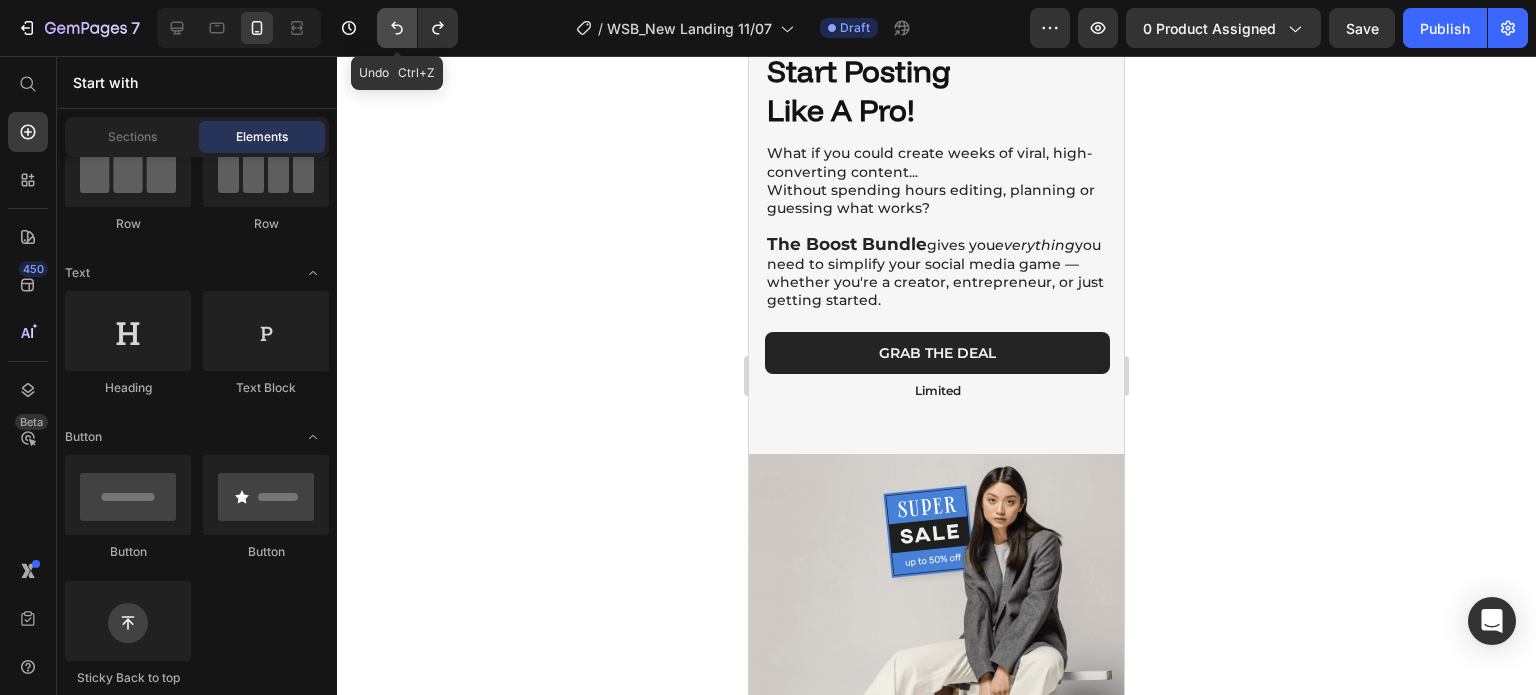 click 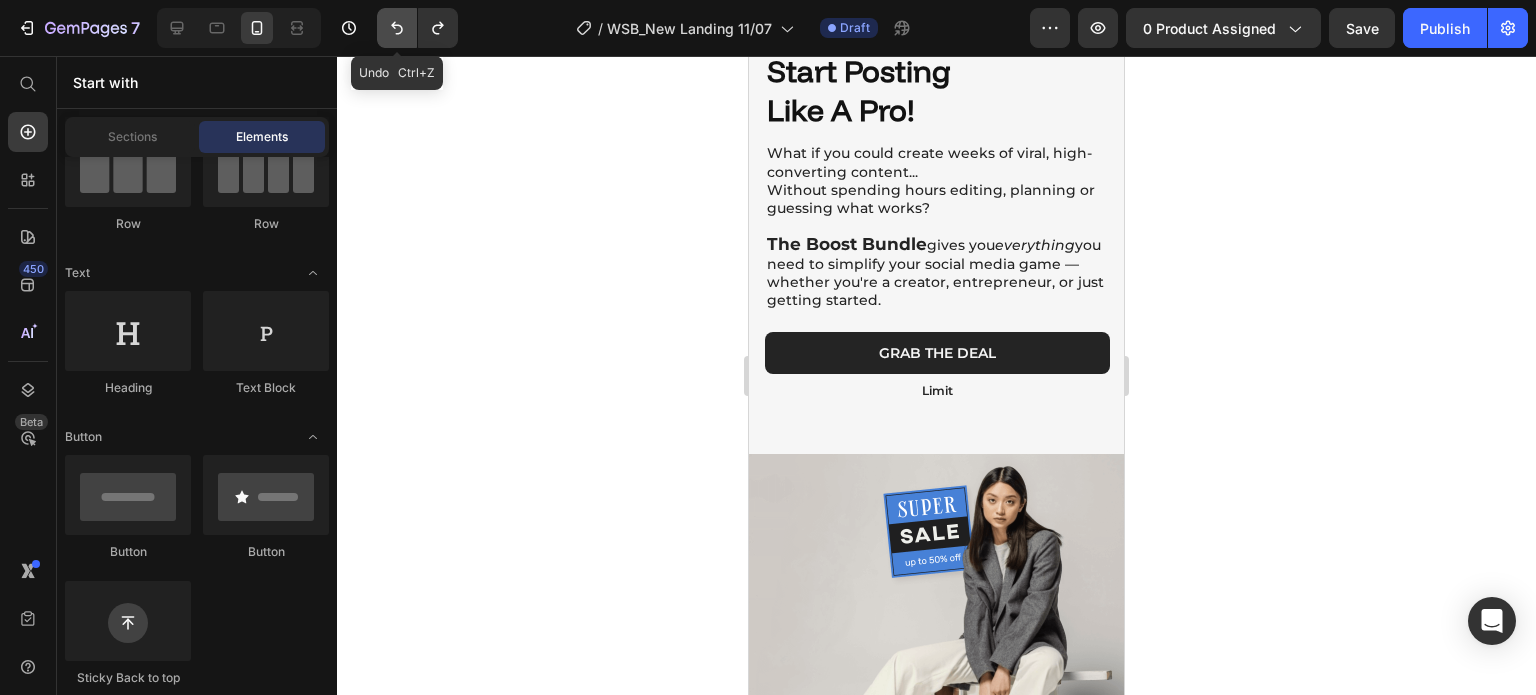 click 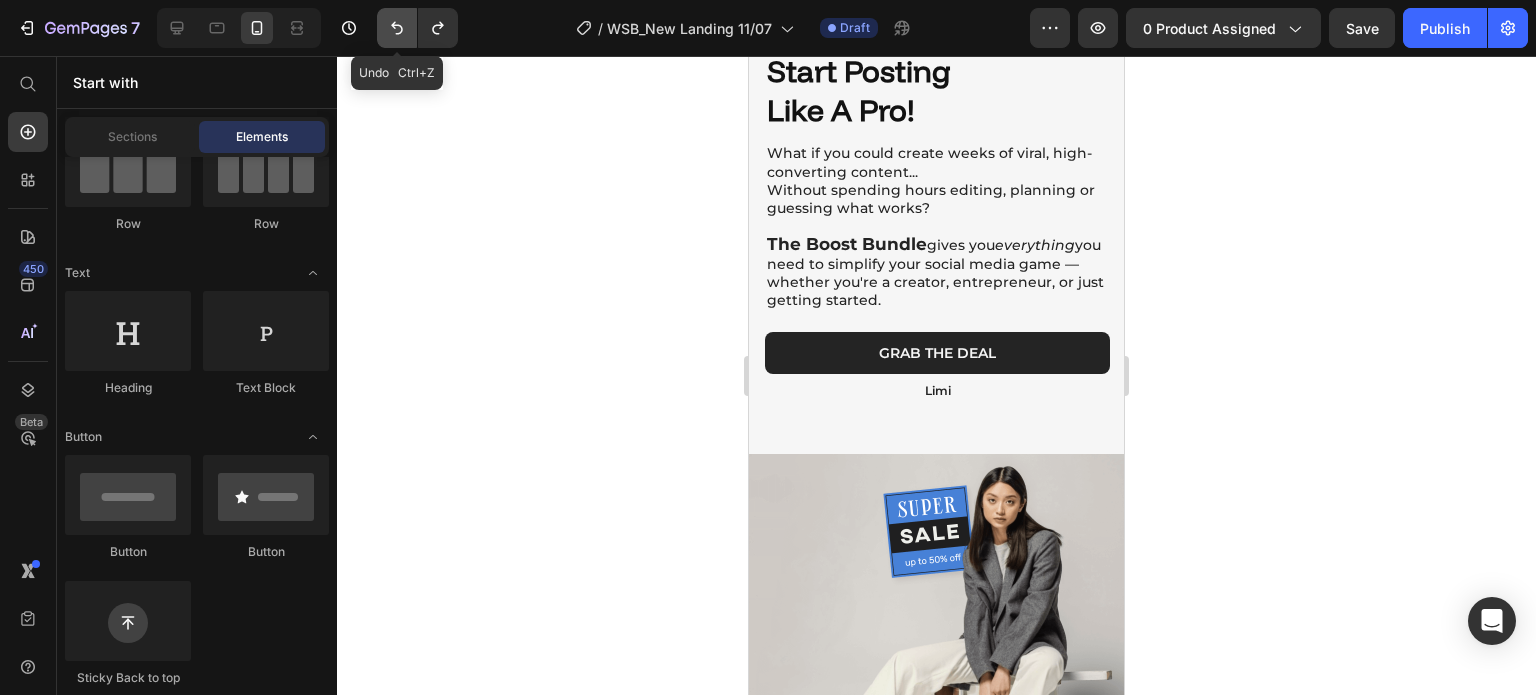 click 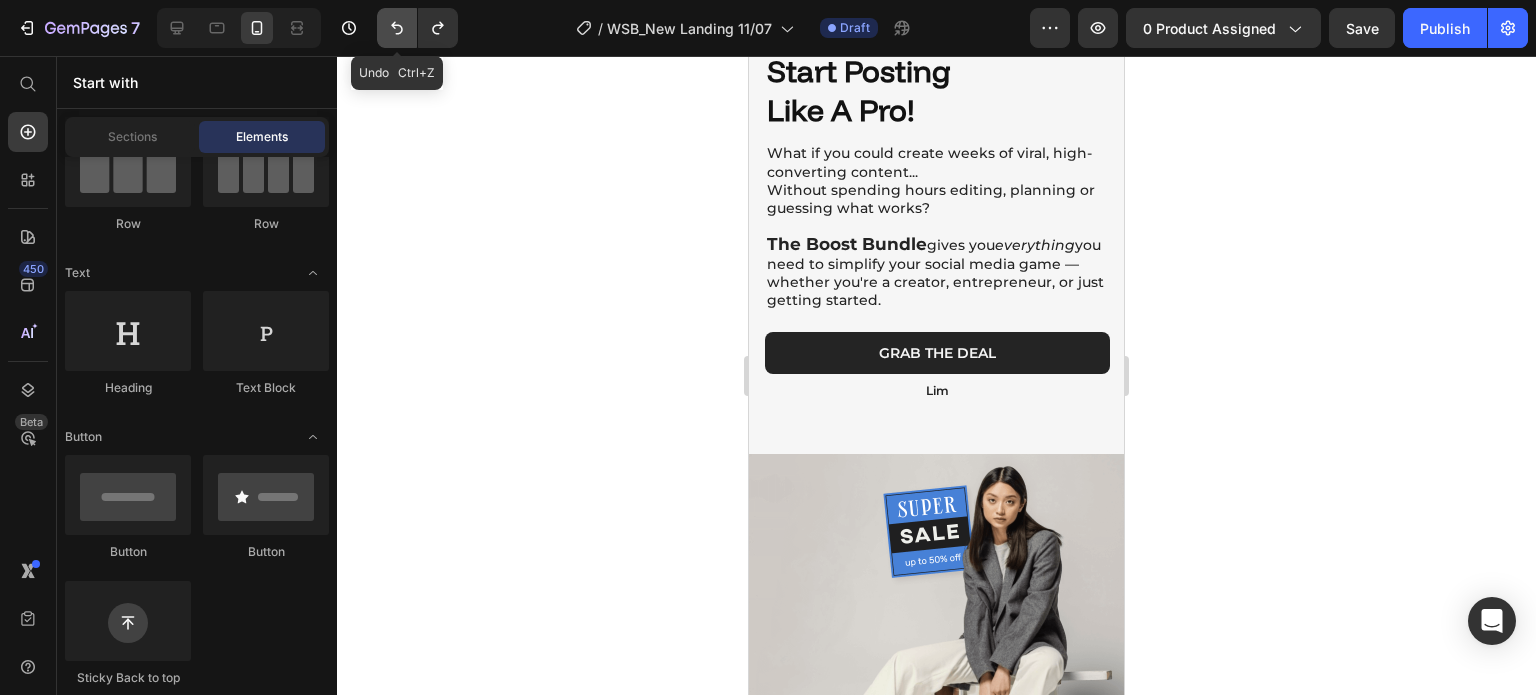 click 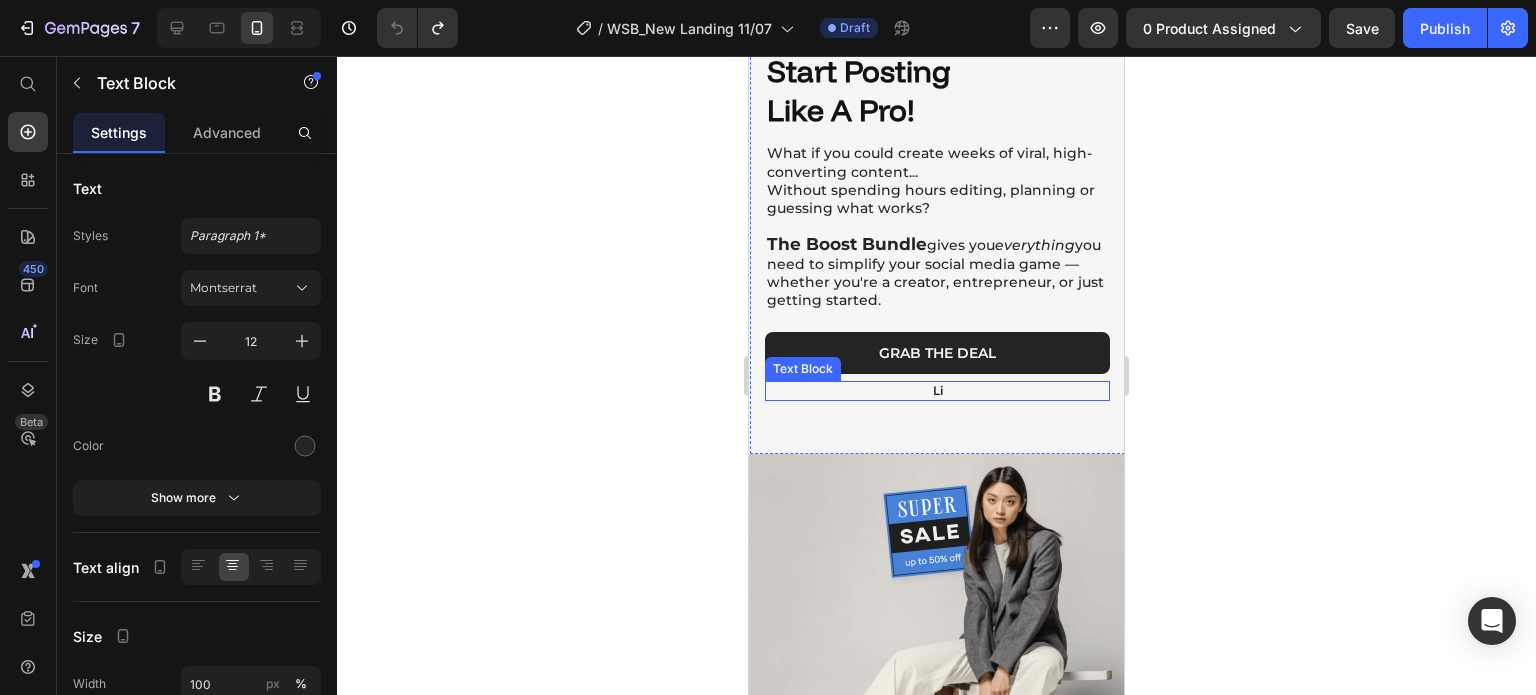 click on "Li" at bounding box center (937, 391) 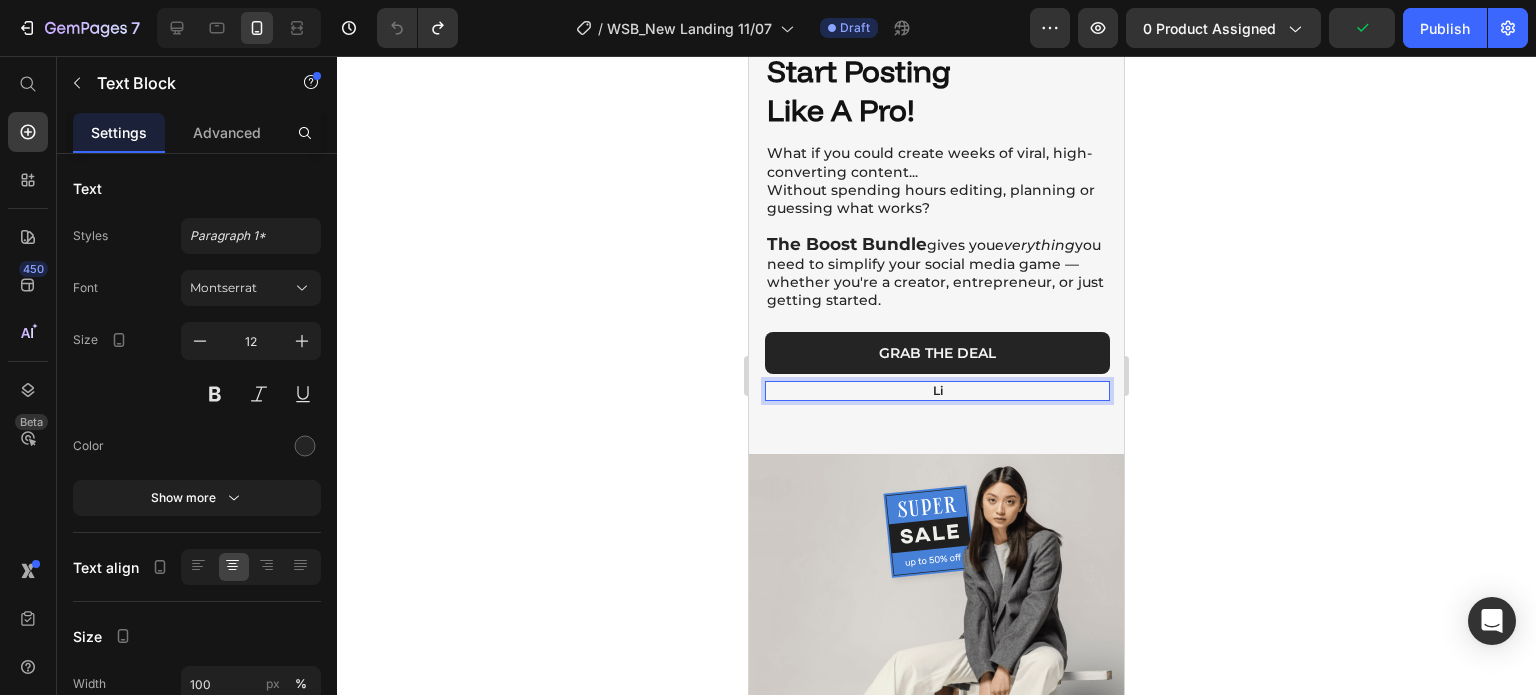 click on "Li" at bounding box center [937, 391] 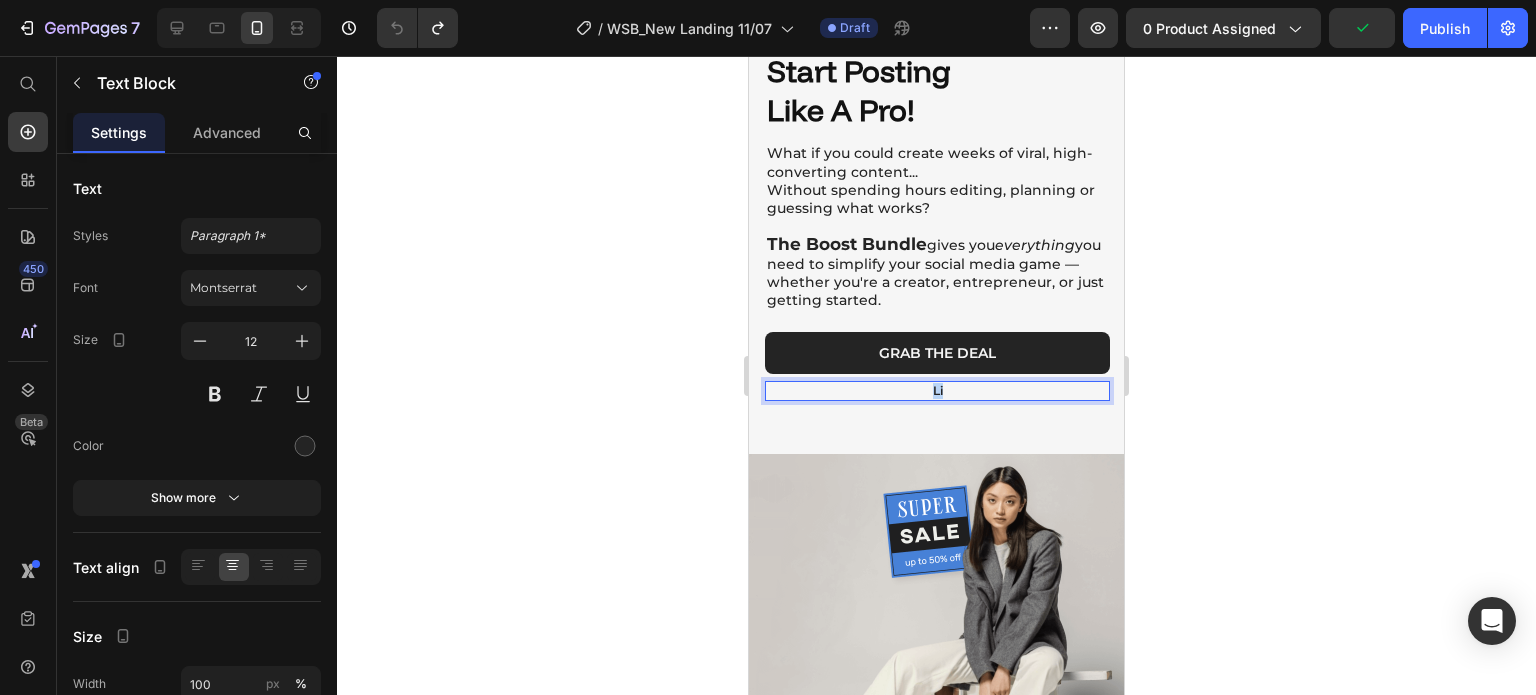 click on "Li" at bounding box center (937, 391) 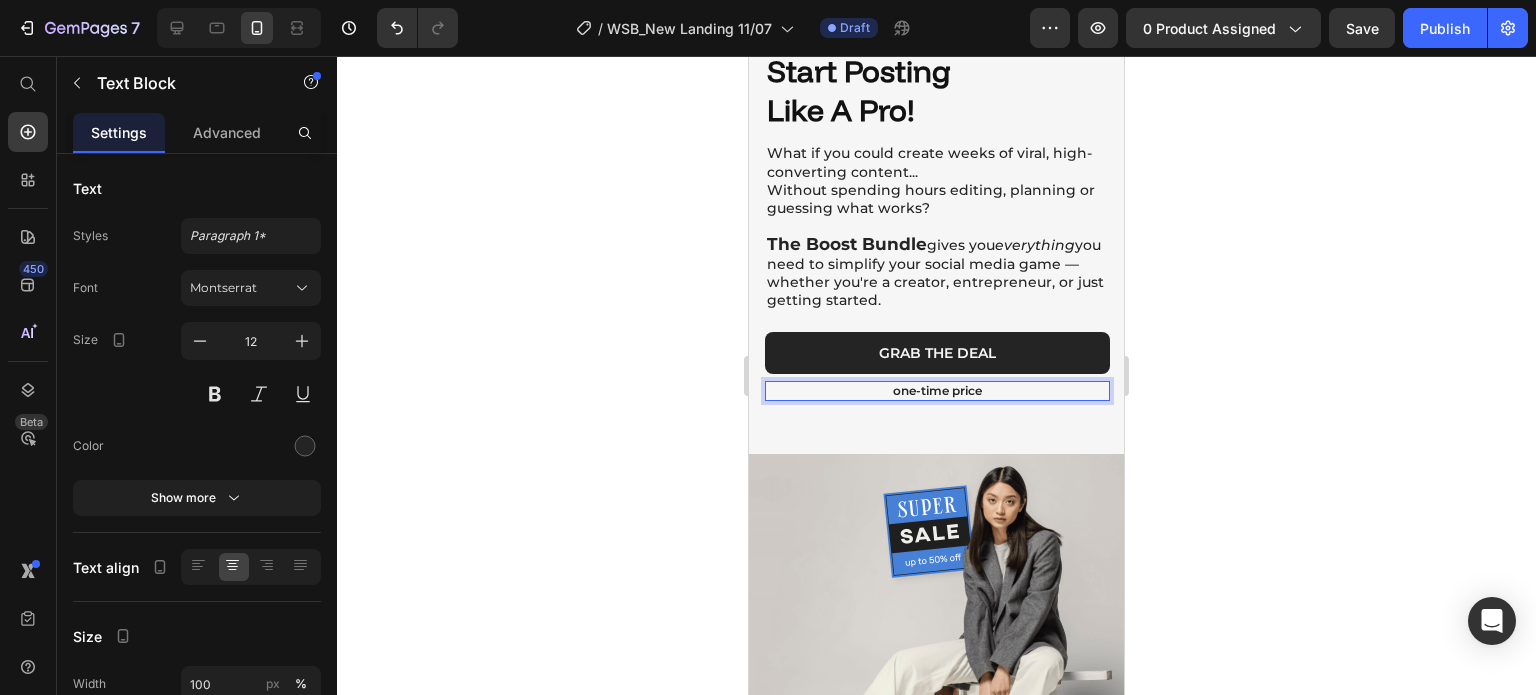click on "one-time price" at bounding box center (937, 391) 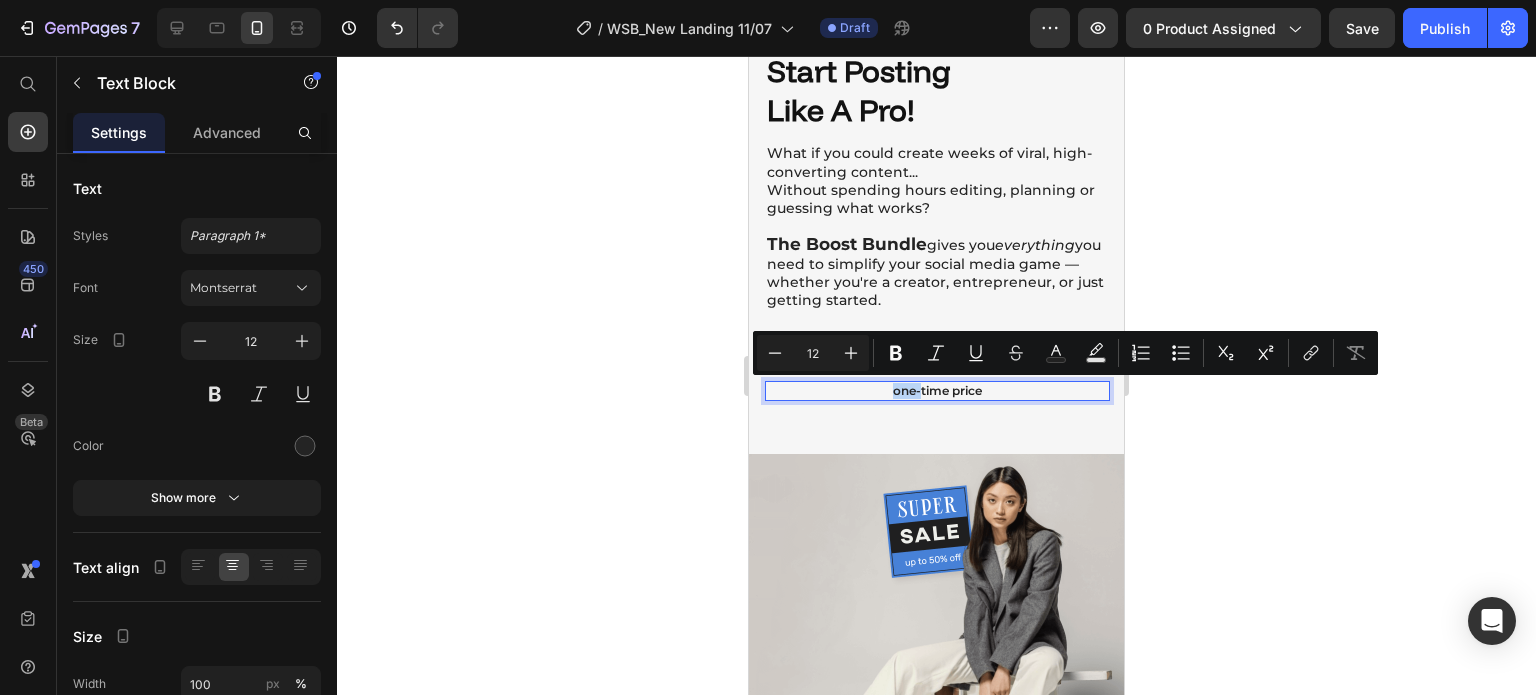 drag, startPoint x: 911, startPoint y: 395, endPoint x: 877, endPoint y: 394, distance: 34.0147 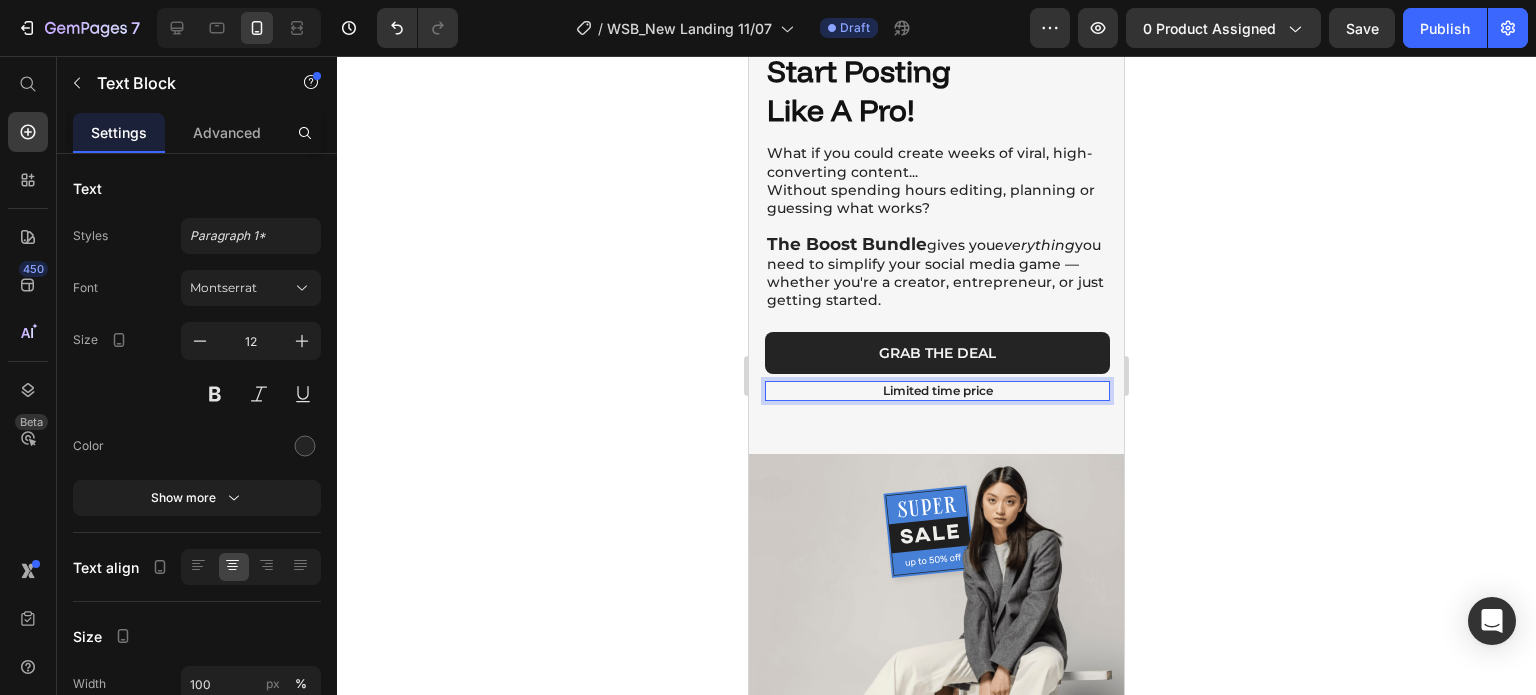 click on "Limited time price" at bounding box center [937, 391] 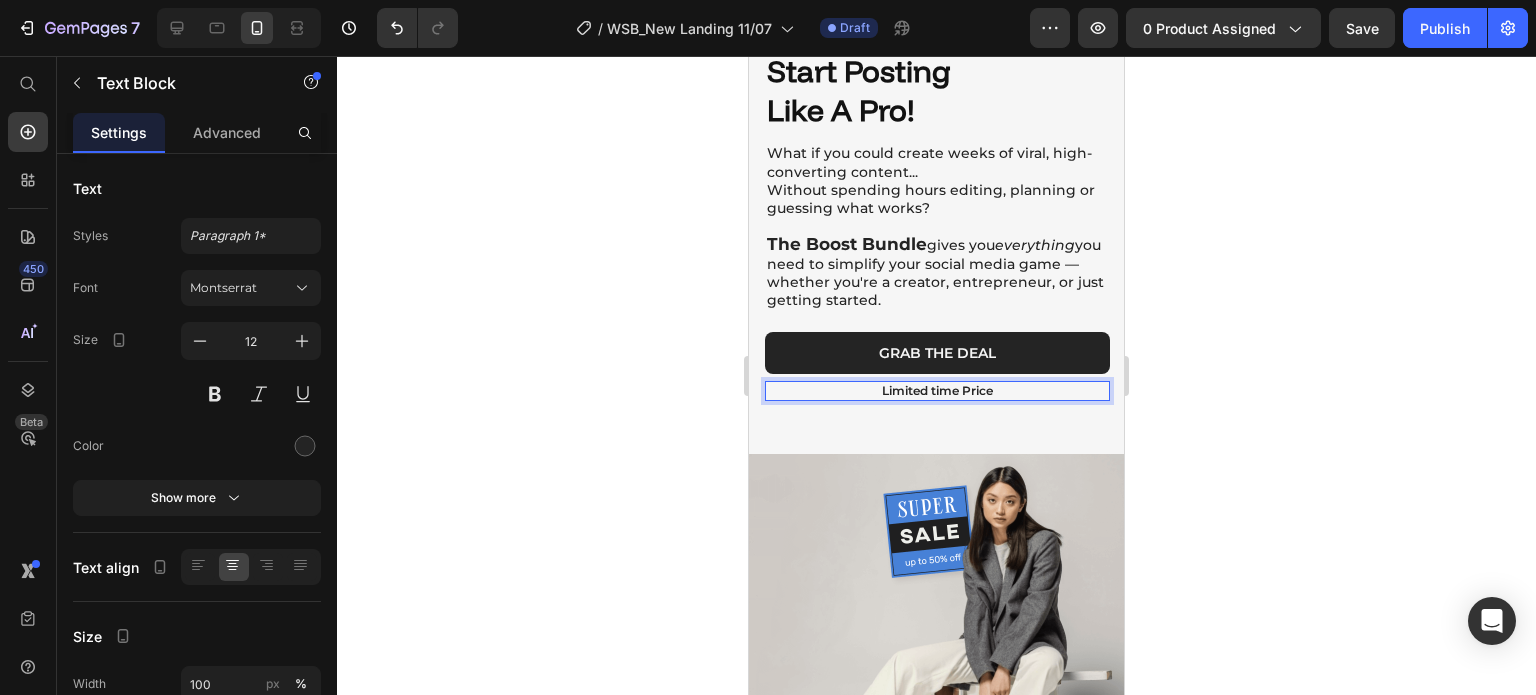 click on "Limited time Price" at bounding box center (937, 391) 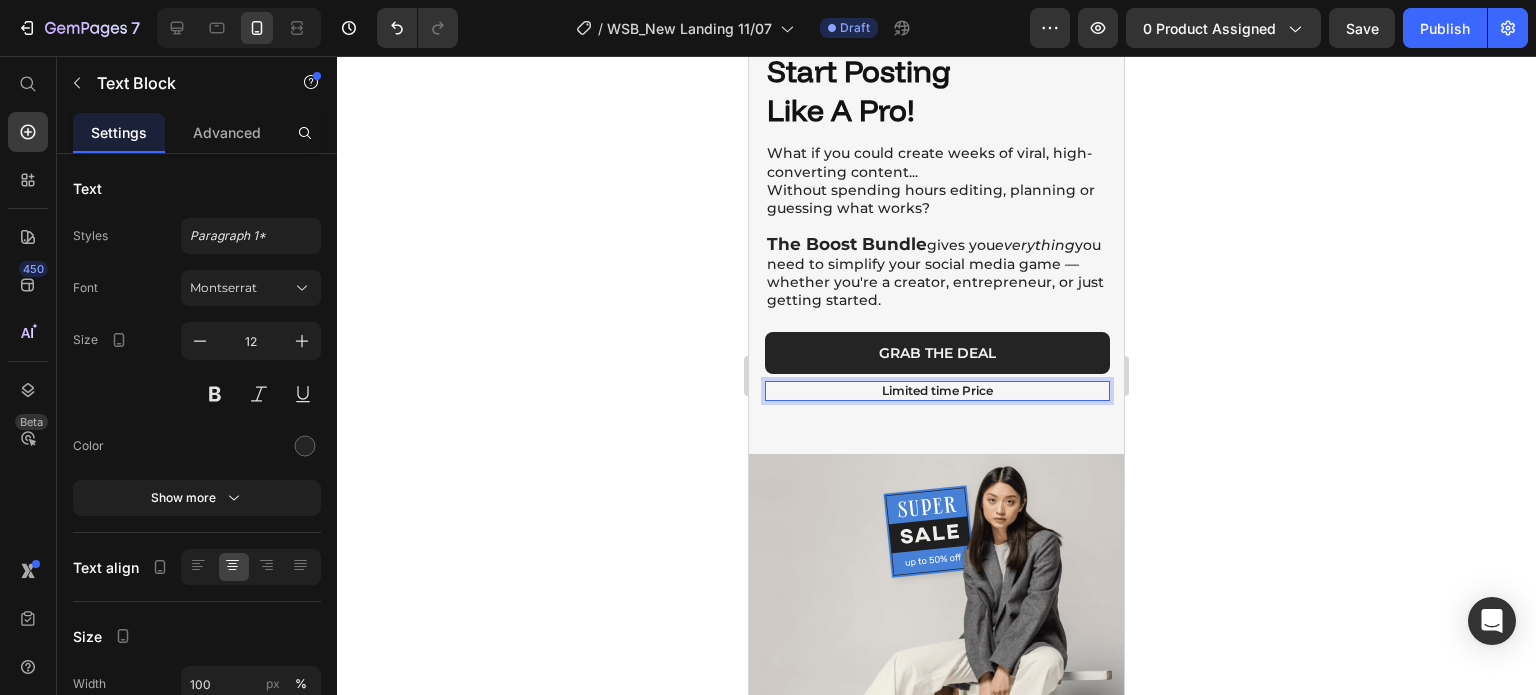 click 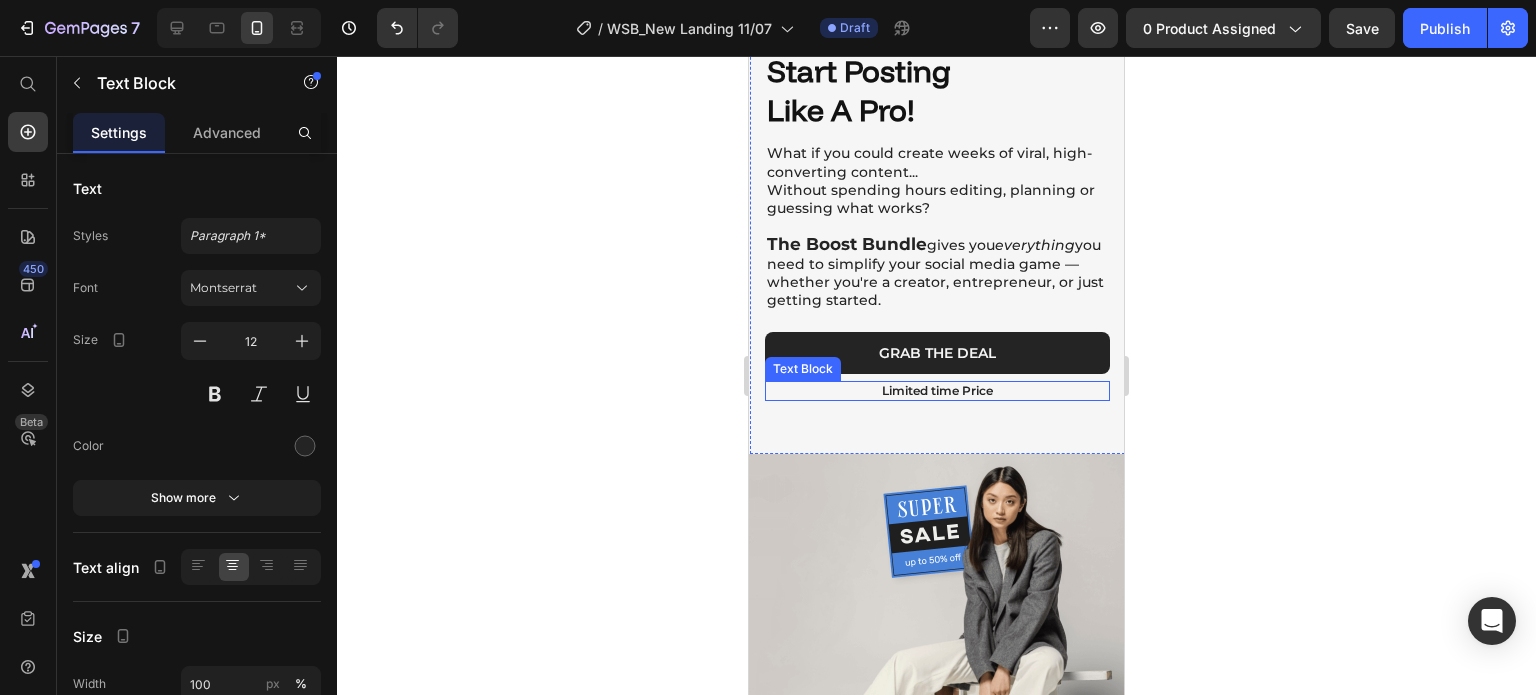 click on "Limited time Price" at bounding box center (937, 391) 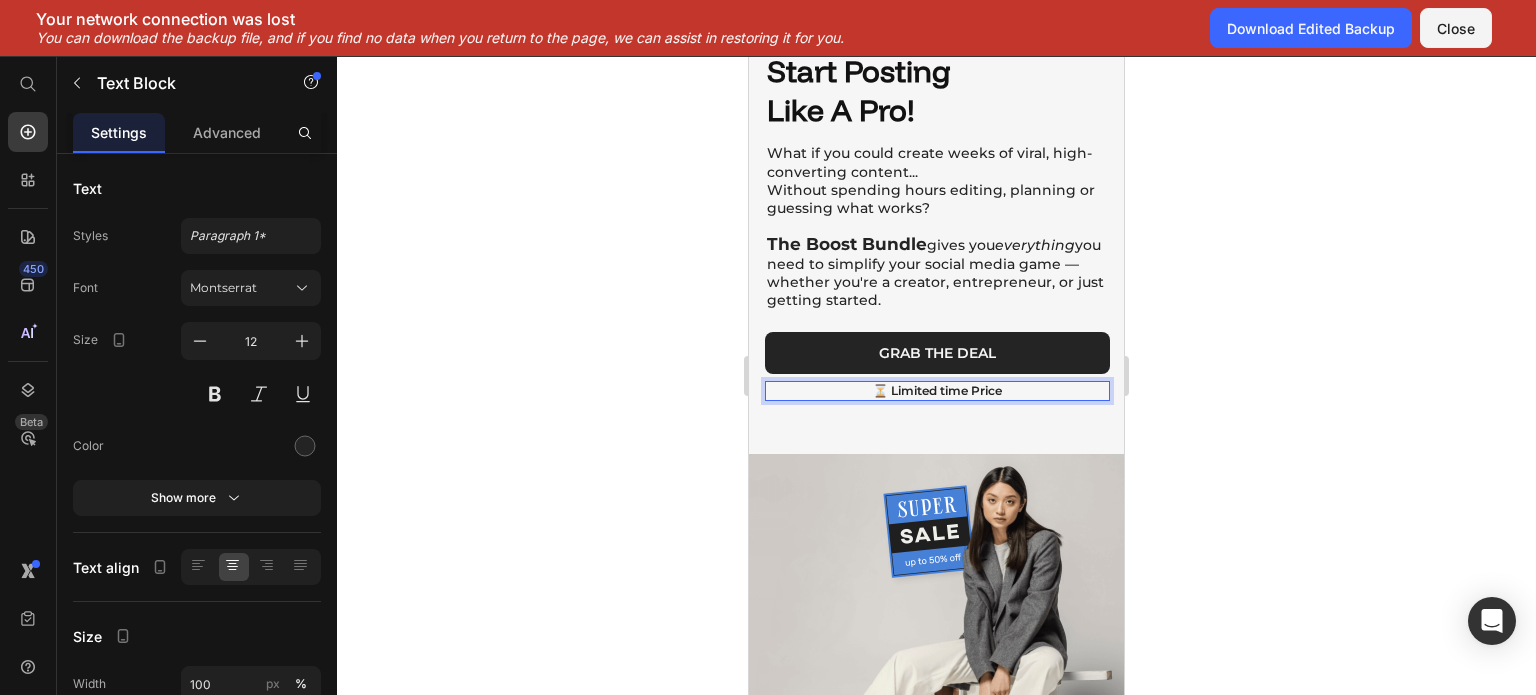 click 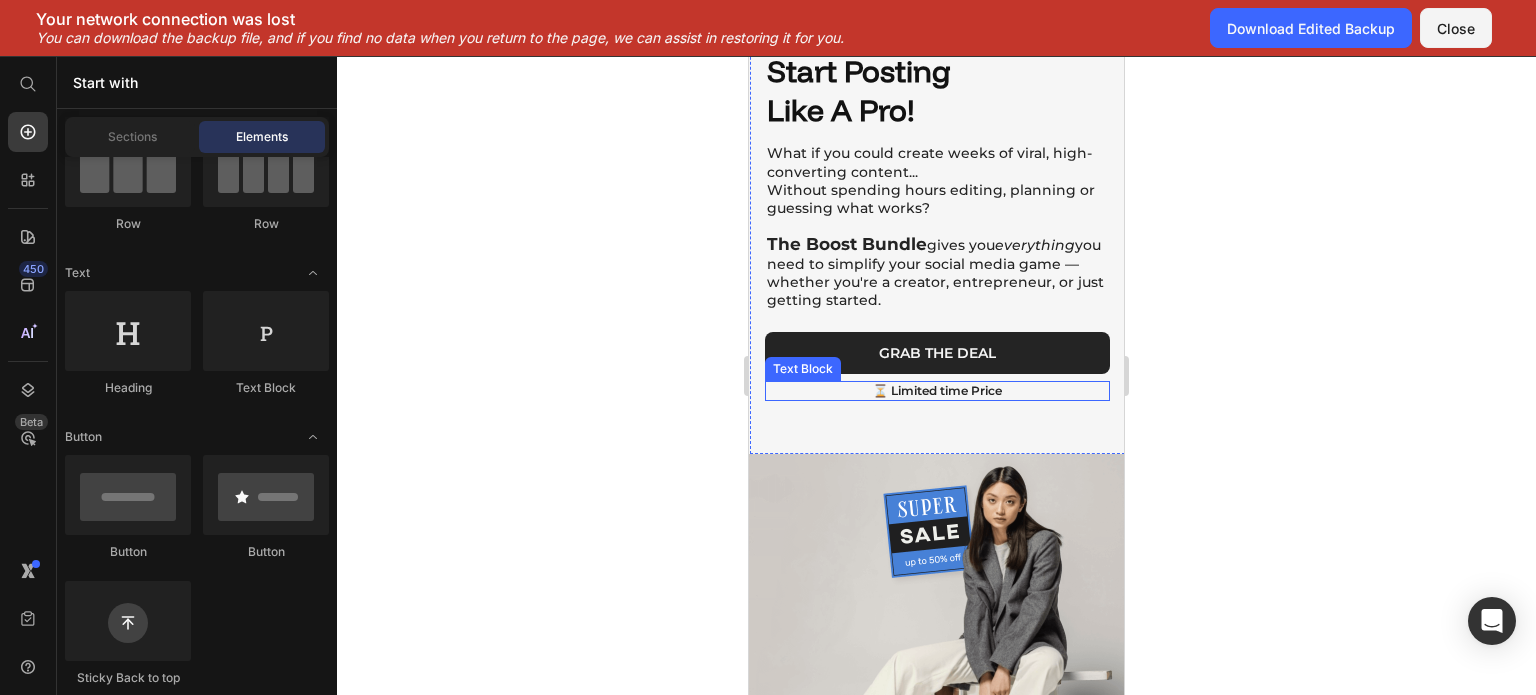 click on "⏳ Limited time Price" at bounding box center [937, 391] 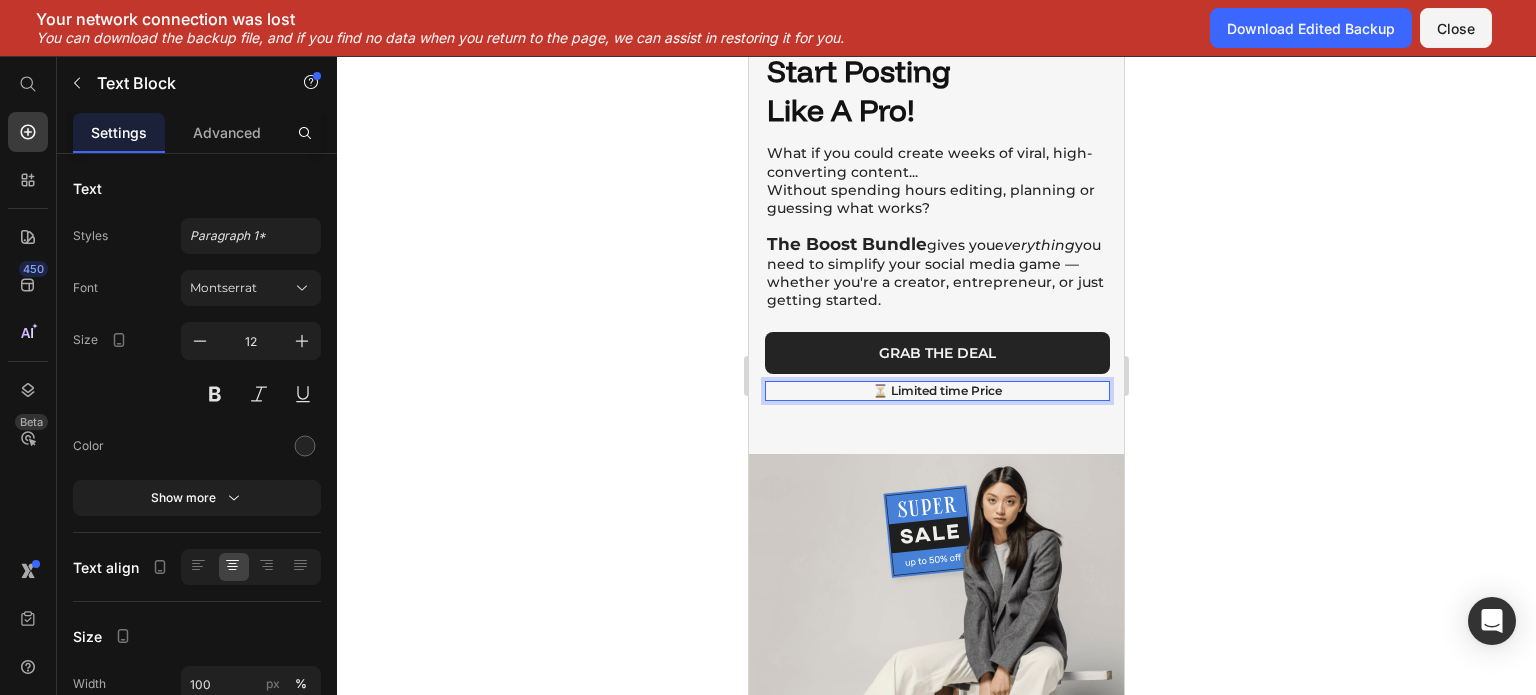 click on "⏳ Limited time Price" at bounding box center (937, 391) 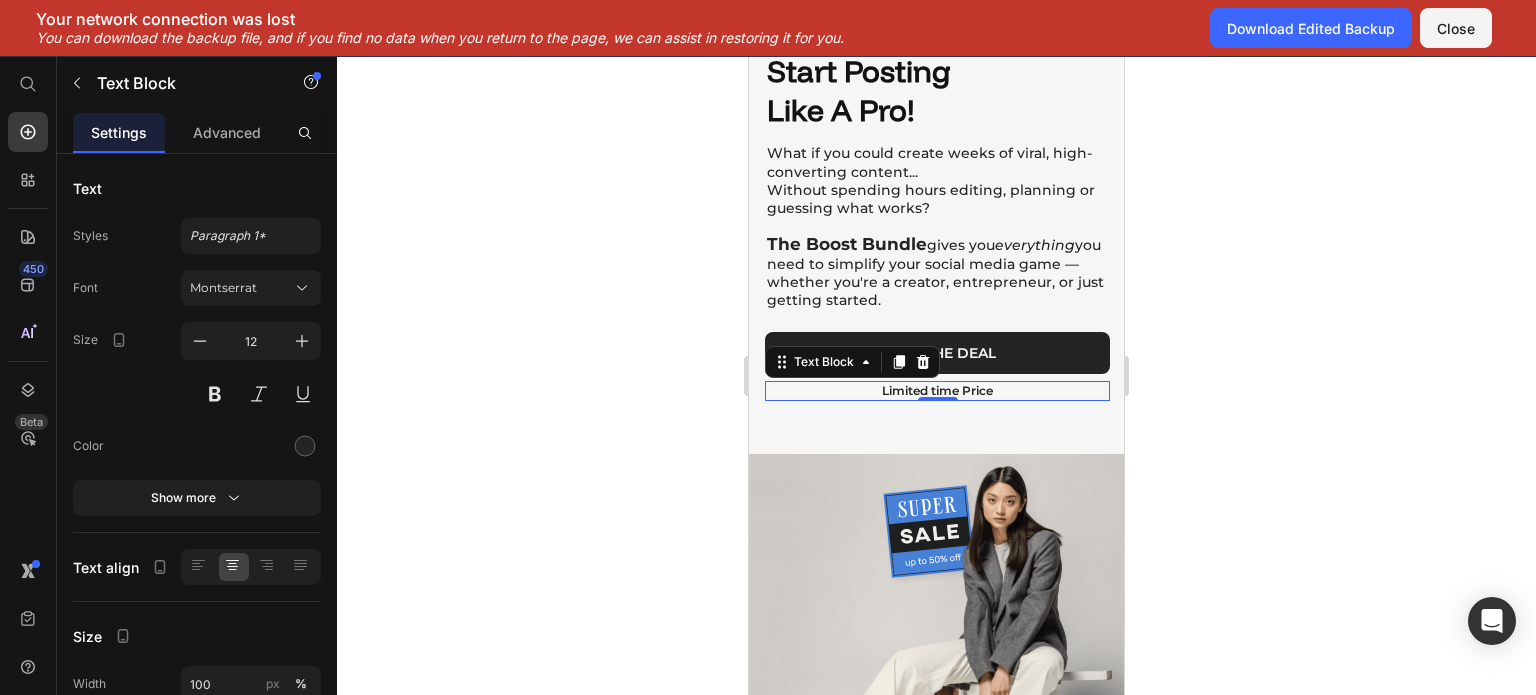click 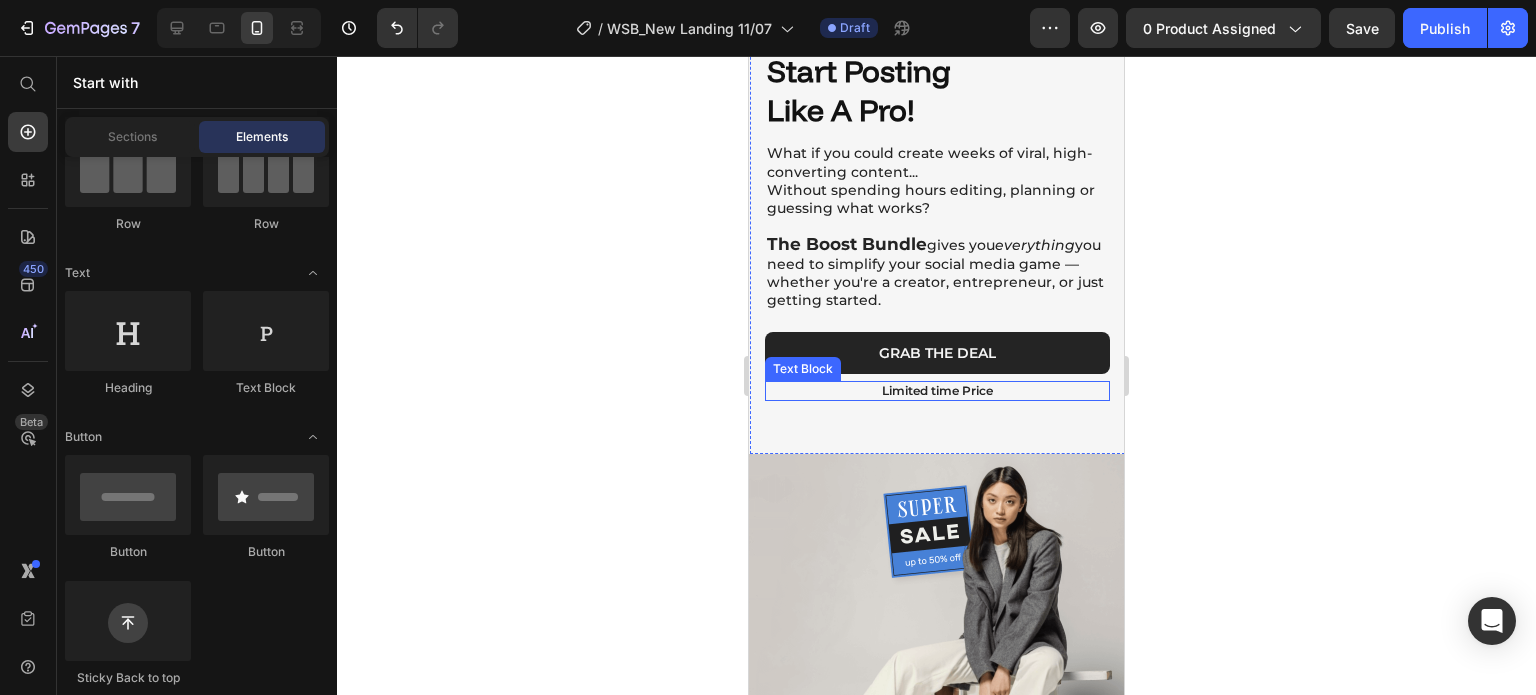 click on "Limited time Price" at bounding box center [937, 391] 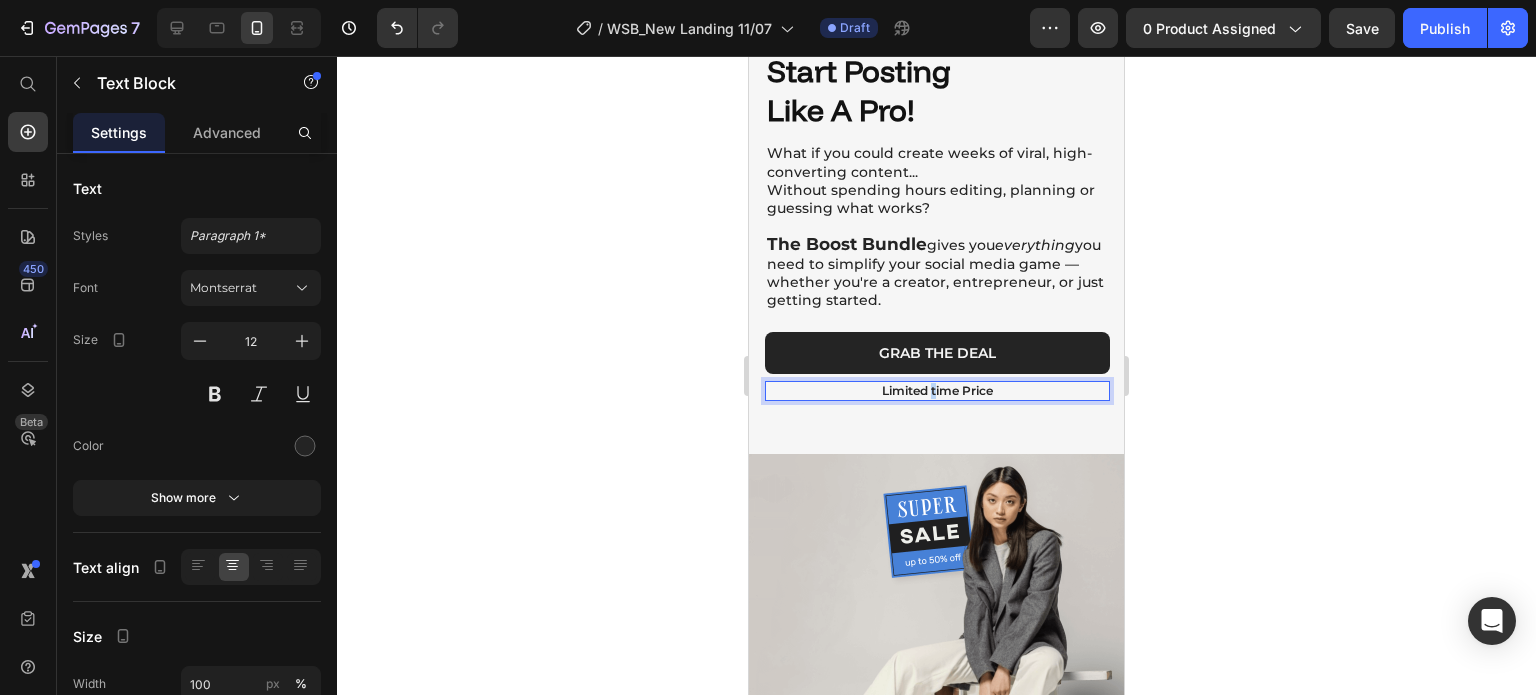 click on "Limited time Price" at bounding box center (937, 391) 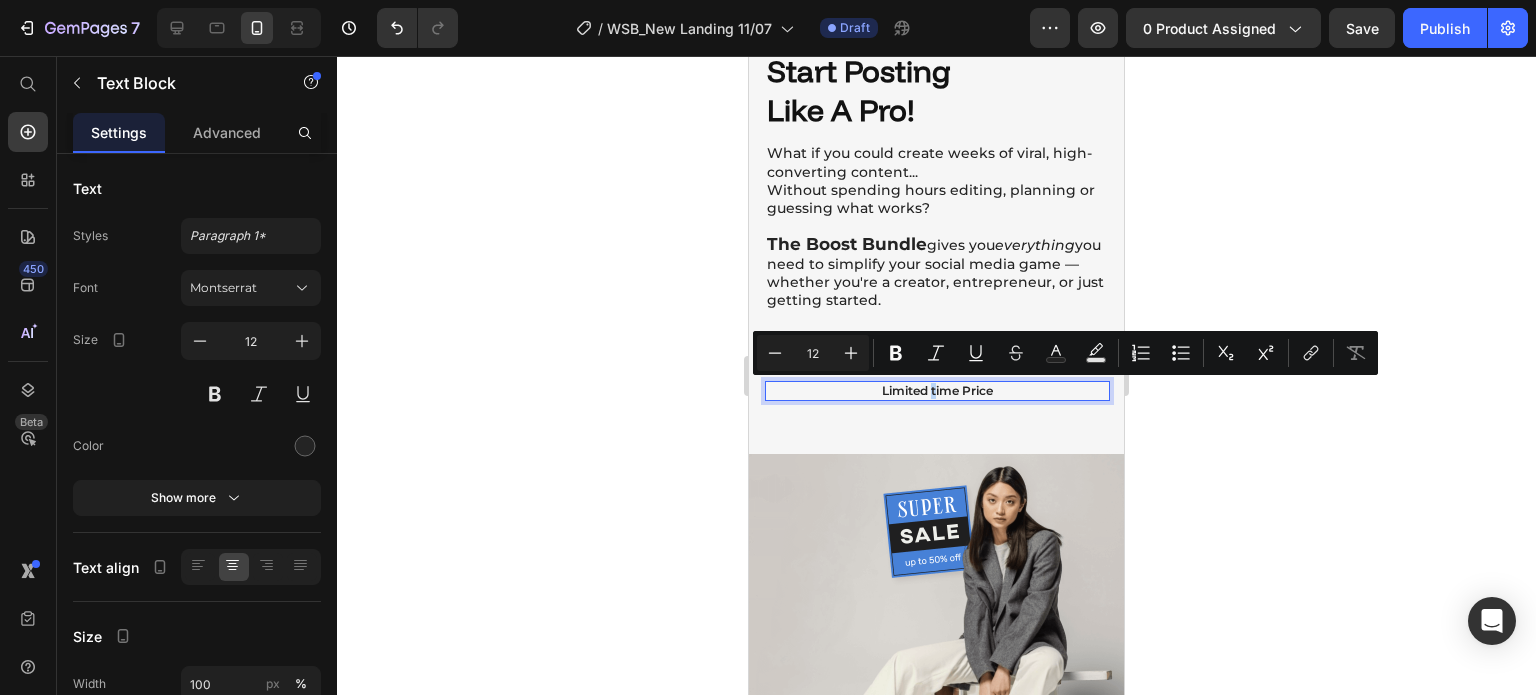 click on "Limited time Price" at bounding box center (937, 391) 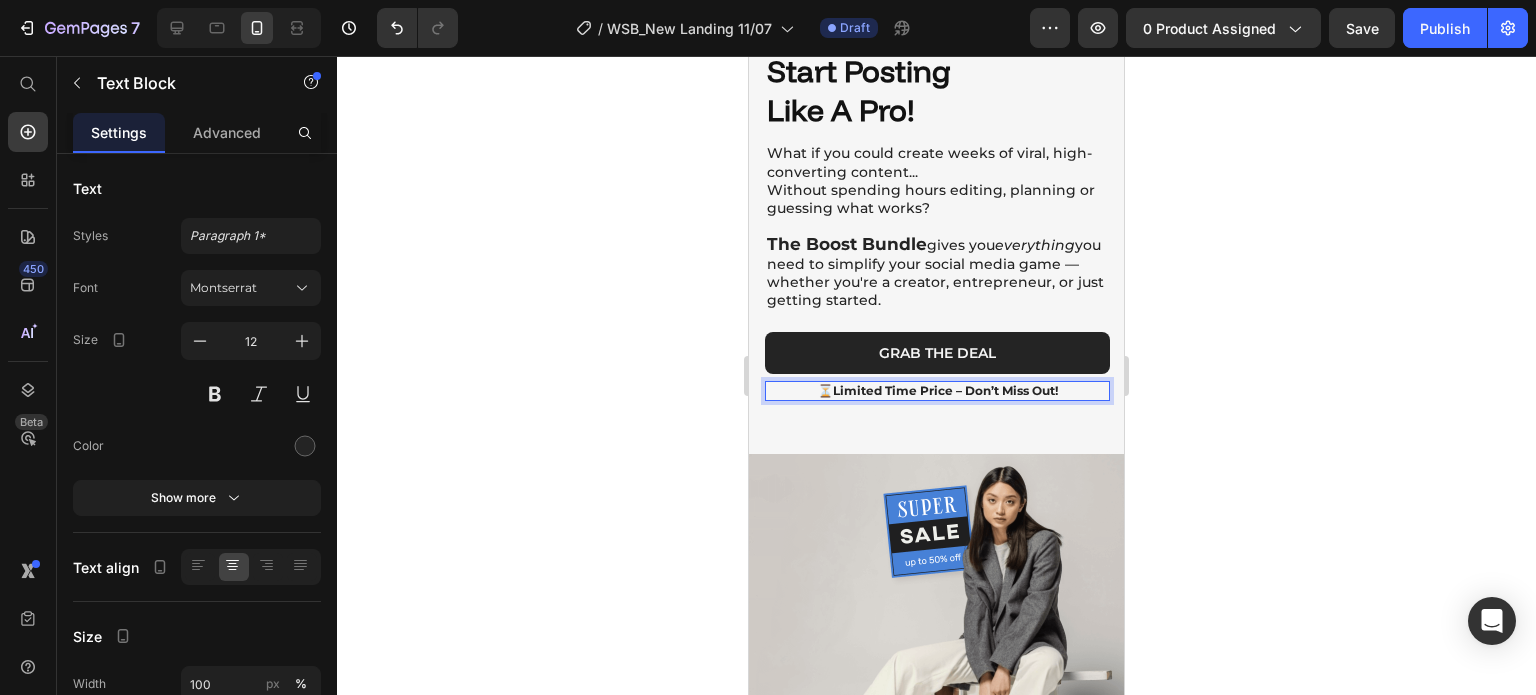 click 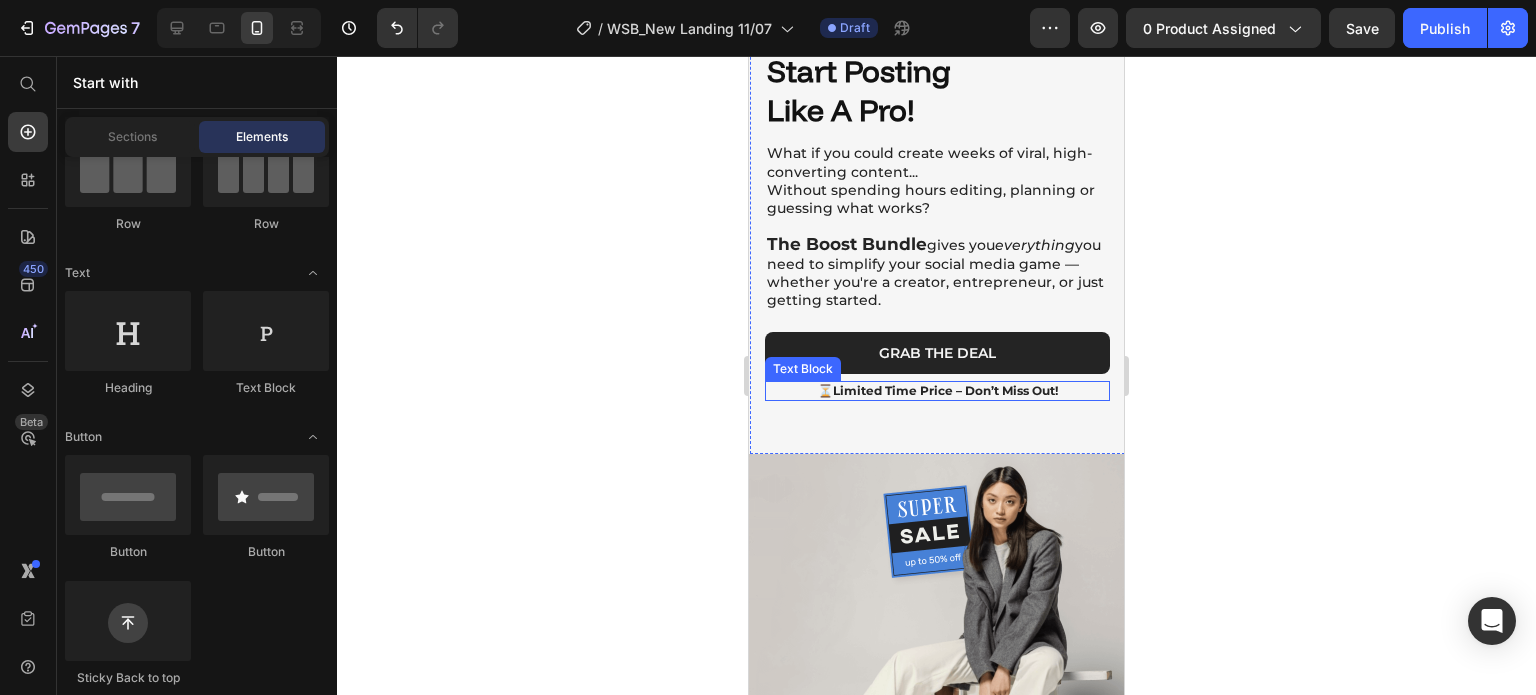 click on "Limited Time Price – Don’t Miss Out!" at bounding box center (945, 390) 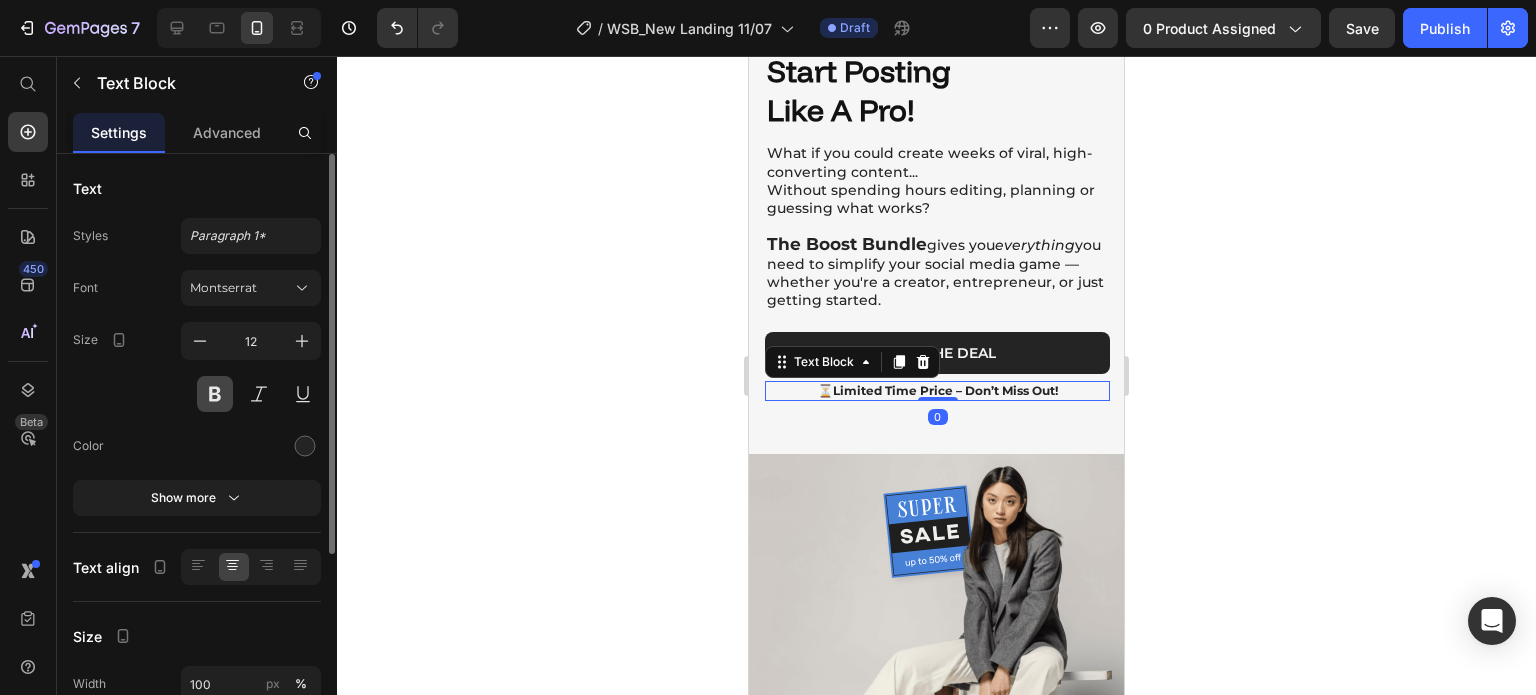 click at bounding box center (215, 394) 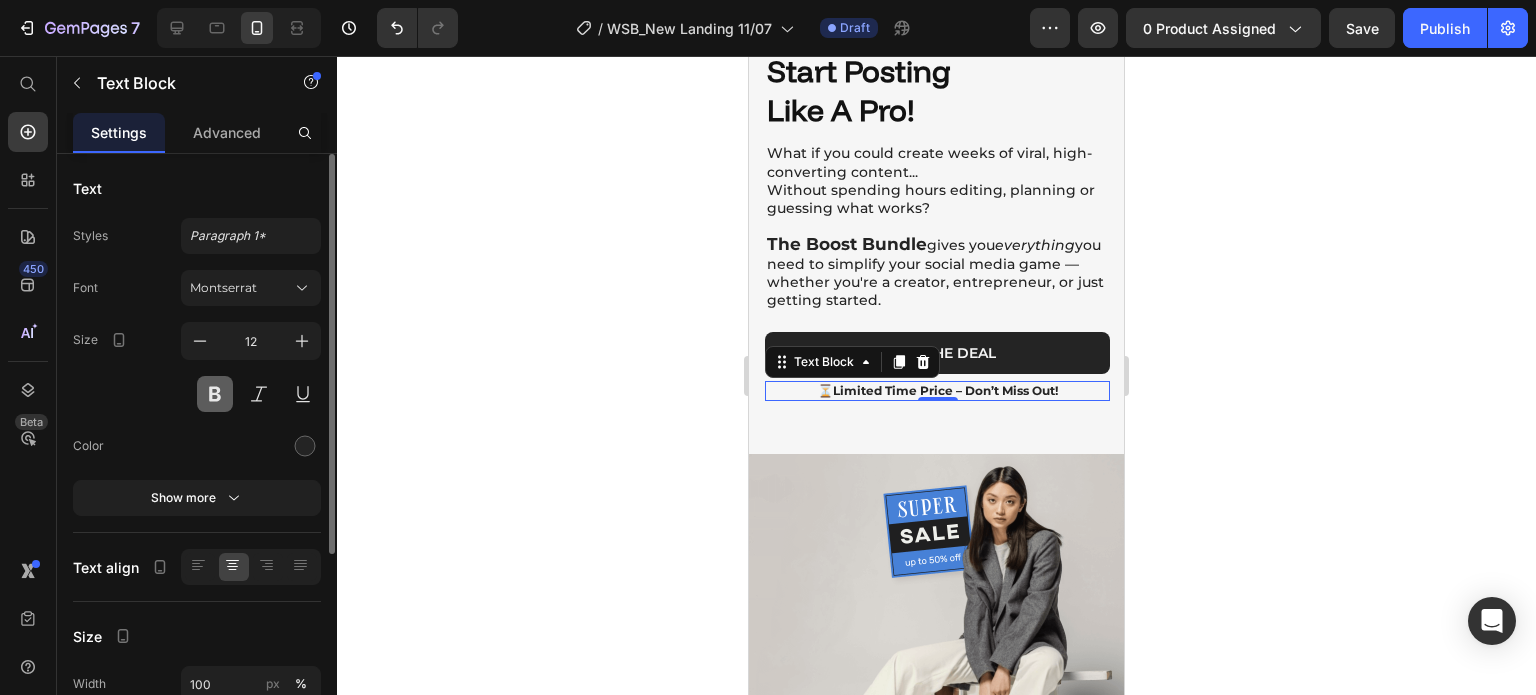 click at bounding box center [215, 394] 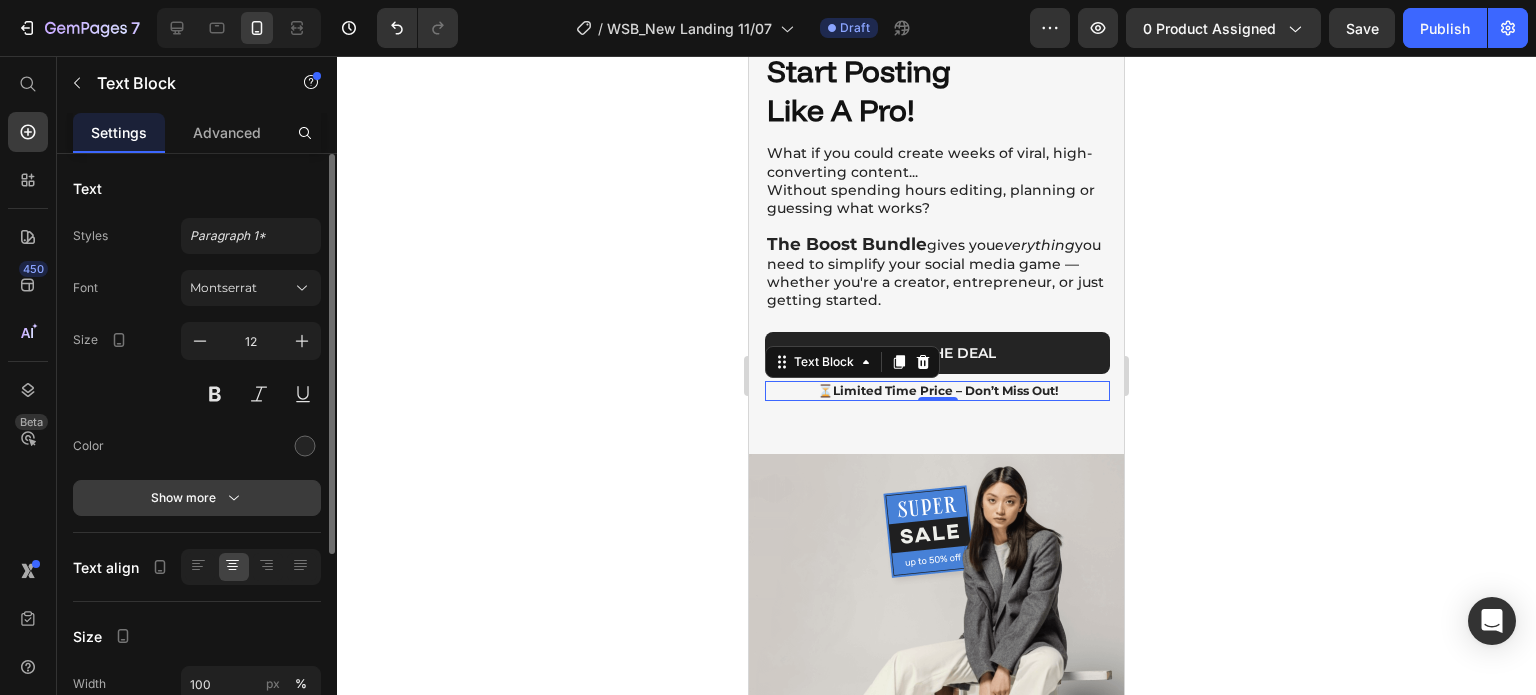 click 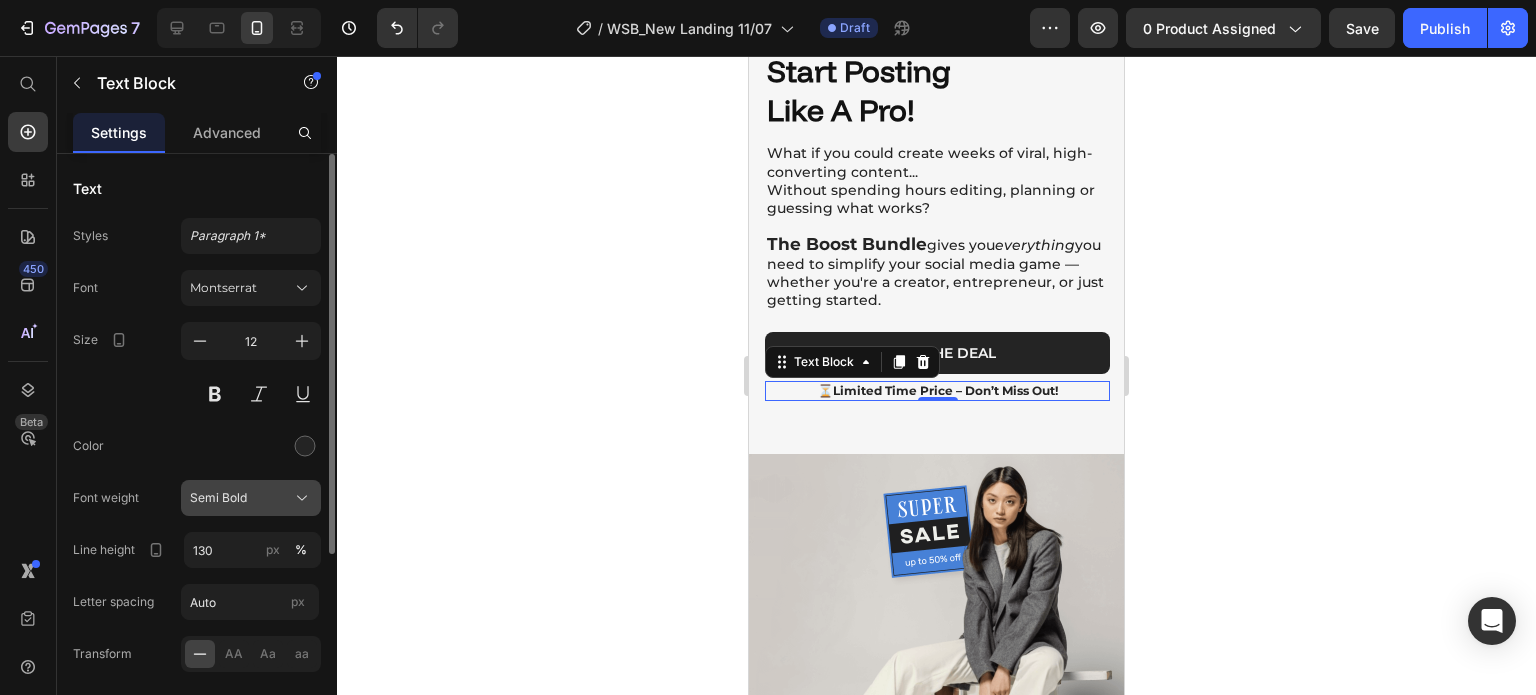 click on "Semi Bold" at bounding box center [218, 498] 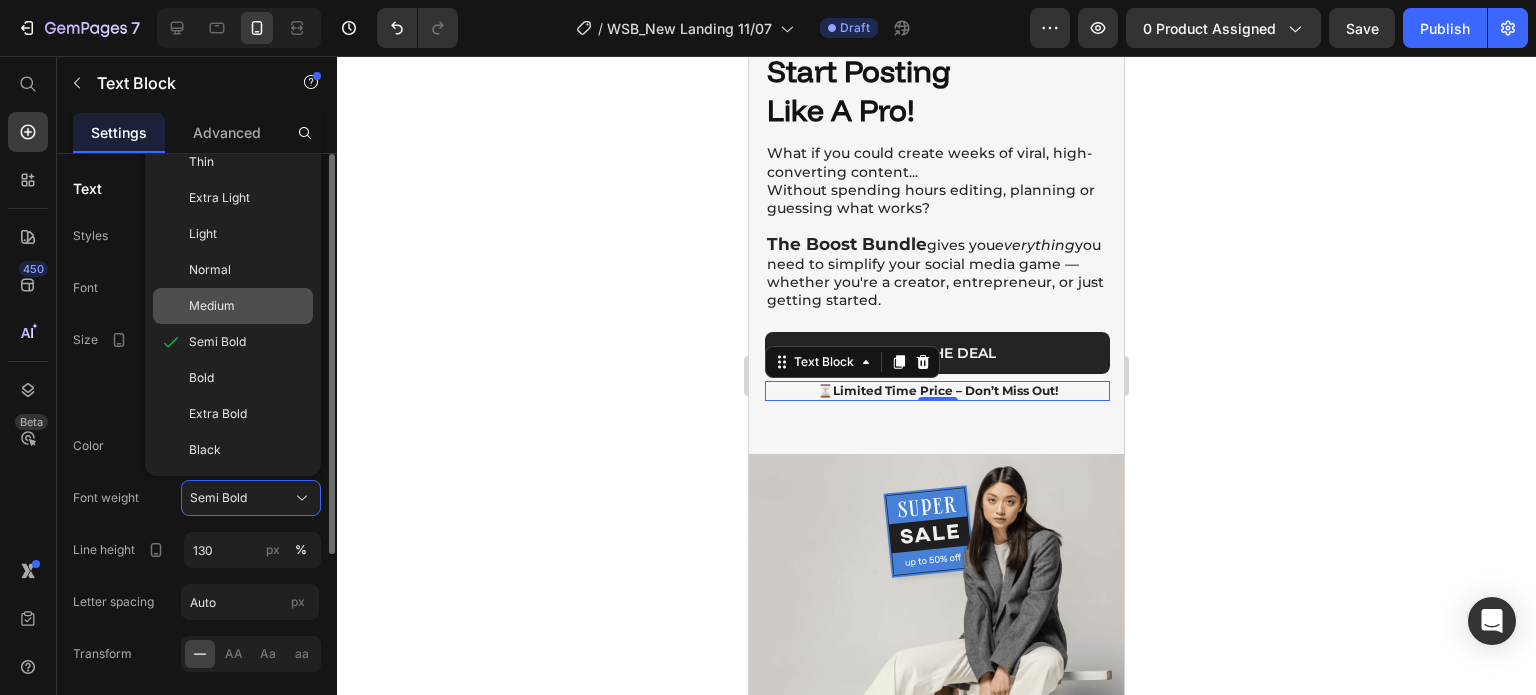 click on "Medium" at bounding box center [212, 306] 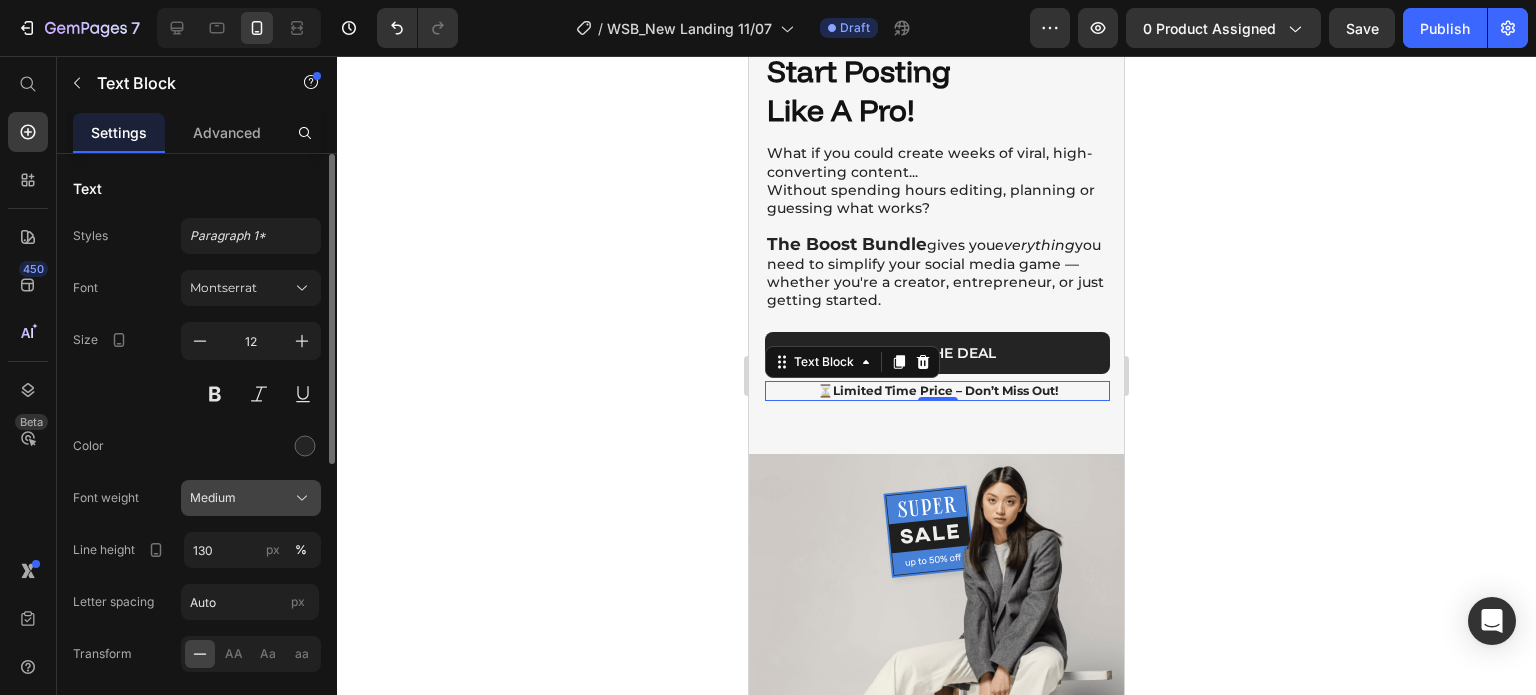 click on "Medium" at bounding box center [251, 498] 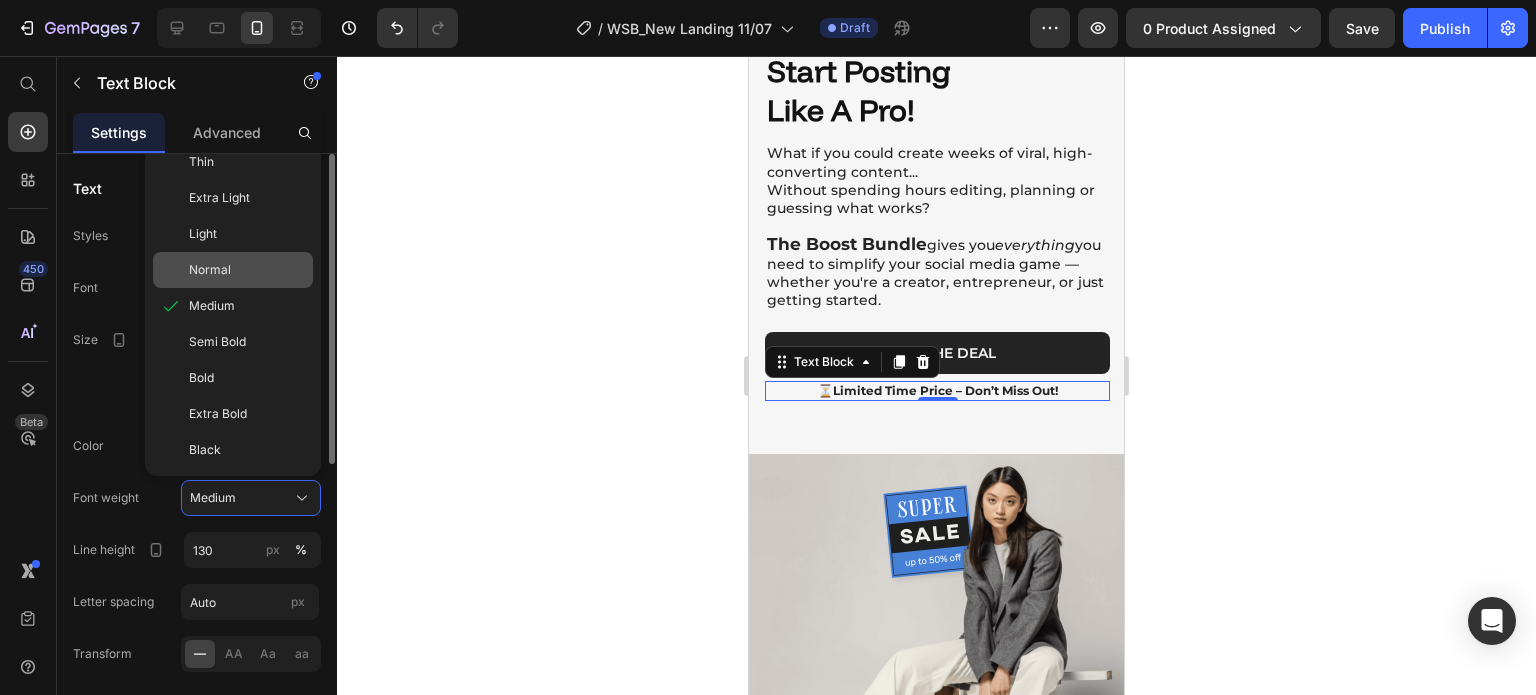 click on "Normal" at bounding box center (210, 270) 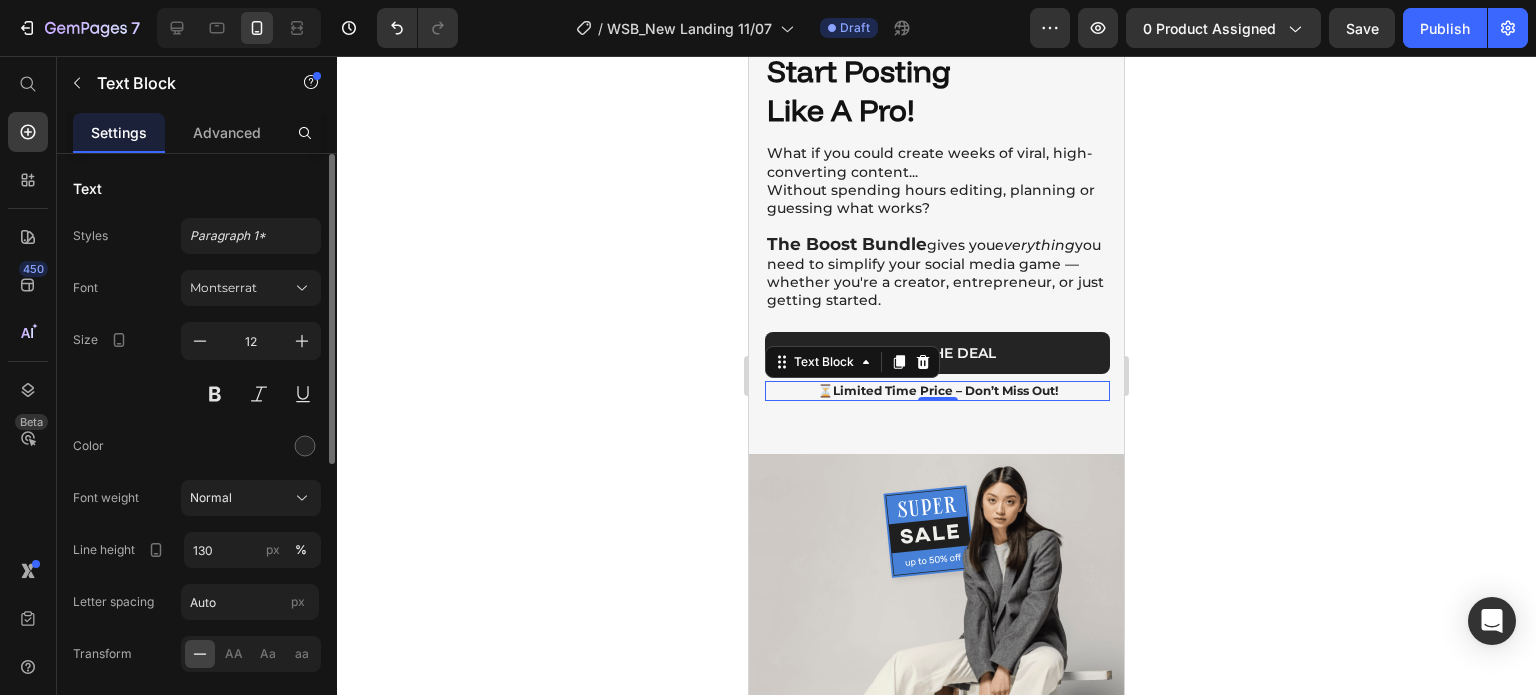 click 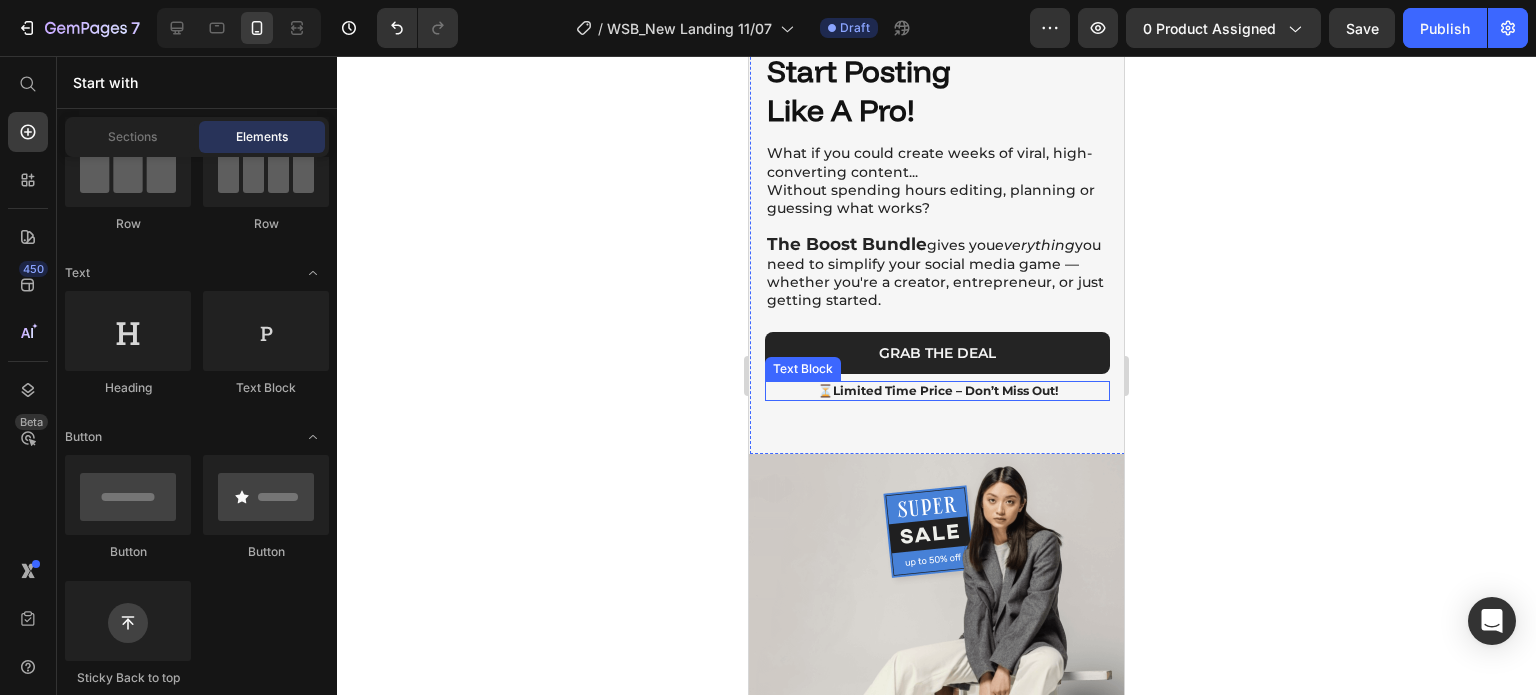 click on "Limited Time Price – Don’t Miss Out!" at bounding box center [945, 390] 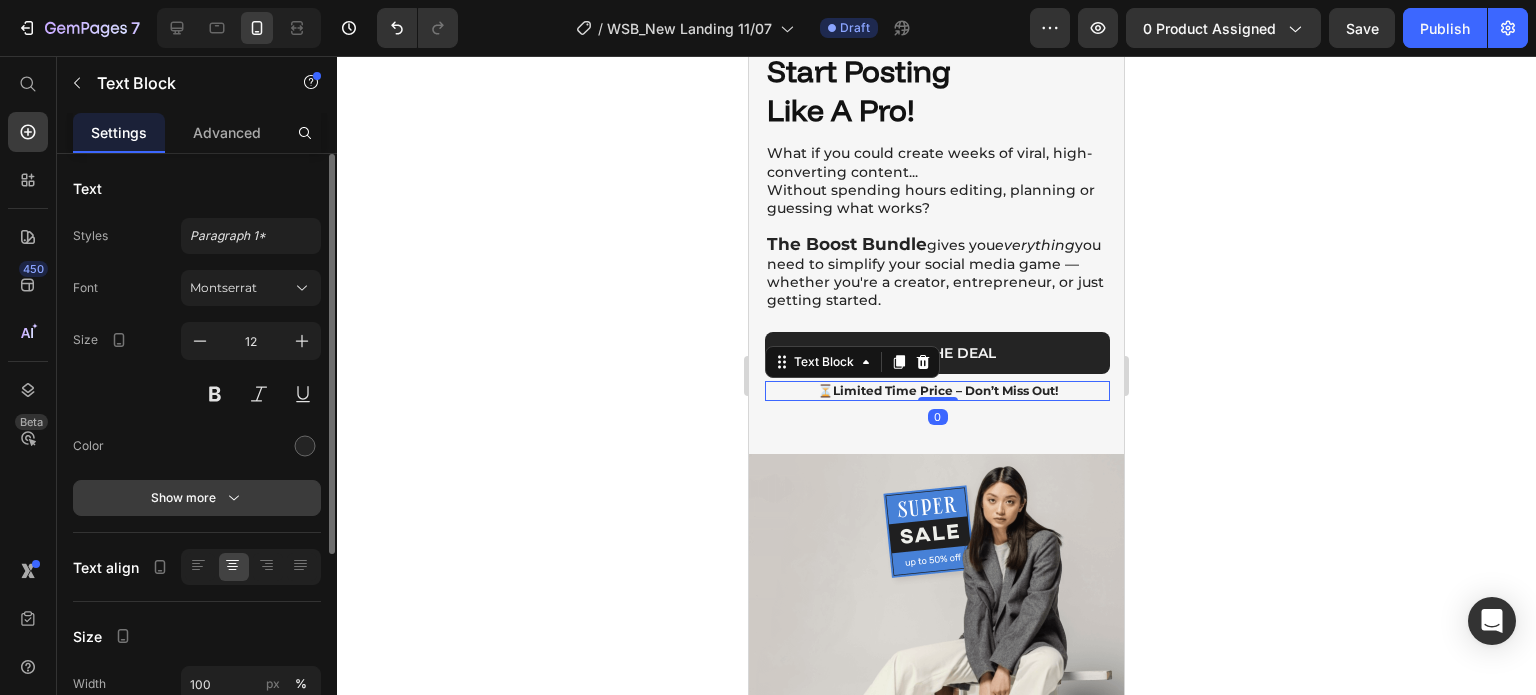 click on "Show more" at bounding box center (197, 498) 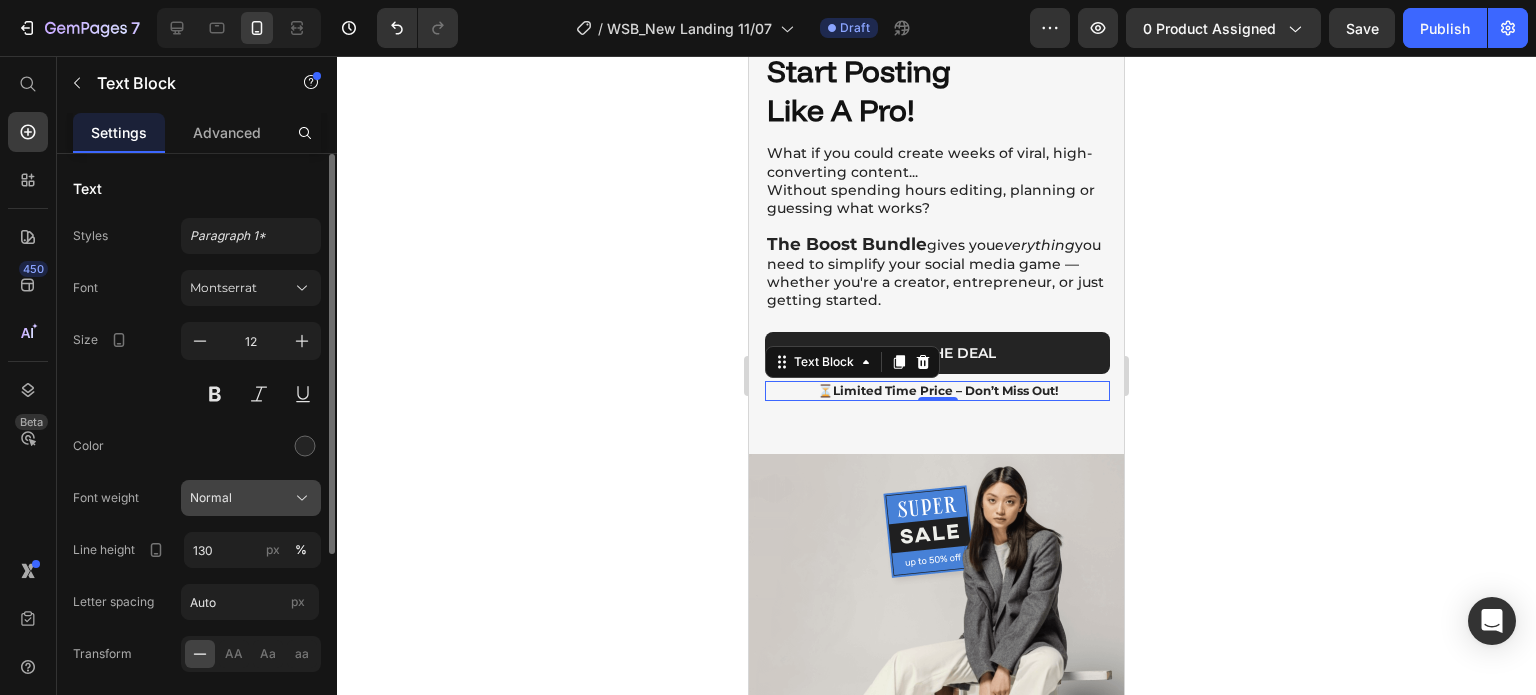 click on "Normal" 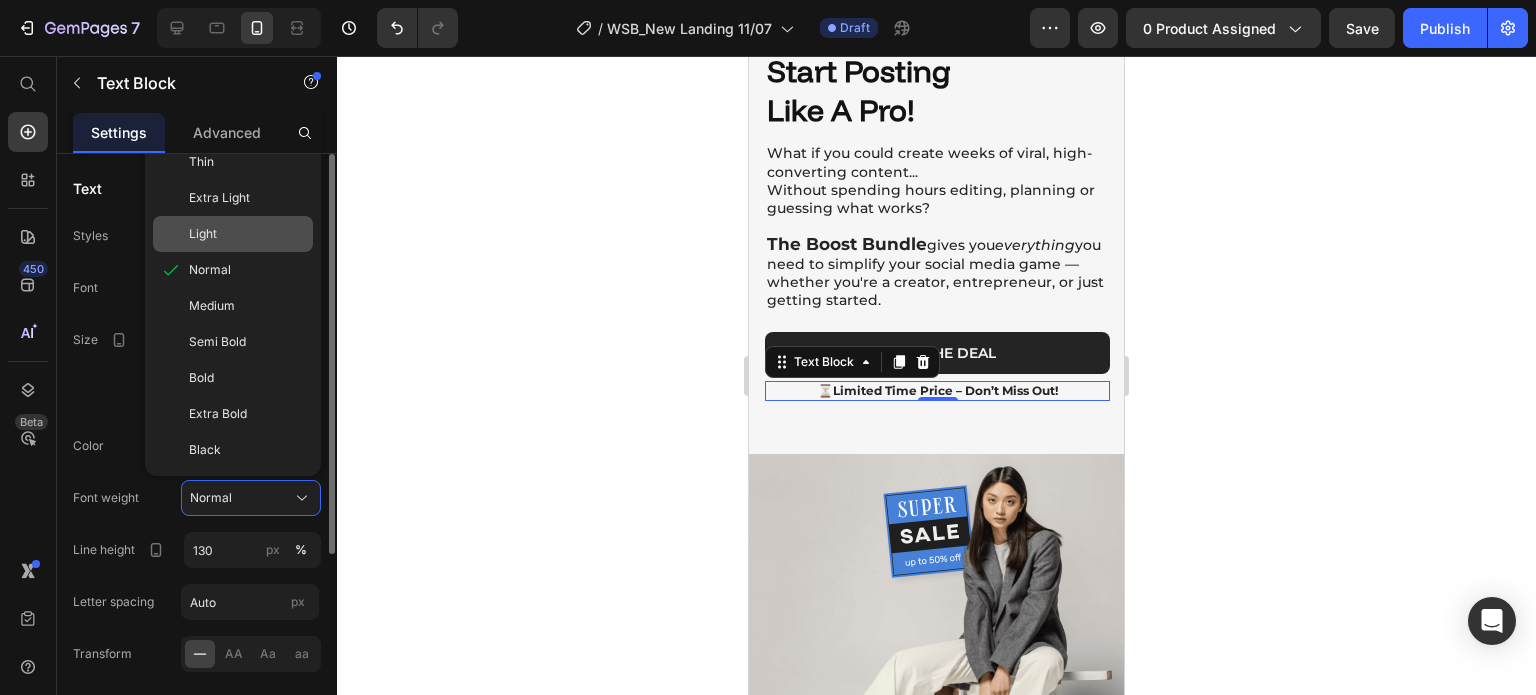 click on "Light" at bounding box center (247, 234) 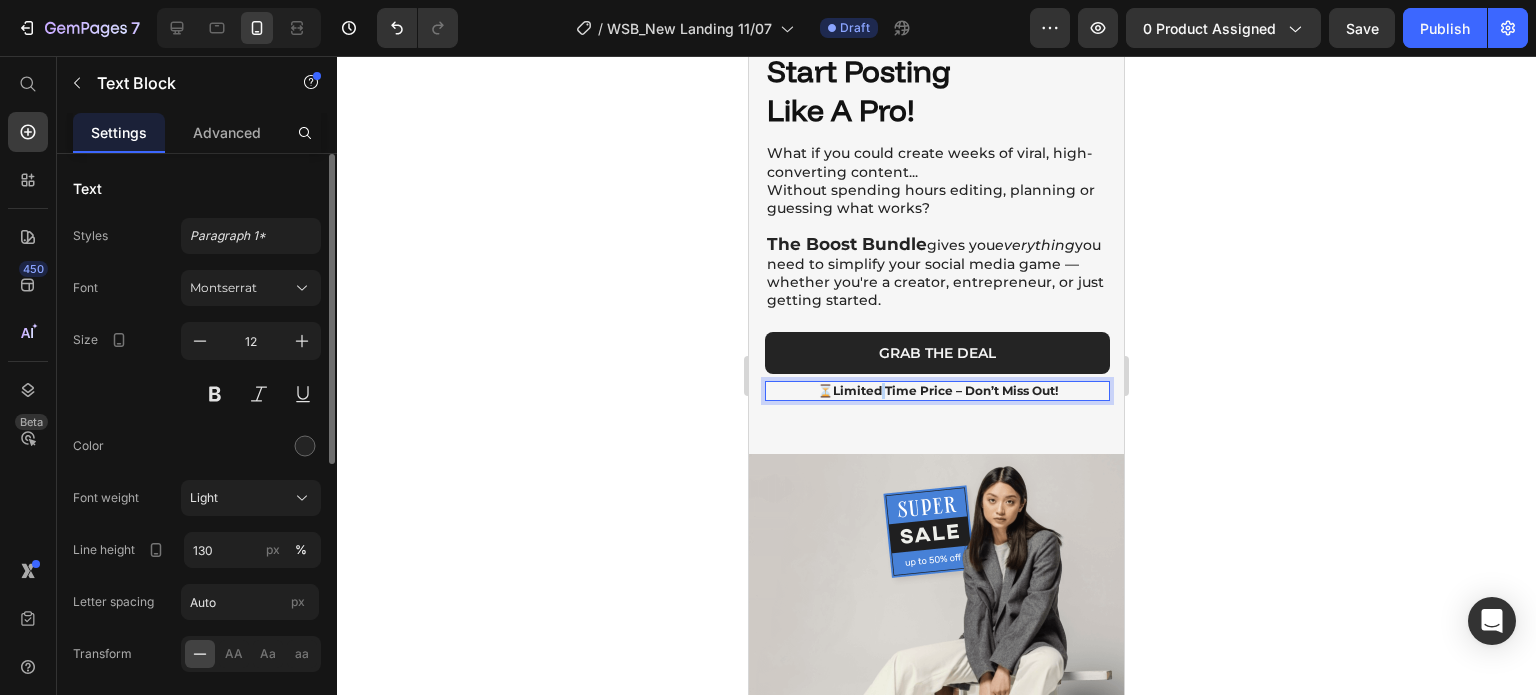 click on "Limited Time Price – Don’t Miss Out!" at bounding box center (945, 390) 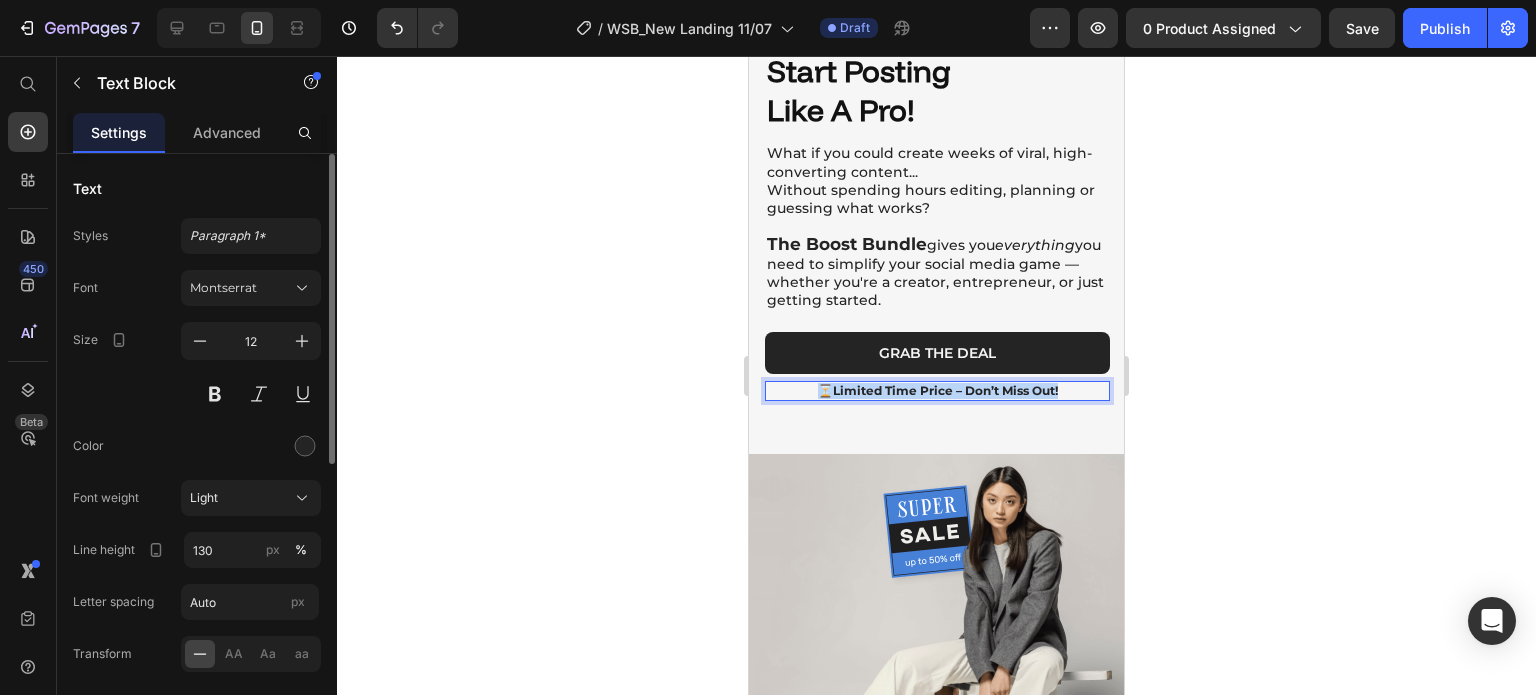 click on "Limited Time Price – Don’t Miss Out!" at bounding box center [945, 390] 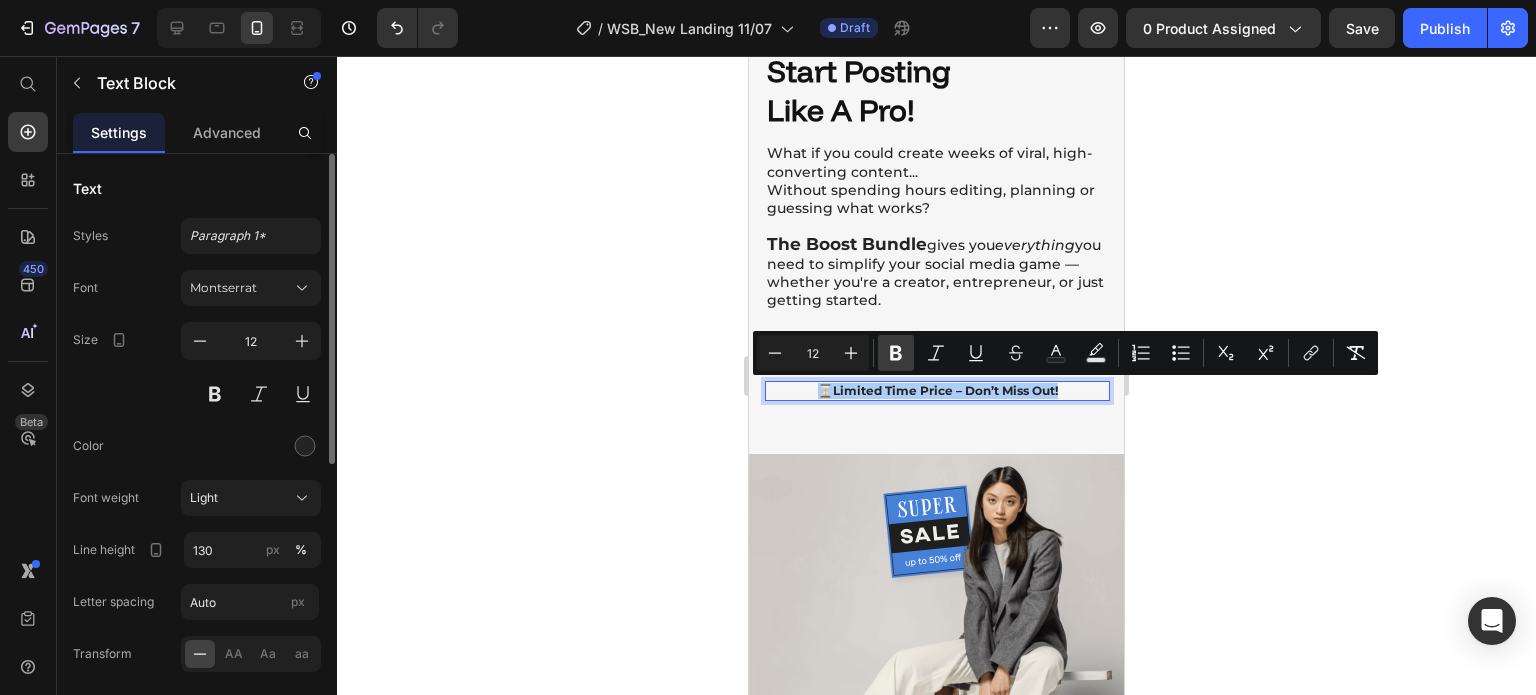 click 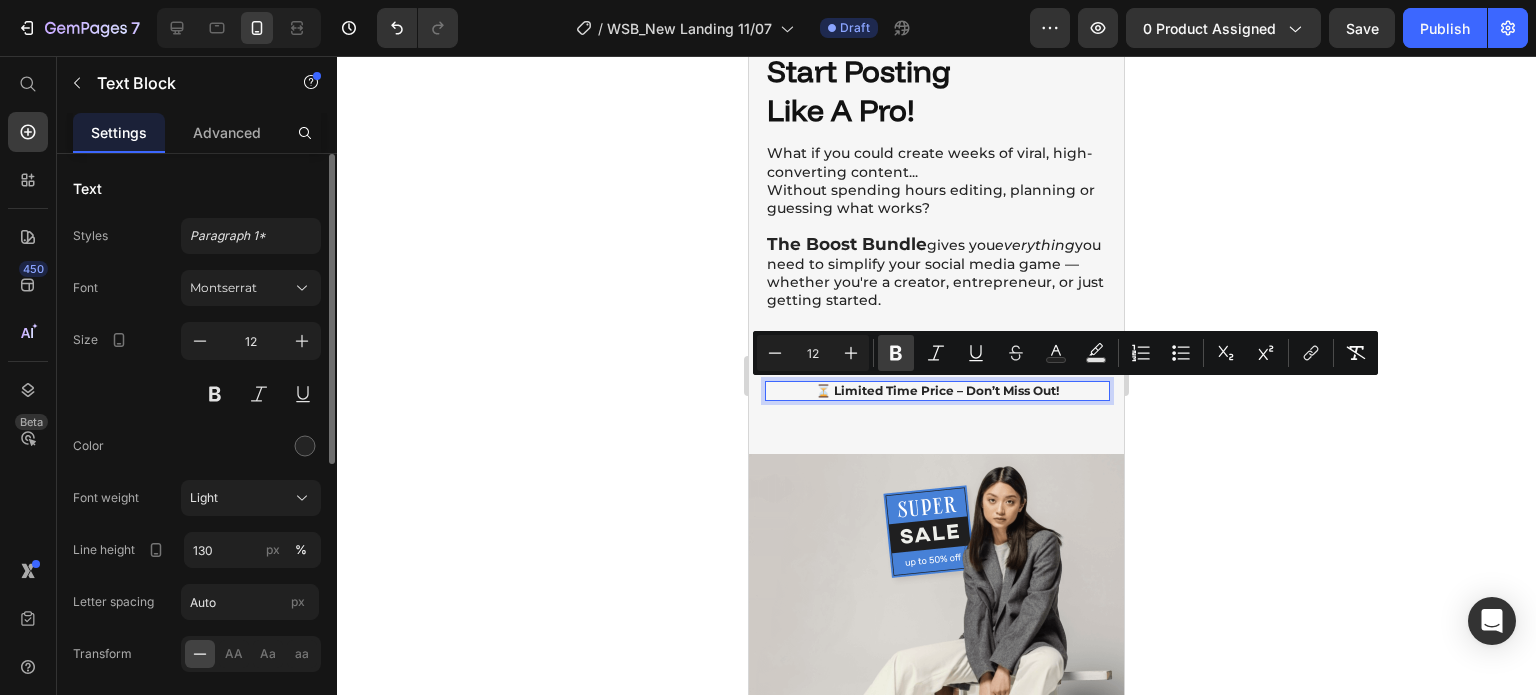 click 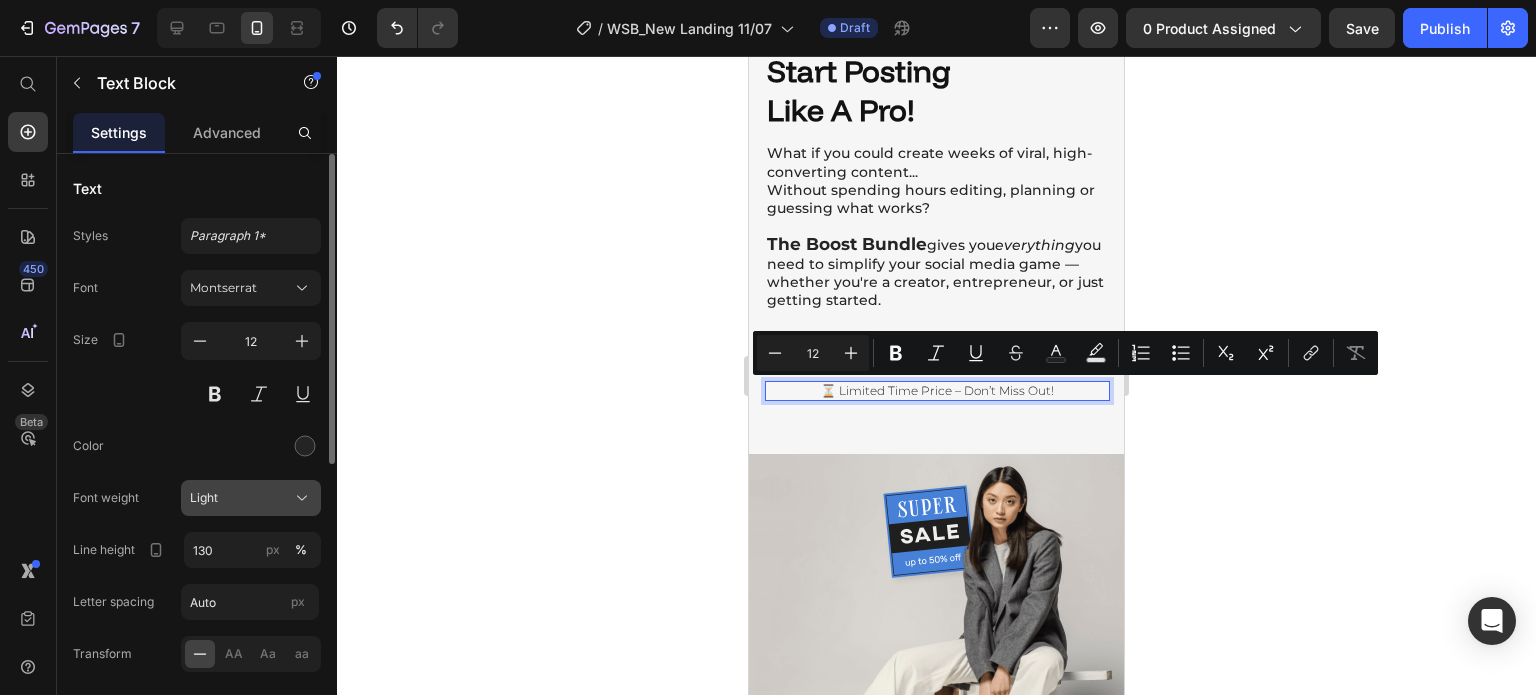 click on "Light" 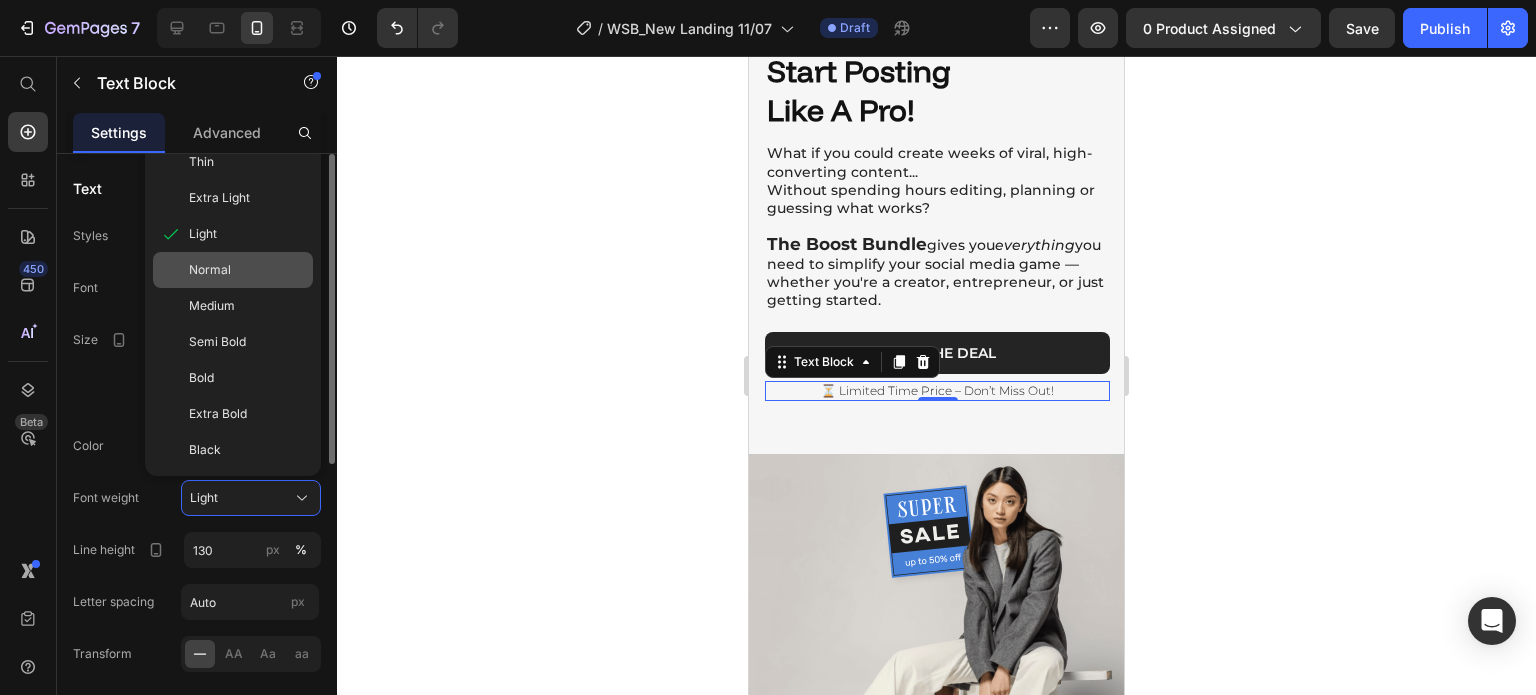 click on "Normal" 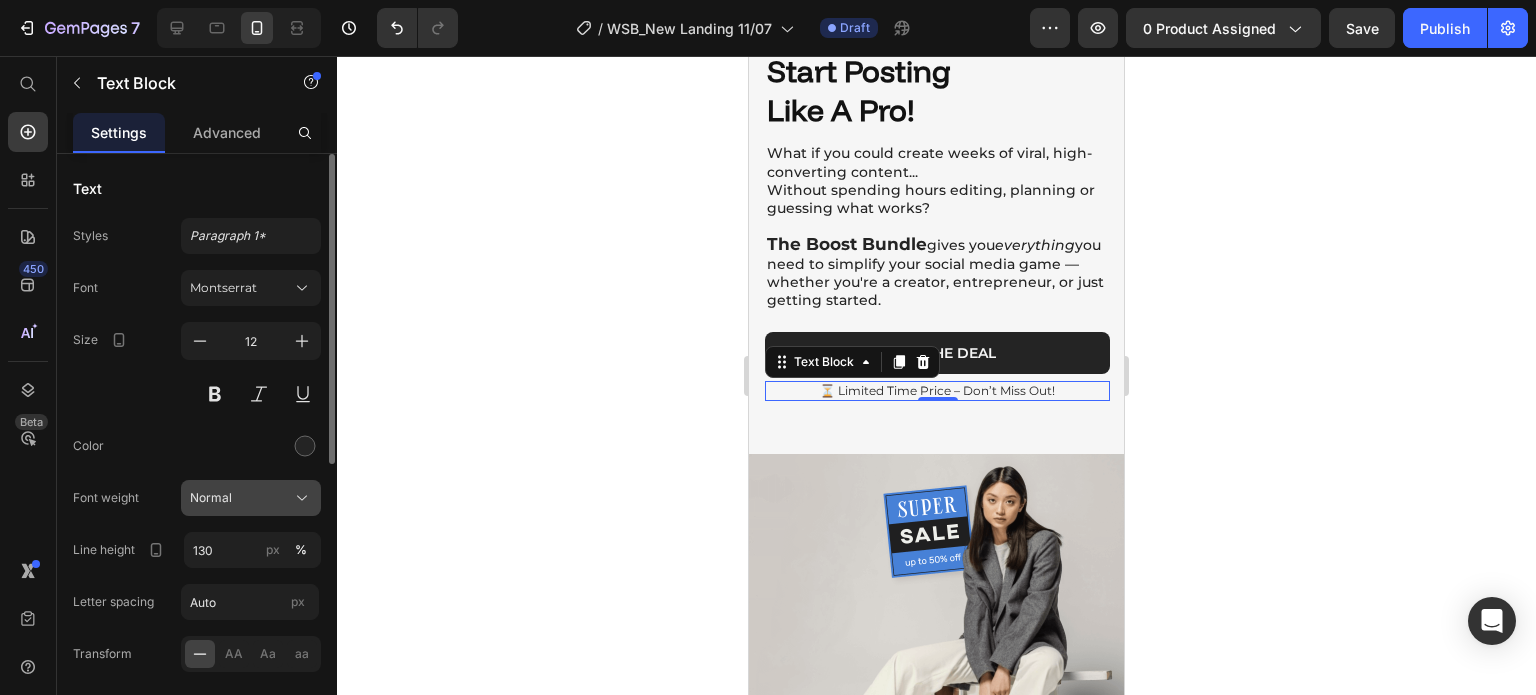 click on "Normal" at bounding box center [211, 498] 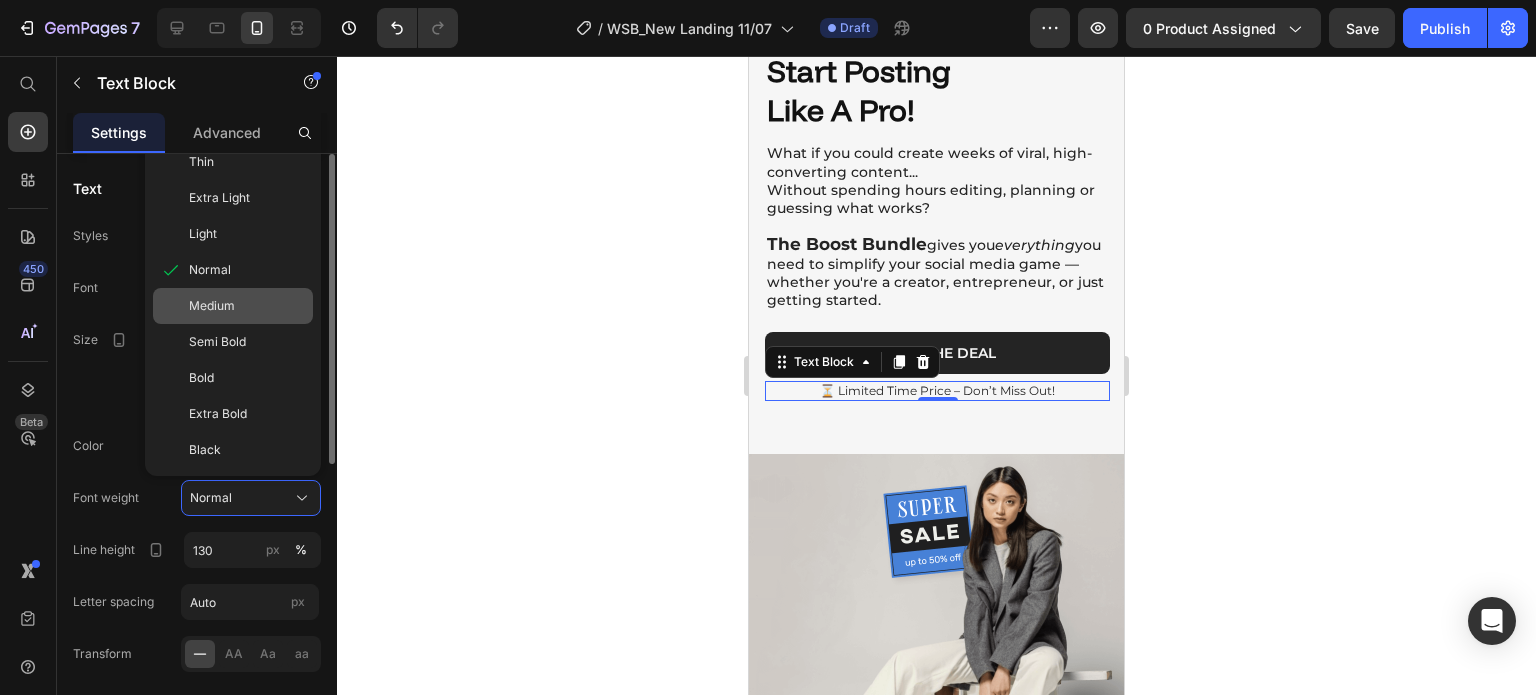 click on "Medium" at bounding box center [212, 306] 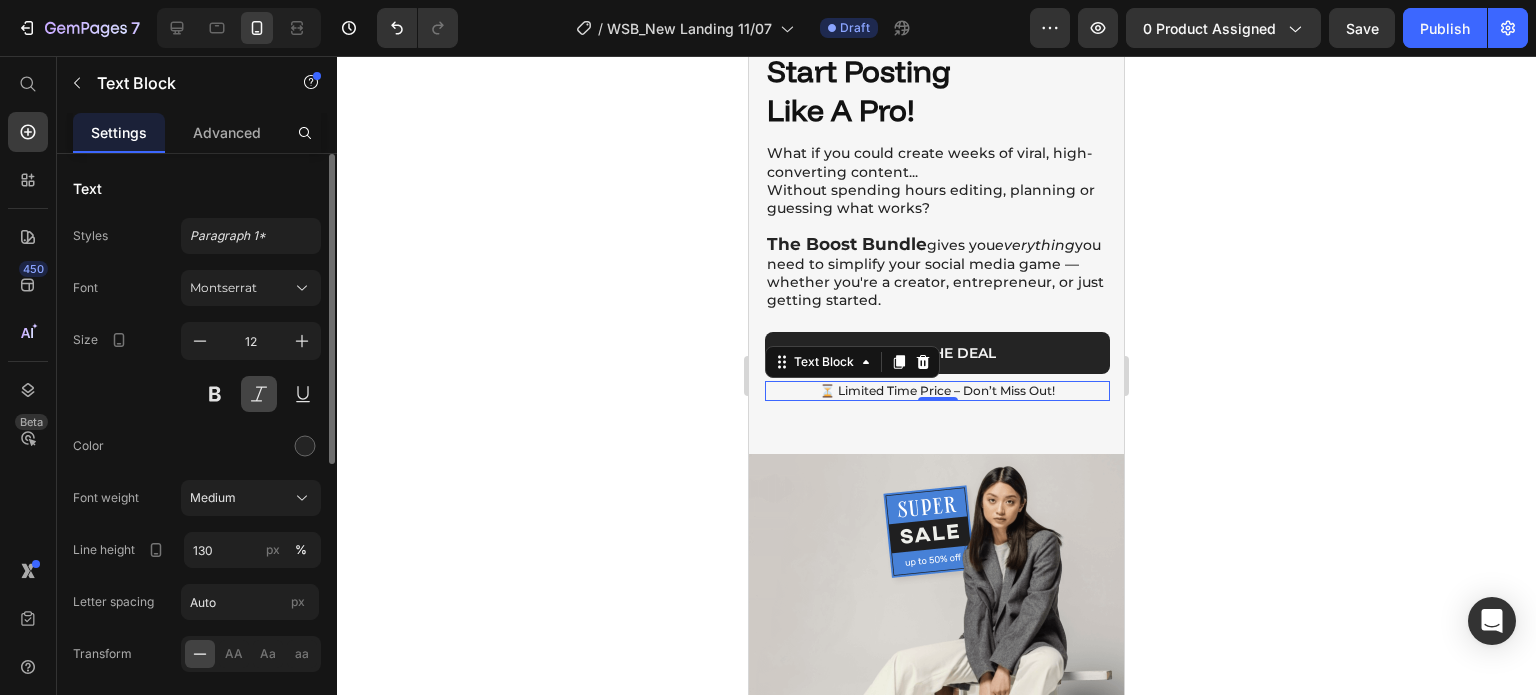 click at bounding box center (259, 394) 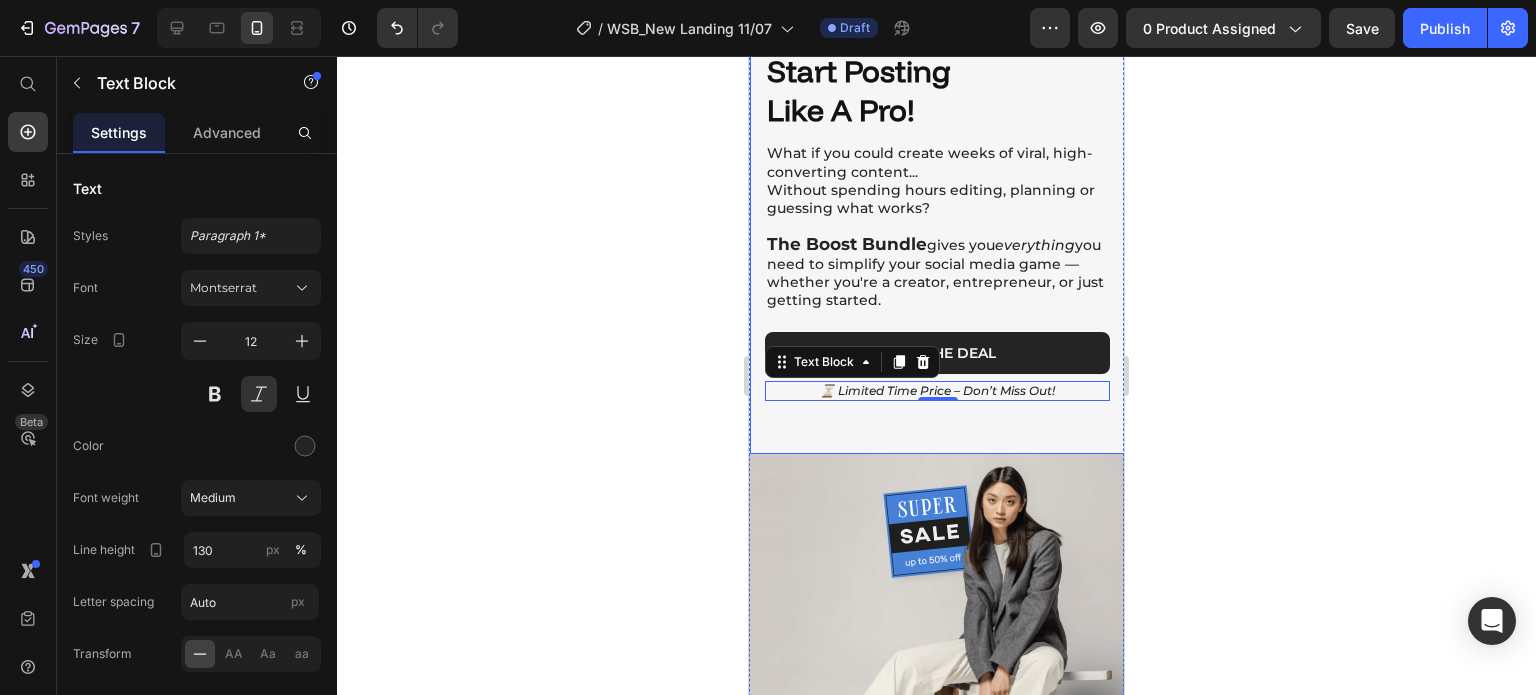 click 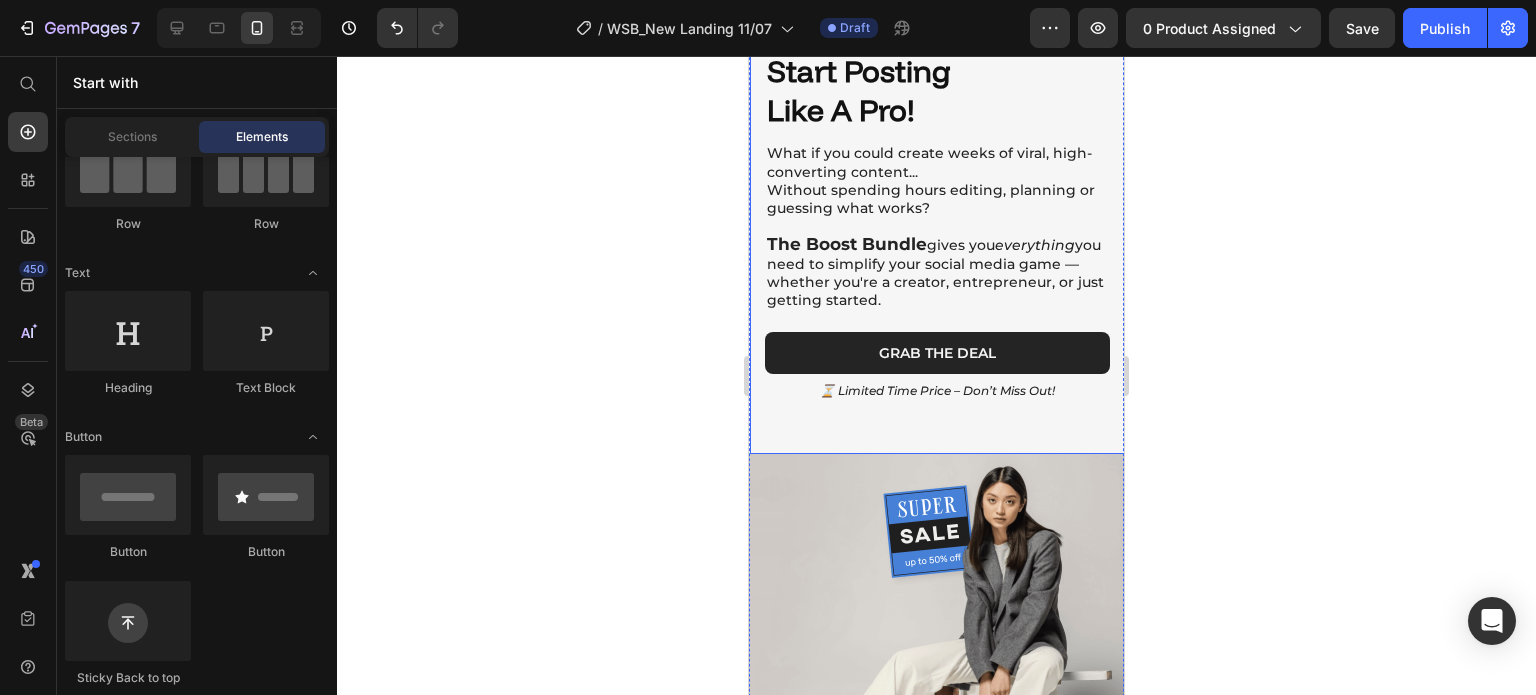 click 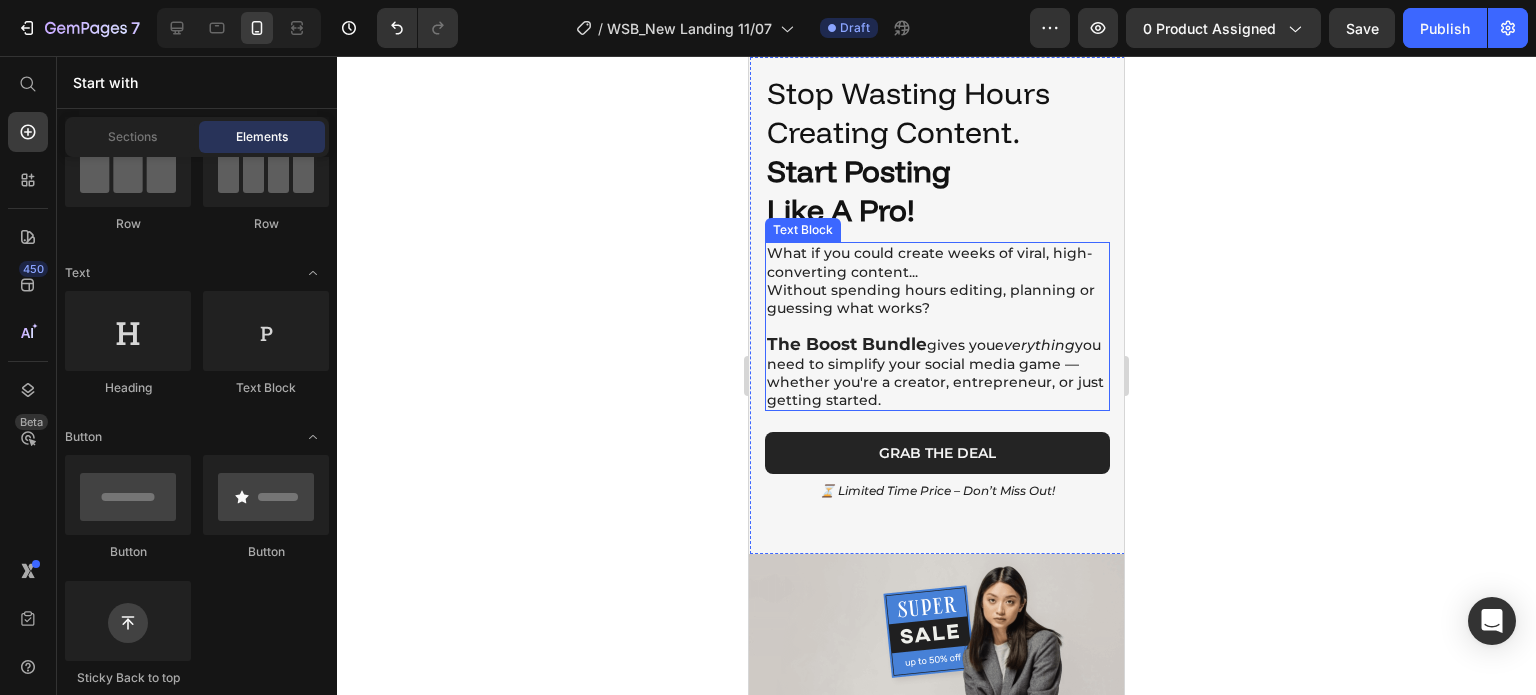 scroll, scrollTop: 0, scrollLeft: 0, axis: both 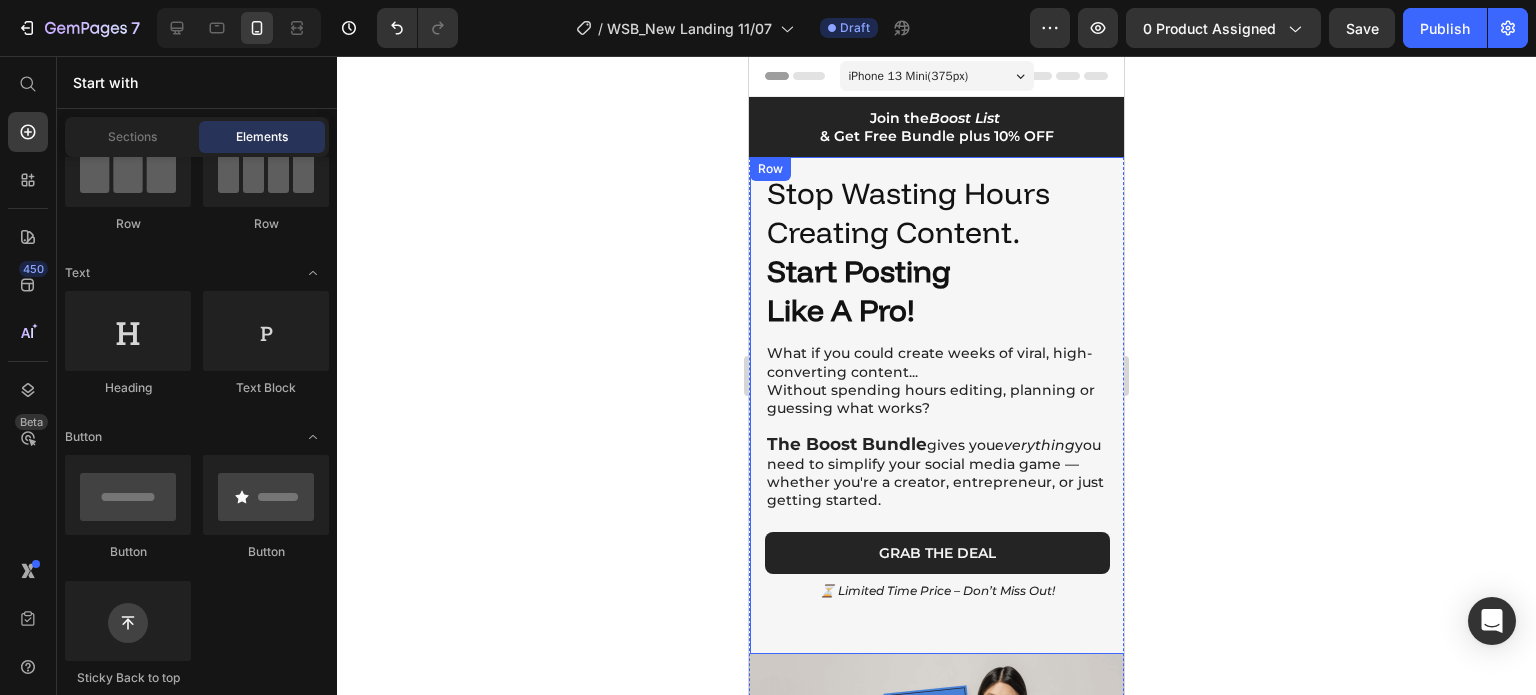 click on "Stop Wasting Hours Creating Content. Start Posting Like a Pro! Heading What if you could create weeks of viral, high-converting content... Without spending hours editing, planning or guessing what works? The Boost Bundle gives you everything you need to simplify your social media game — whether you're a creator, entrepreneur, or just getting started. Text Block Grab The Deal Button ⏳ Limited Time Price – Don’t Miss Out! Text Block Row" at bounding box center [937, 405] 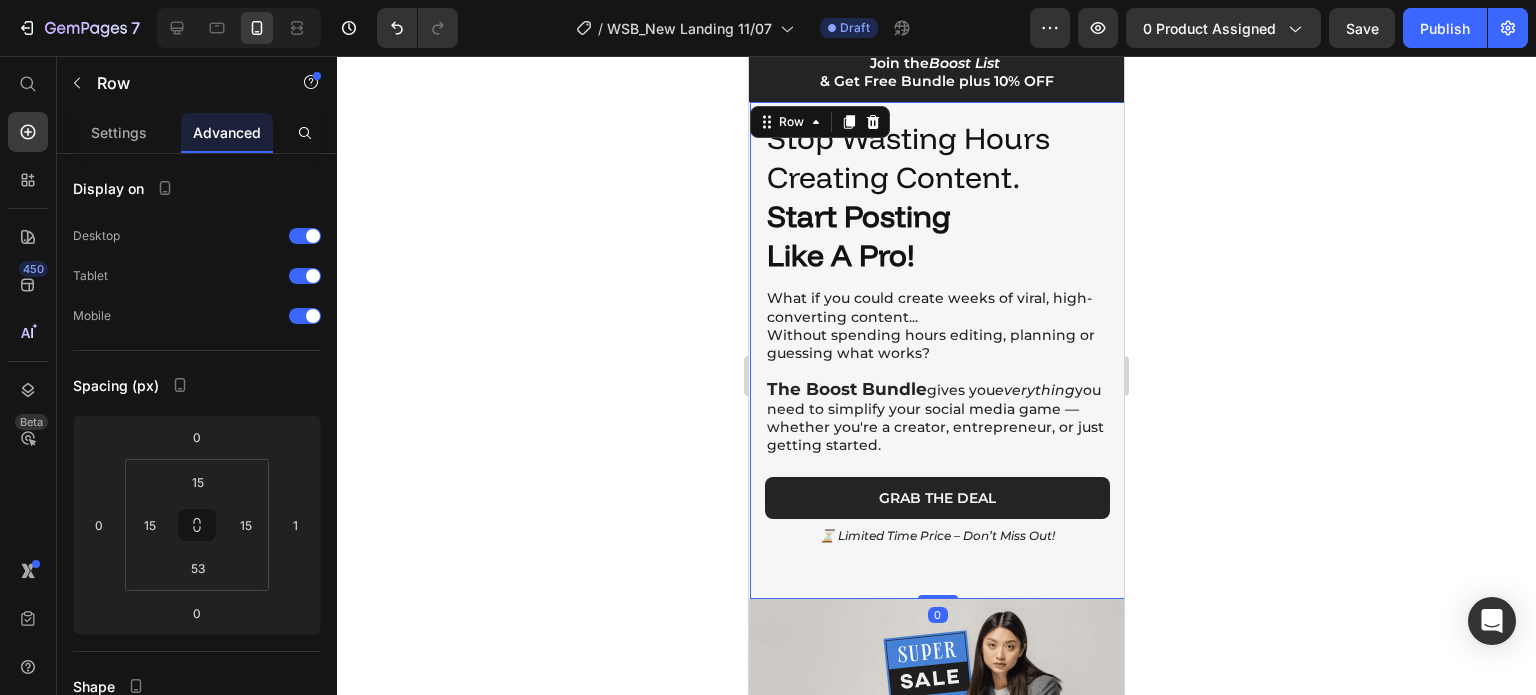 scroll, scrollTop: 100, scrollLeft: 0, axis: vertical 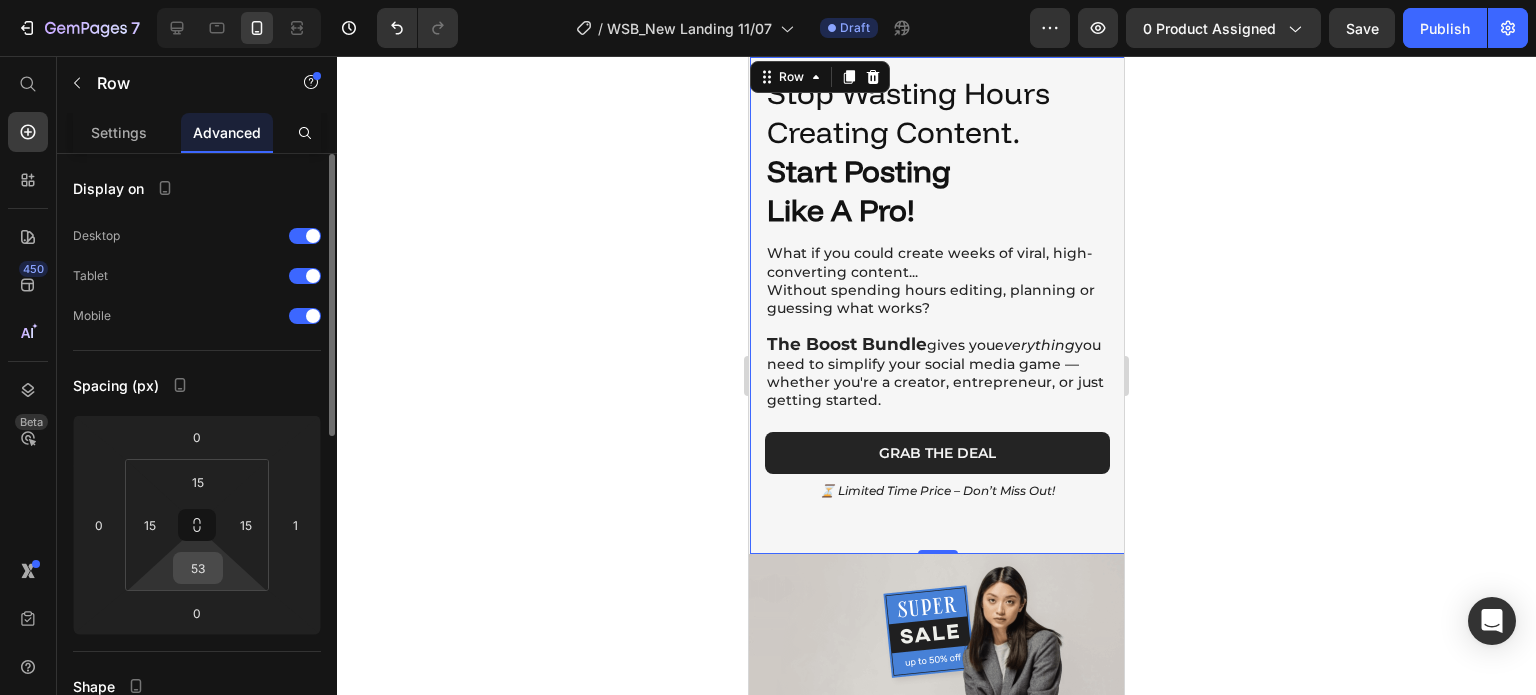 click on "53" at bounding box center [198, 568] 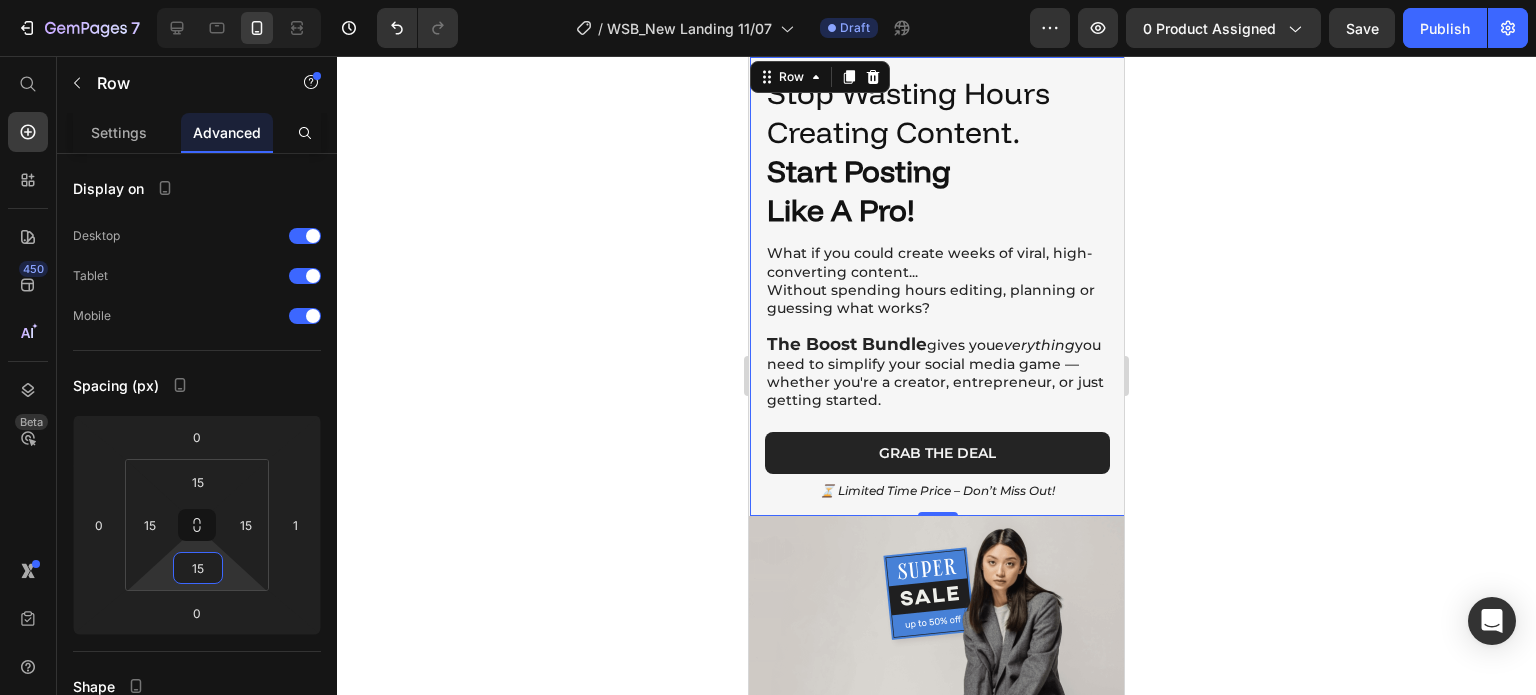 type on "15" 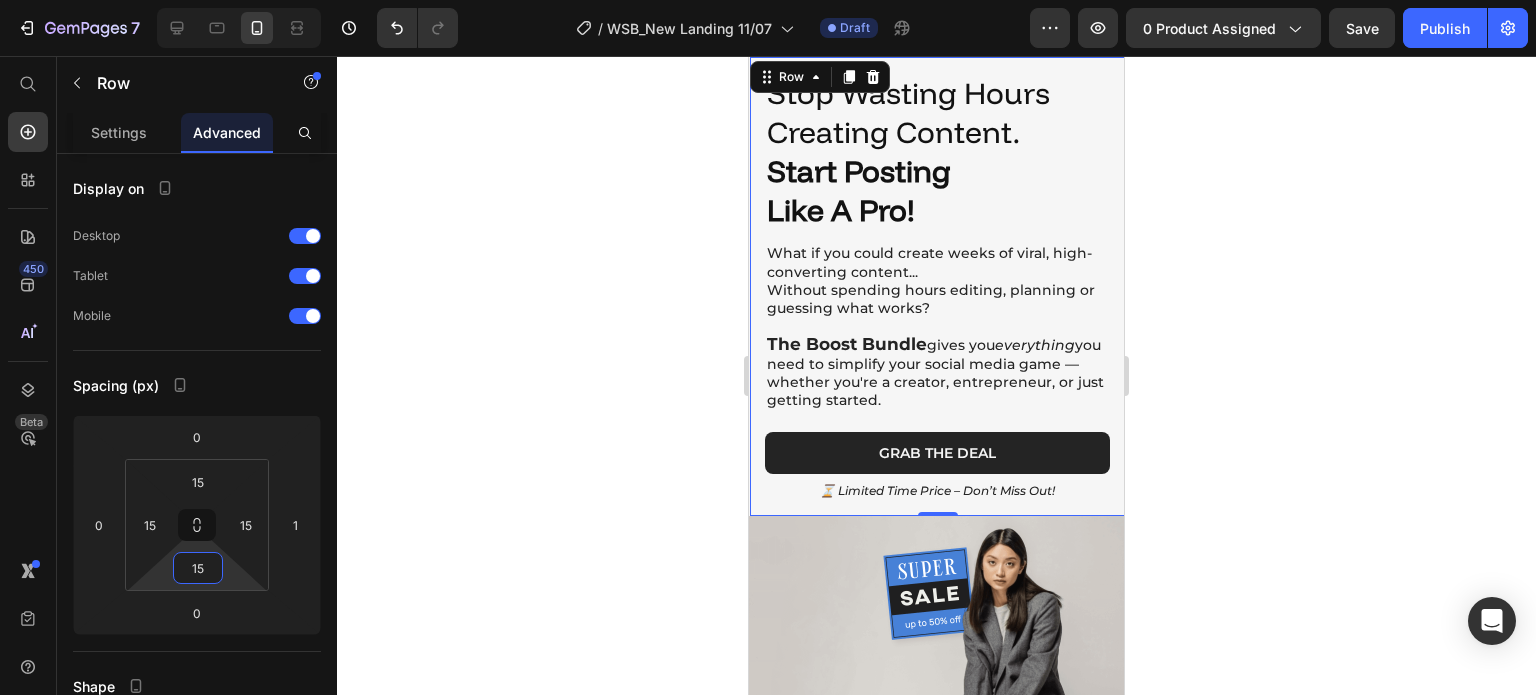 click 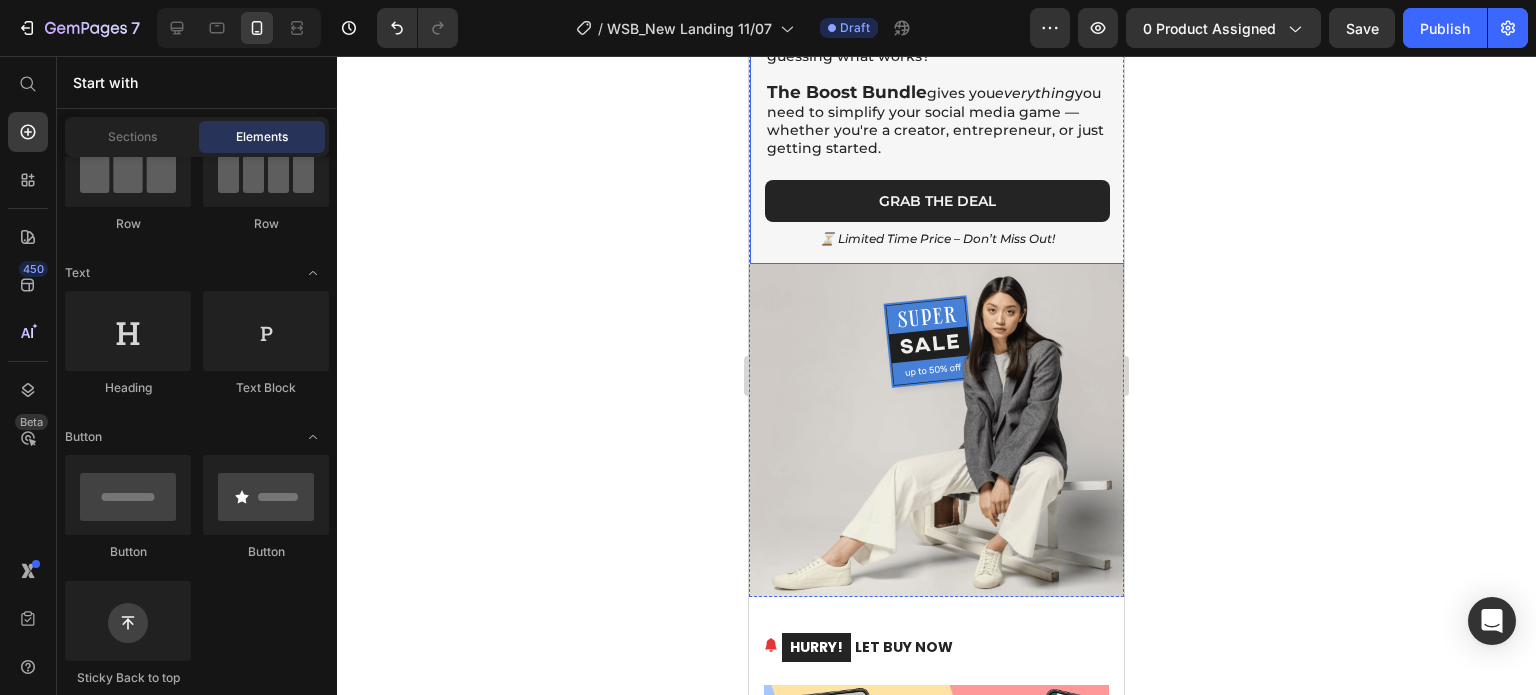 scroll, scrollTop: 400, scrollLeft: 0, axis: vertical 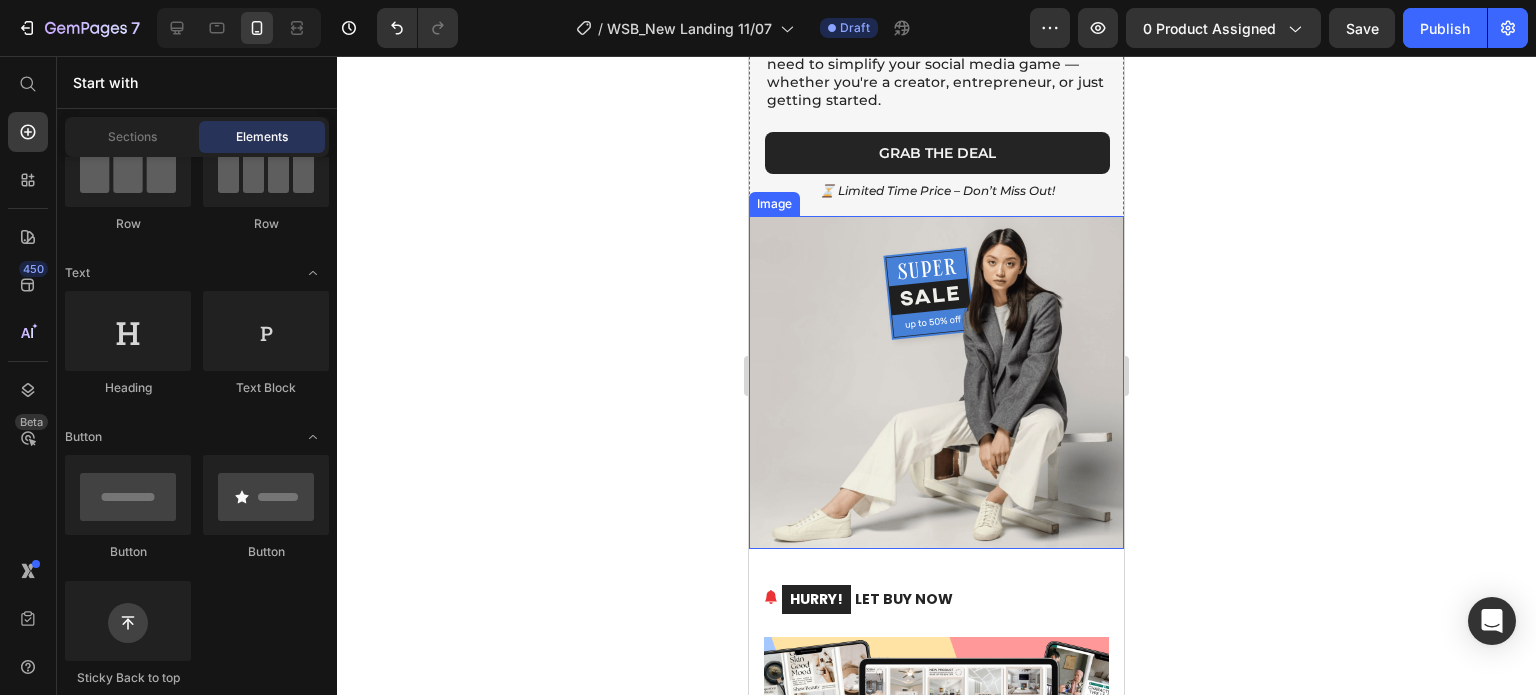 click at bounding box center (936, 382) 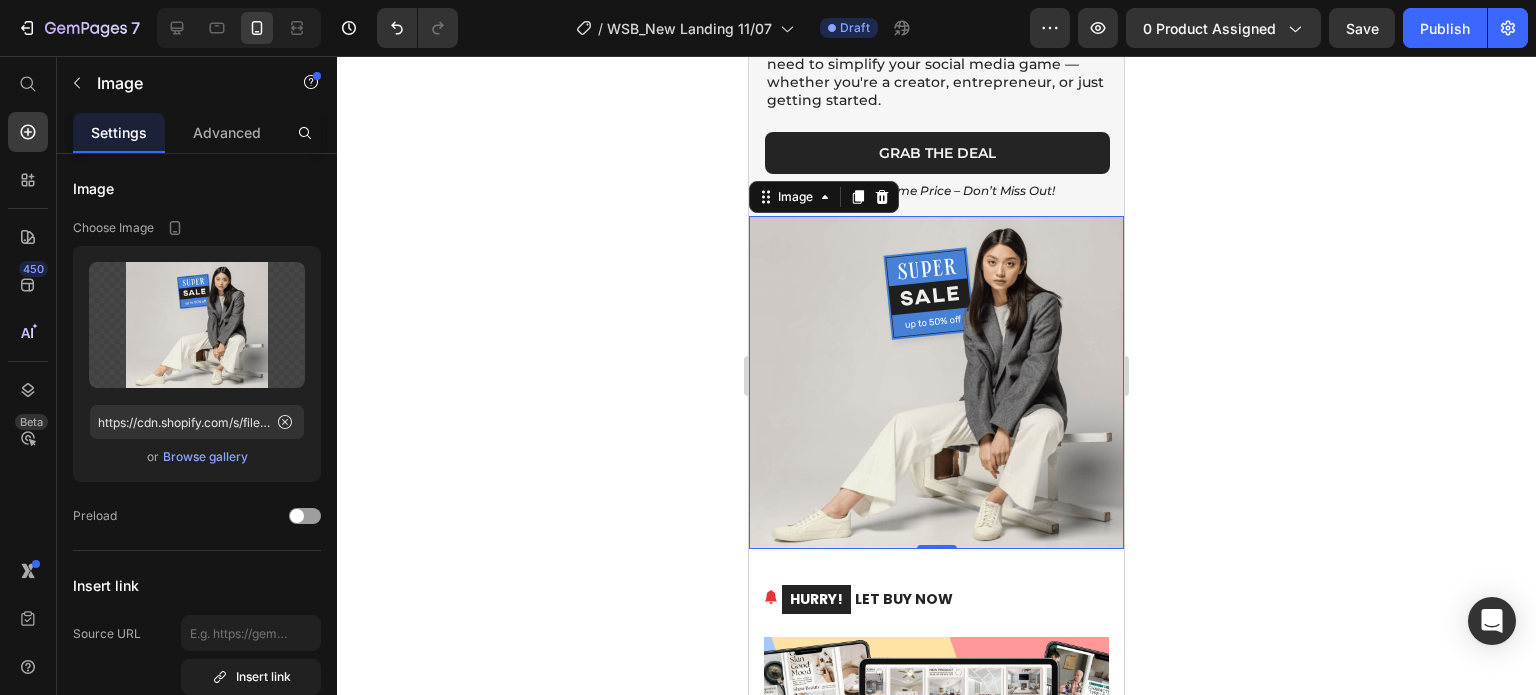 click 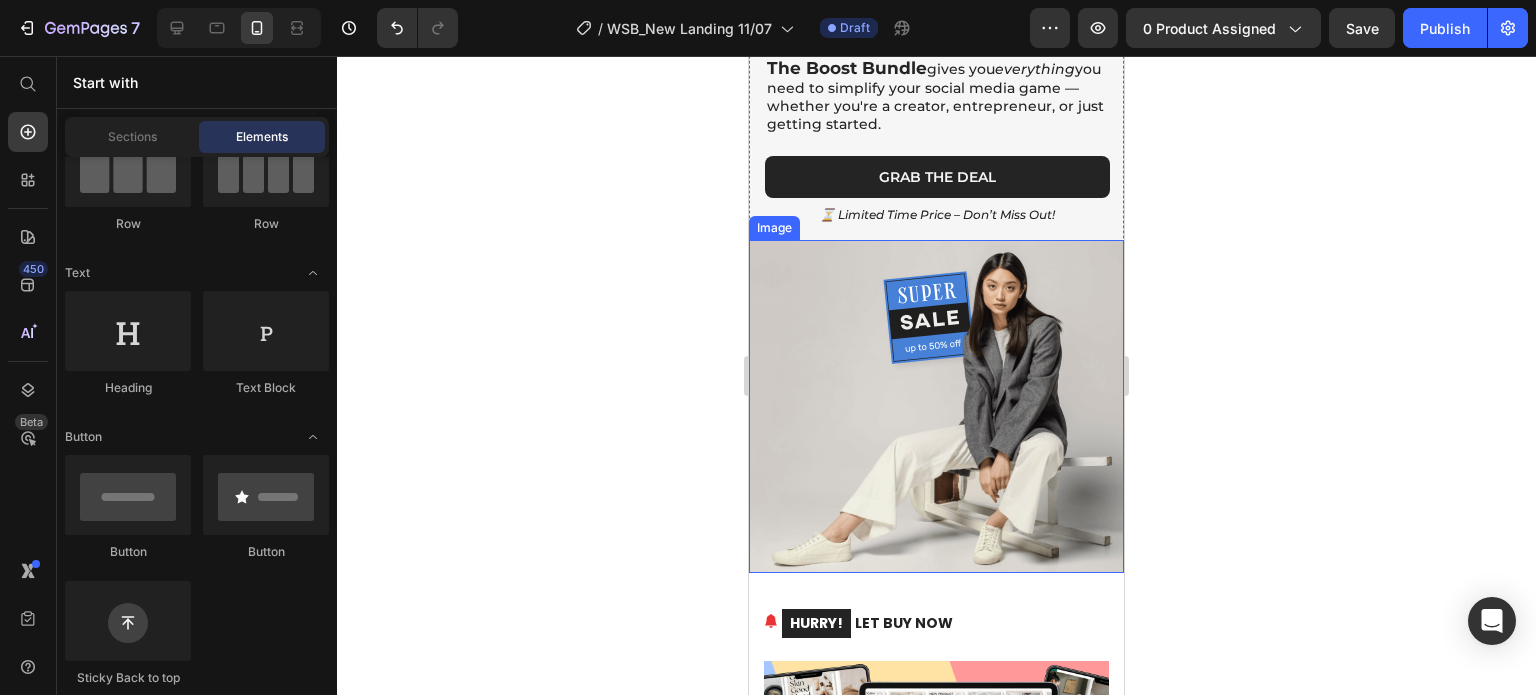 scroll, scrollTop: 500, scrollLeft: 0, axis: vertical 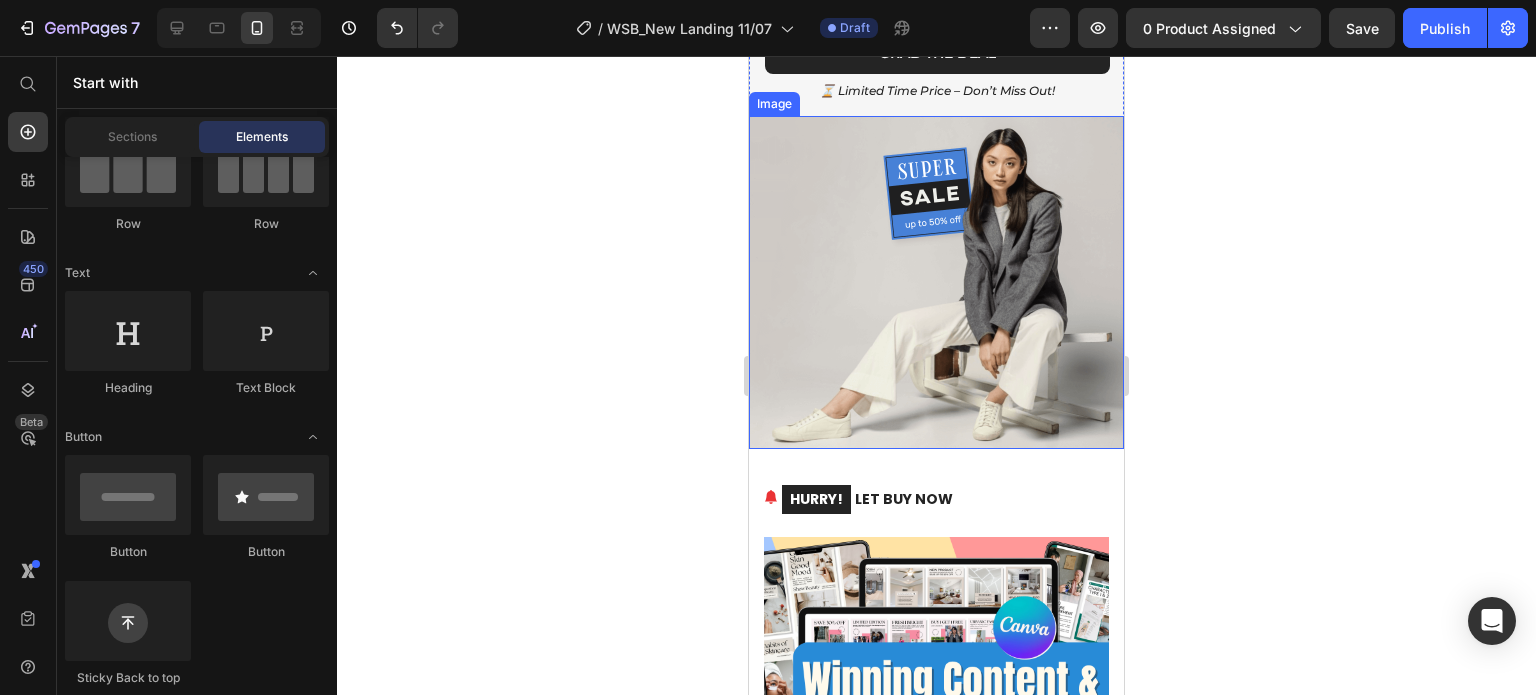 click at bounding box center [936, 282] 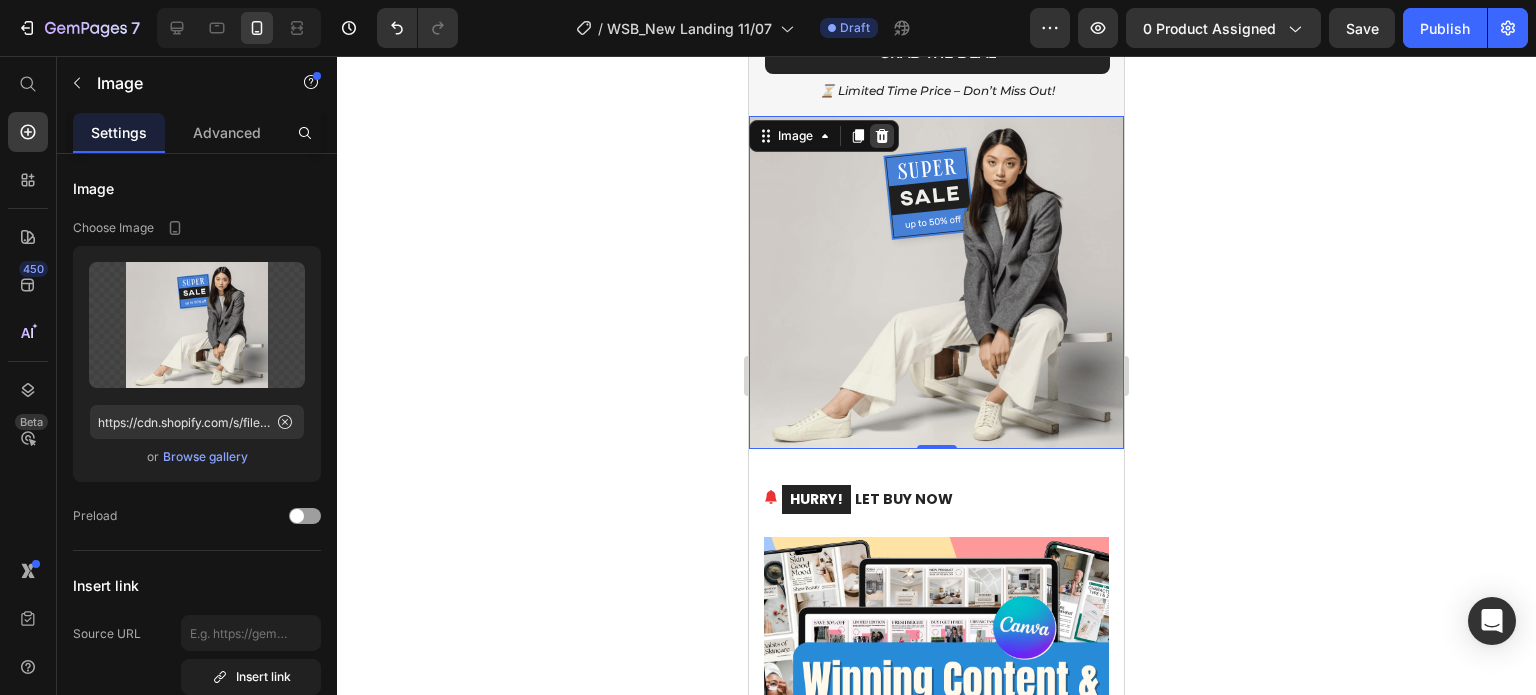click 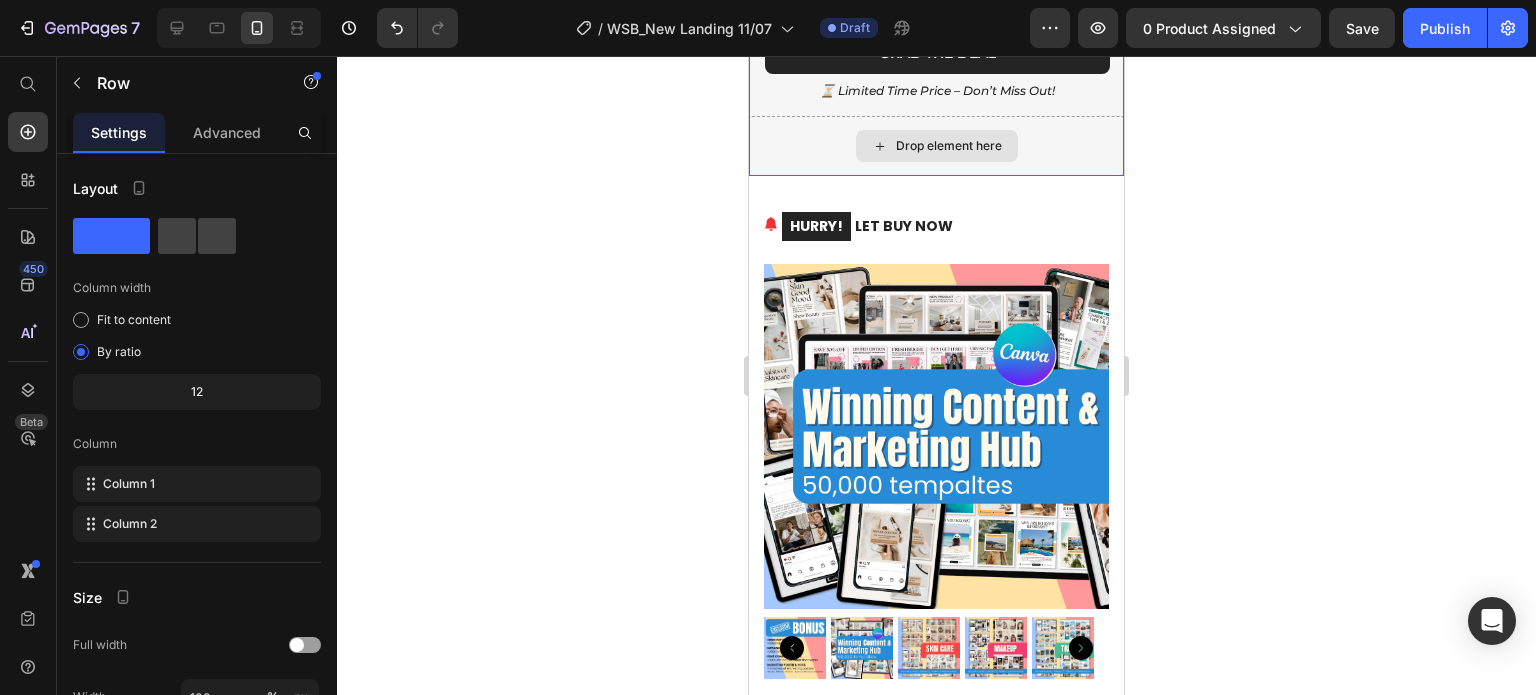click on "Drop element here" at bounding box center (936, 146) 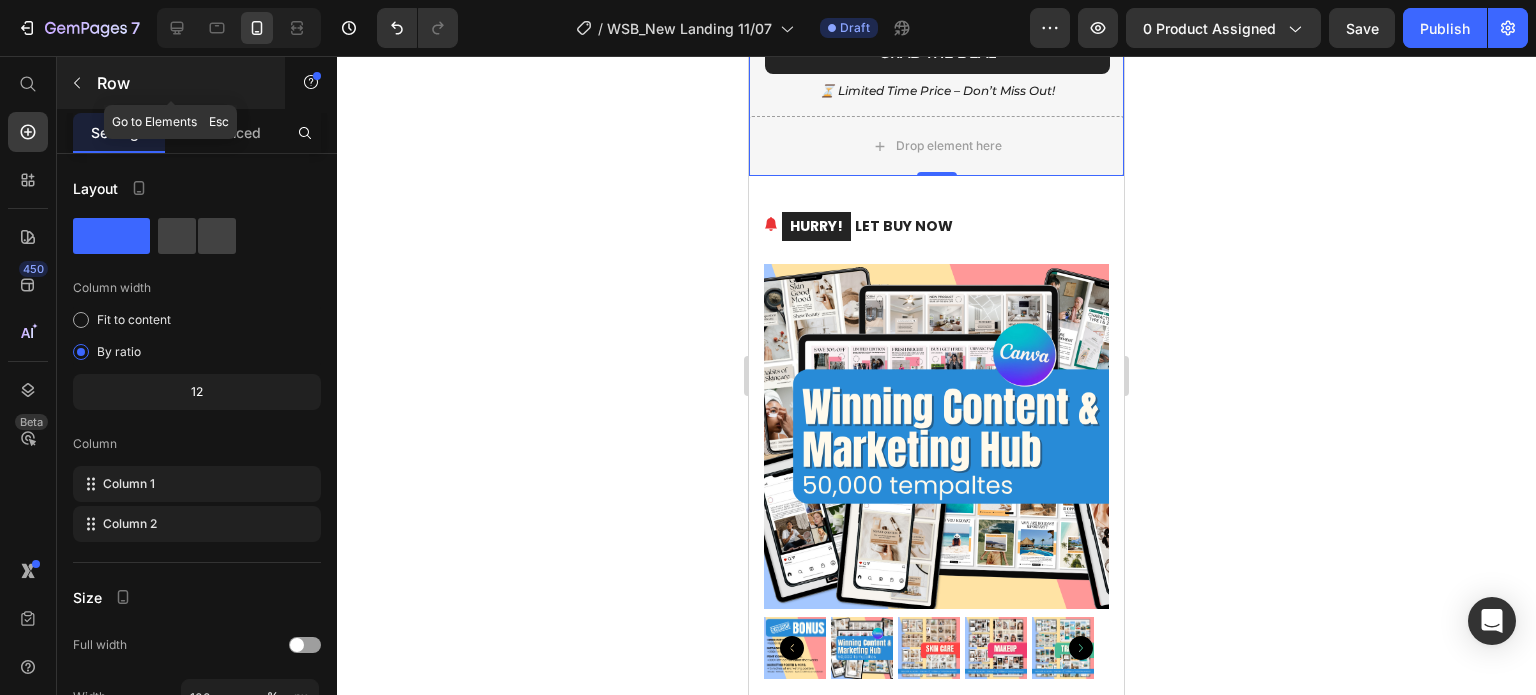 click 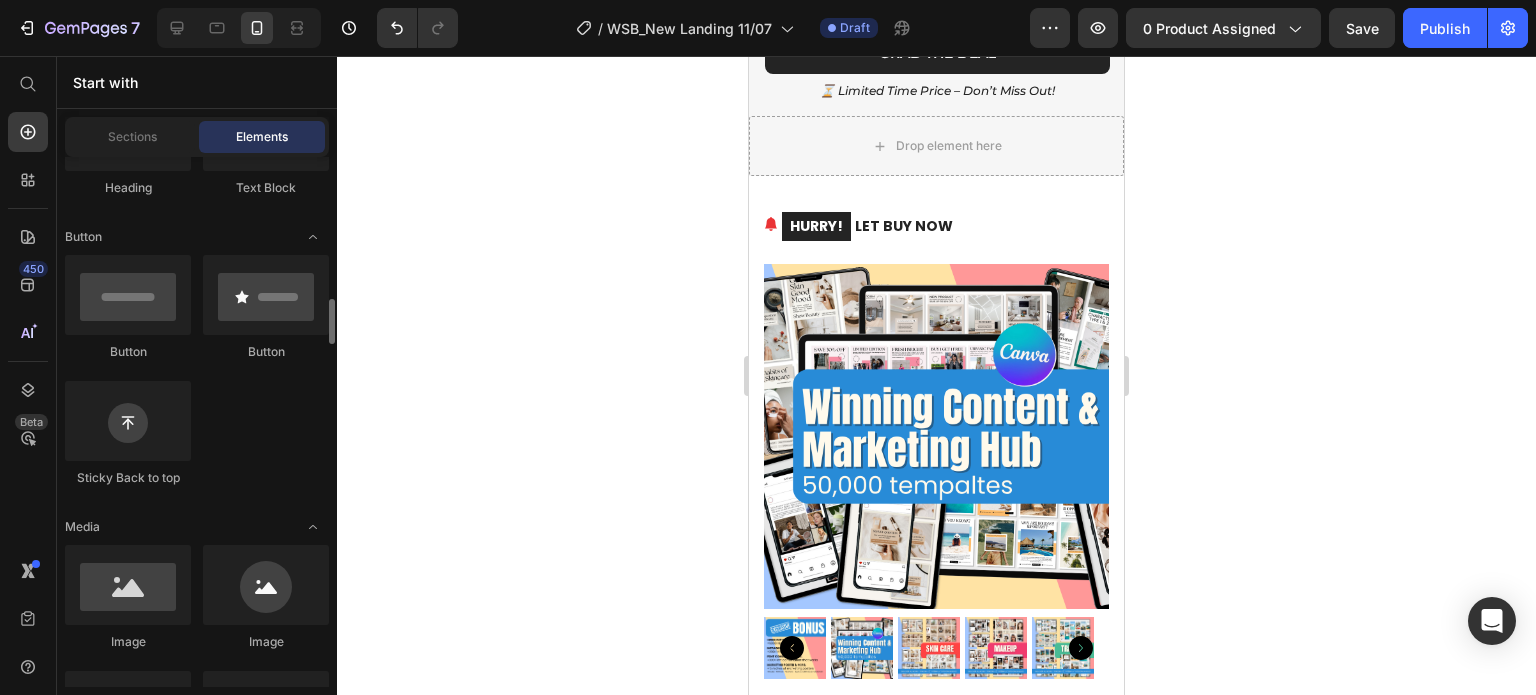 scroll, scrollTop: 600, scrollLeft: 0, axis: vertical 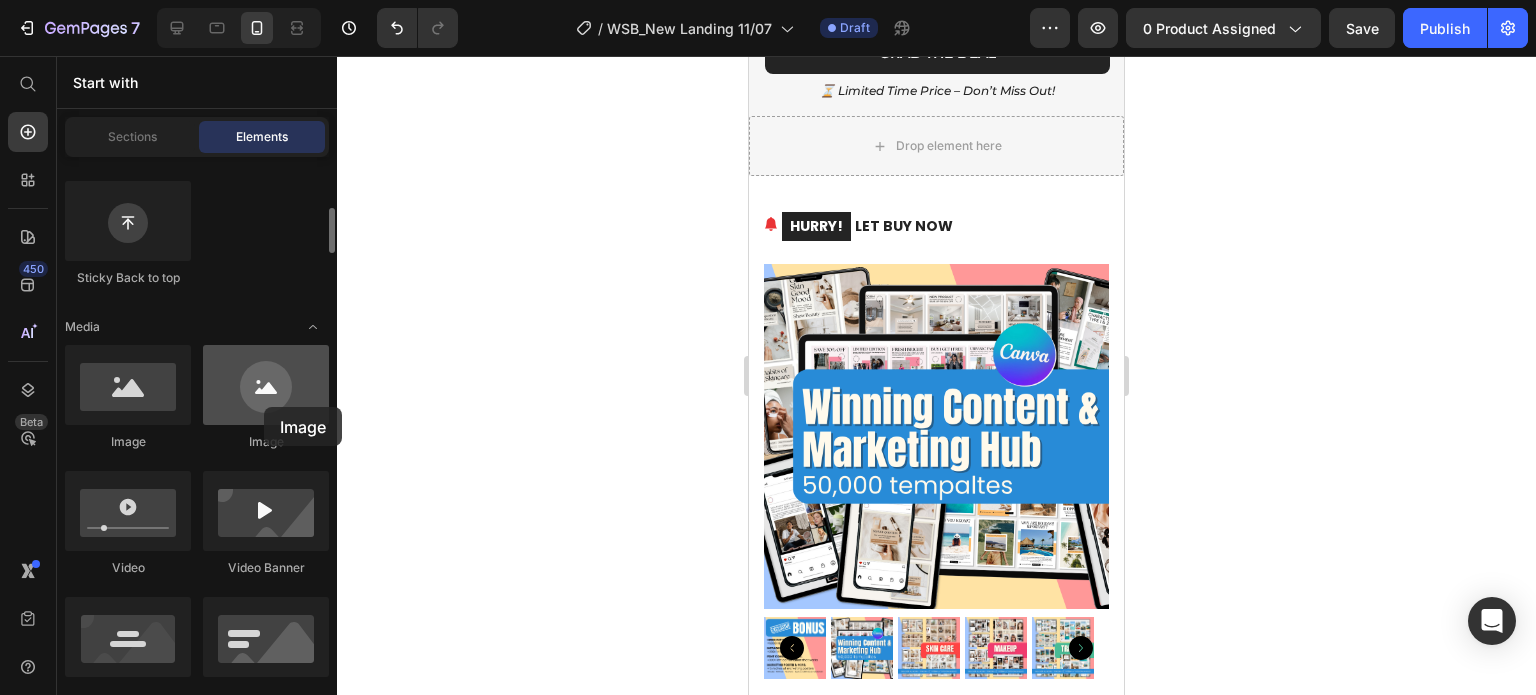 click at bounding box center [266, 385] 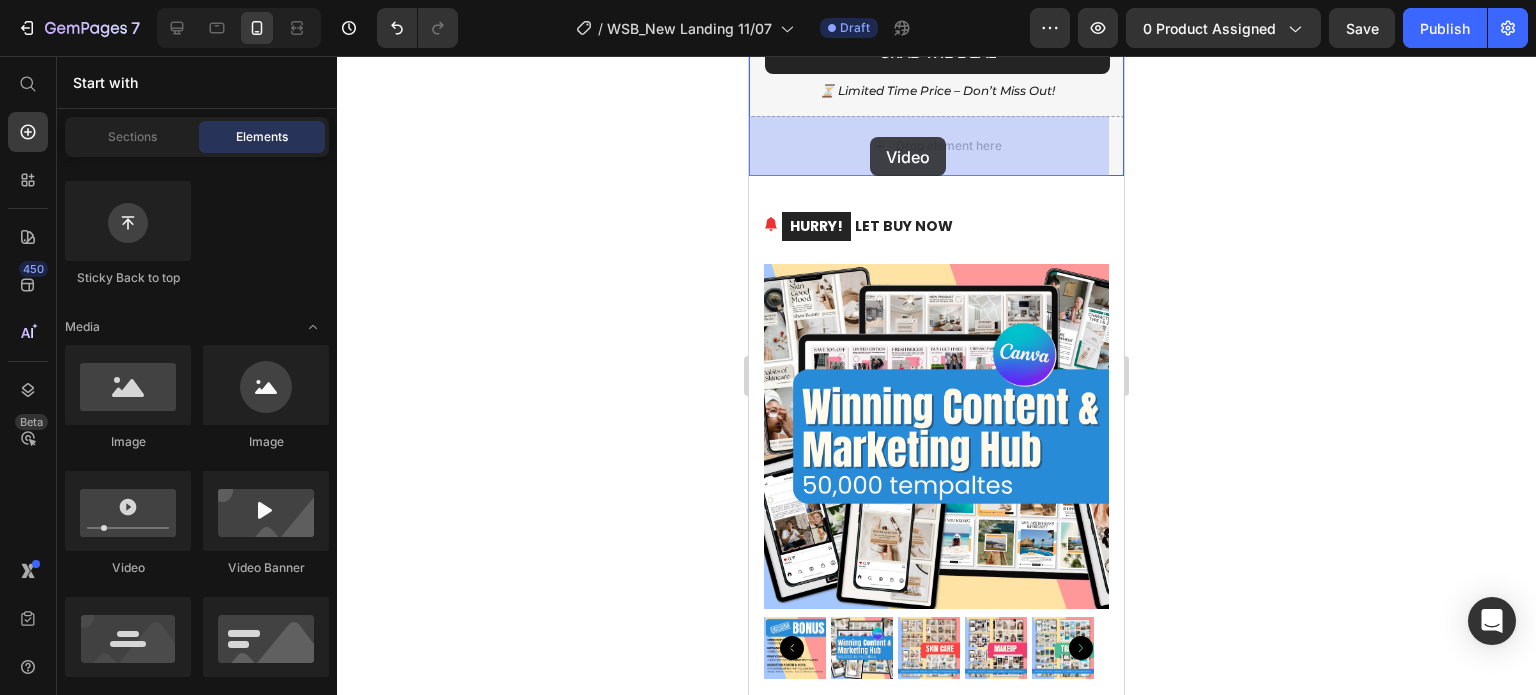 drag, startPoint x: 893, startPoint y: 592, endPoint x: 870, endPoint y: 137, distance: 455.58093 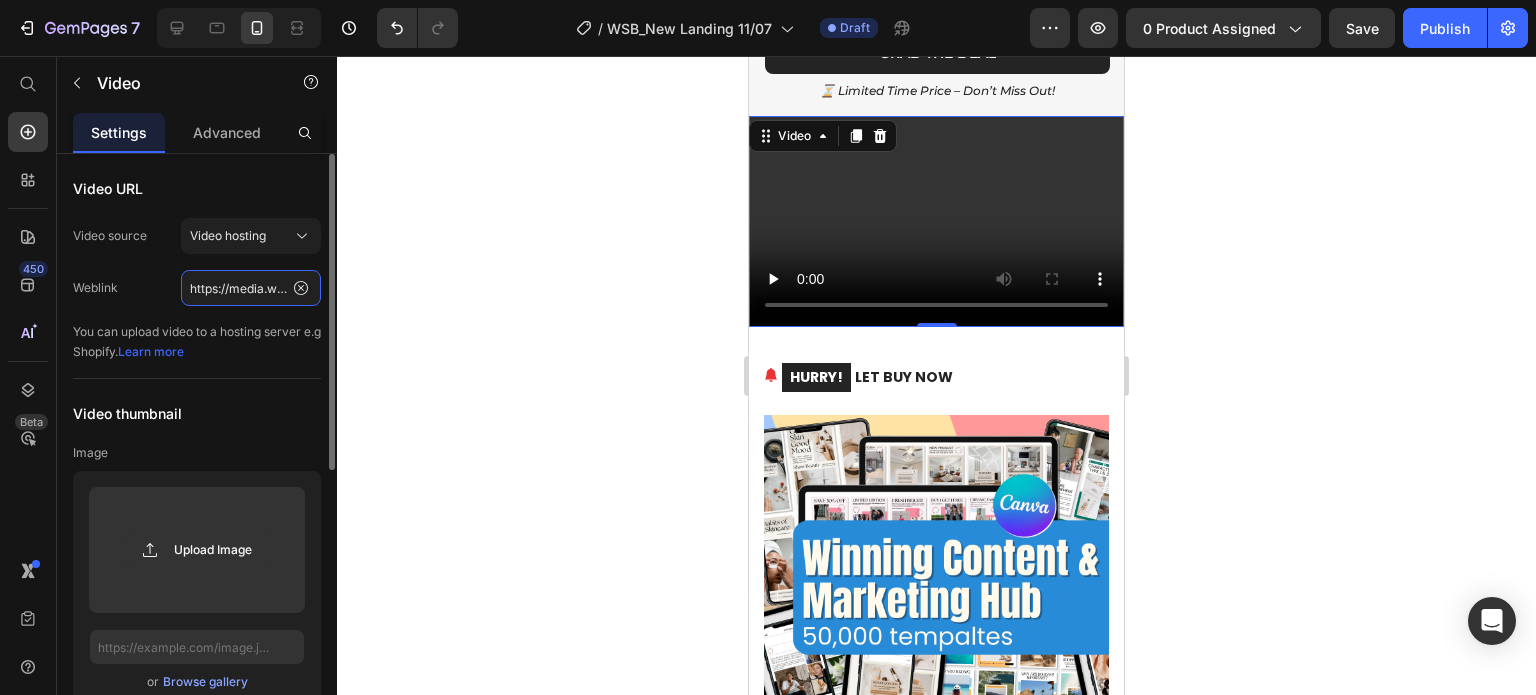 click on "https://media.w3.org/2010/05/sintel/trailer.mp4" 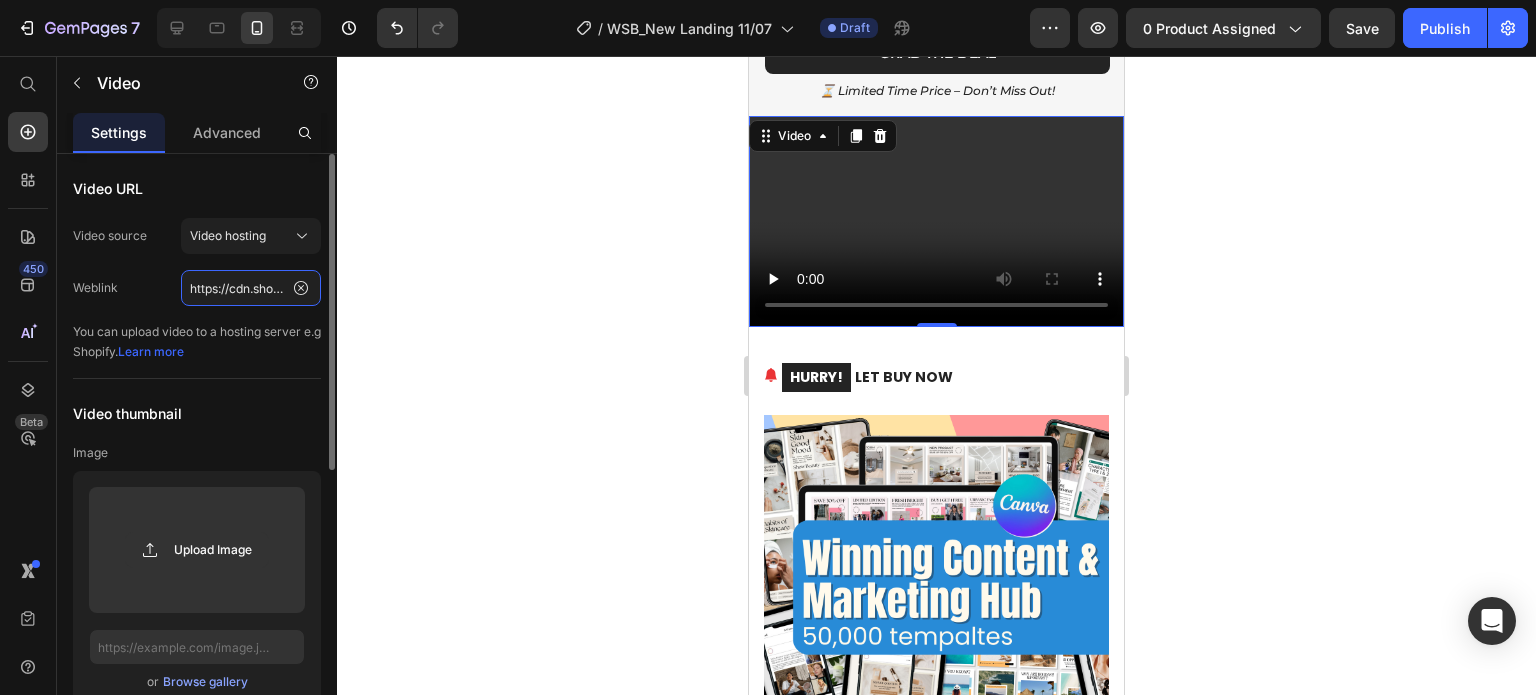 scroll, scrollTop: 0, scrollLeft: 358, axis: horizontal 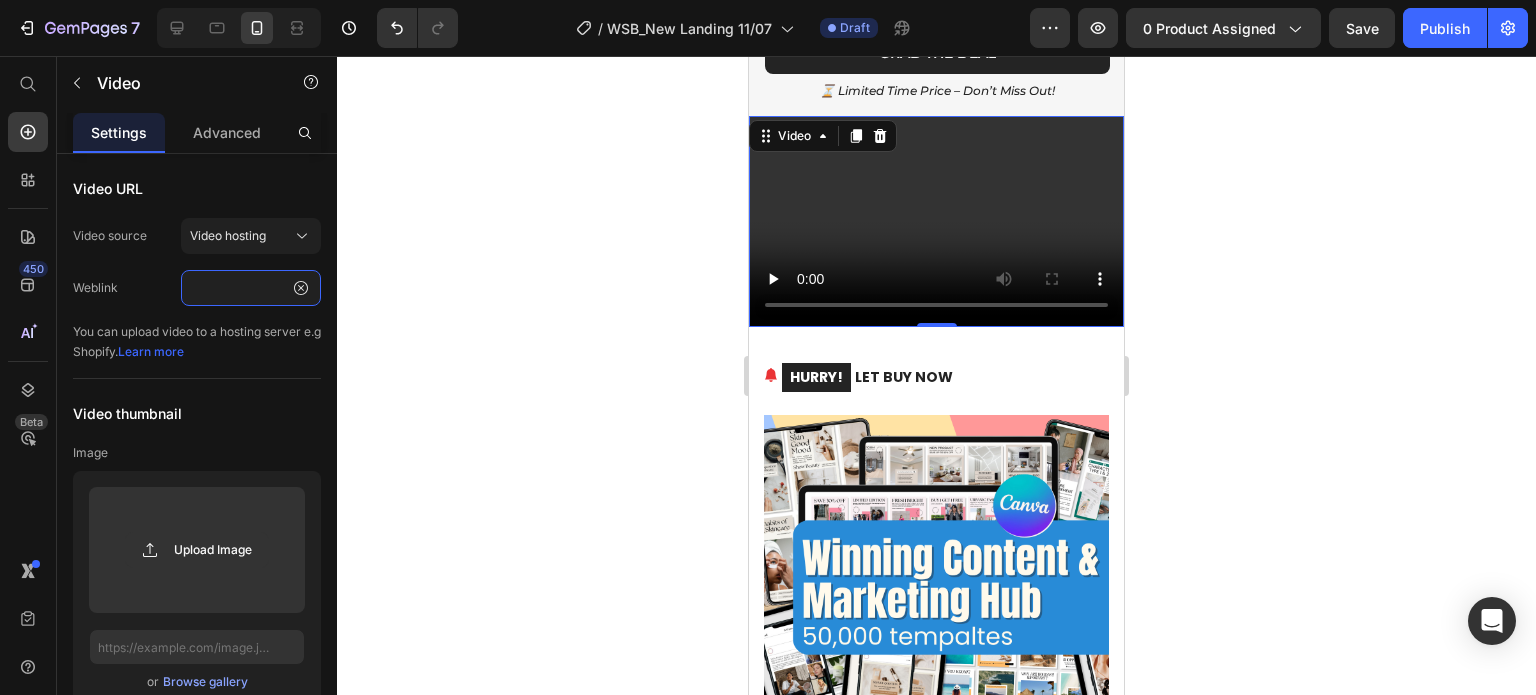 type on "https://cdn.shopify.com/videos/c/o/v/e1f8fb24167c4f1083bfa0b928224c6c.mp4" 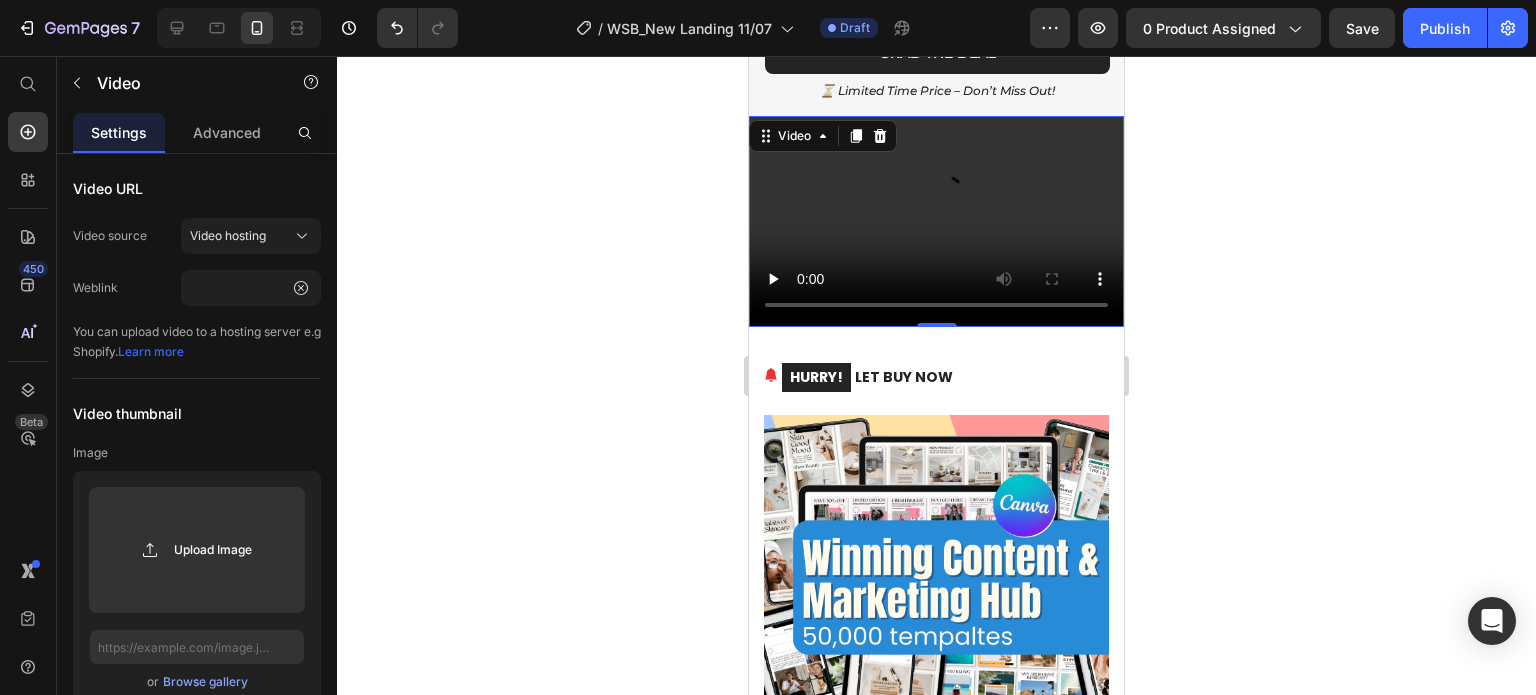 scroll, scrollTop: 0, scrollLeft: 0, axis: both 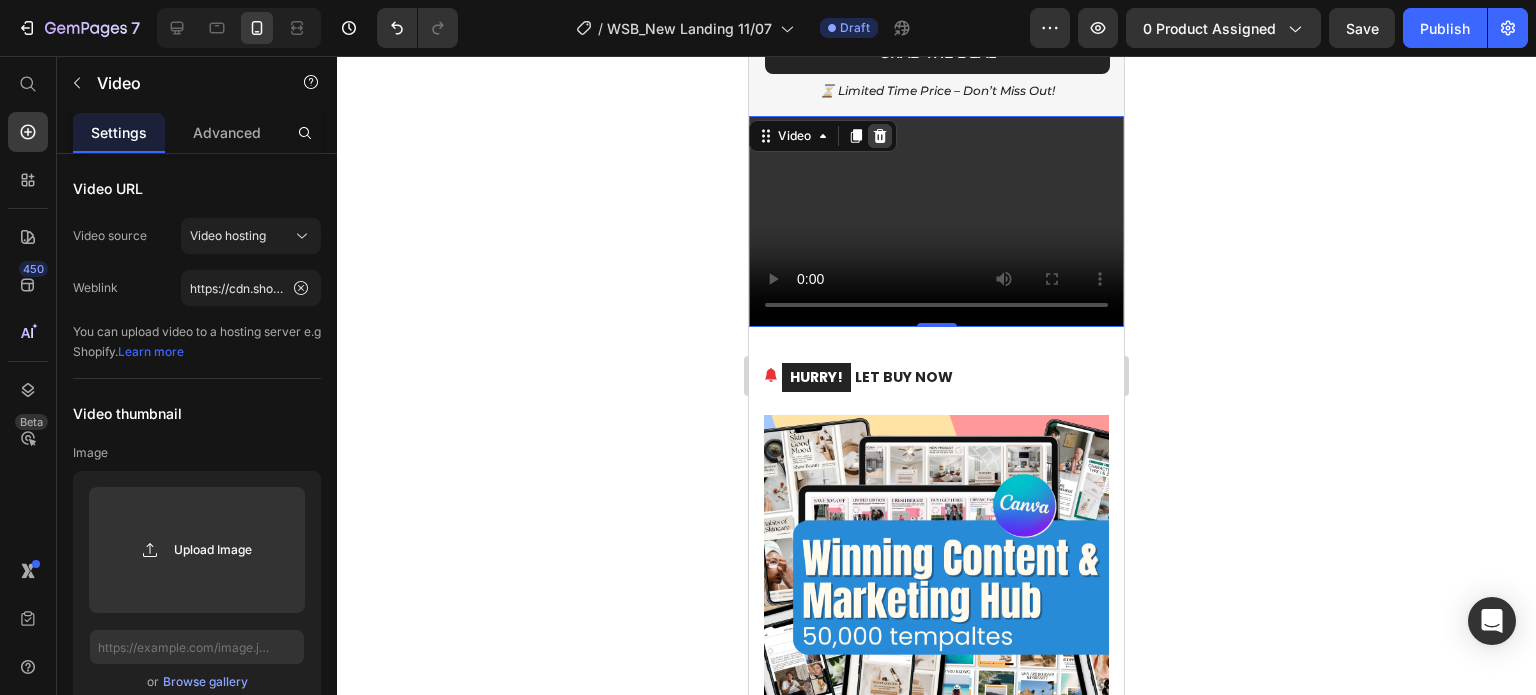 click 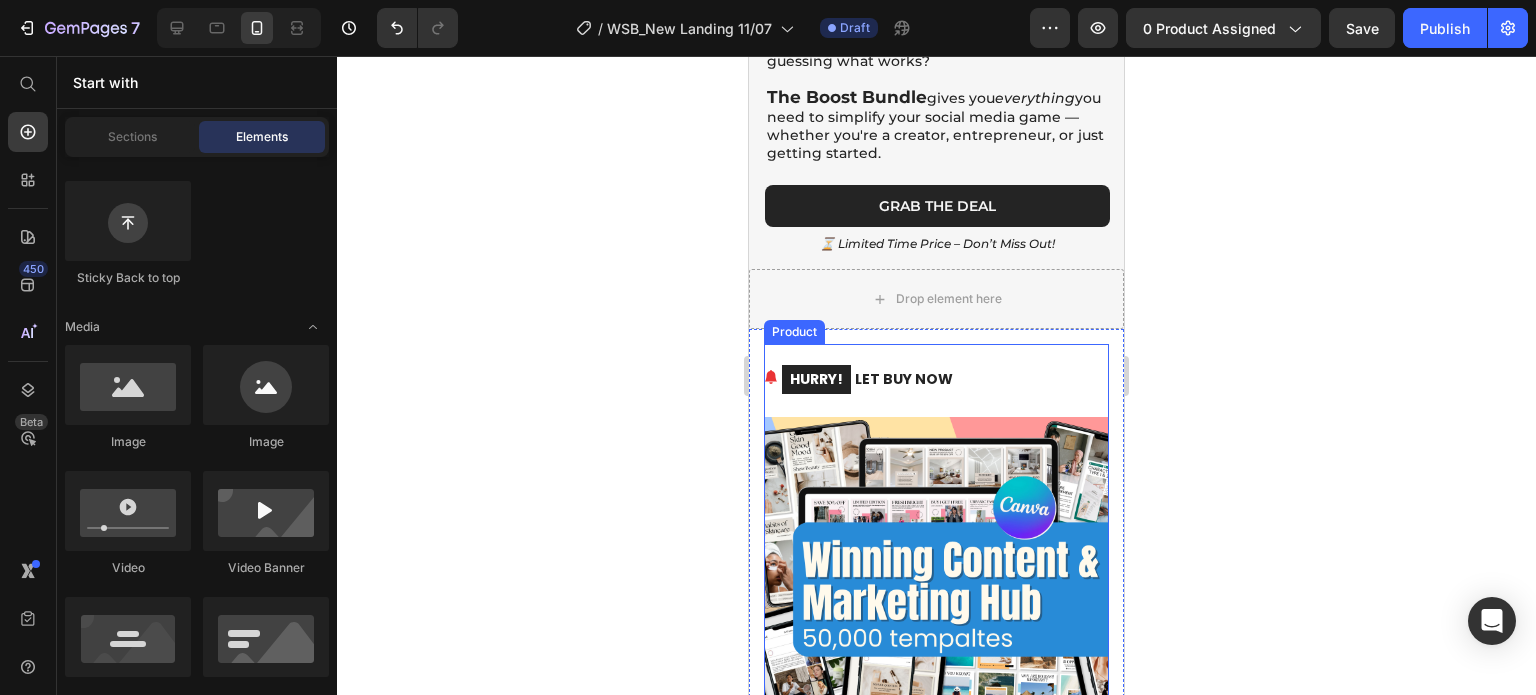 scroll, scrollTop: 300, scrollLeft: 0, axis: vertical 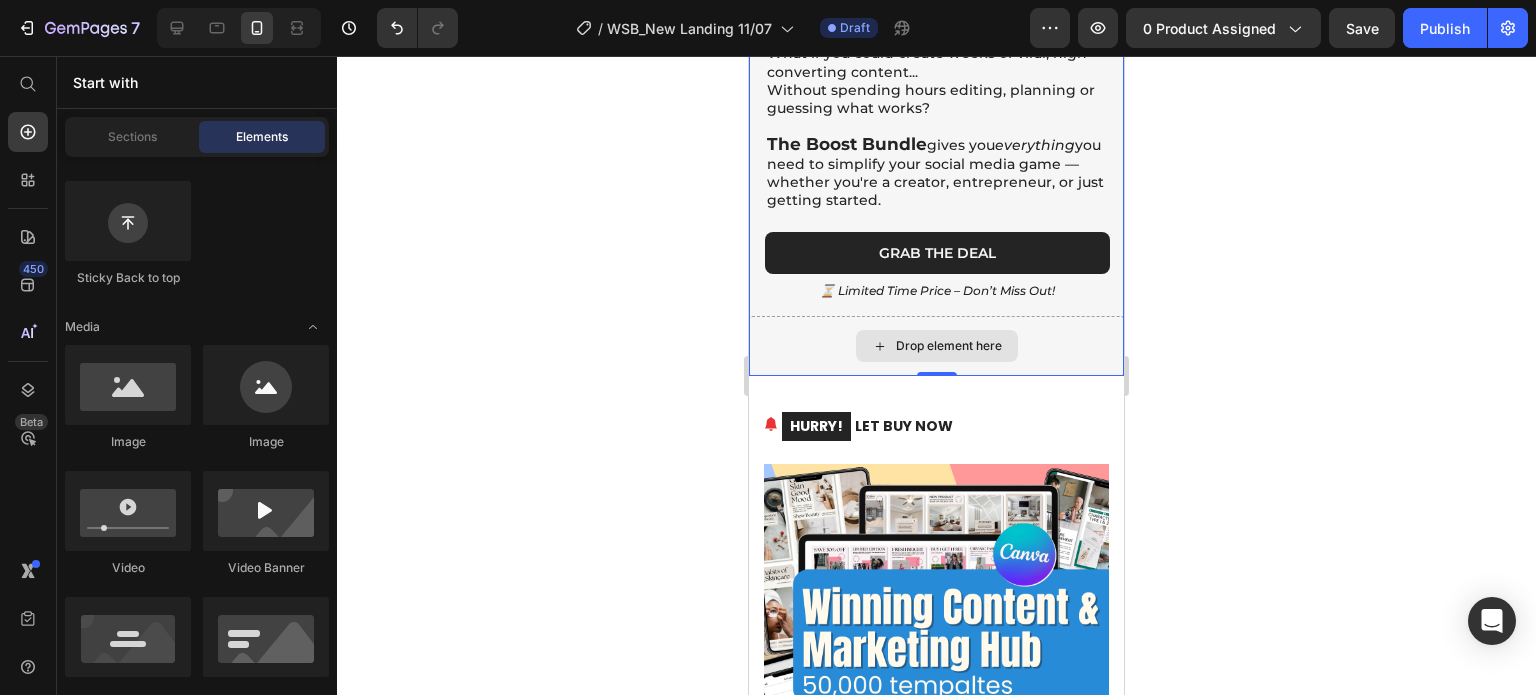 click on "Drop element here" at bounding box center (936, 346) 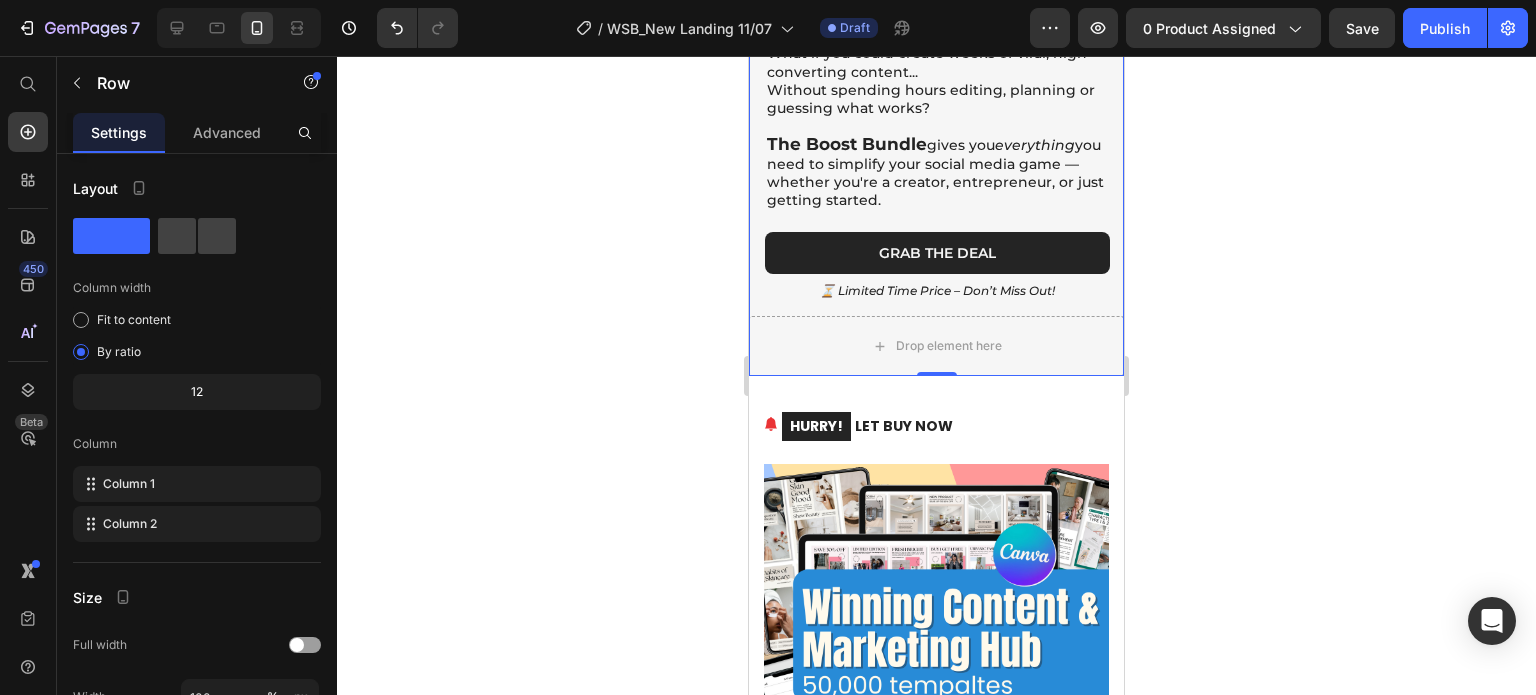 click 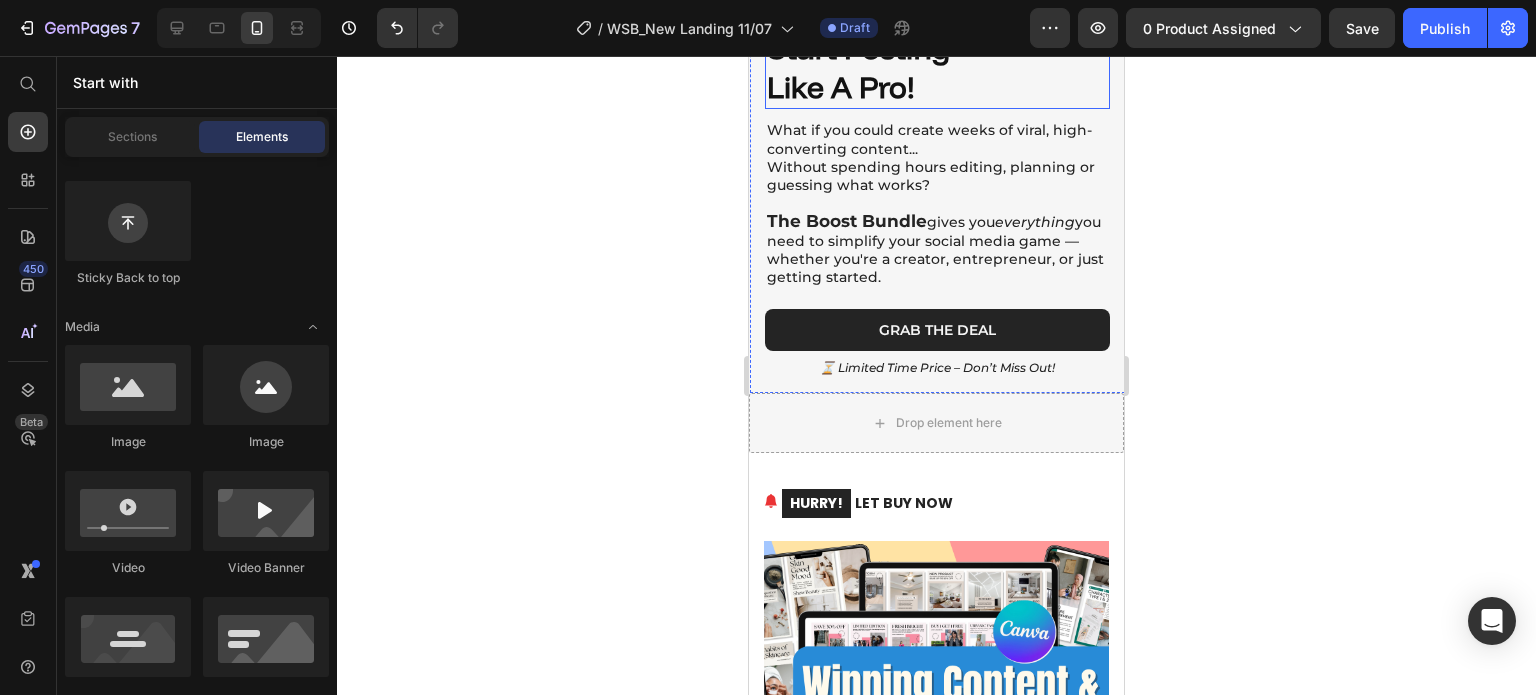 scroll, scrollTop: 0, scrollLeft: 0, axis: both 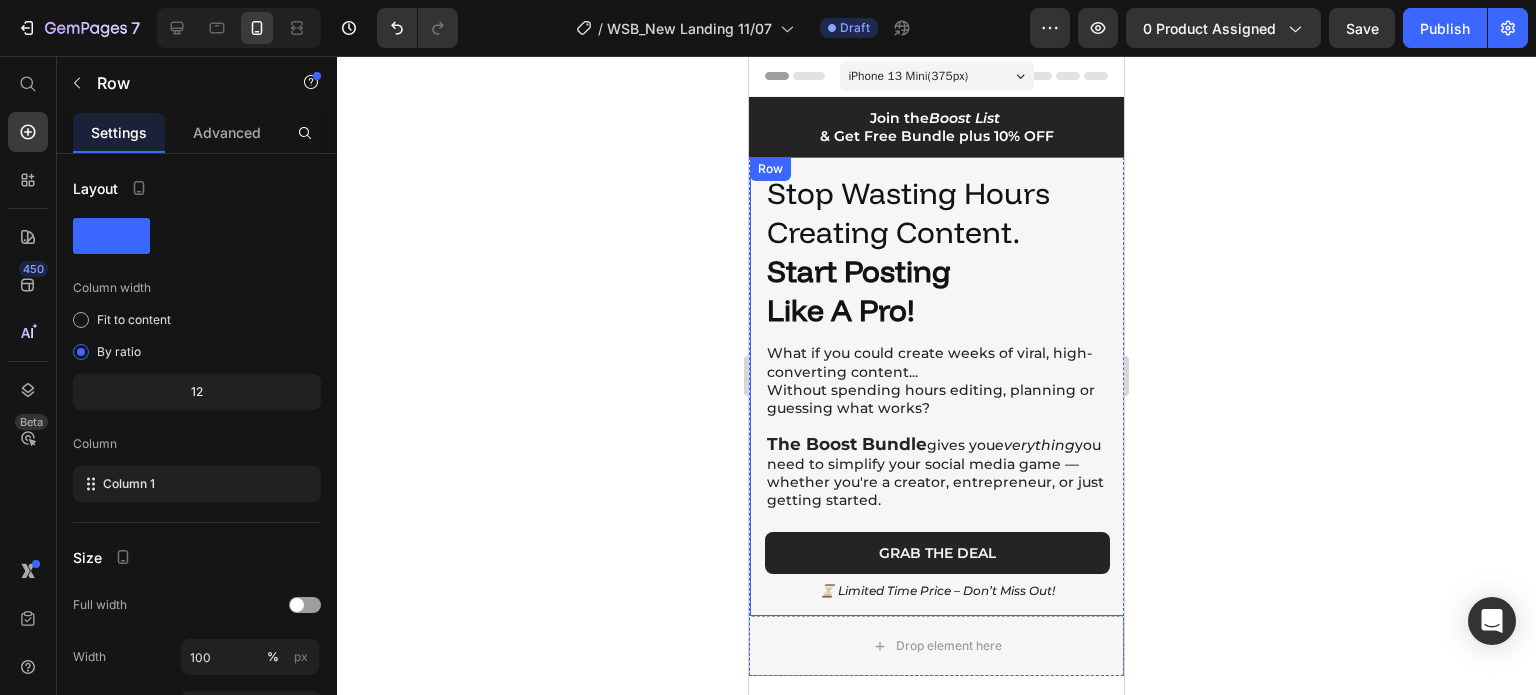 click on "Stop Wasting Hours Creating Content. Start Posting  Like a Pro! Heading What if you could create weeks of viral, high-converting content... Without spending hours editing, planning or guessing what works?   The Boost Bundle  gives you  everything  you need to simplify your social media game — whether you're a creator, entrepreneur, or just getting started. Text Block Grab The Deal Button ⏳ Limited Time Price – Don’t Miss Out! Text Block Row" at bounding box center (937, 386) 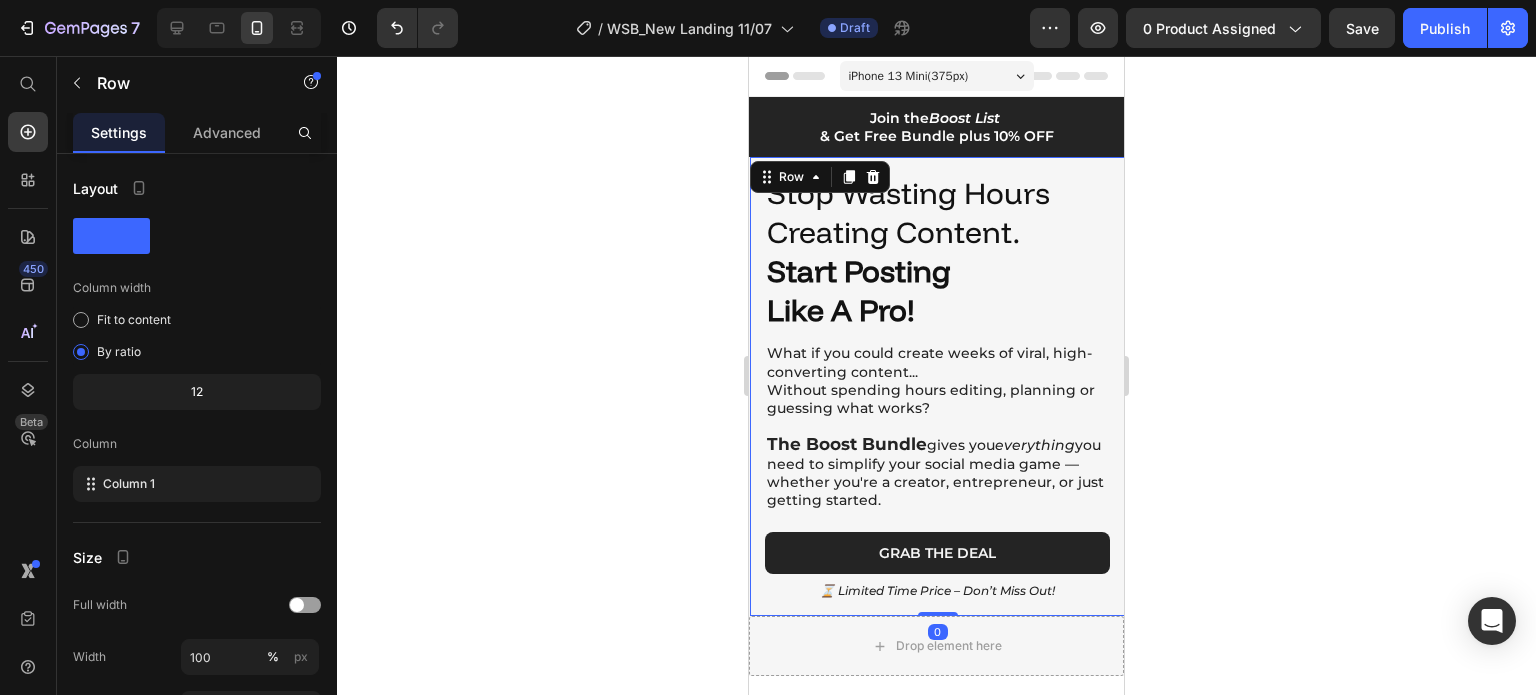click 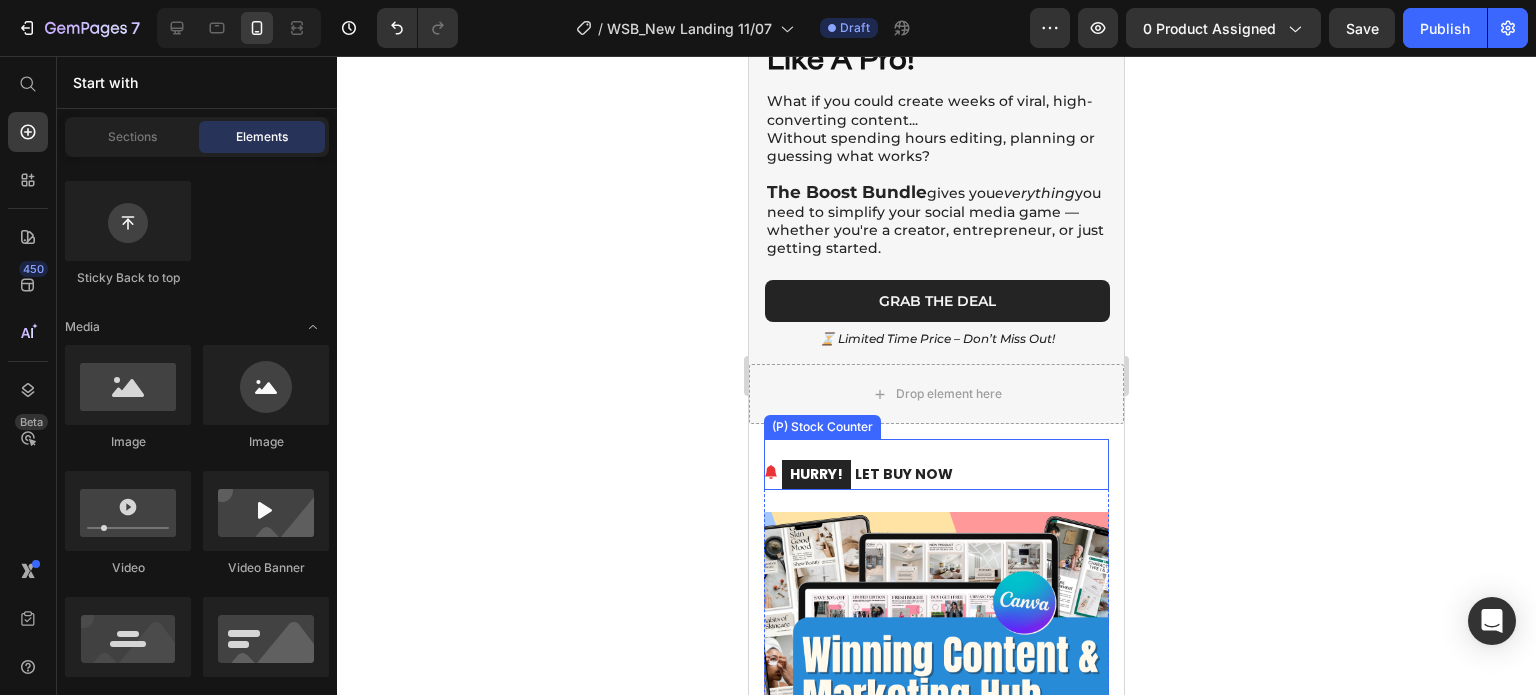 scroll, scrollTop: 300, scrollLeft: 0, axis: vertical 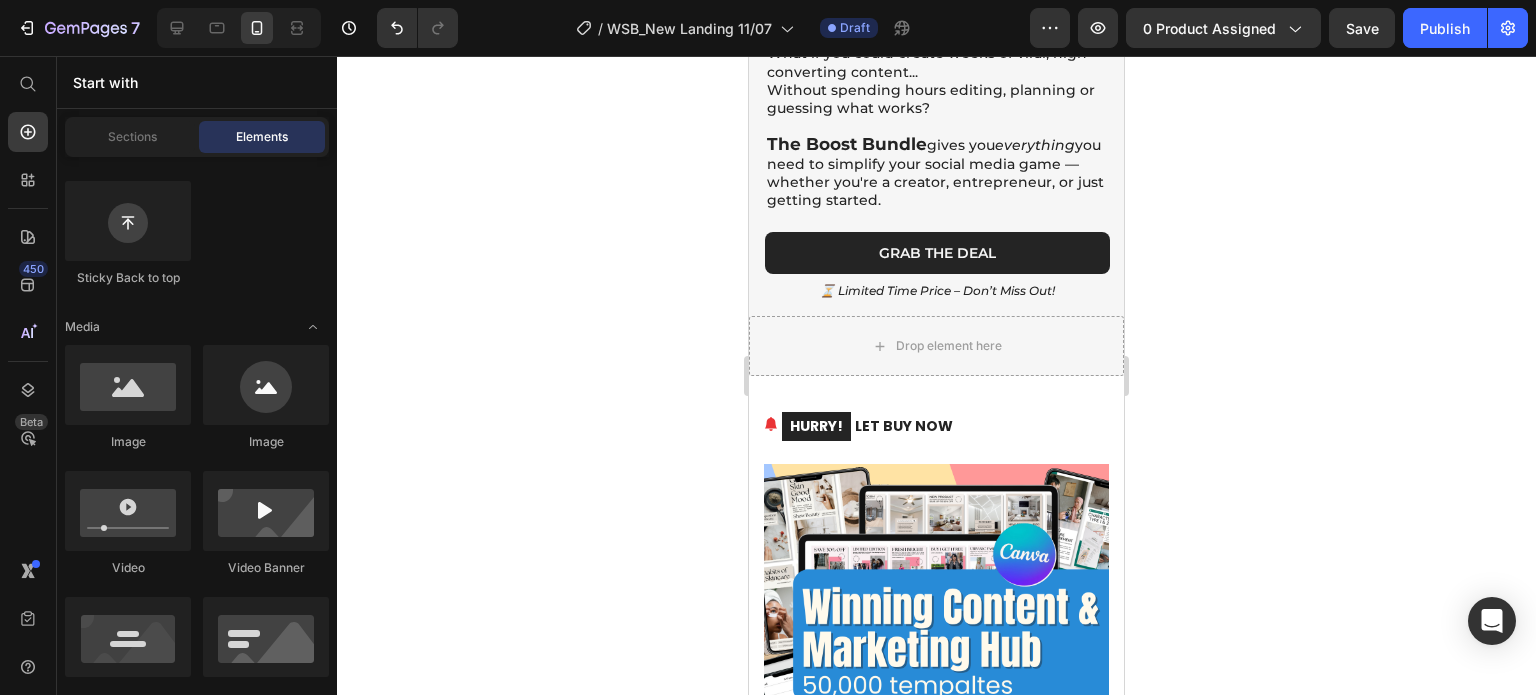 click 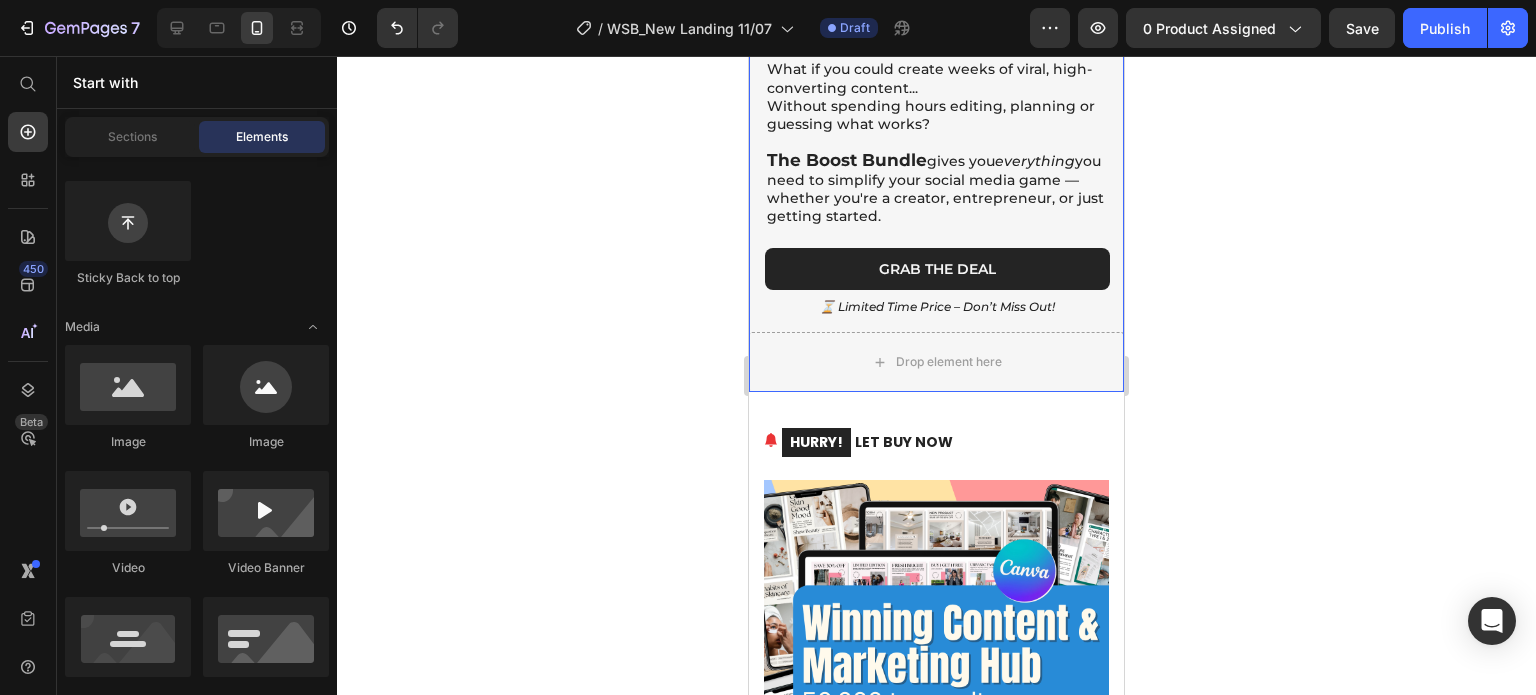 scroll, scrollTop: 400, scrollLeft: 0, axis: vertical 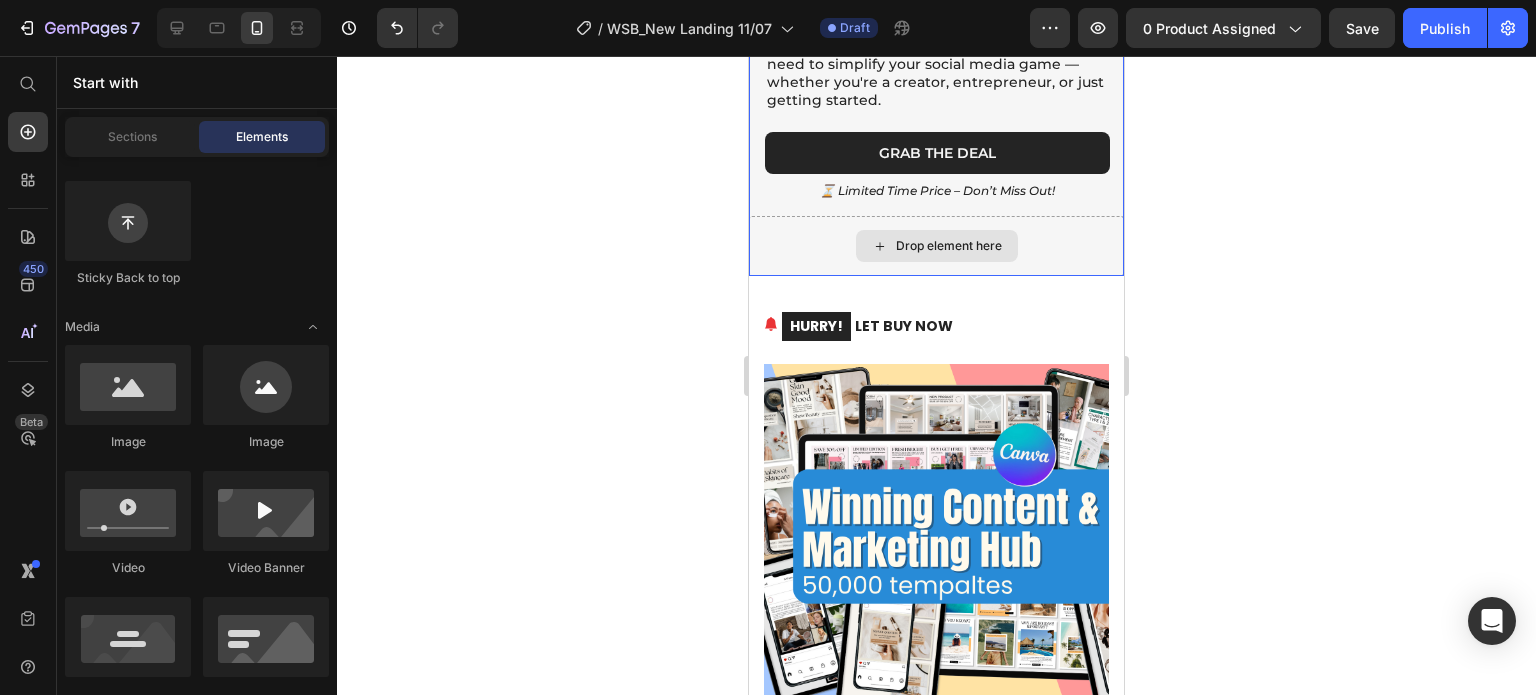 click on "Drop element here" at bounding box center (949, 246) 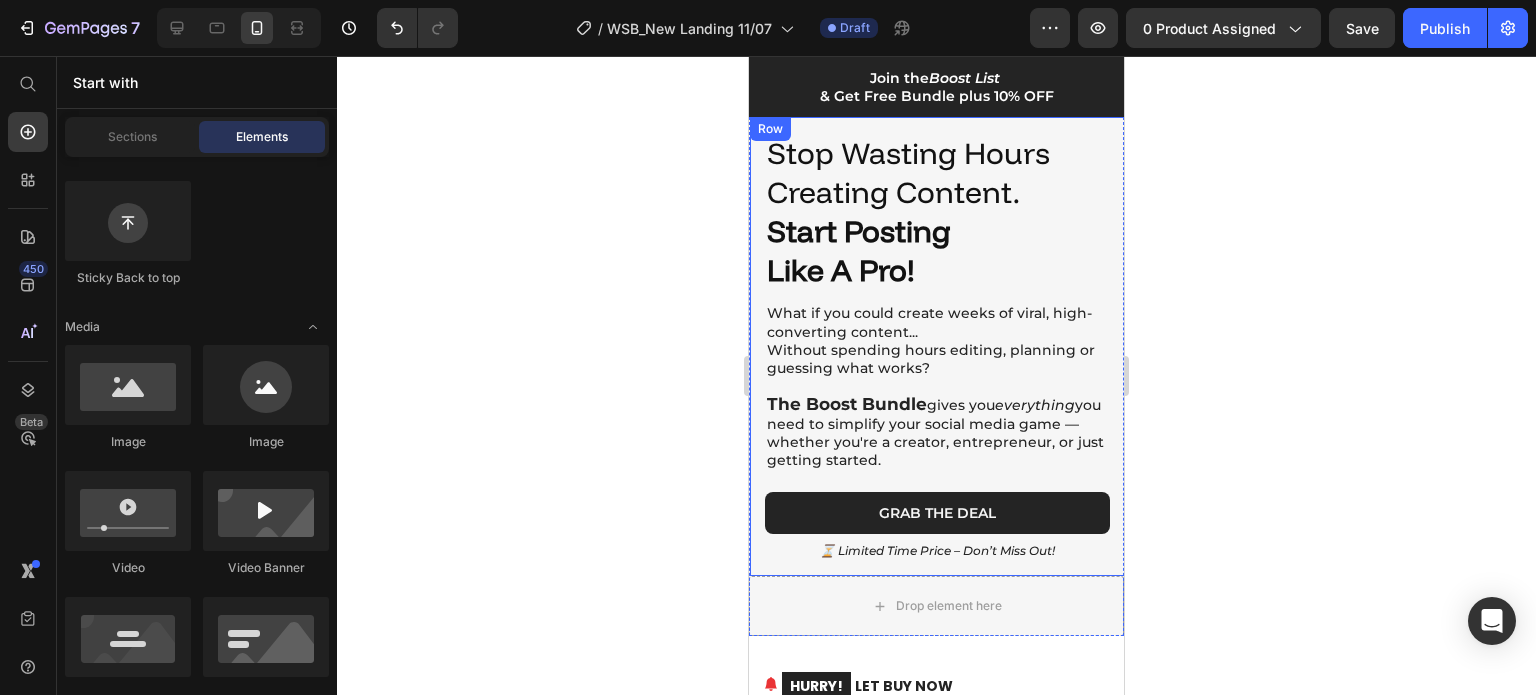 scroll, scrollTop: 0, scrollLeft: 0, axis: both 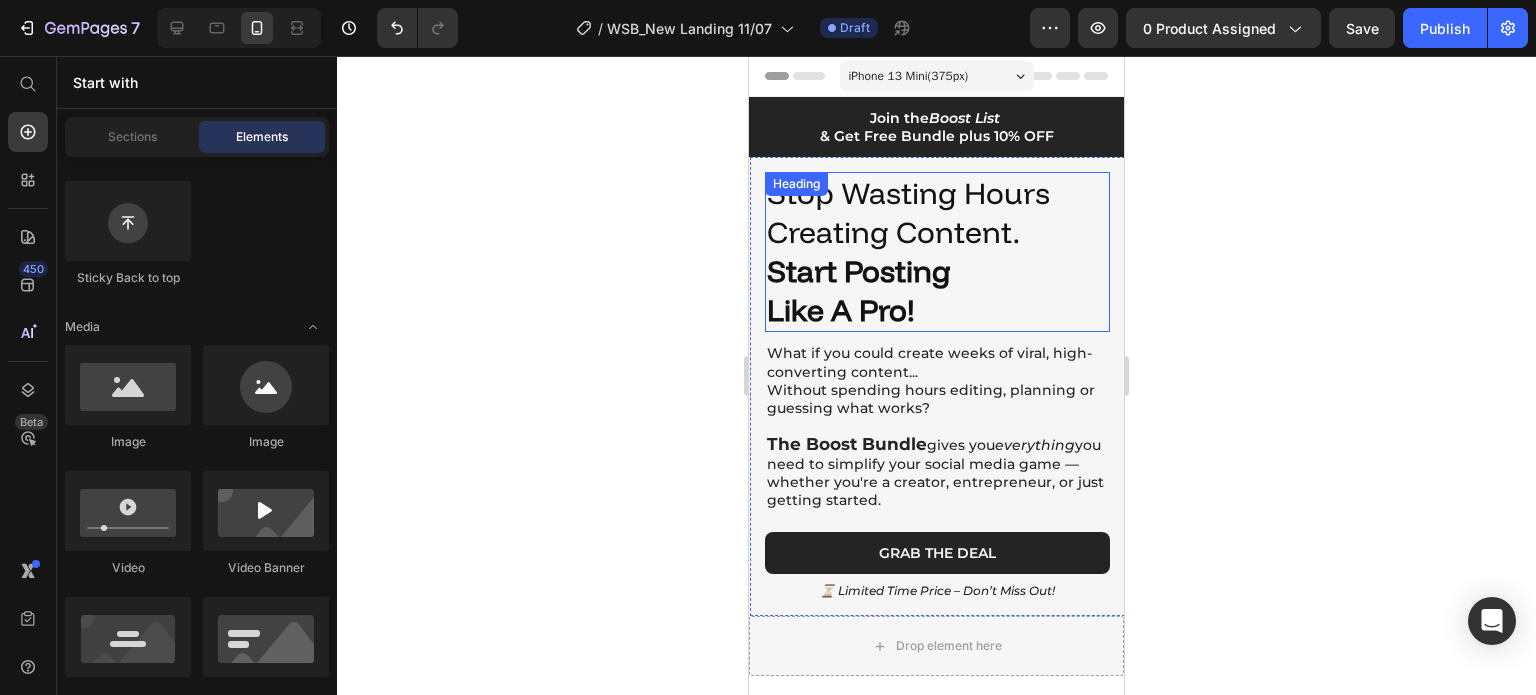 click on "Stop Wasting Hours Creating Content. Start Posting  Like a Pro!" at bounding box center (937, 252) 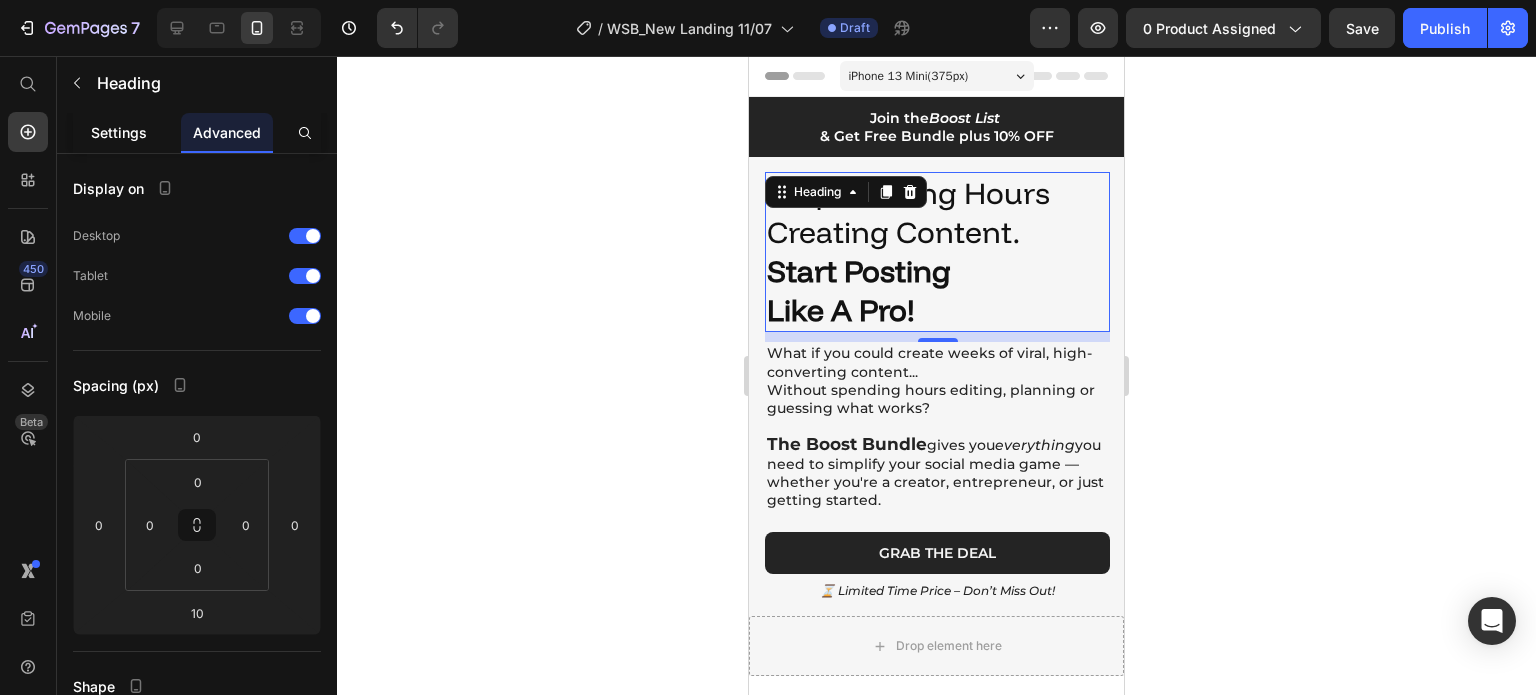 click on "Settings" at bounding box center [119, 132] 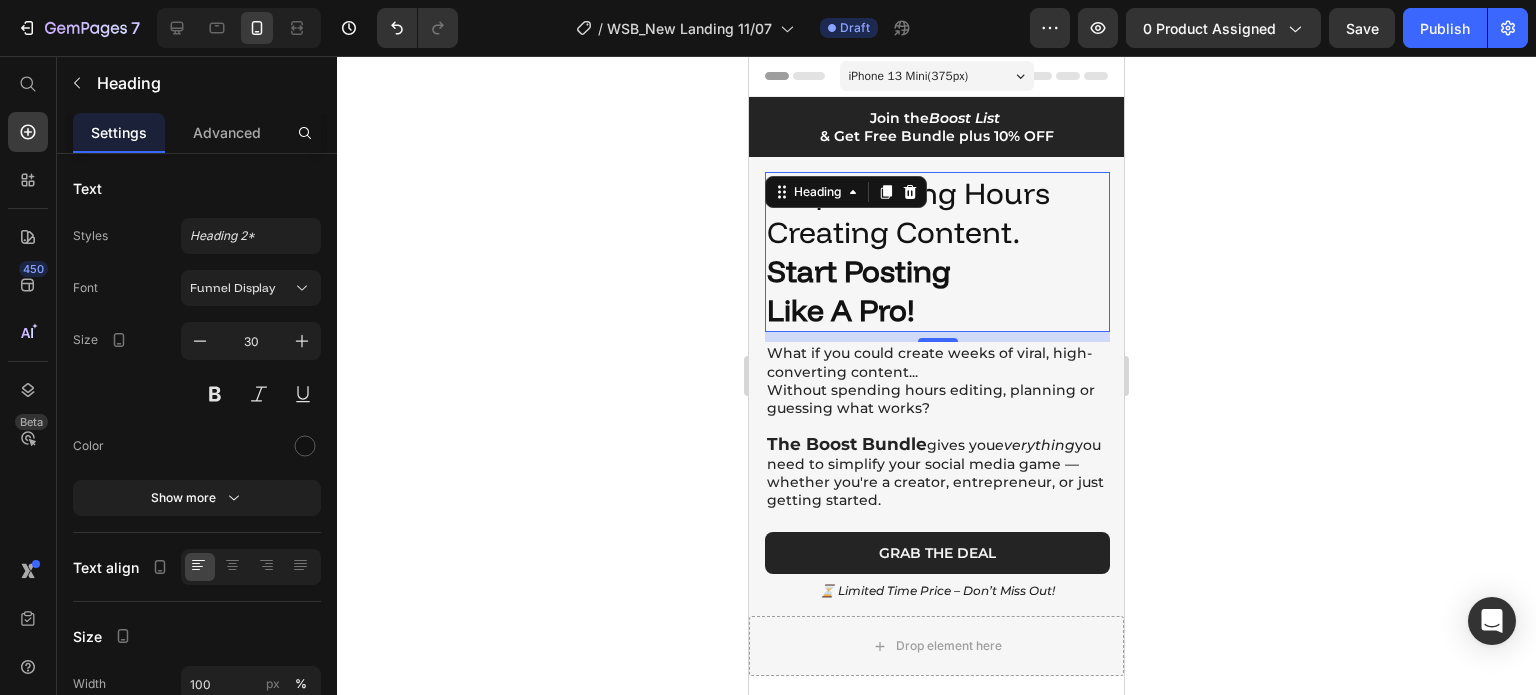 click 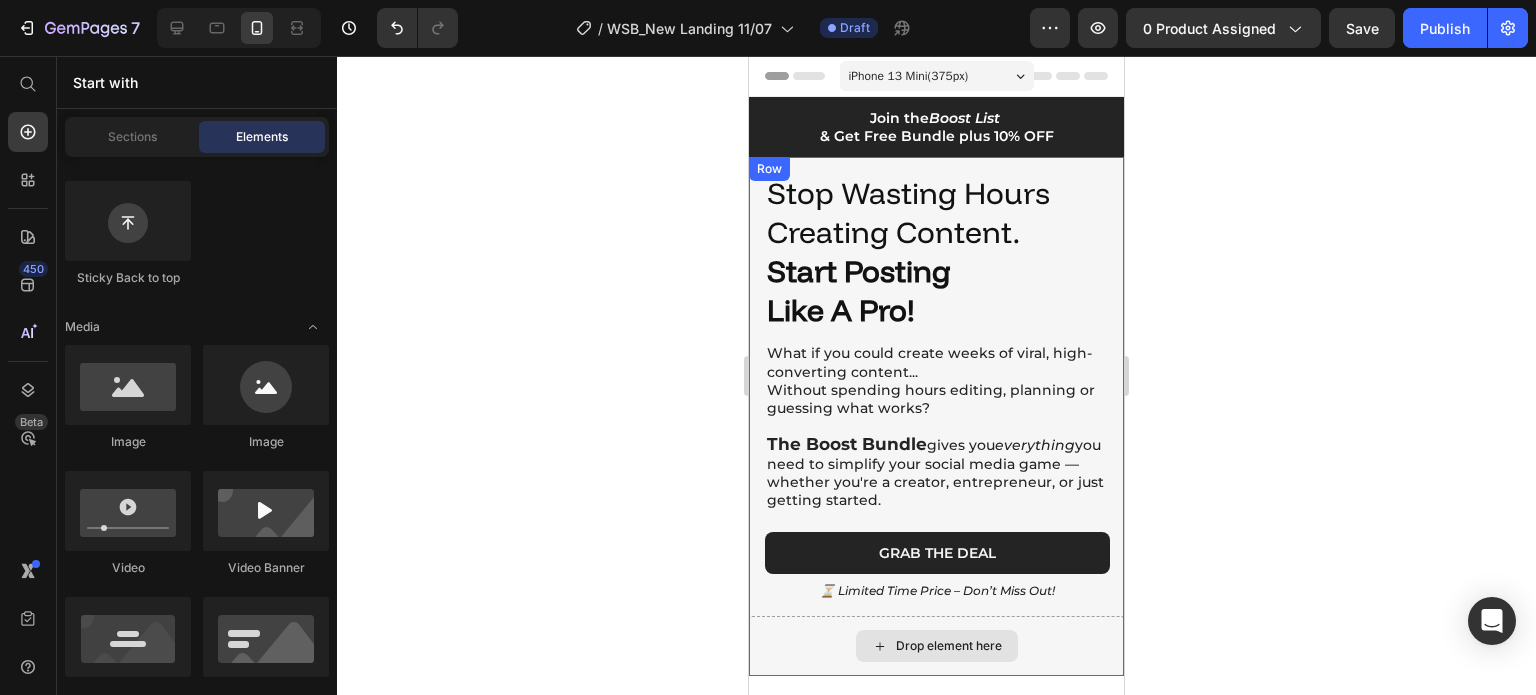 click 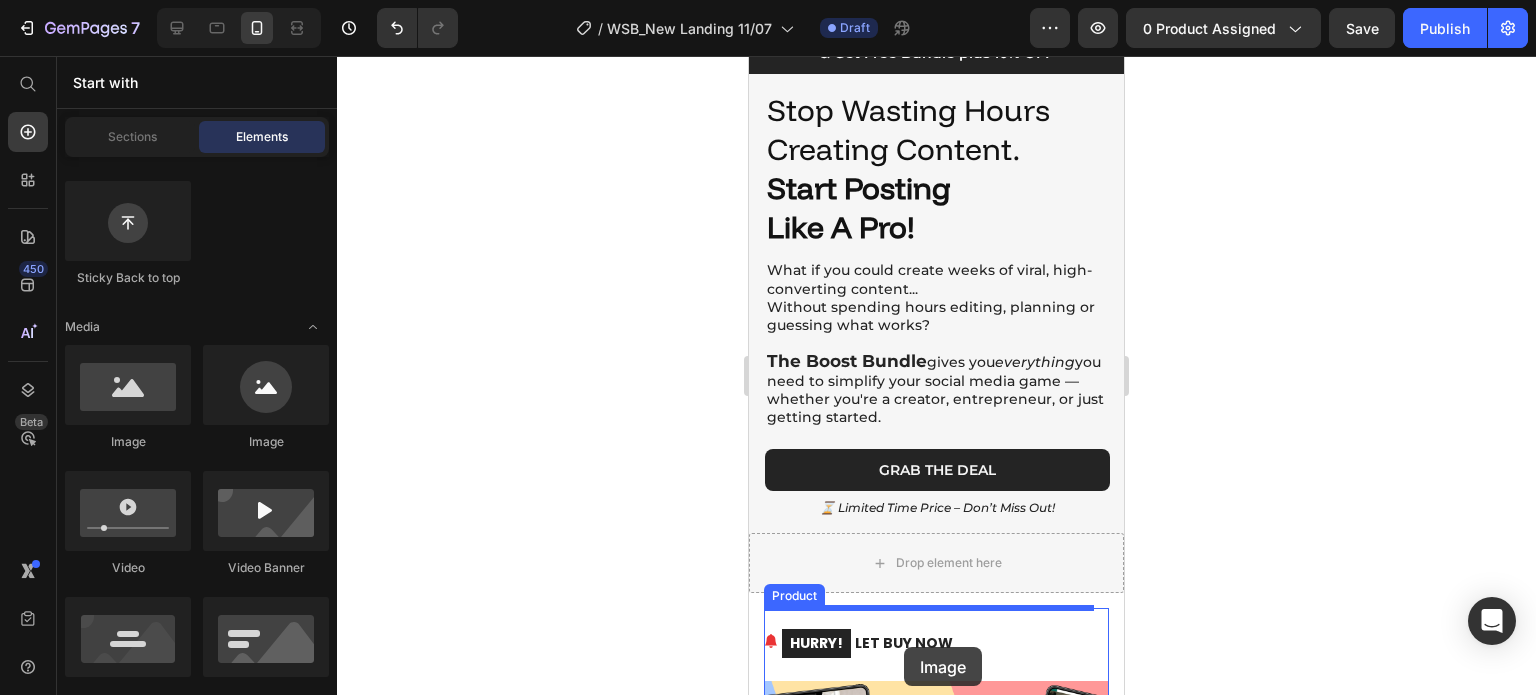 scroll, scrollTop: 127, scrollLeft: 0, axis: vertical 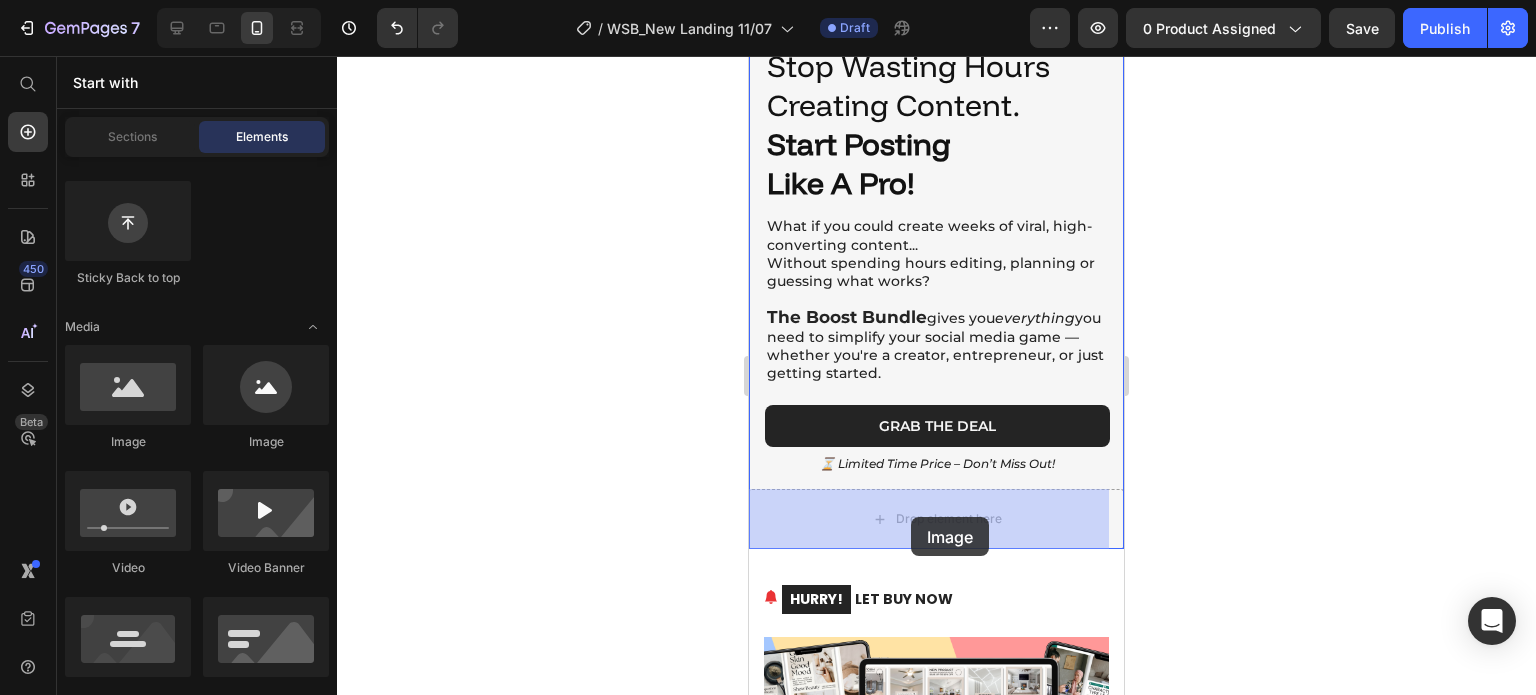 drag, startPoint x: 882, startPoint y: 455, endPoint x: 911, endPoint y: 516, distance: 67.54258 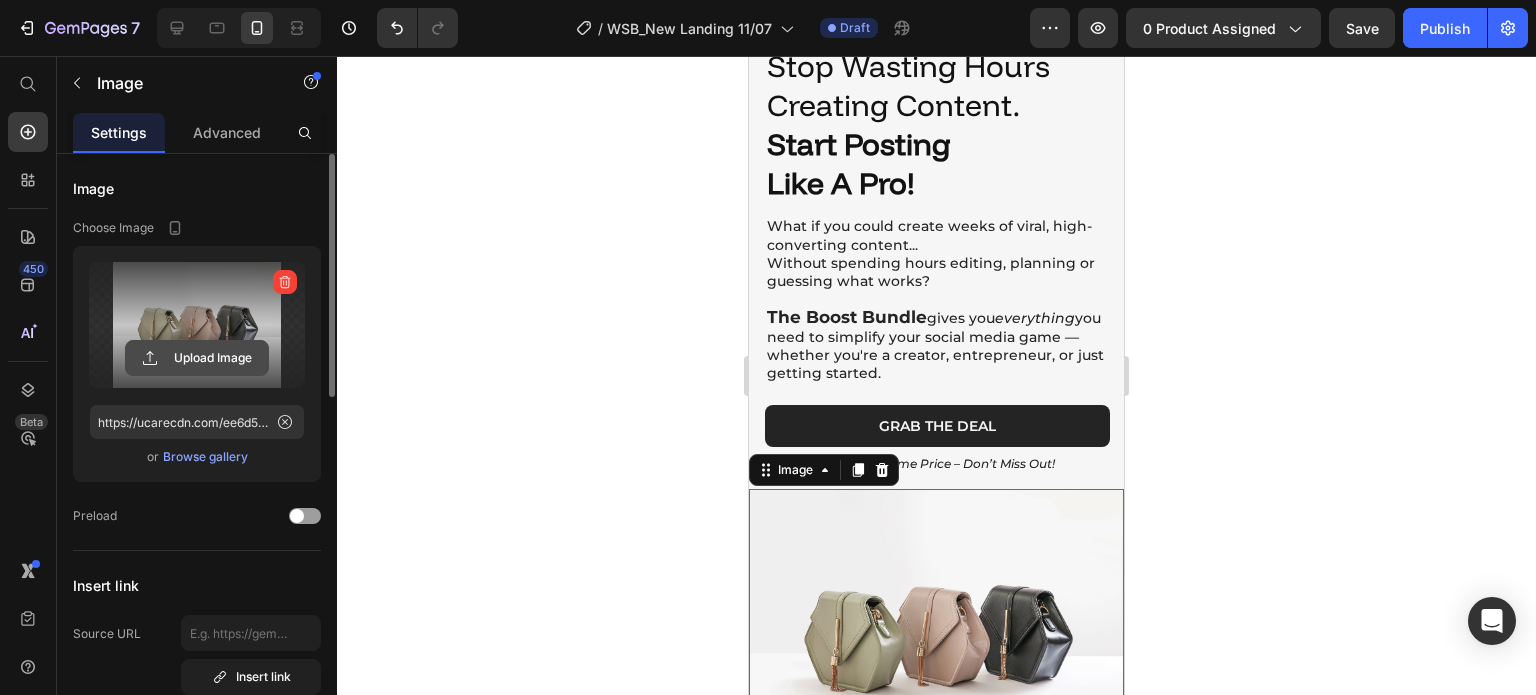 click 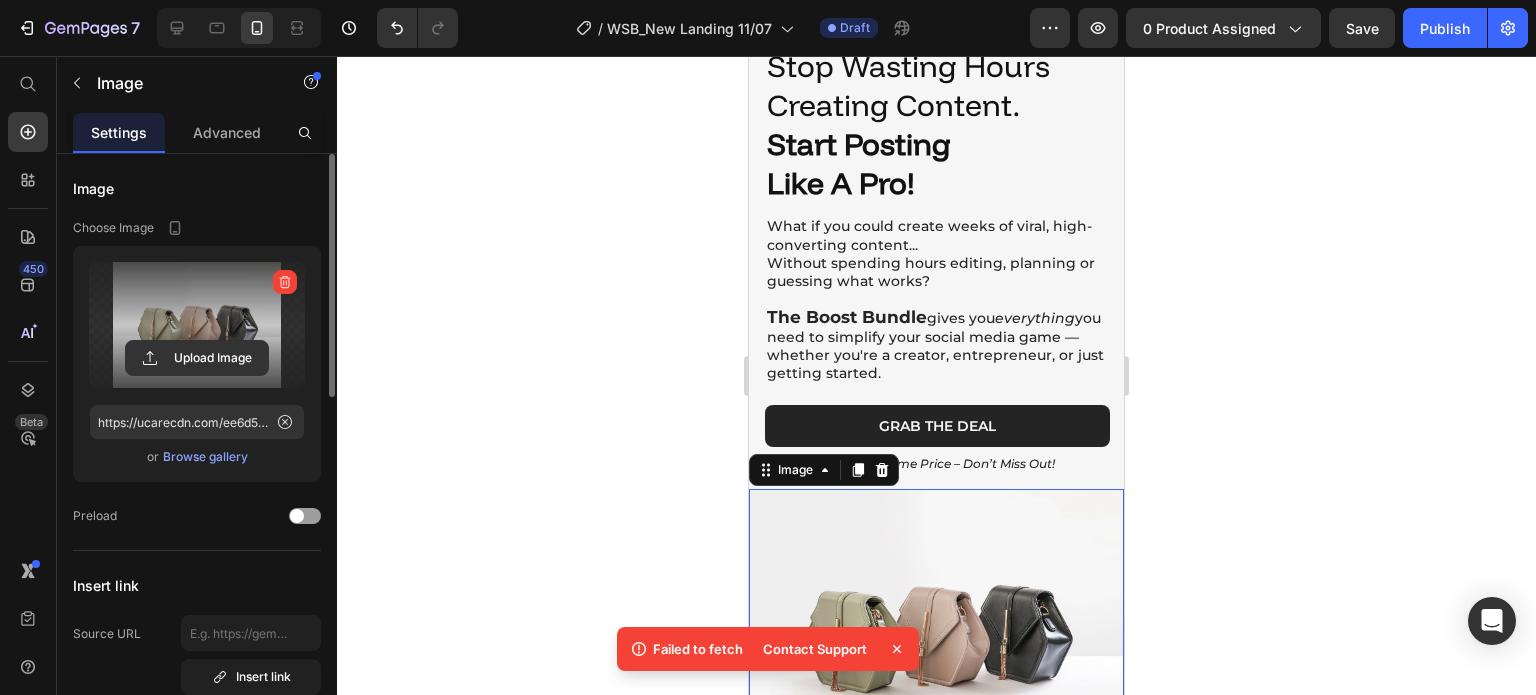 click 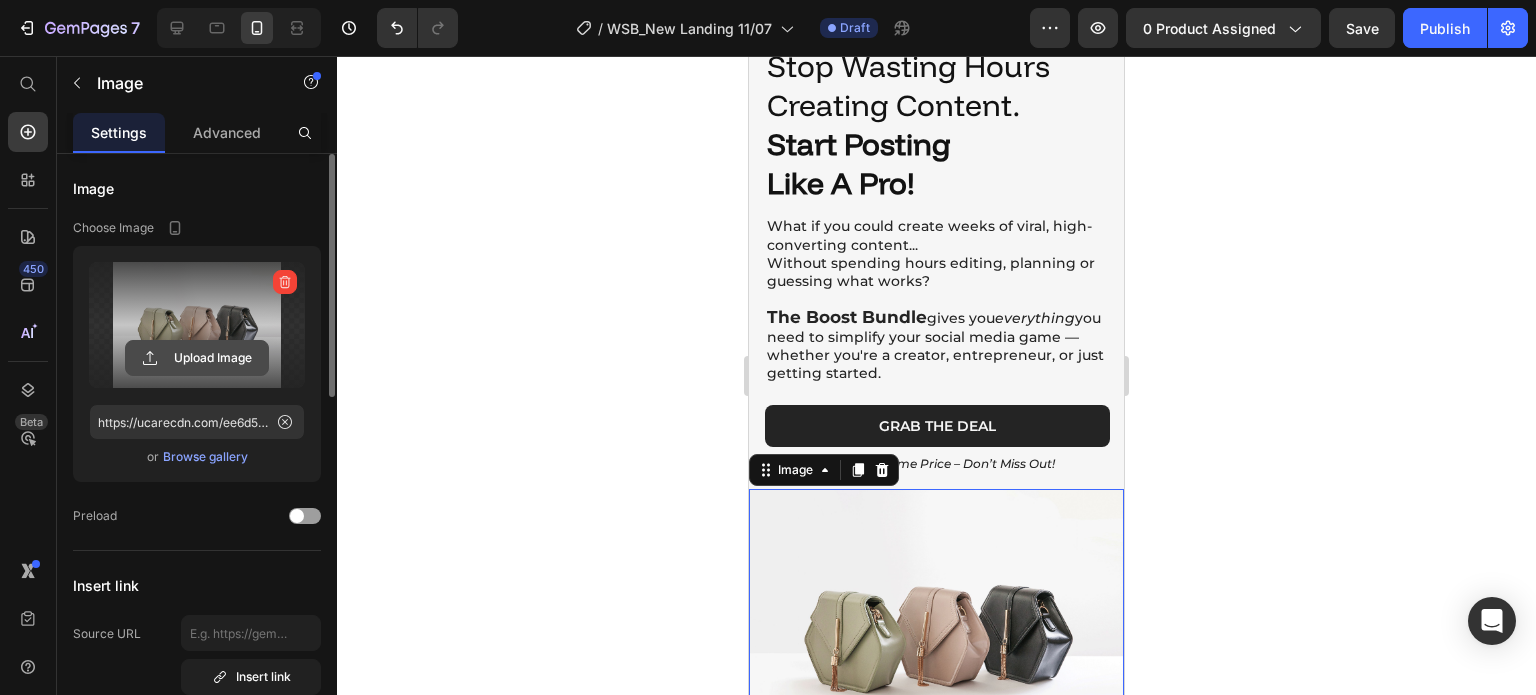 click 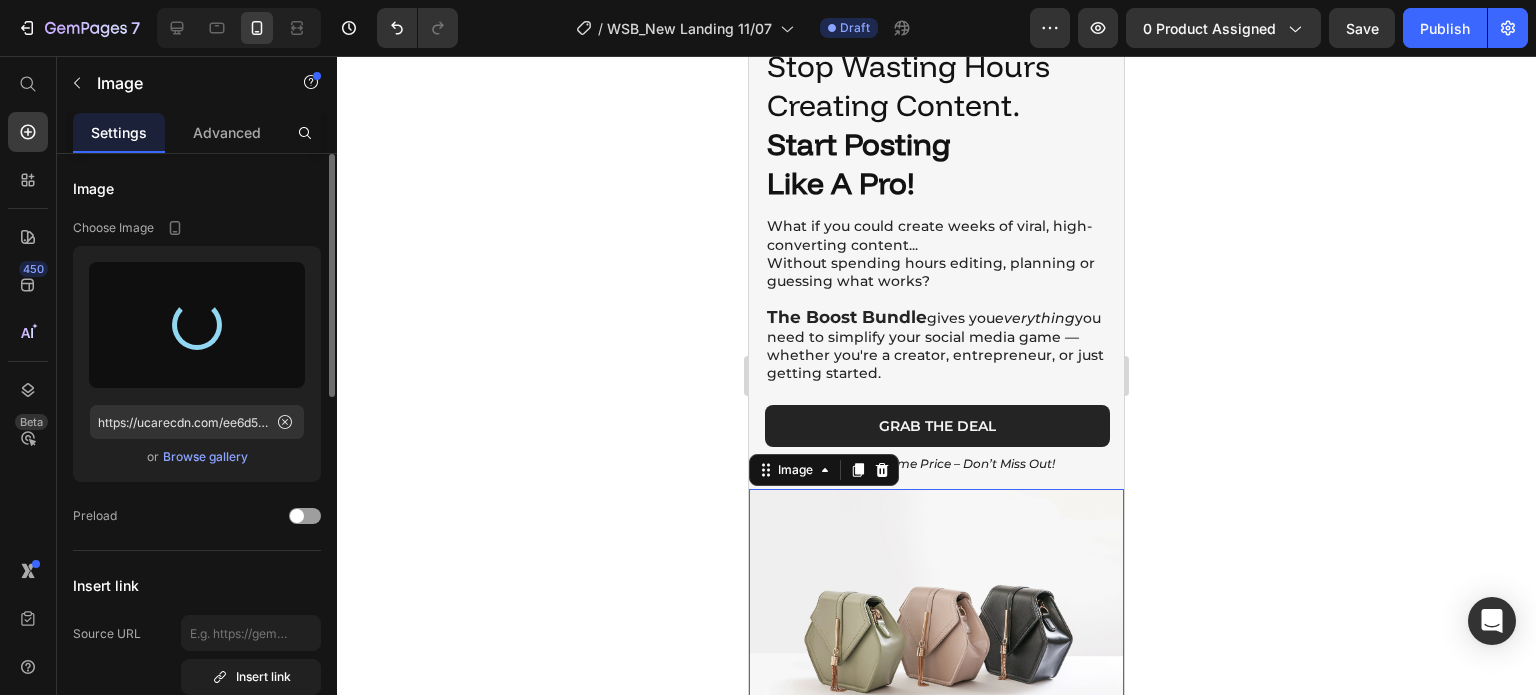 type on "https://cdn.shopify.com/s/files/1/0910/4398/7794/files/gempages_545816355983590259-f379068a-8a90-4071-9e19-381ee4a7e92a.png" 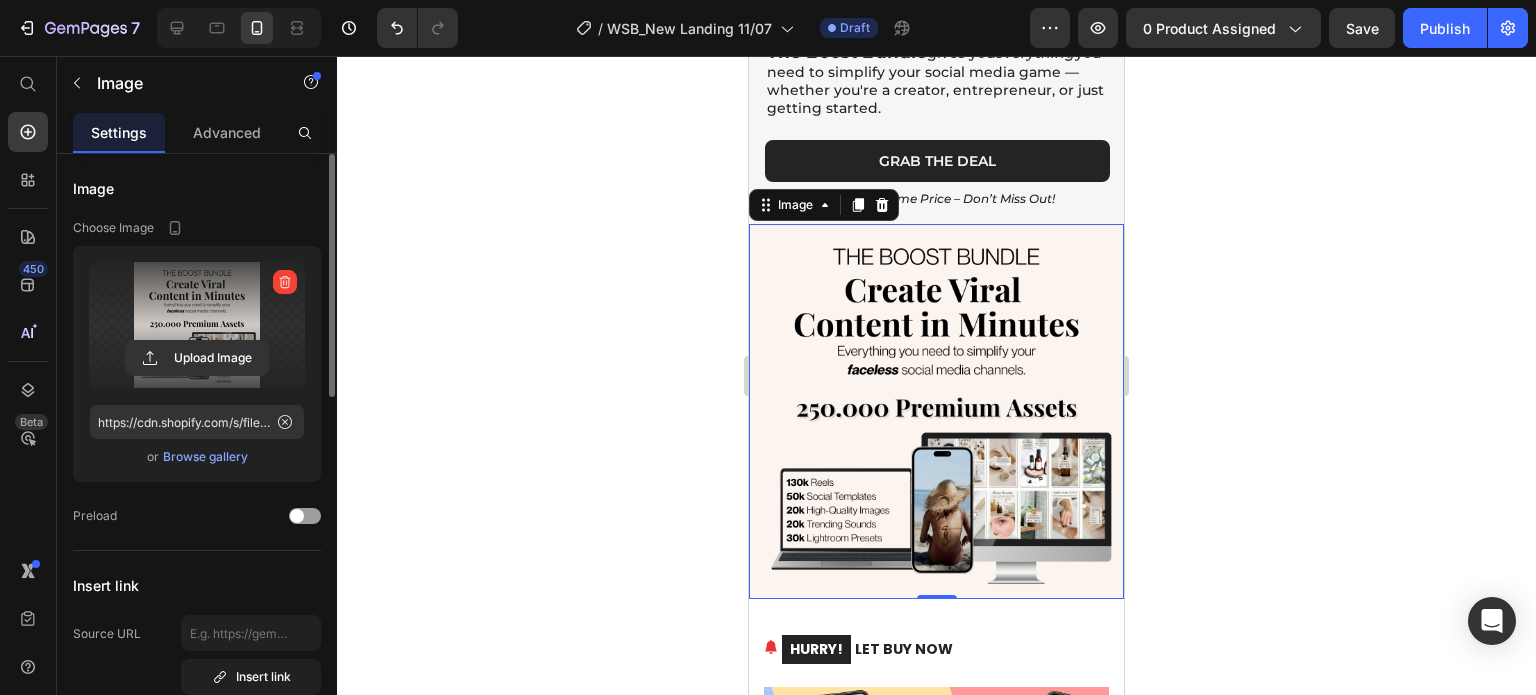 scroll, scrollTop: 427, scrollLeft: 0, axis: vertical 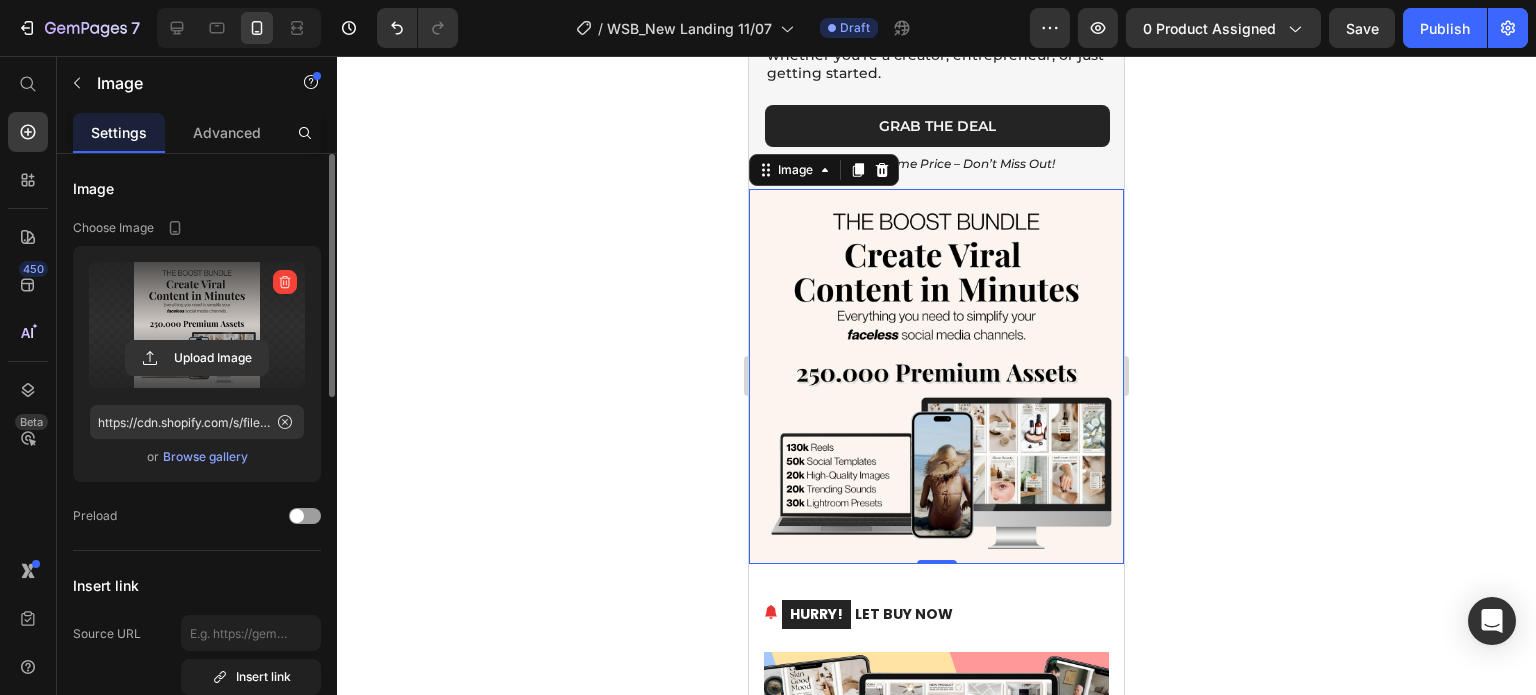 click 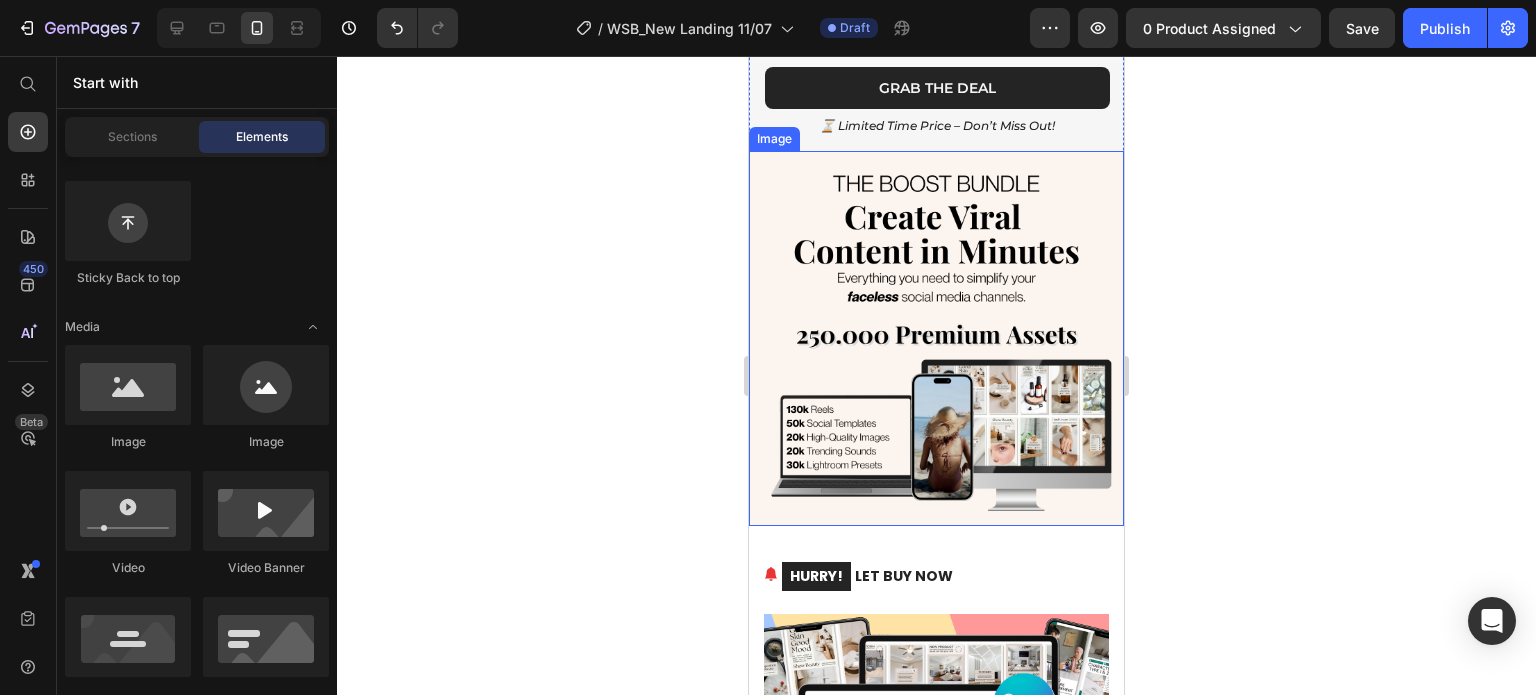 scroll, scrollTop: 500, scrollLeft: 0, axis: vertical 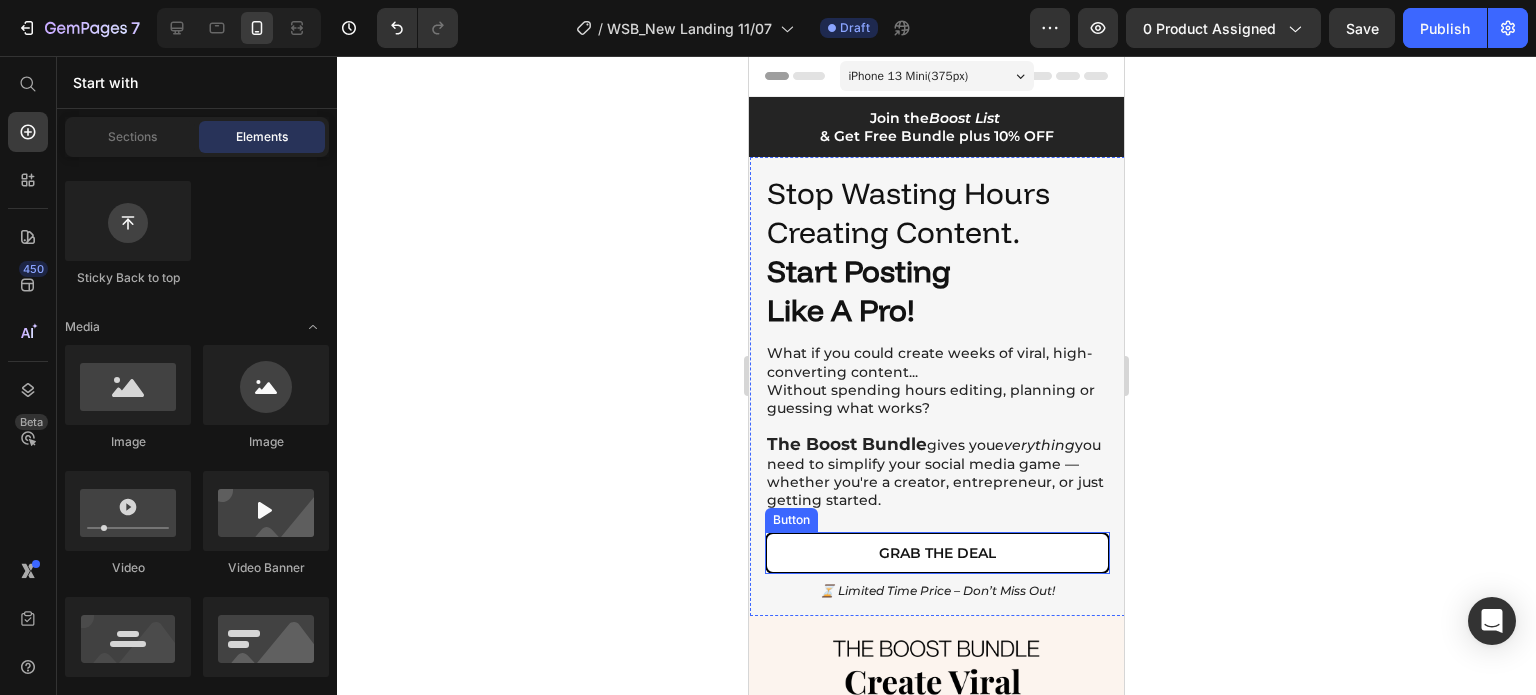 click on "Grab The Deal" at bounding box center [937, 553] 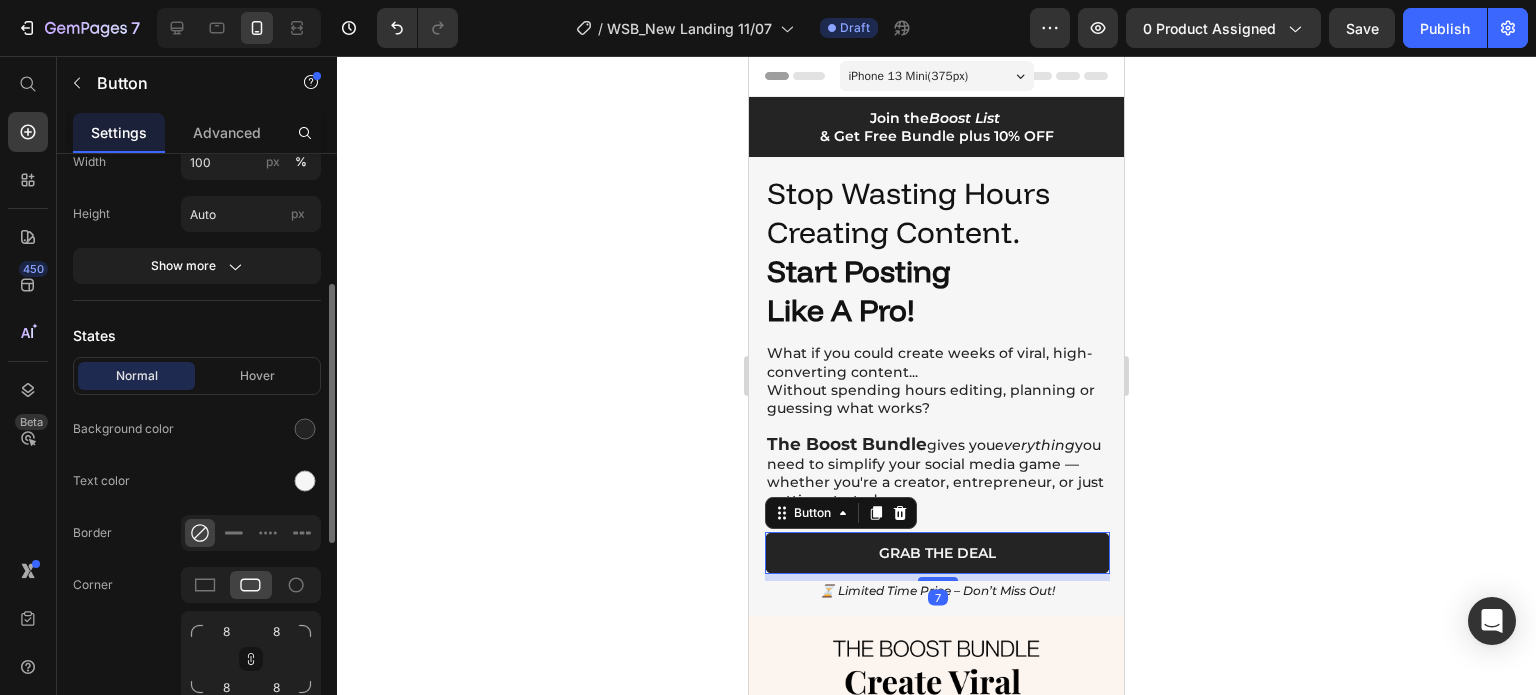 scroll, scrollTop: 780, scrollLeft: 0, axis: vertical 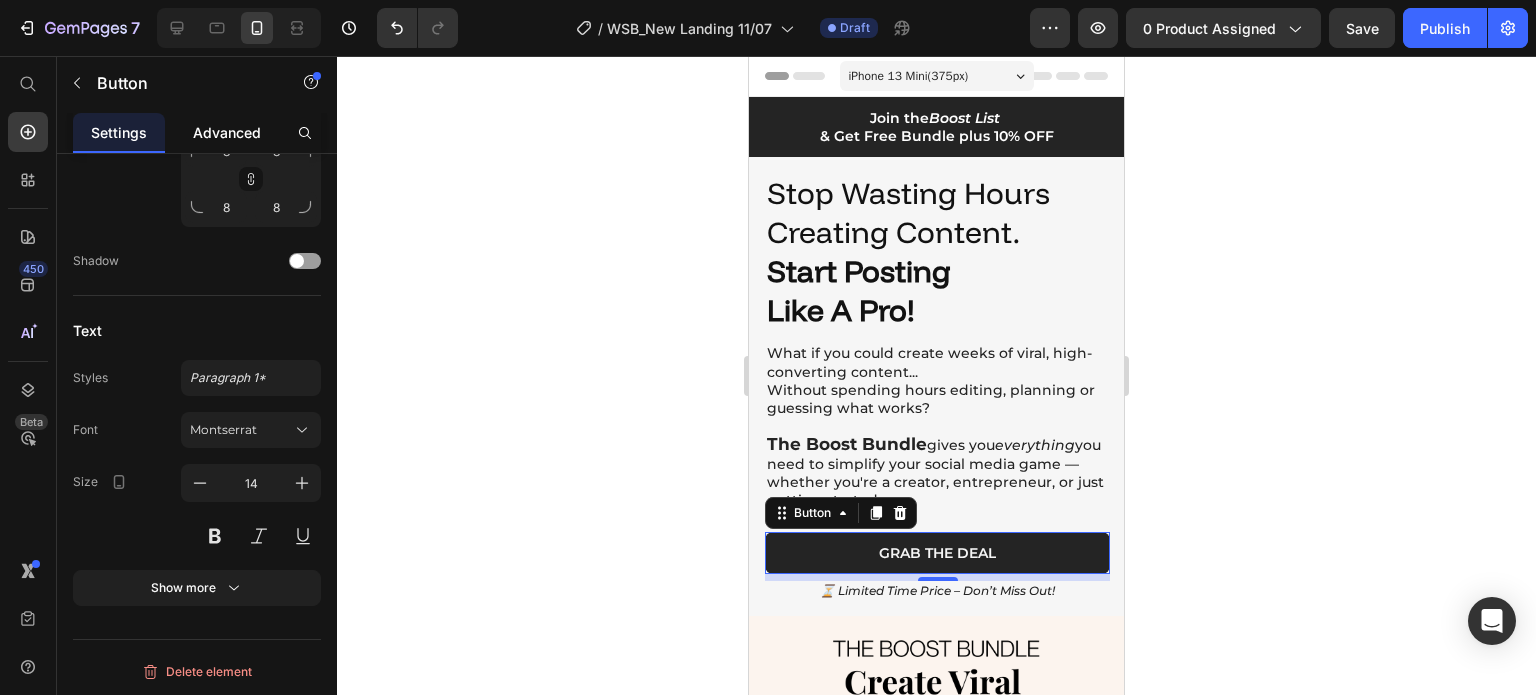 click on "Advanced" at bounding box center [227, 132] 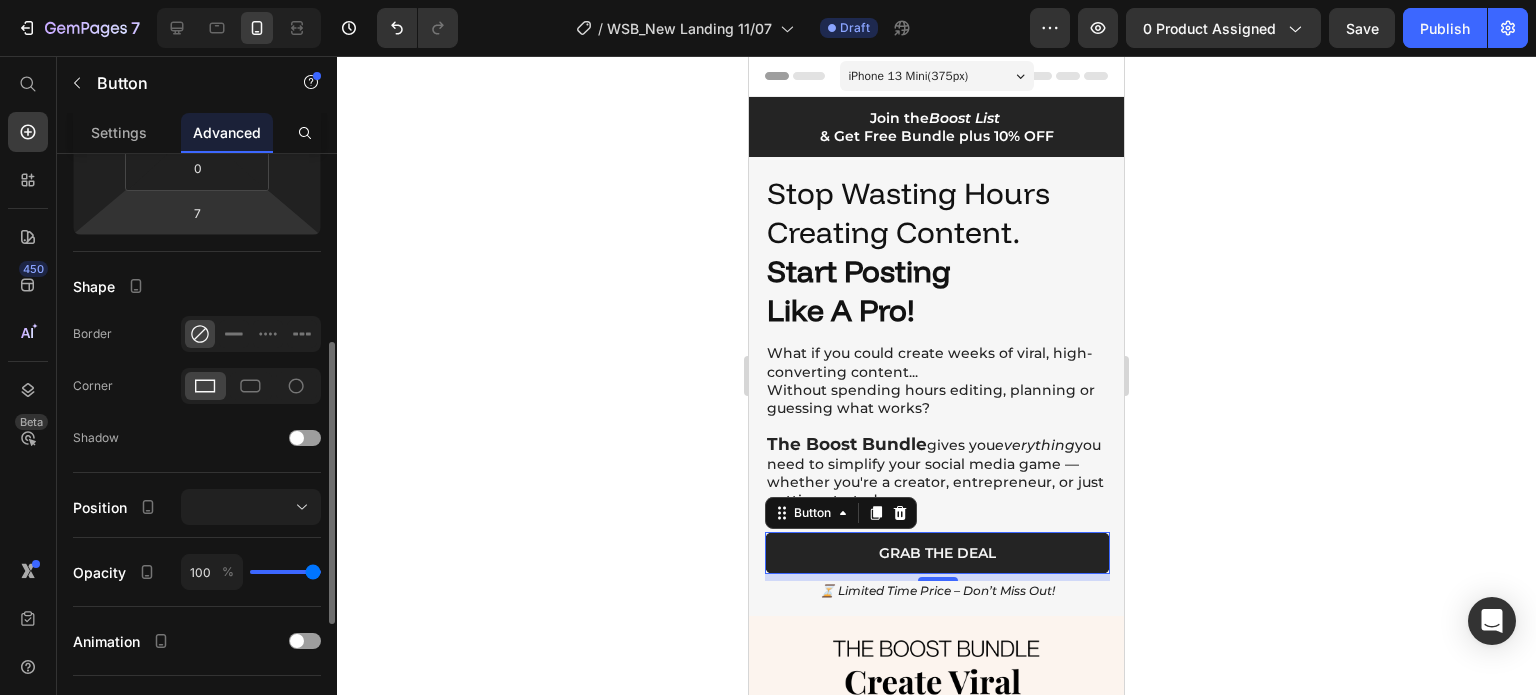 scroll, scrollTop: 668, scrollLeft: 0, axis: vertical 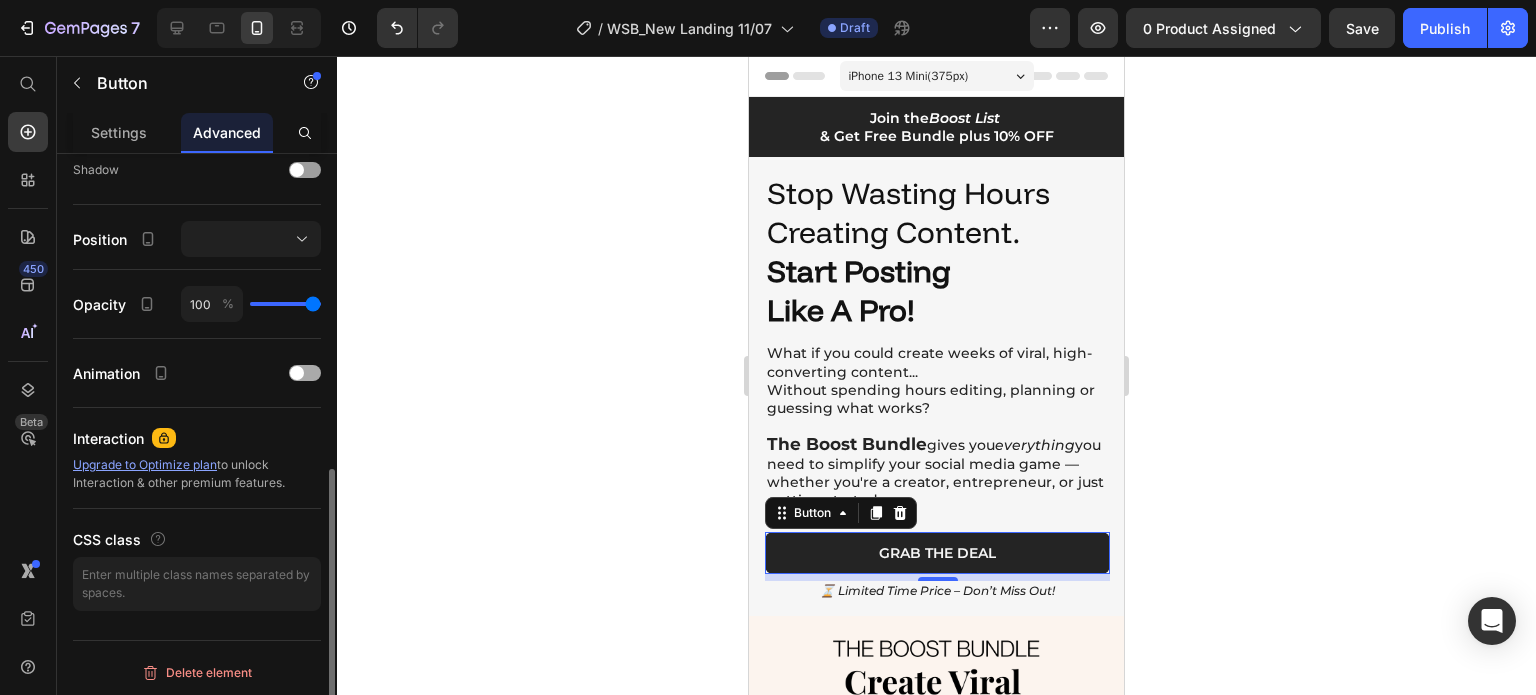 click at bounding box center [305, 373] 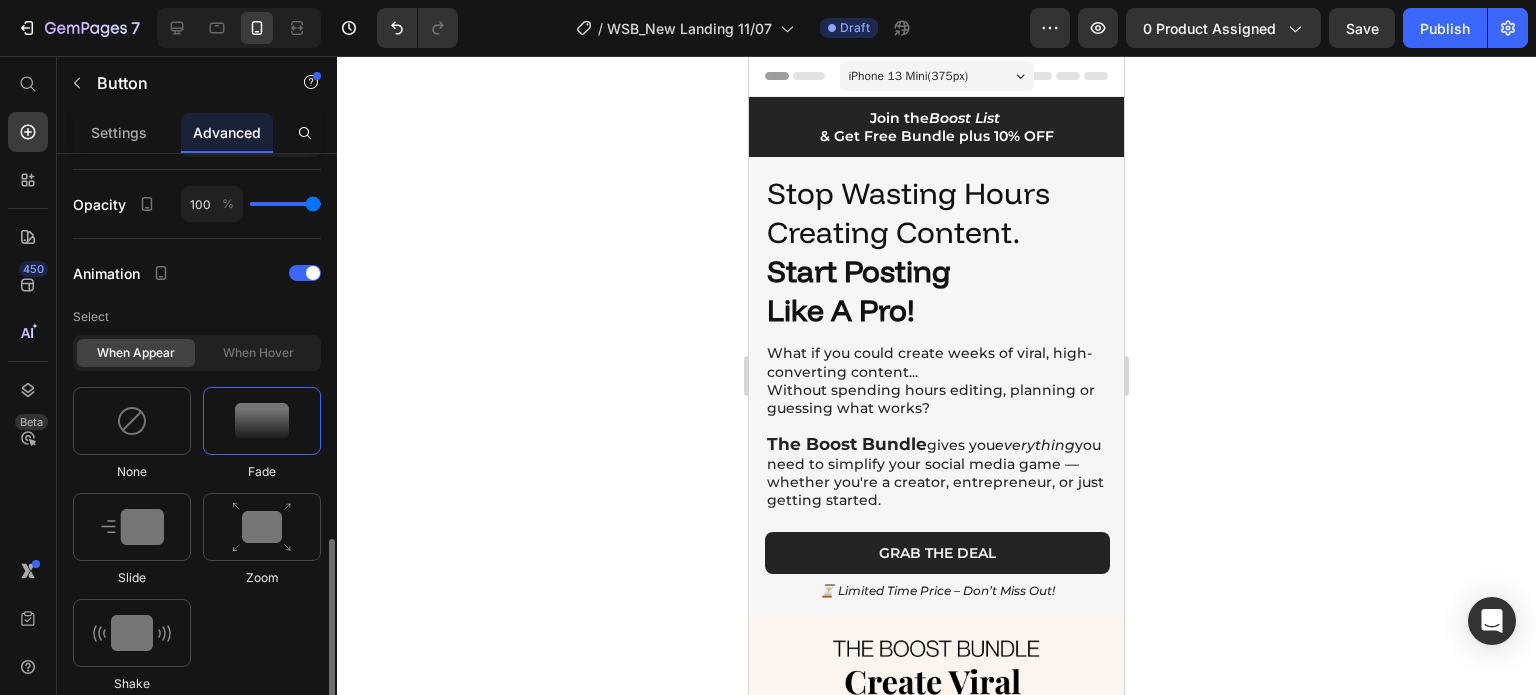 scroll, scrollTop: 868, scrollLeft: 0, axis: vertical 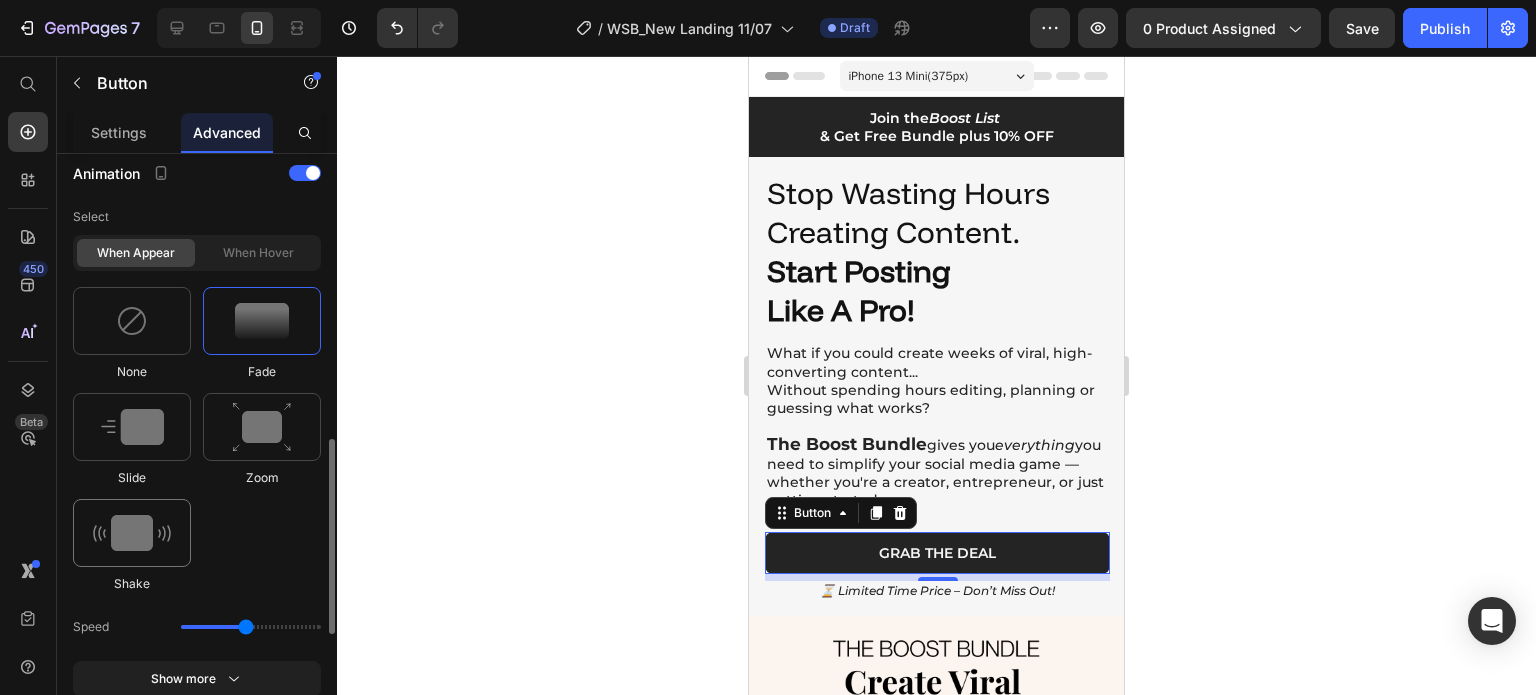 click at bounding box center [132, 533] 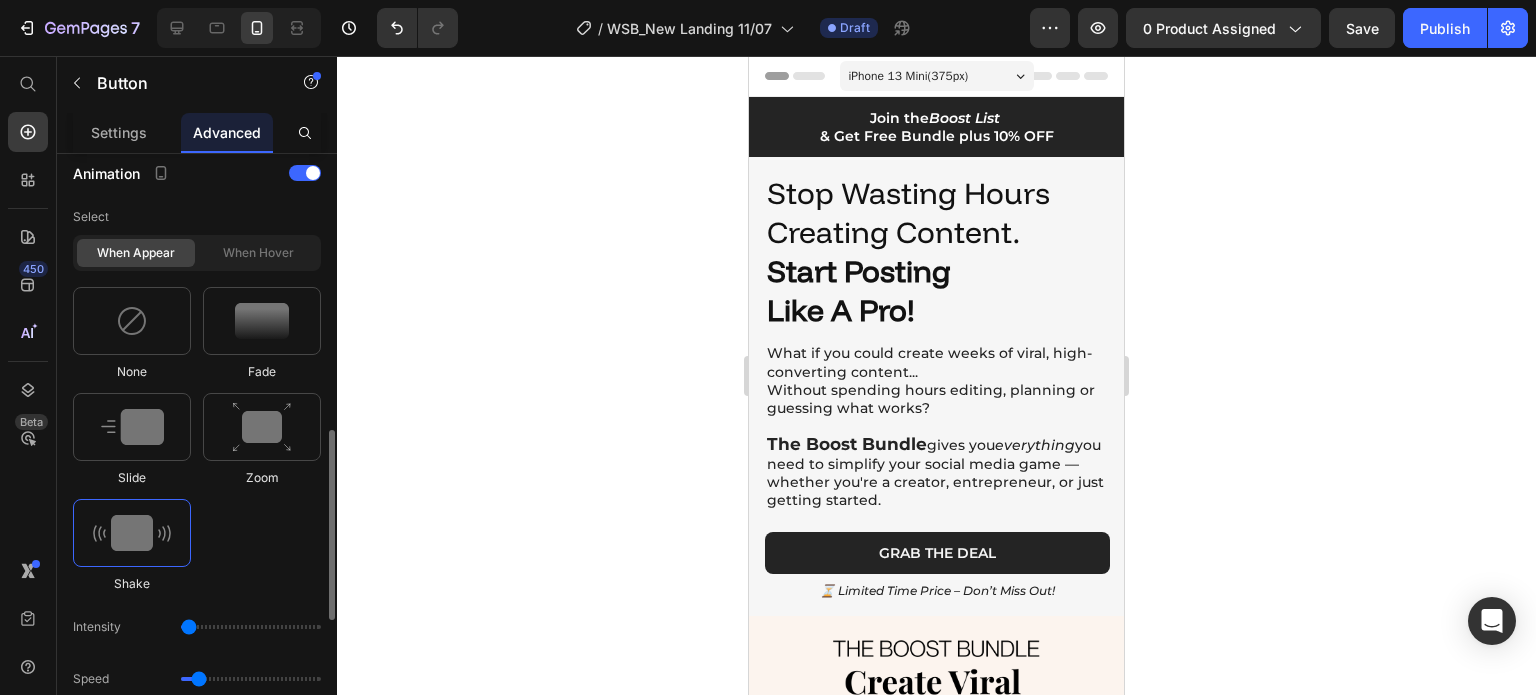 drag, startPoint x: 202, startPoint y: 629, endPoint x: 176, endPoint y: 629, distance: 26 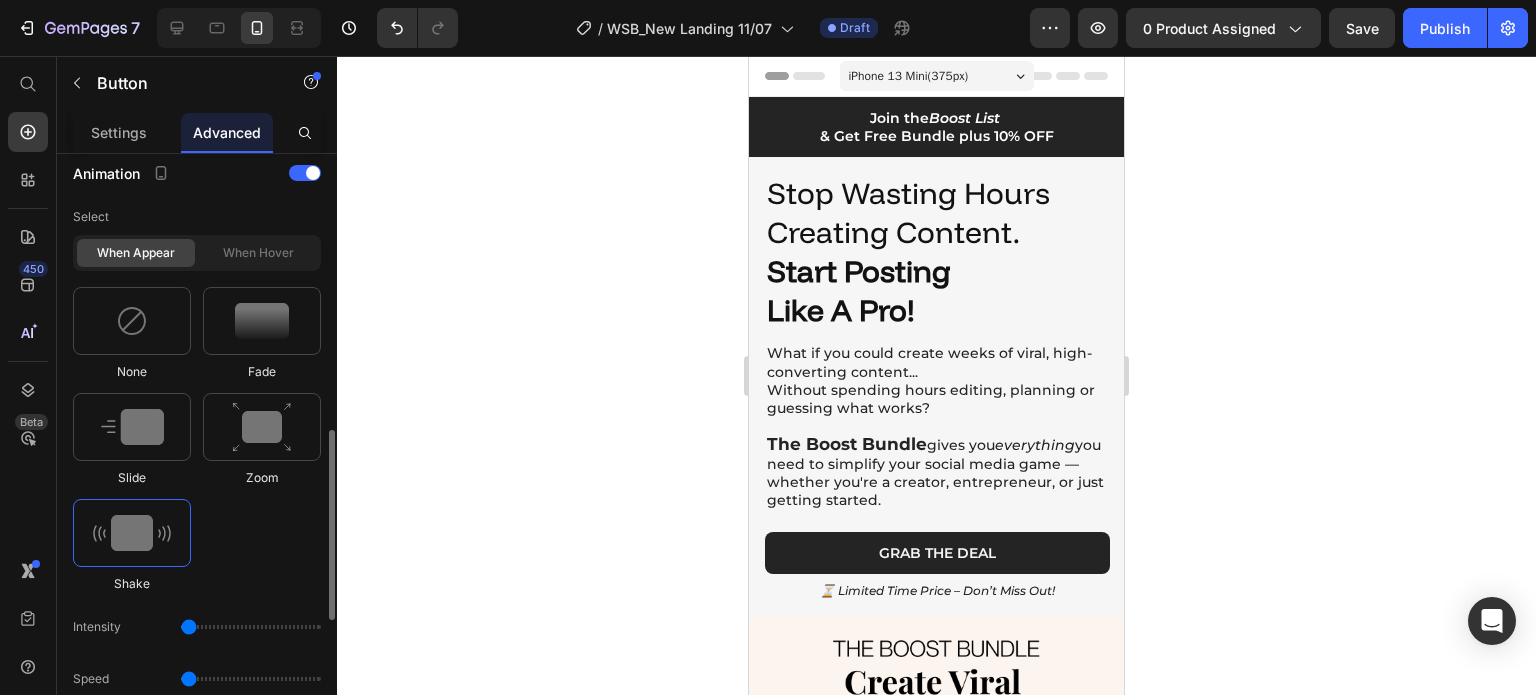 drag, startPoint x: 198, startPoint y: 679, endPoint x: 182, endPoint y: 677, distance: 16.124516 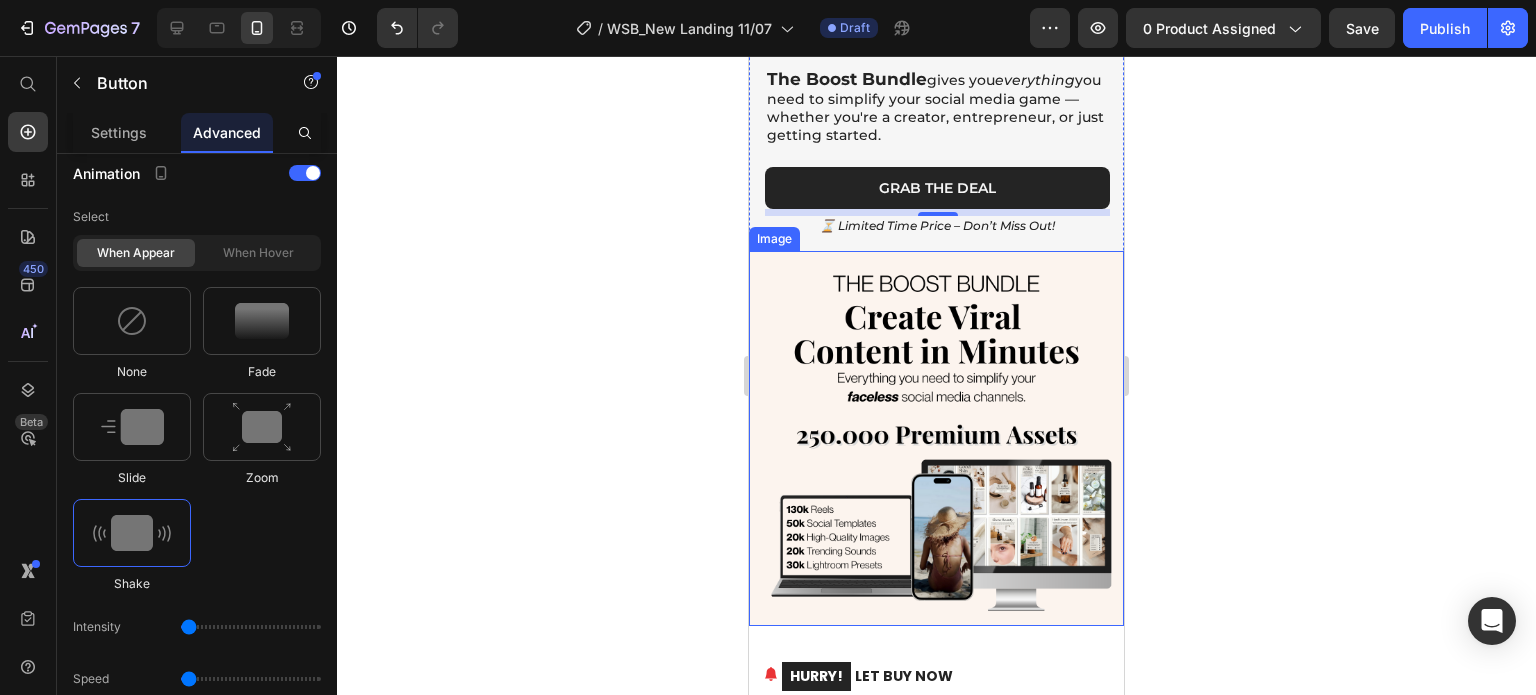 scroll, scrollTop: 400, scrollLeft: 0, axis: vertical 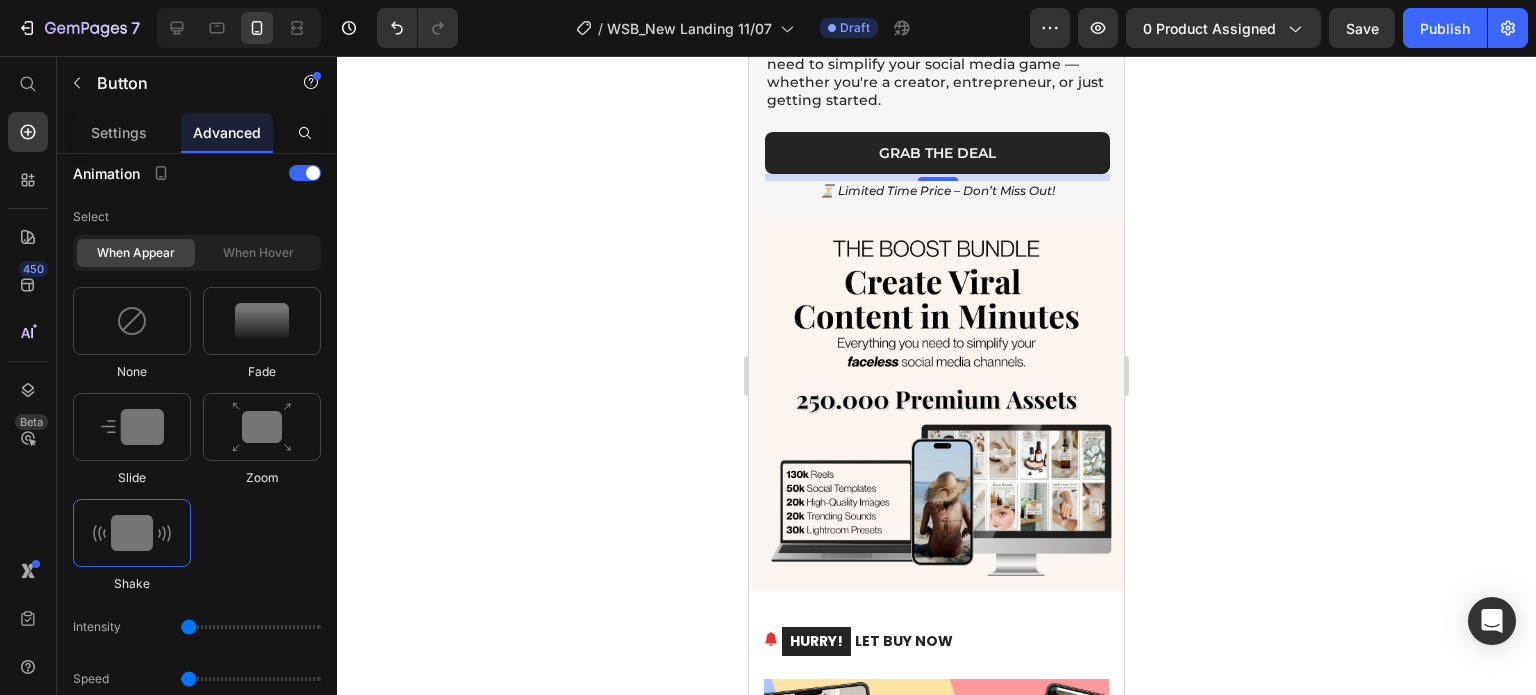 click 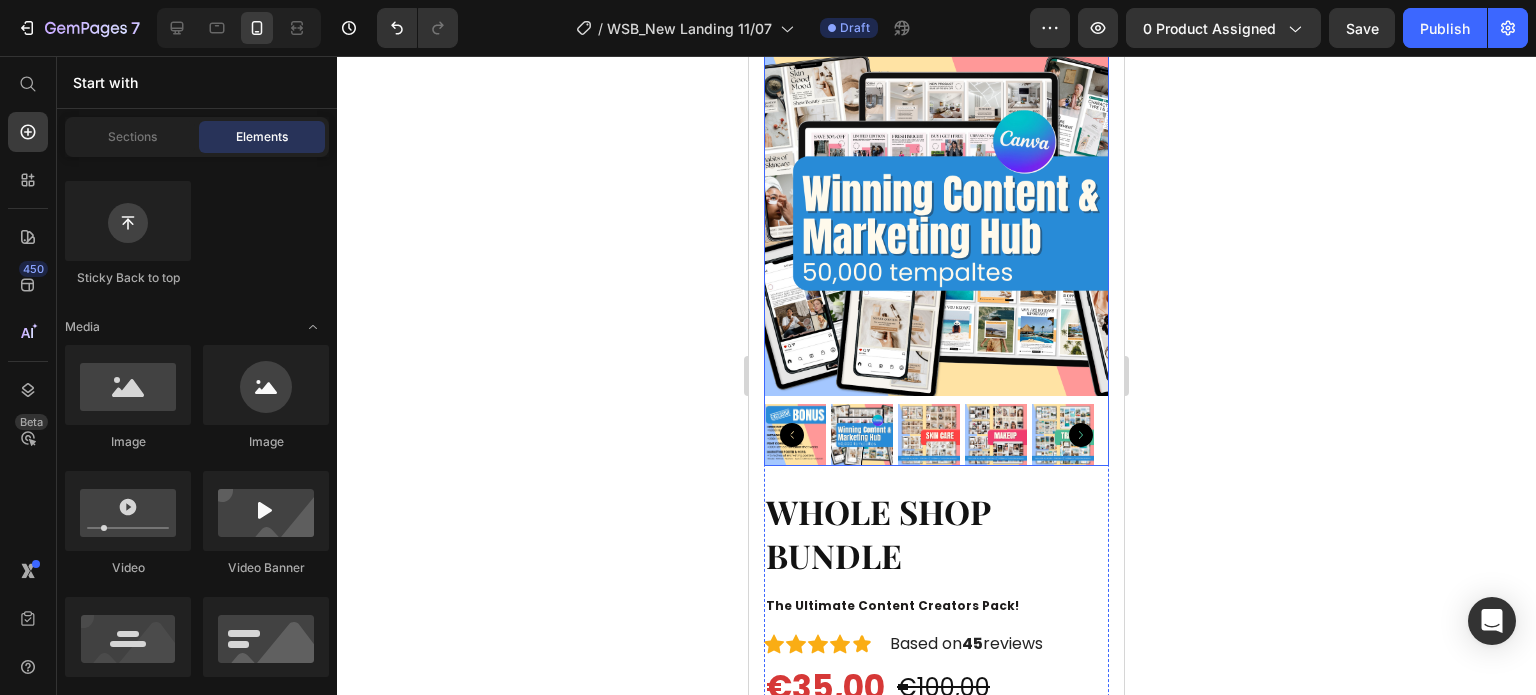 scroll, scrollTop: 900, scrollLeft: 0, axis: vertical 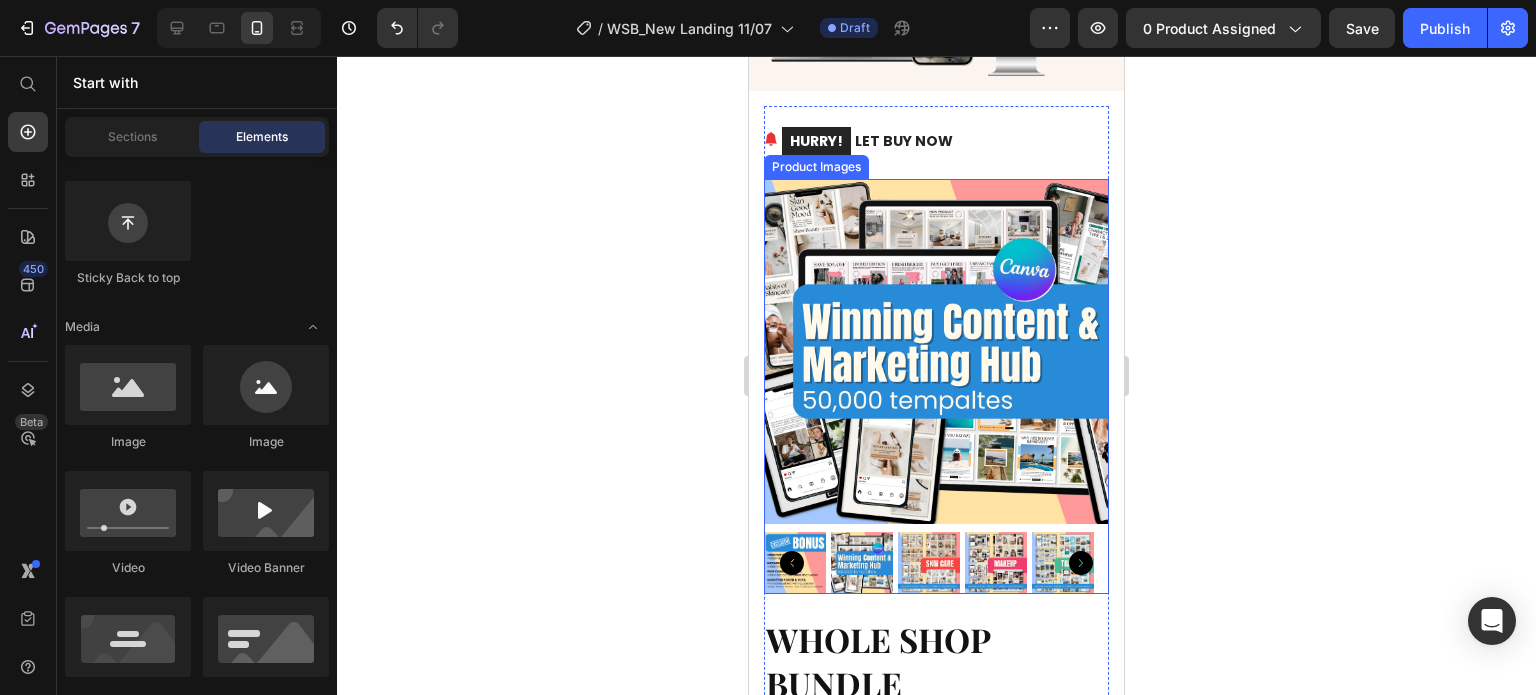 click at bounding box center [936, 351] 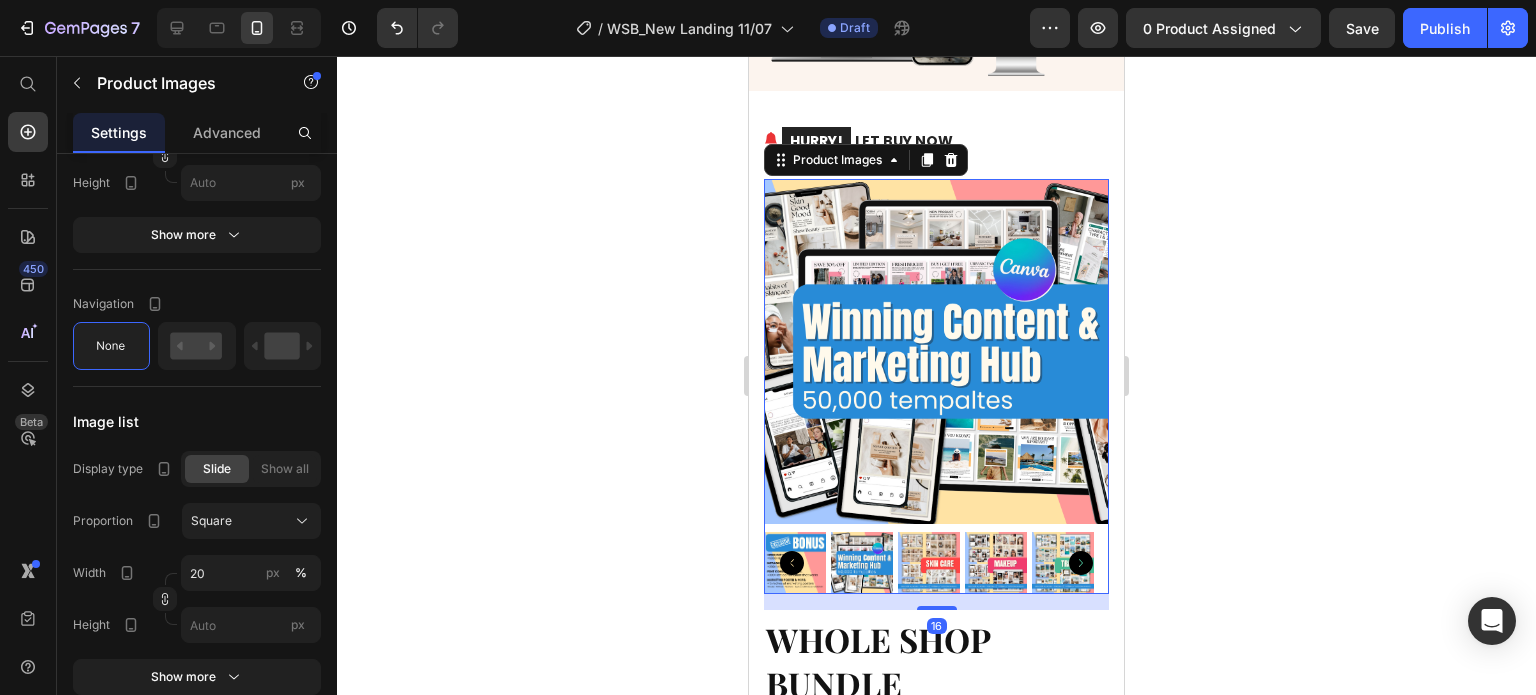 scroll, scrollTop: 0, scrollLeft: 0, axis: both 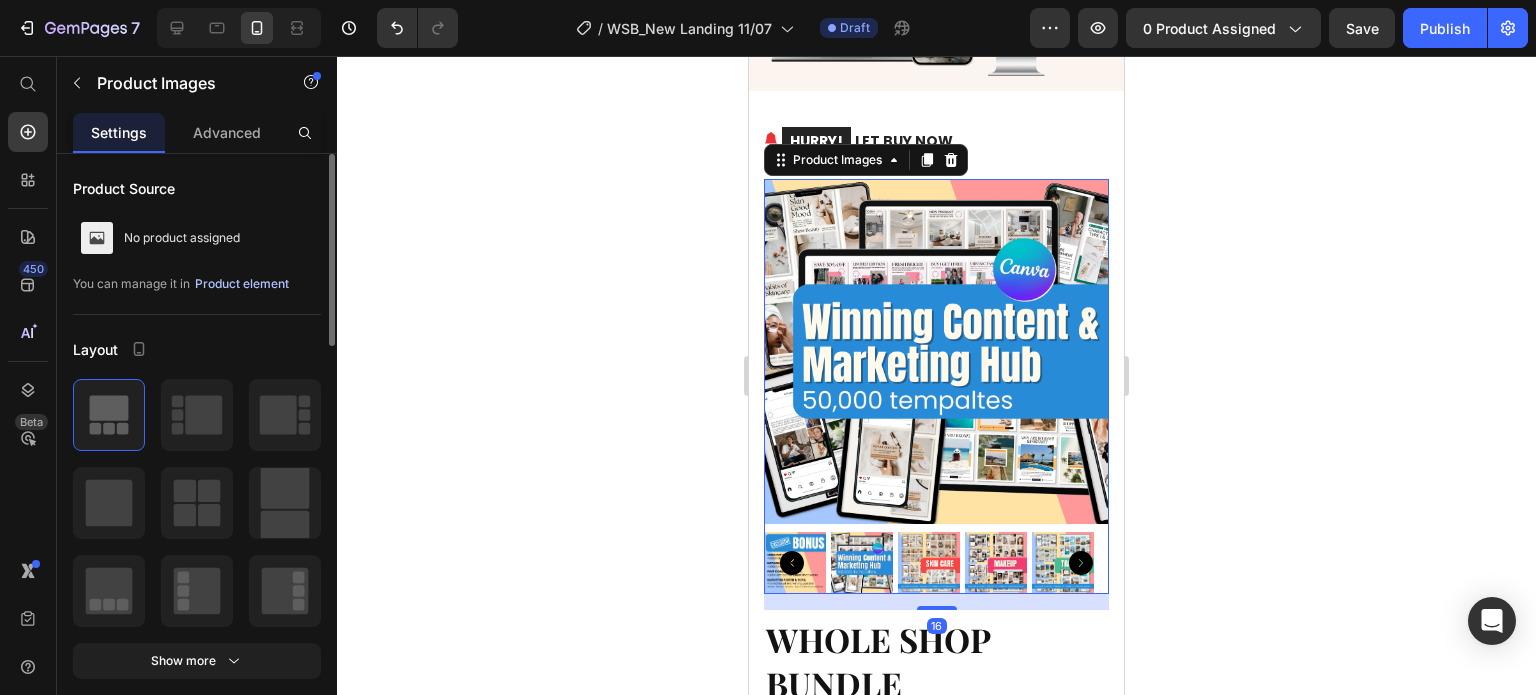 click on "Product element" at bounding box center (242, 284) 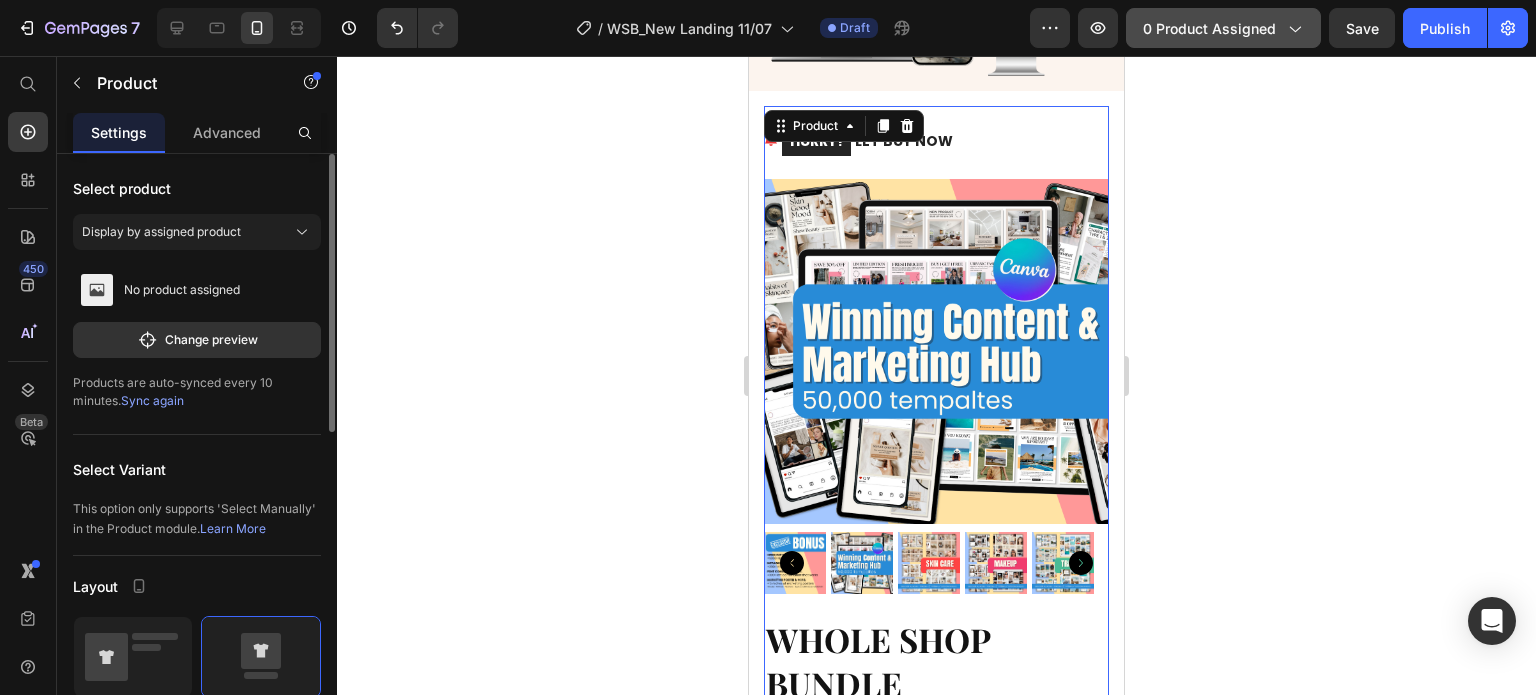 click on "0 product assigned" 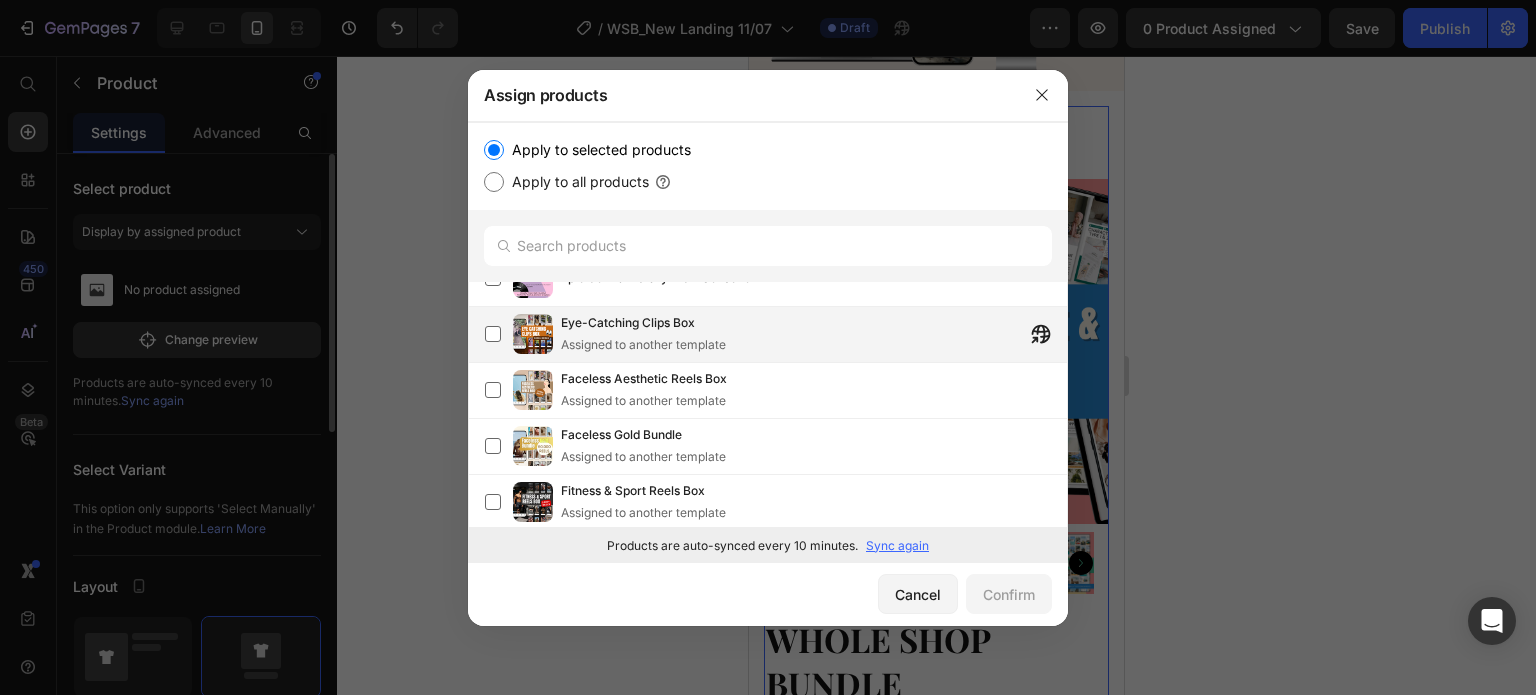 scroll, scrollTop: 0, scrollLeft: 0, axis: both 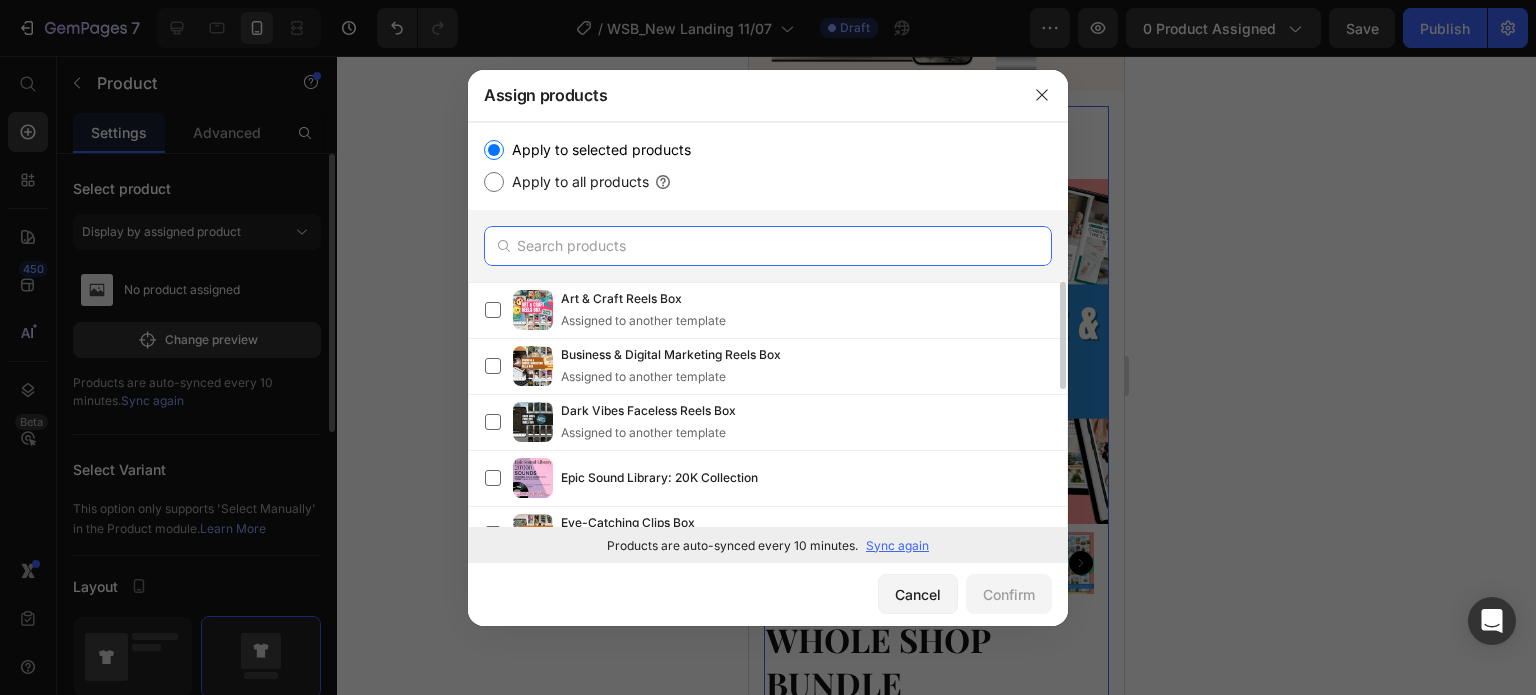 click at bounding box center [768, 246] 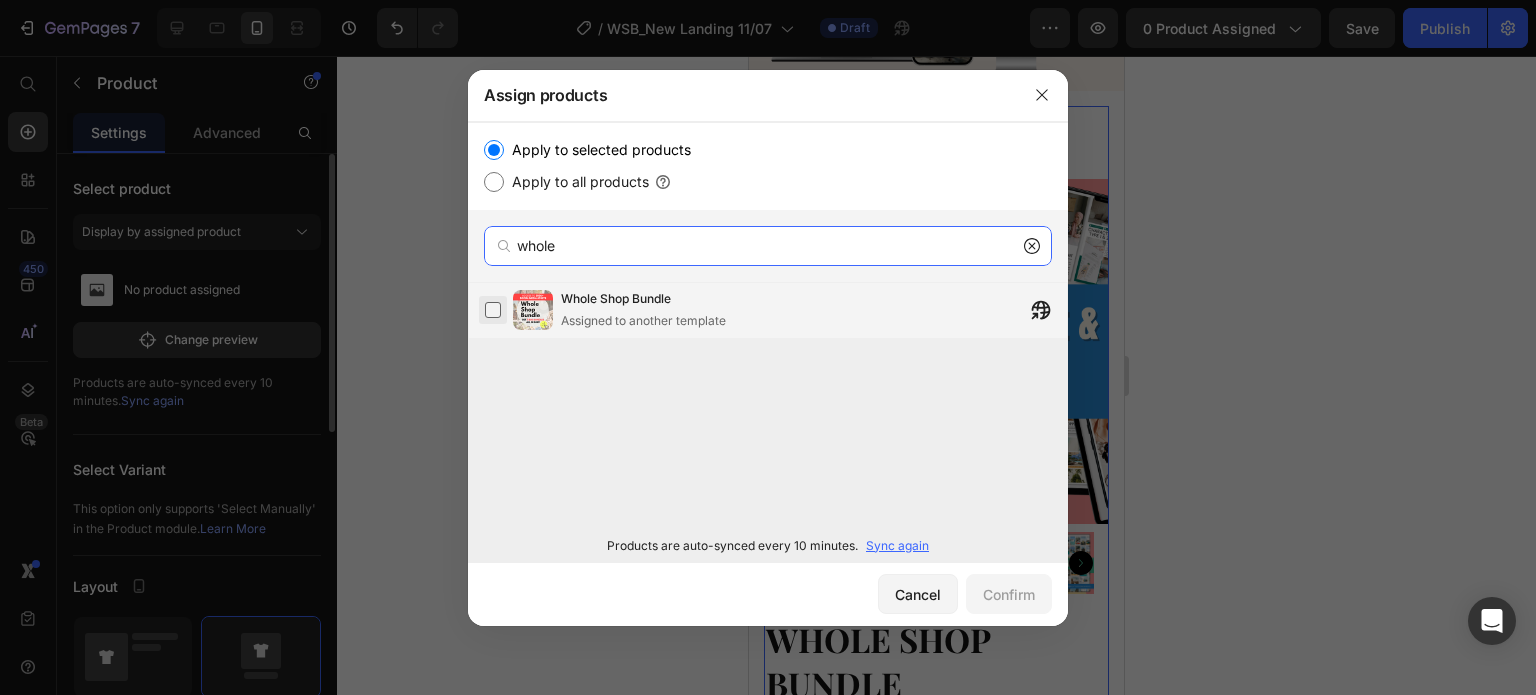 type on "whole" 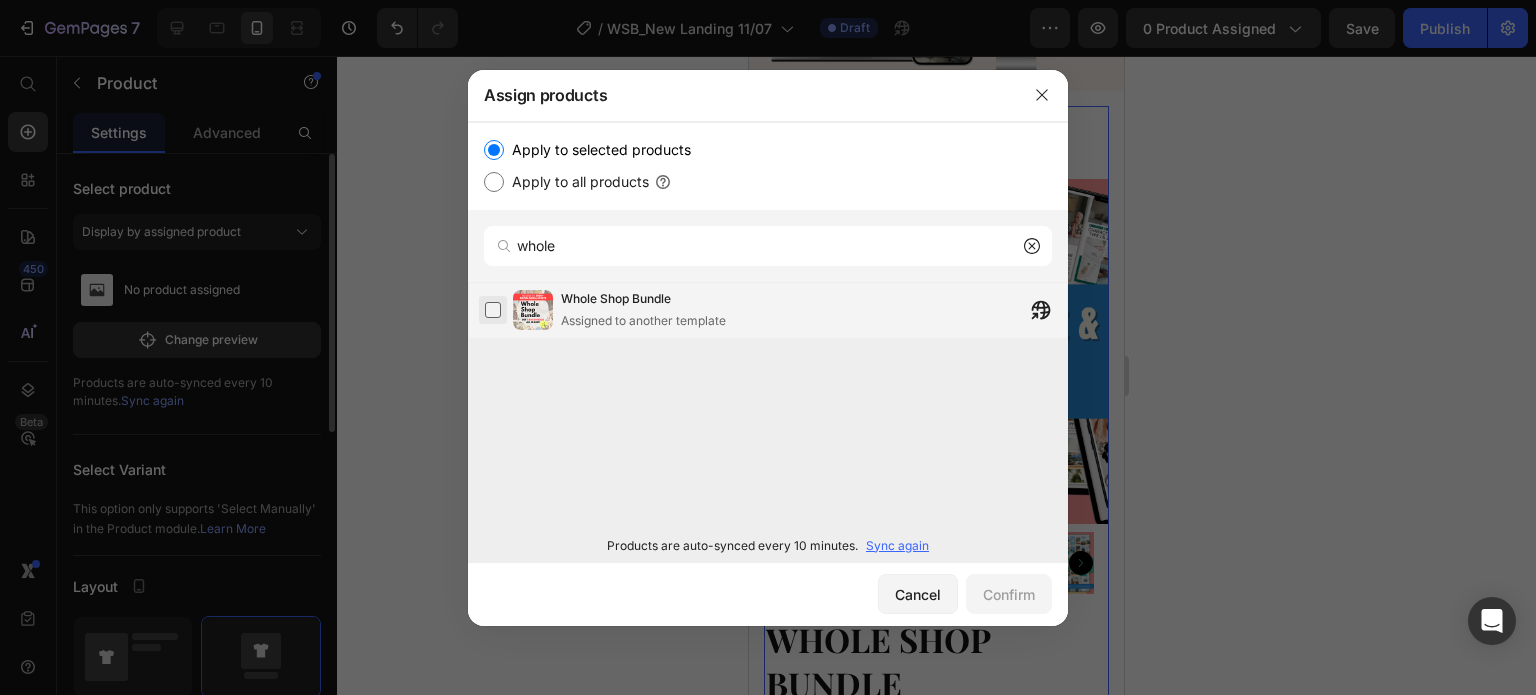 click at bounding box center [493, 310] 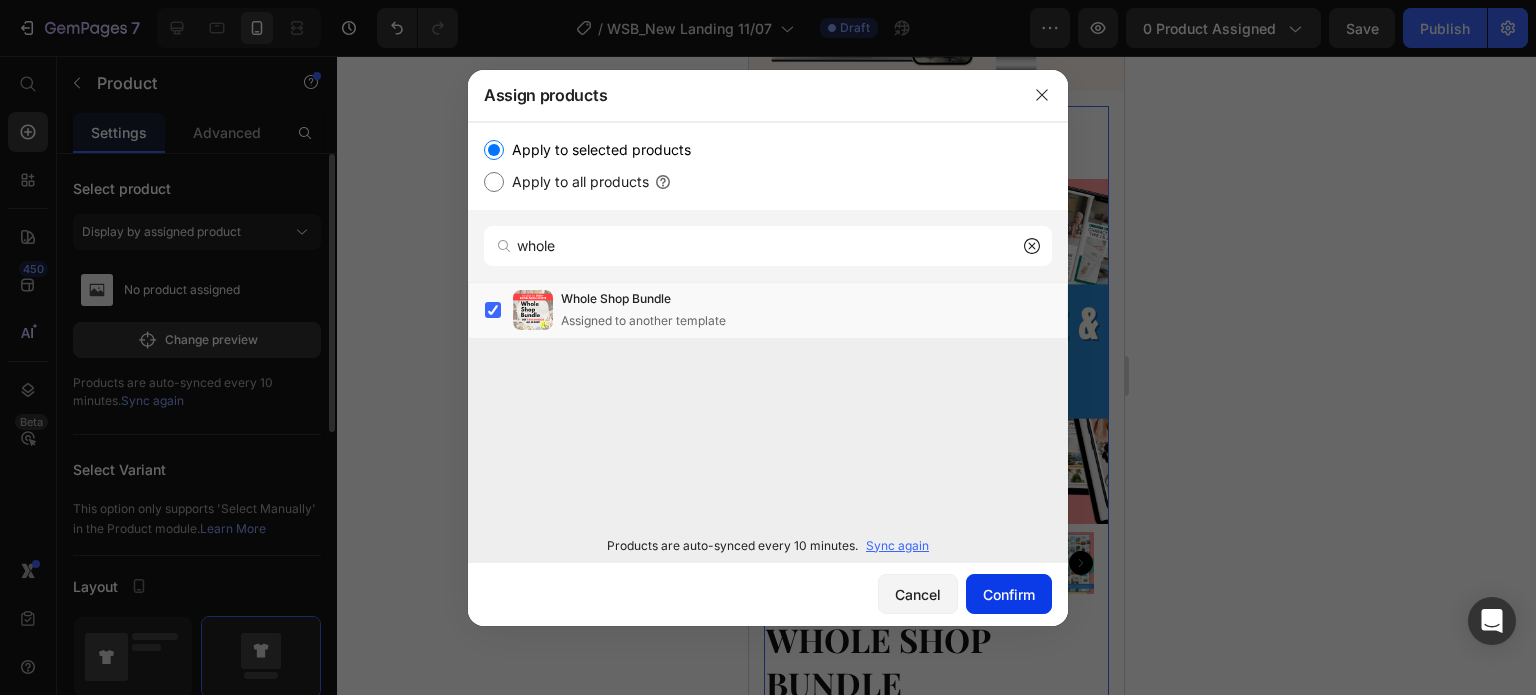 click on "Confirm" at bounding box center [1009, 594] 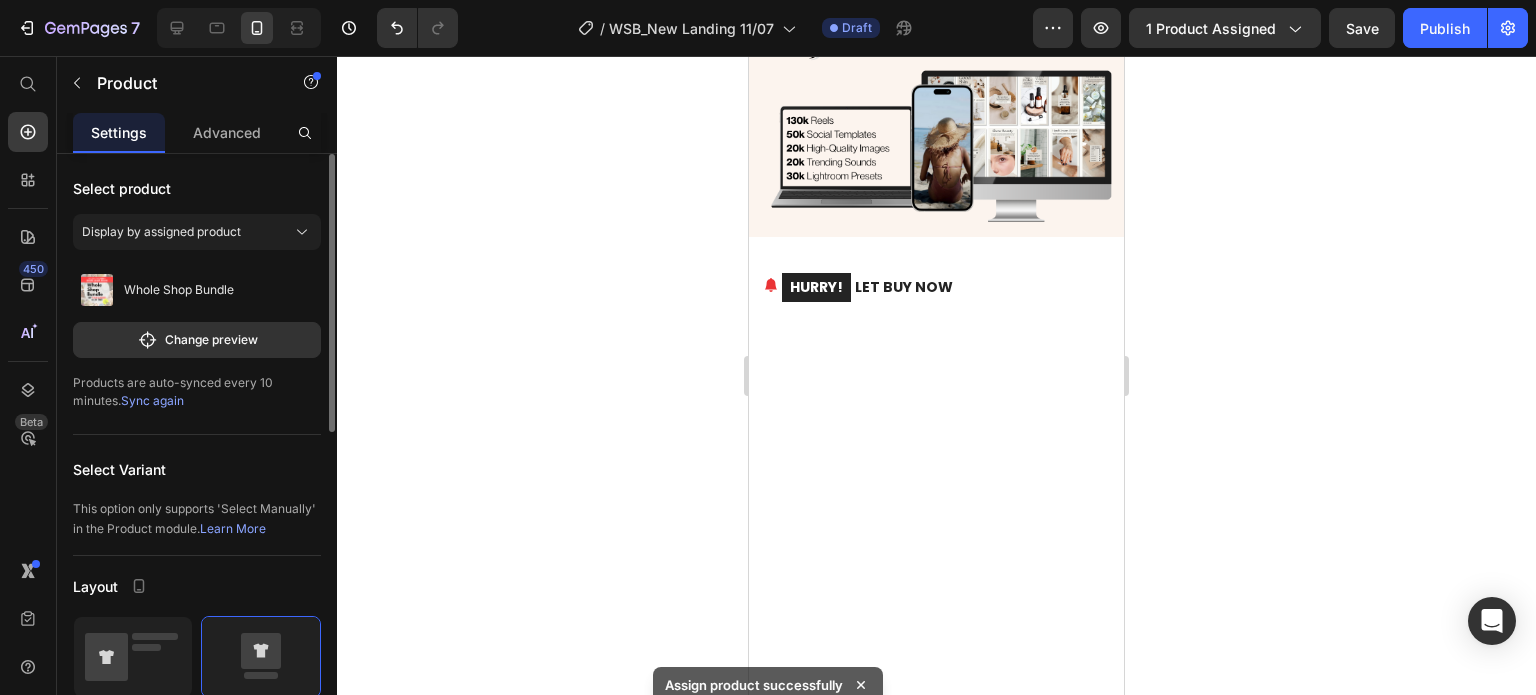 scroll, scrollTop: 800, scrollLeft: 0, axis: vertical 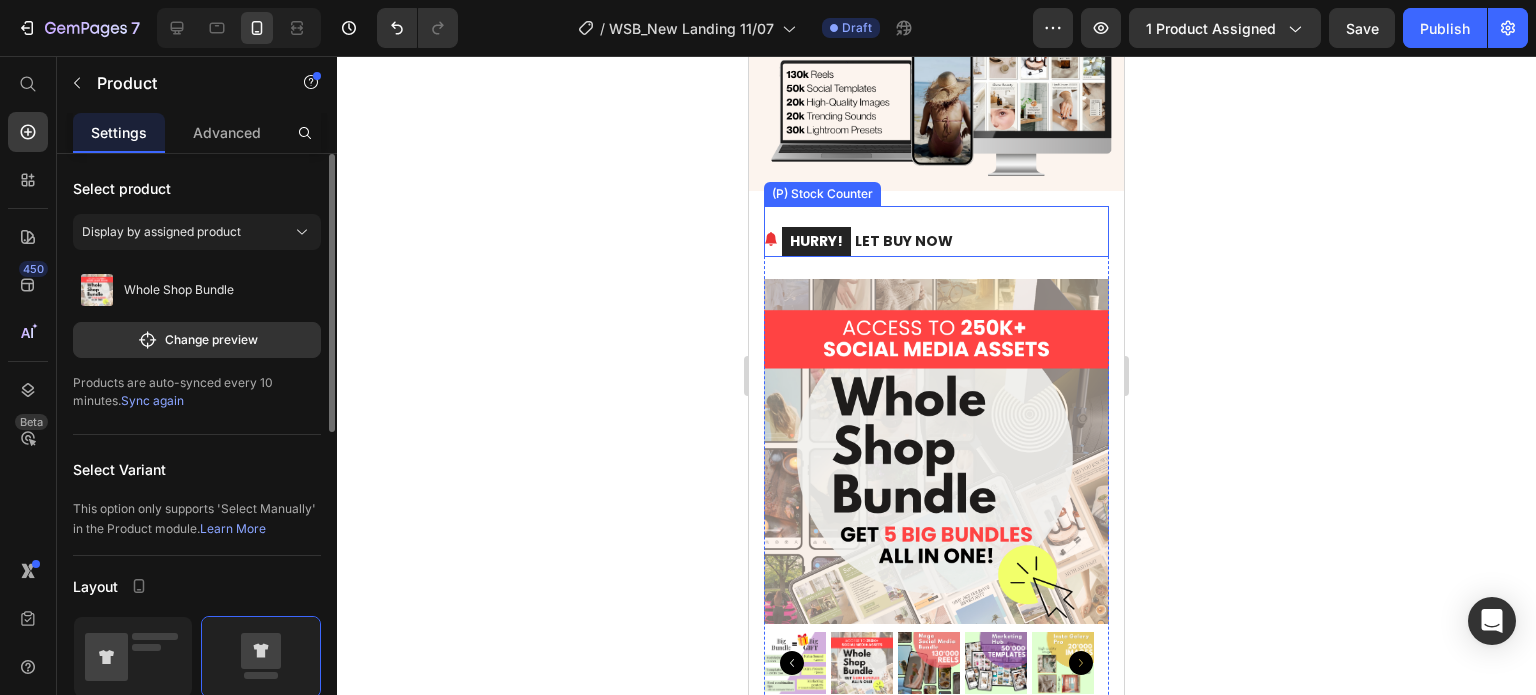 click on "HURRY!  LET BUY NOW" at bounding box center [936, 241] 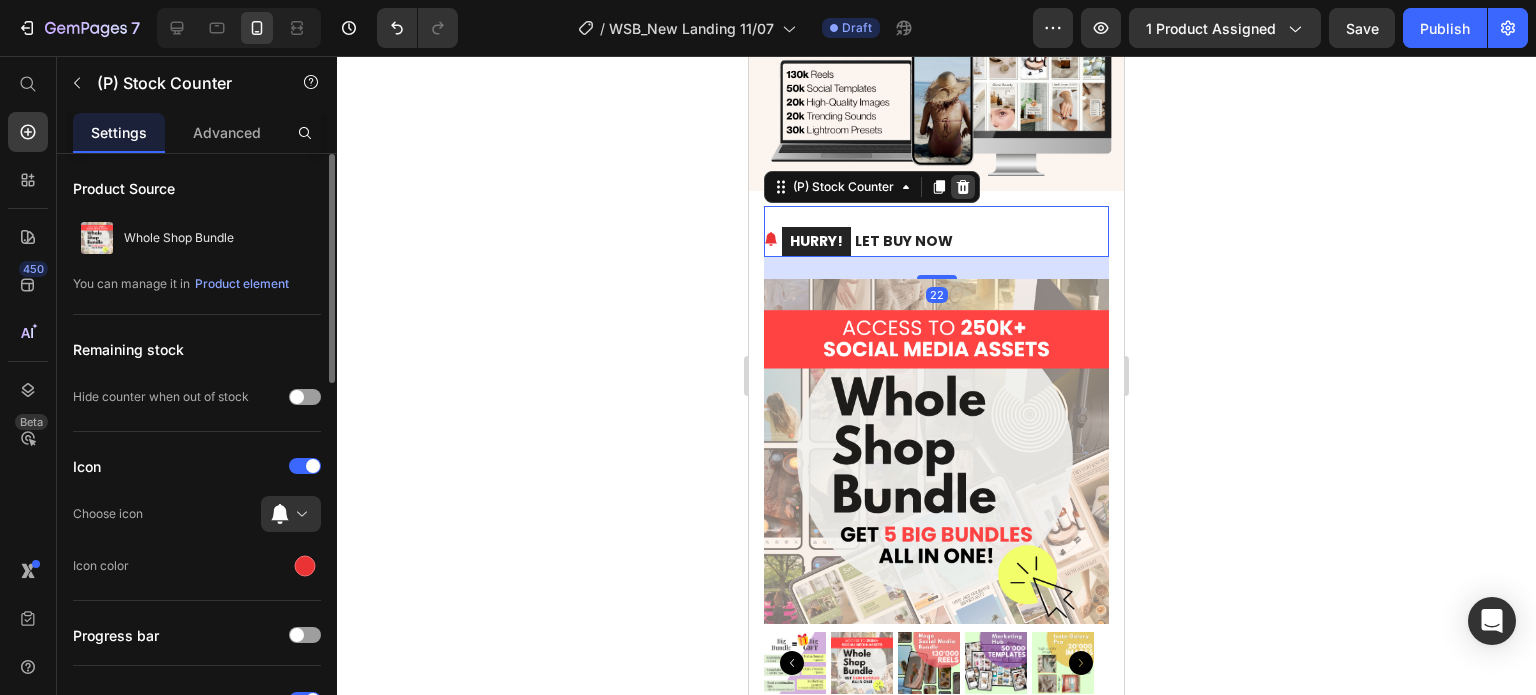 click 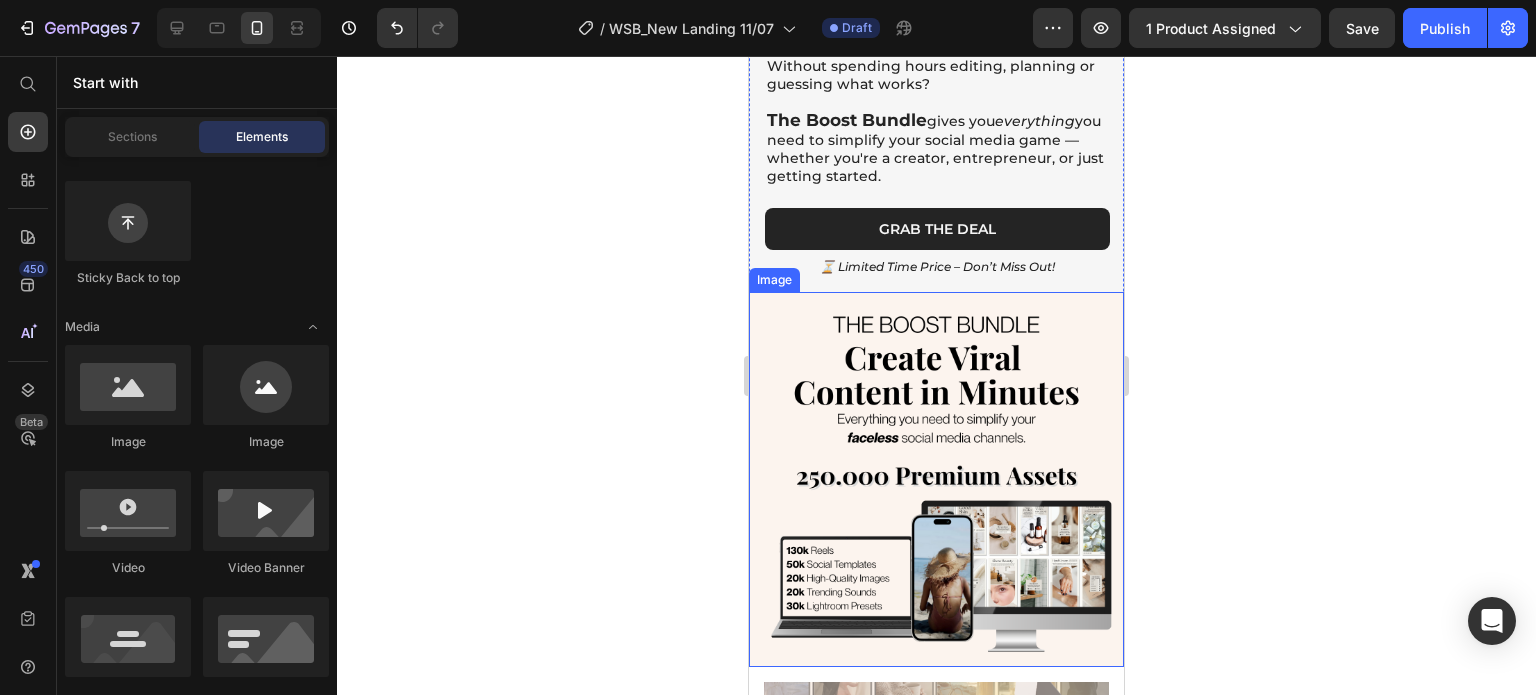 scroll, scrollTop: 400, scrollLeft: 0, axis: vertical 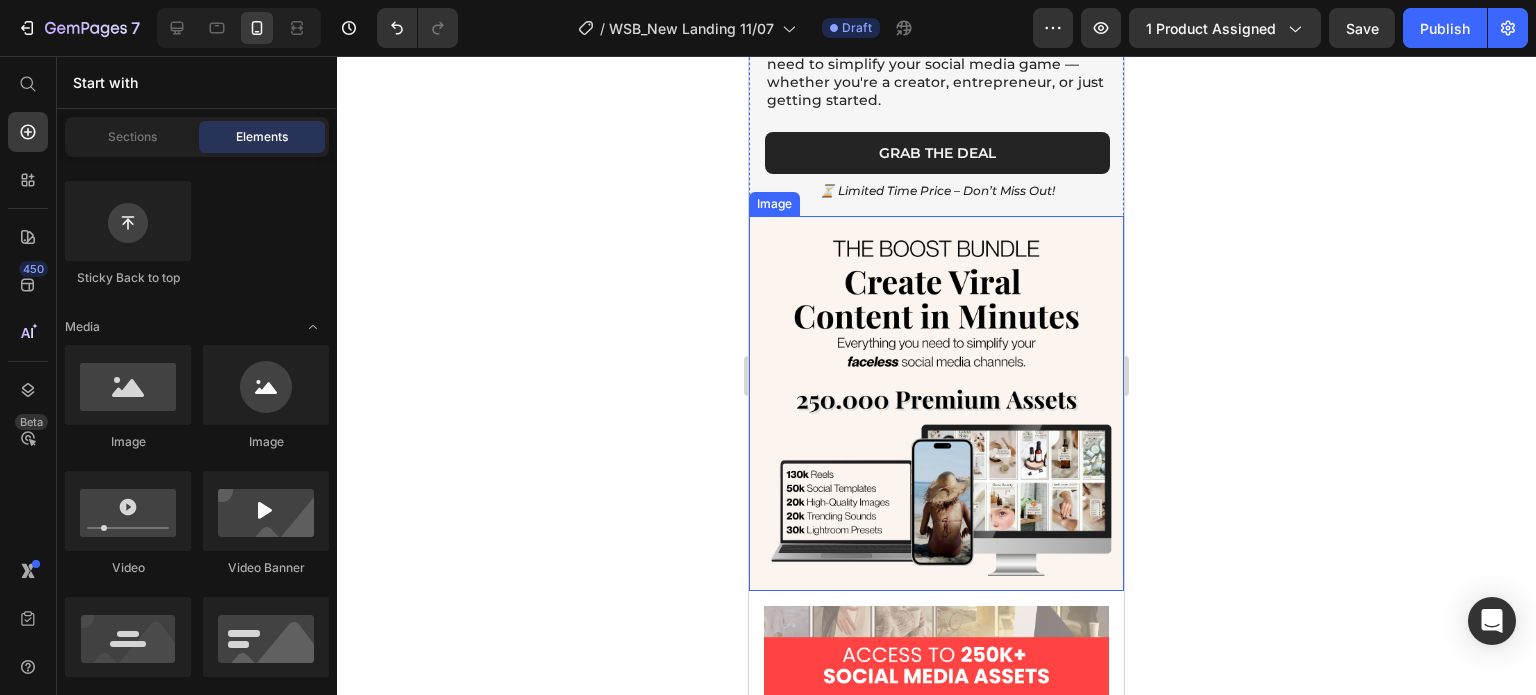 click at bounding box center (936, 403) 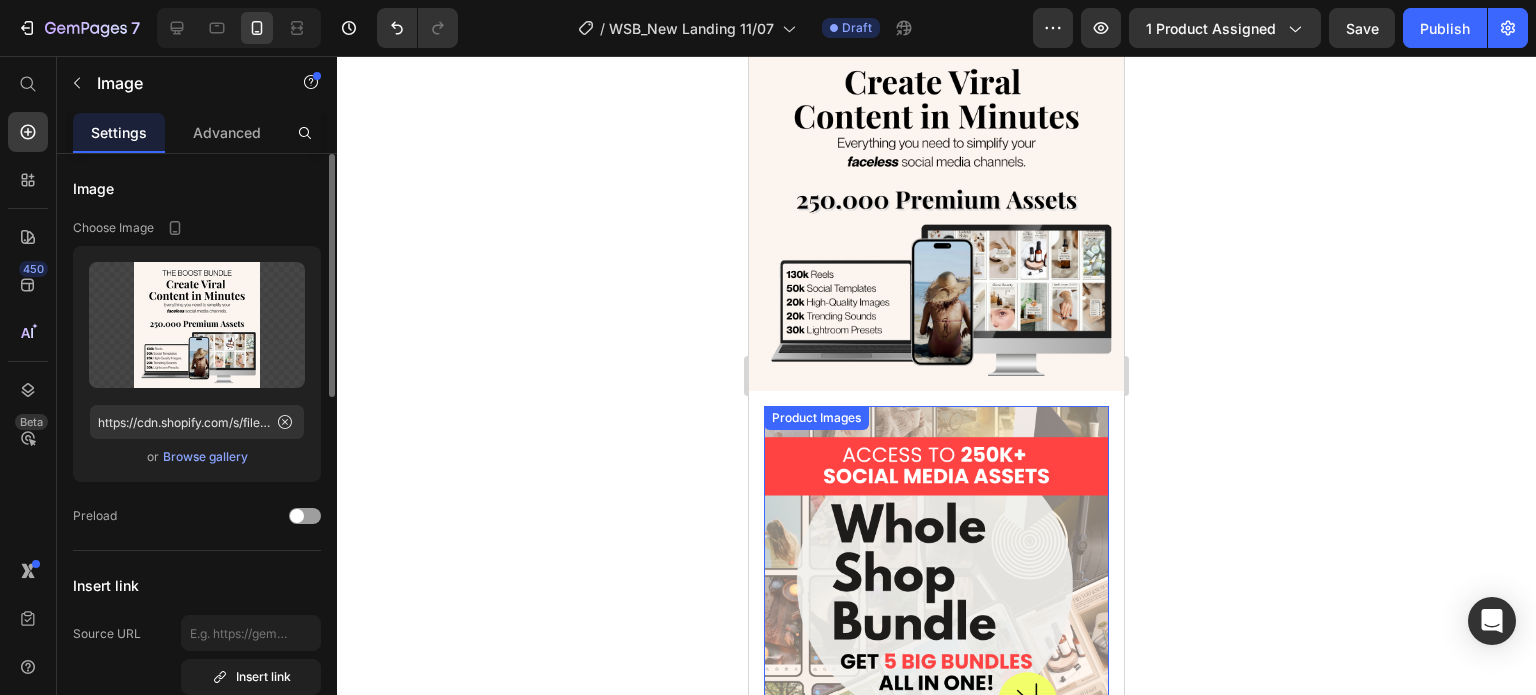 scroll, scrollTop: 500, scrollLeft: 0, axis: vertical 